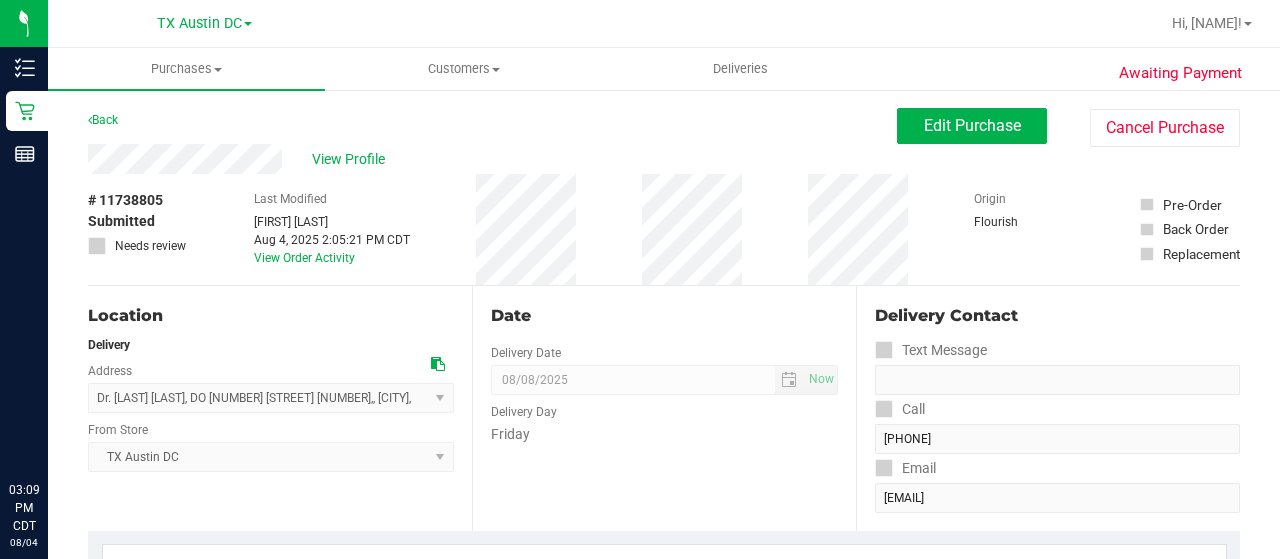 scroll, scrollTop: 0, scrollLeft: 0, axis: both 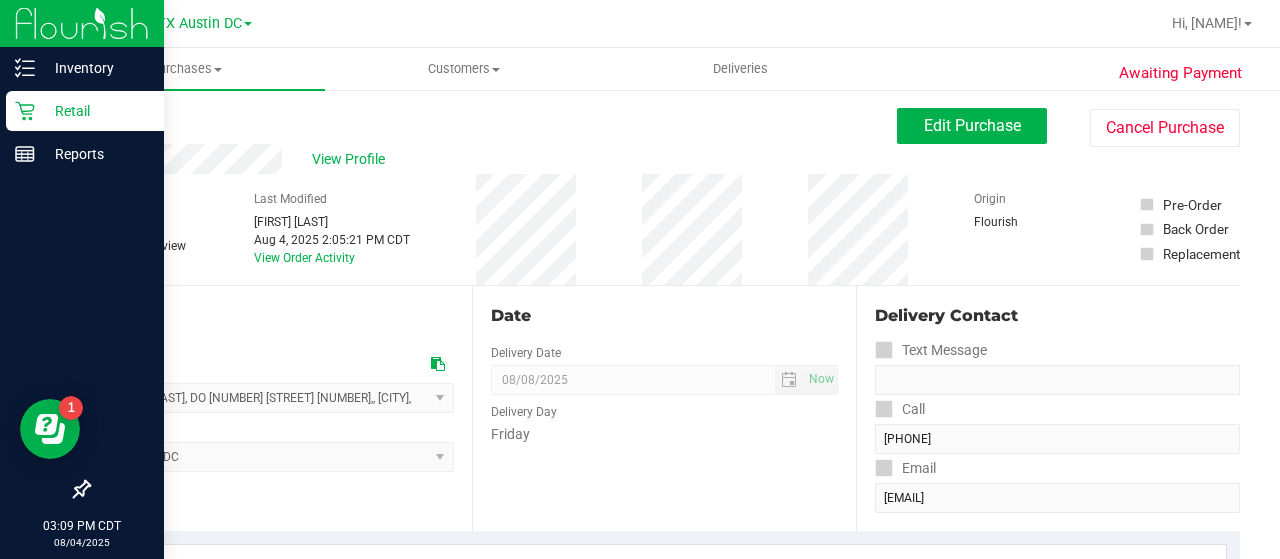 click on "Retail" at bounding box center [82, 112] 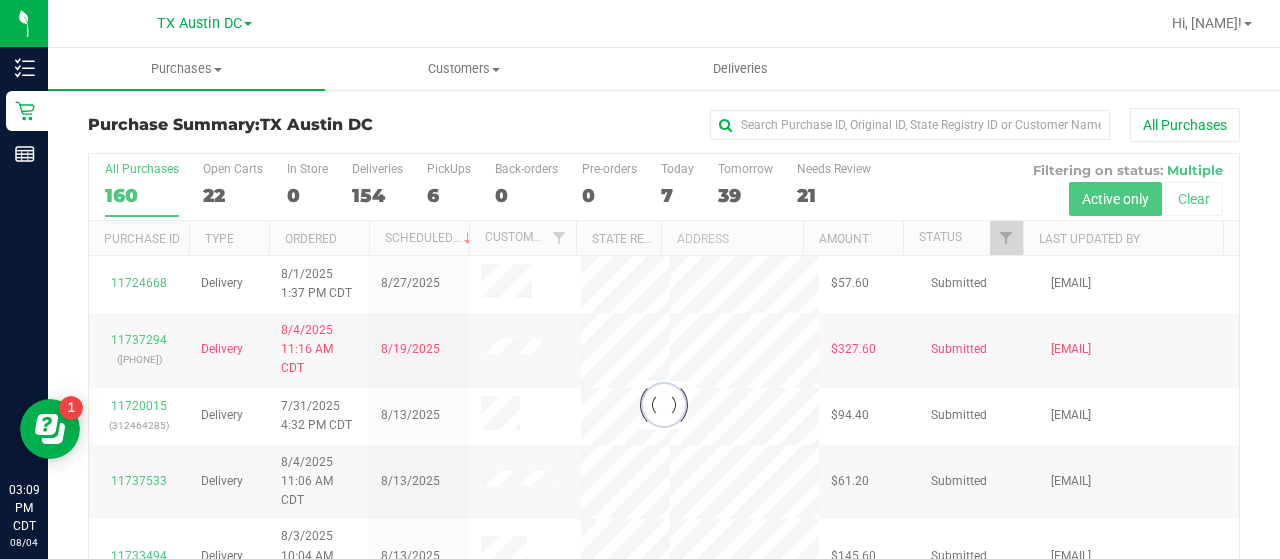 click at bounding box center [664, 405] 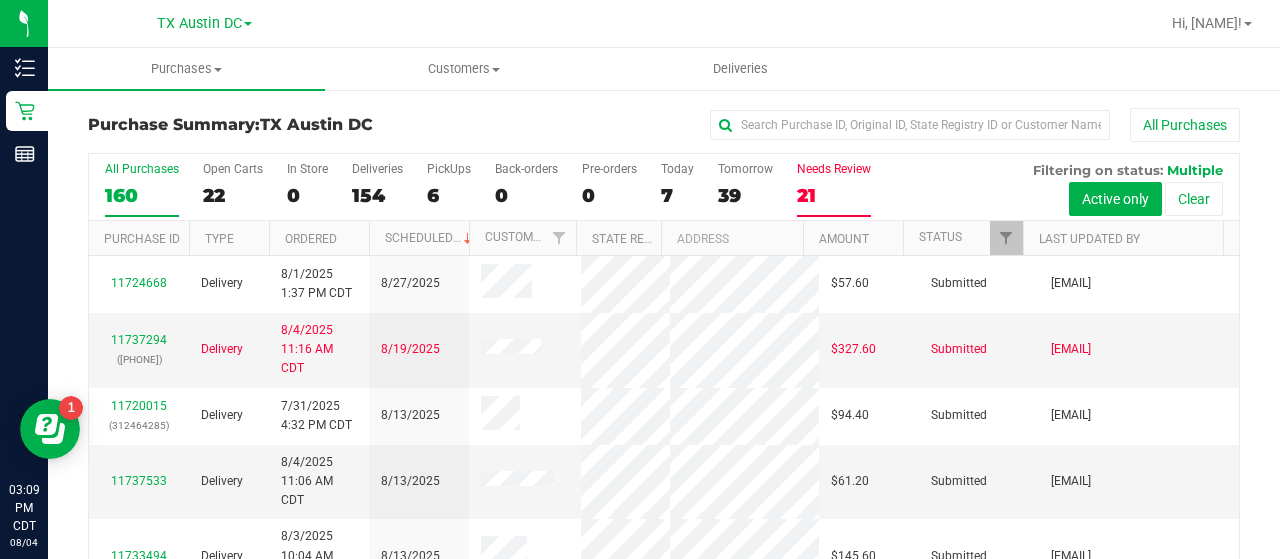 click on "21" at bounding box center (834, 195) 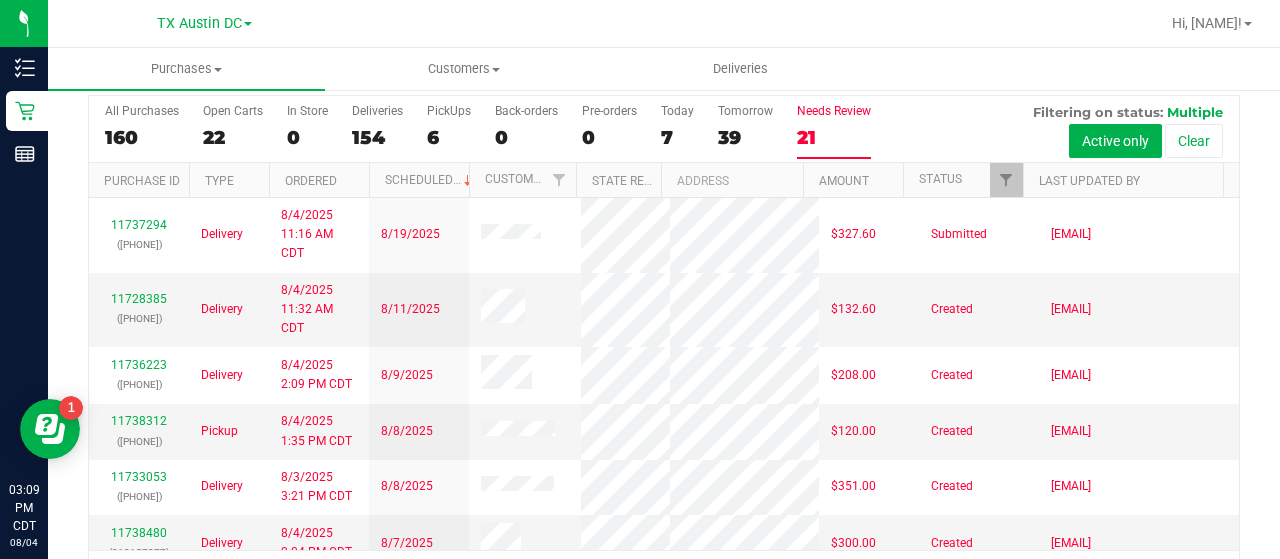scroll, scrollTop: 77, scrollLeft: 0, axis: vertical 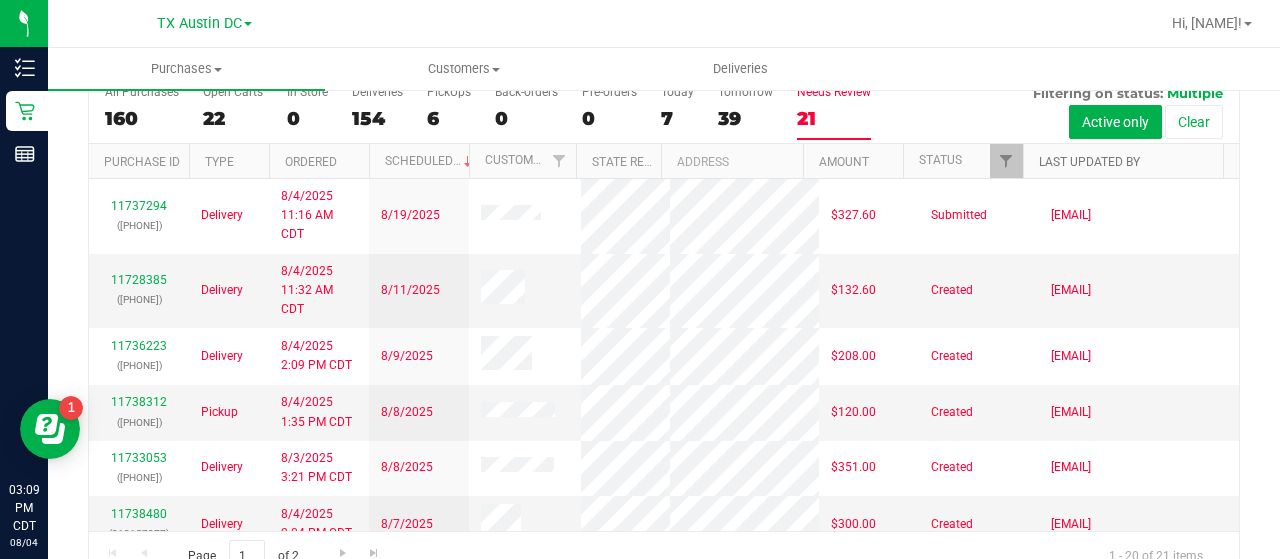 click on "Last Updated By" at bounding box center [1089, 162] 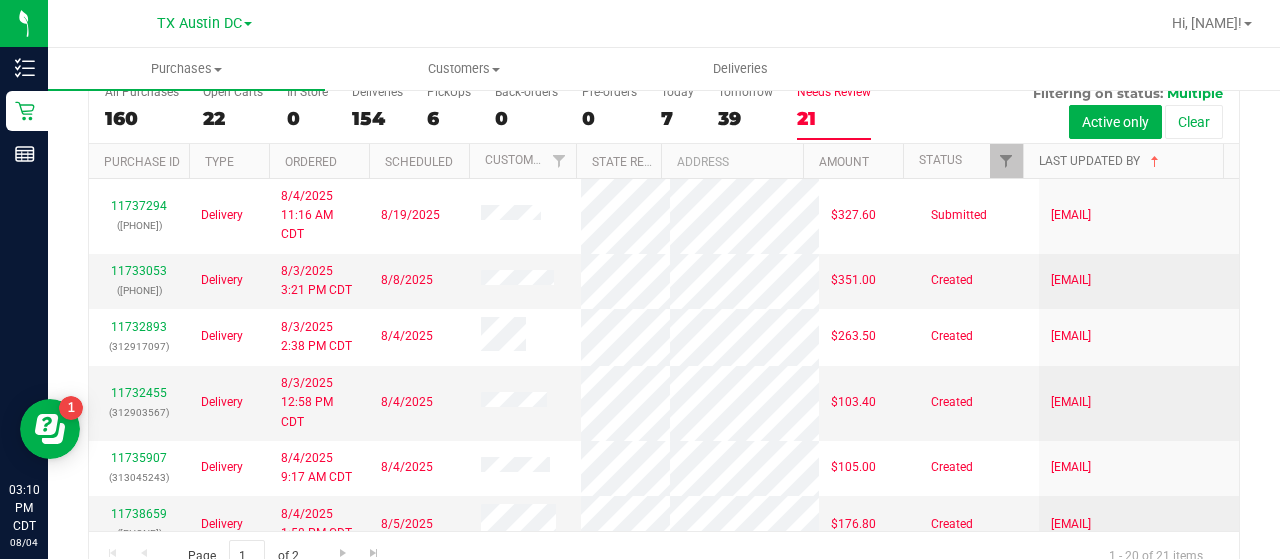 click on "Last Updated By" at bounding box center (1101, 161) 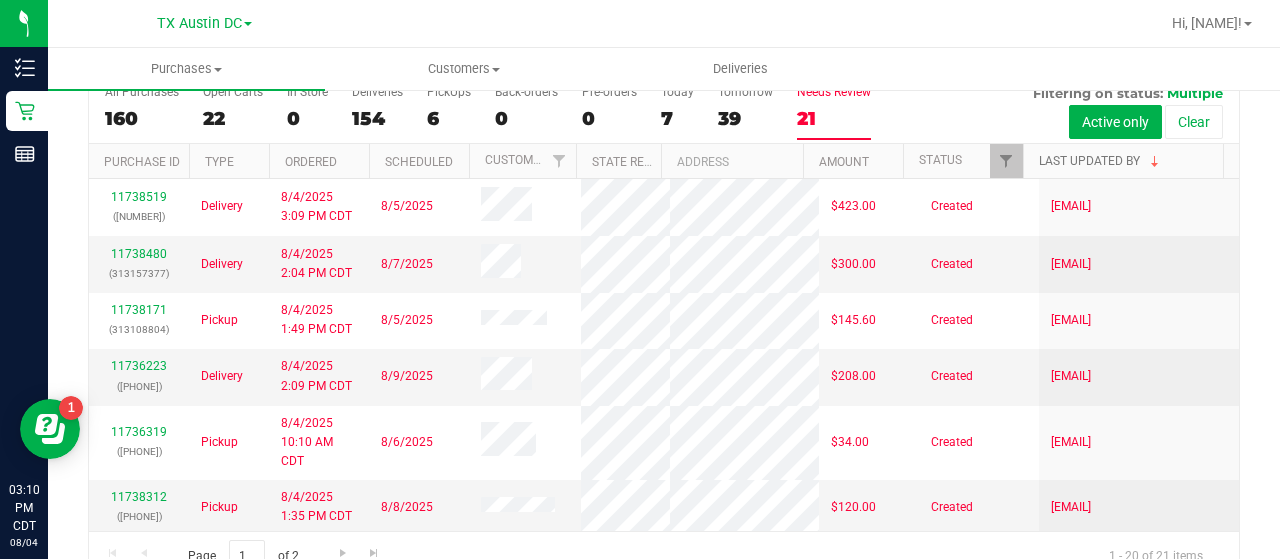 scroll, scrollTop: 48, scrollLeft: 0, axis: vertical 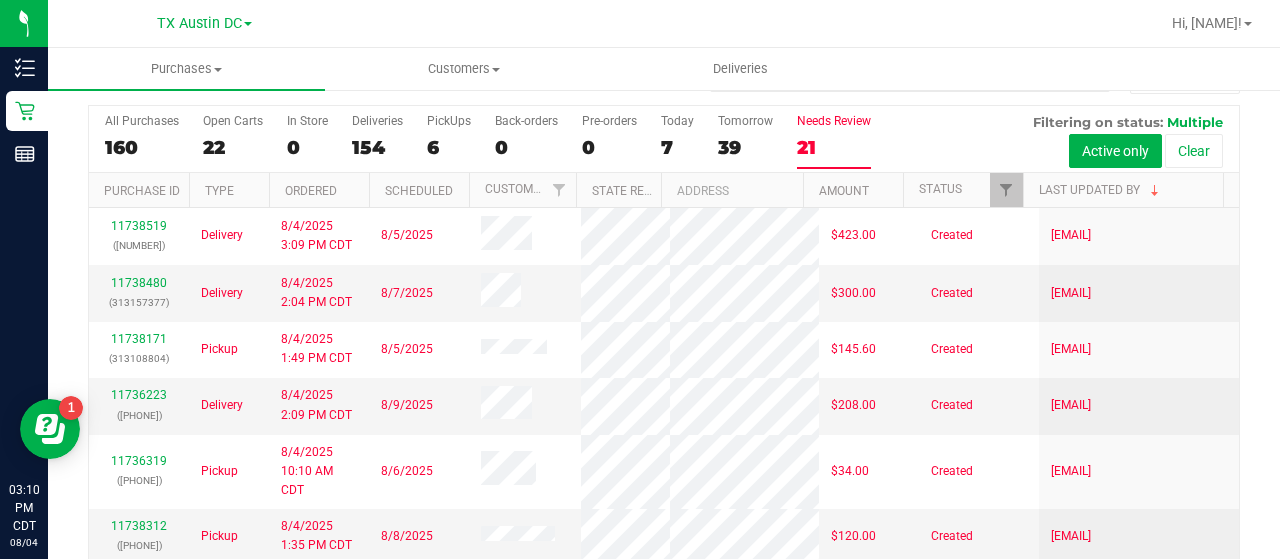 click on "Last Updated By" at bounding box center [1123, 190] 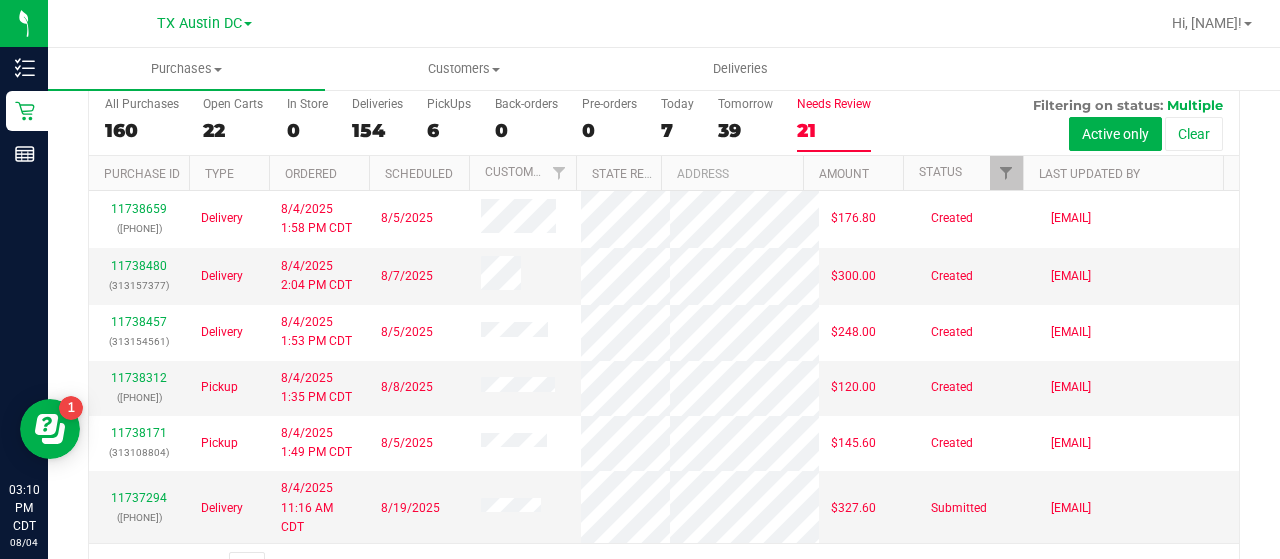 scroll, scrollTop: 66, scrollLeft: 0, axis: vertical 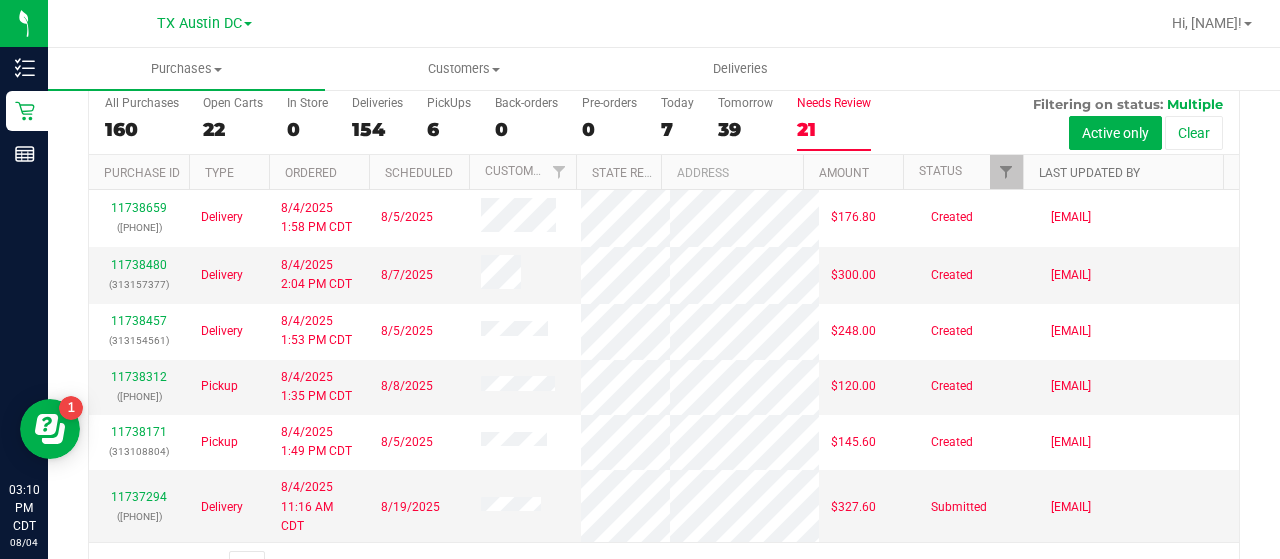 click on "Last Updated By" at bounding box center [1089, 173] 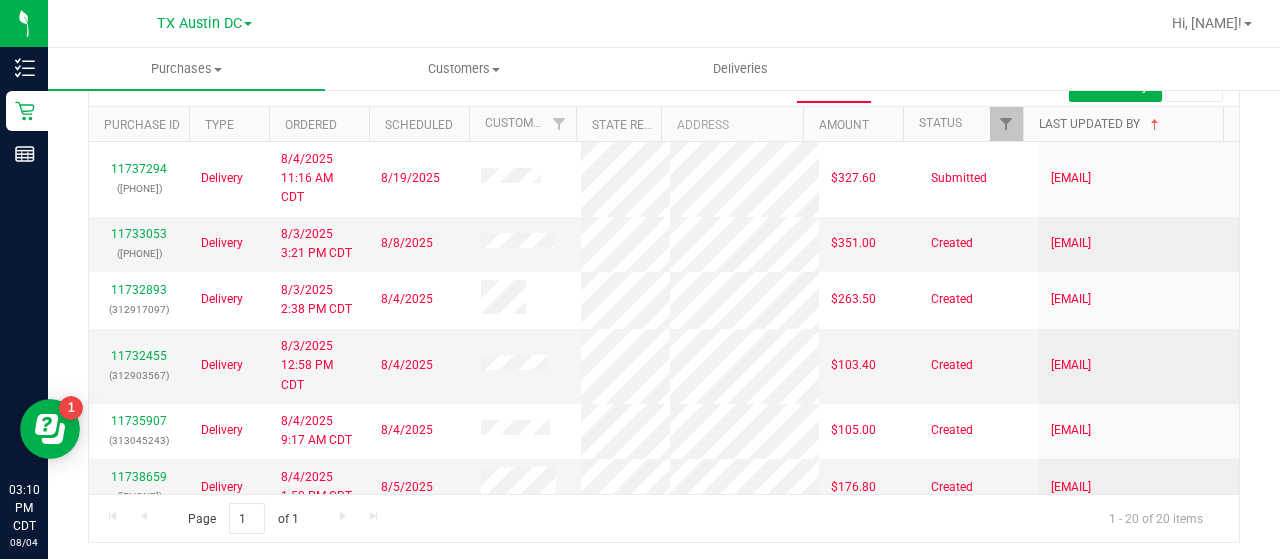 scroll, scrollTop: 36, scrollLeft: 0, axis: vertical 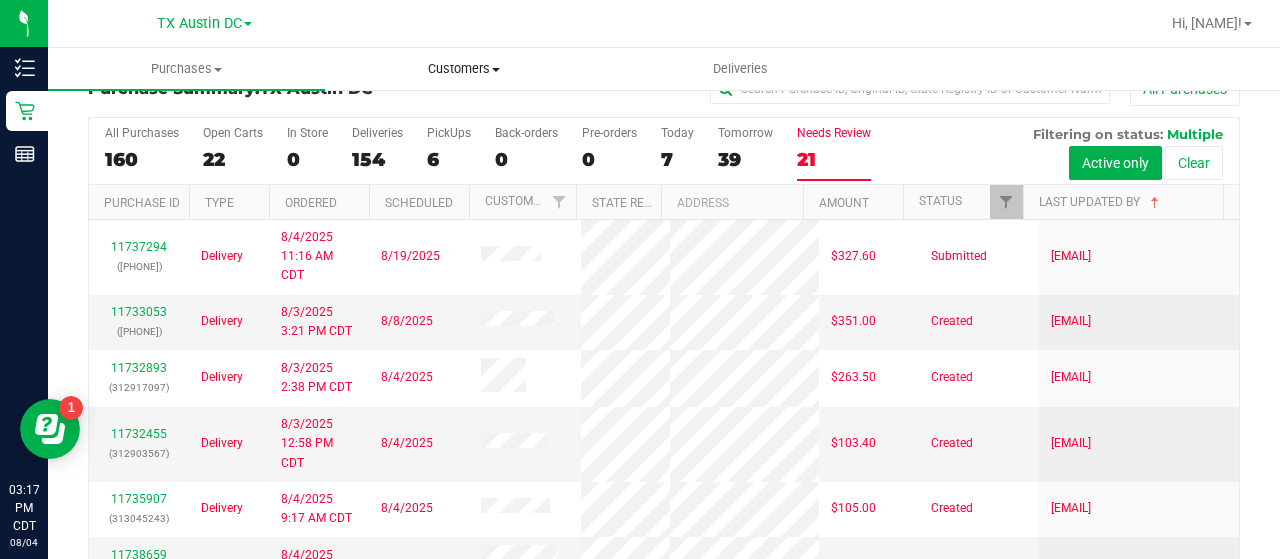 click on "Customers
All customers
Add a new customer
All physicians" at bounding box center (463, 69) 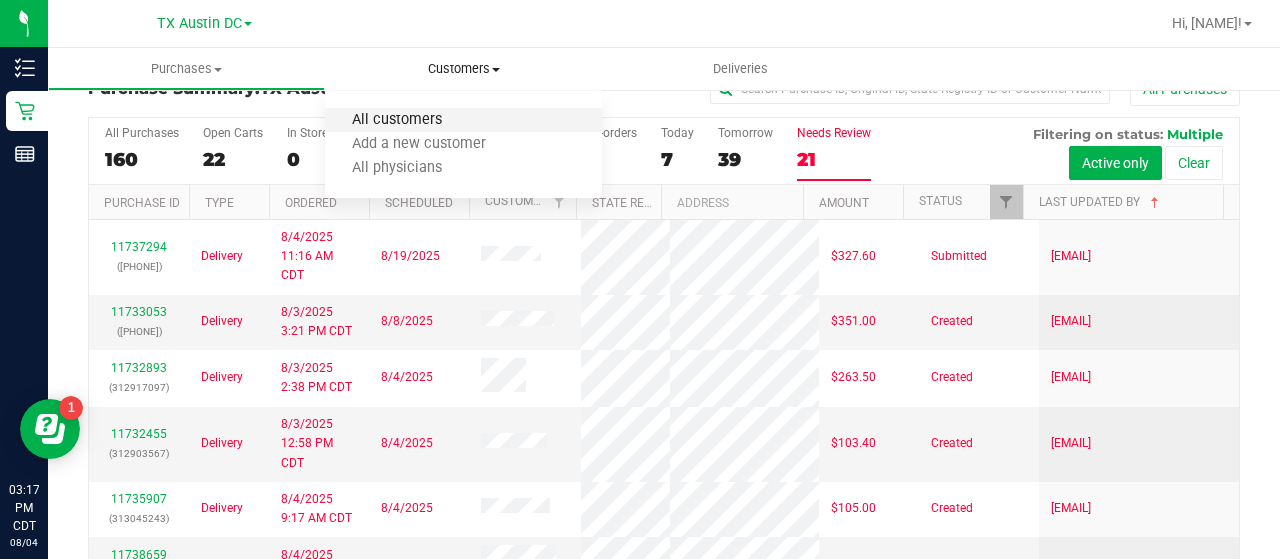 click on "All customers" at bounding box center [397, 120] 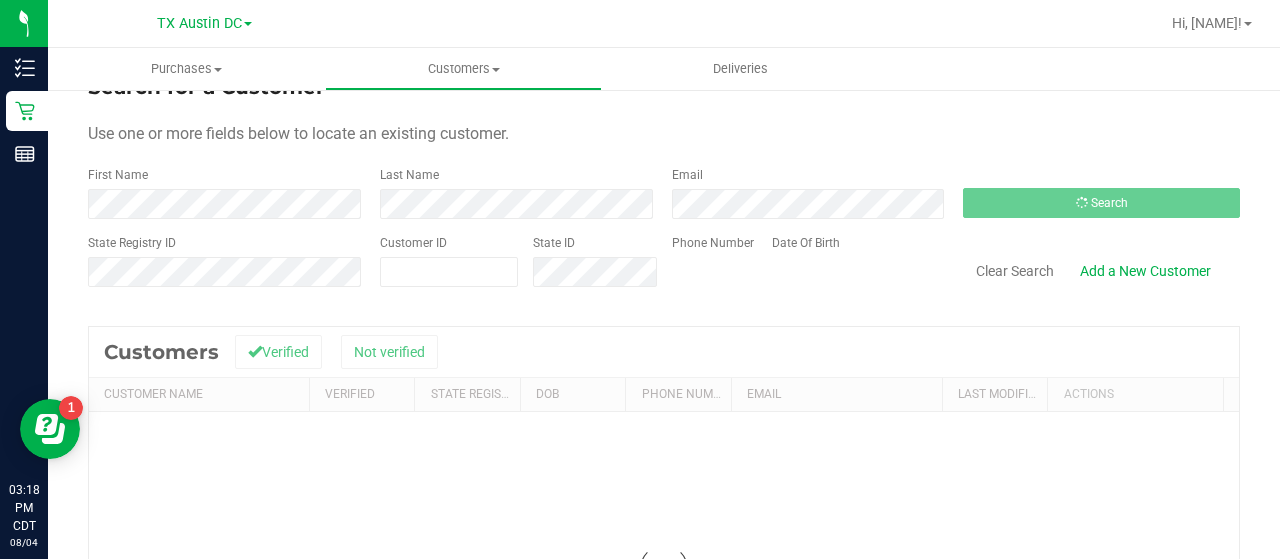 scroll, scrollTop: 0, scrollLeft: 0, axis: both 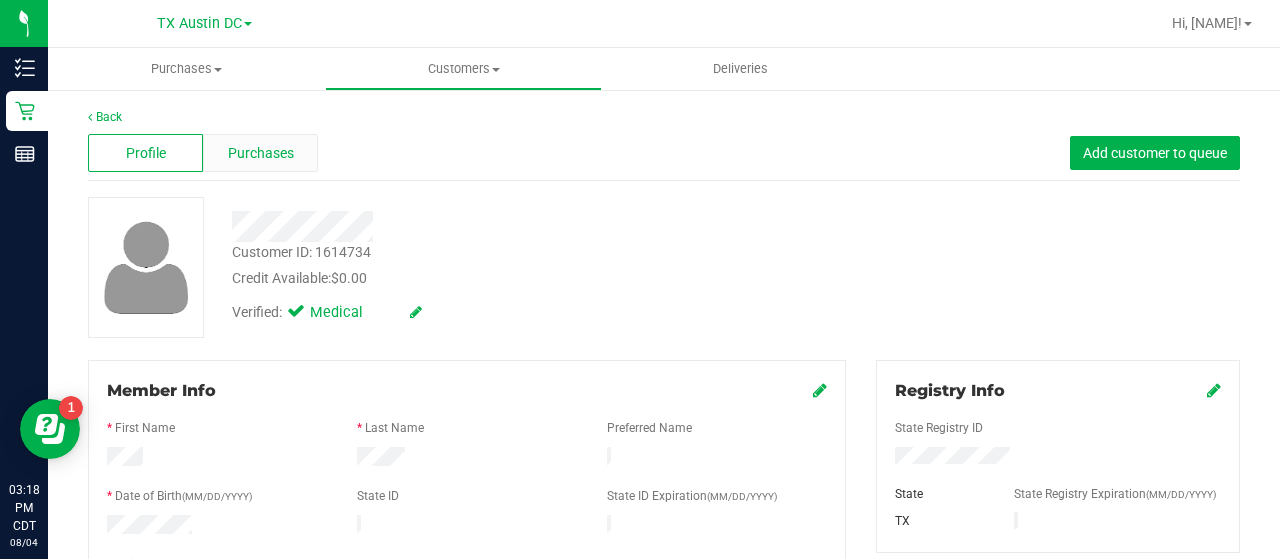 click on "Purchases" at bounding box center [261, 153] 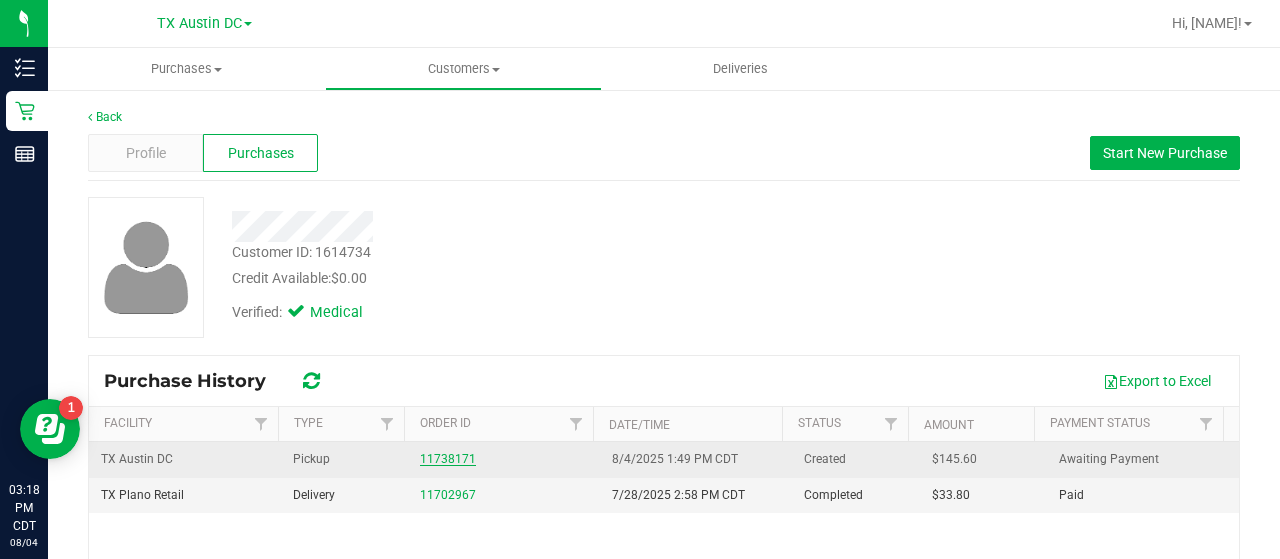 click on "11738171" at bounding box center (448, 459) 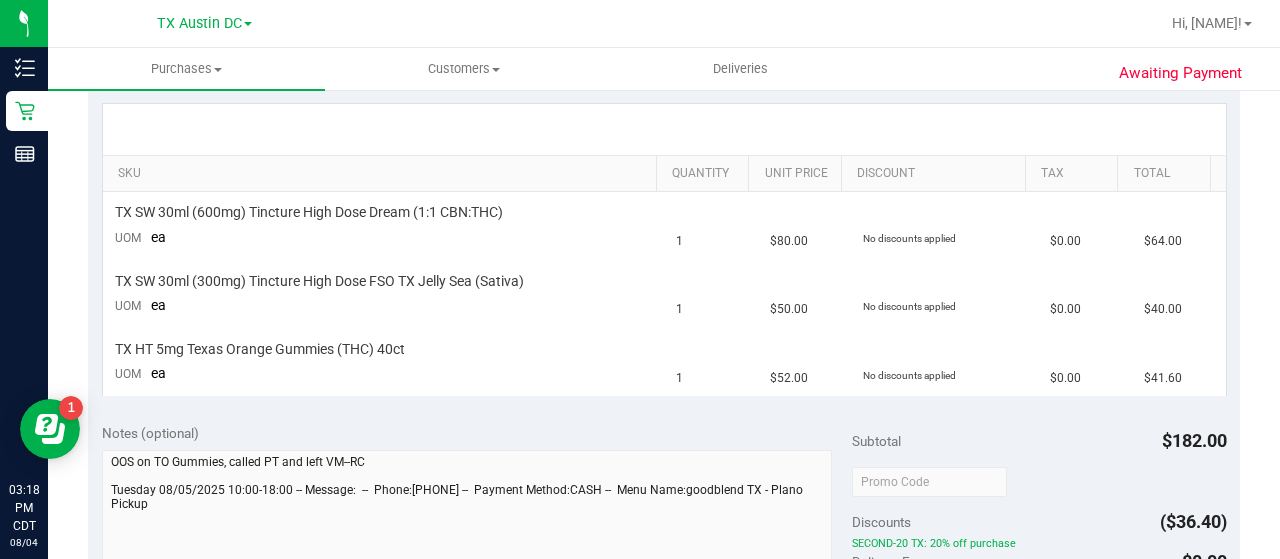 scroll, scrollTop: 442, scrollLeft: 0, axis: vertical 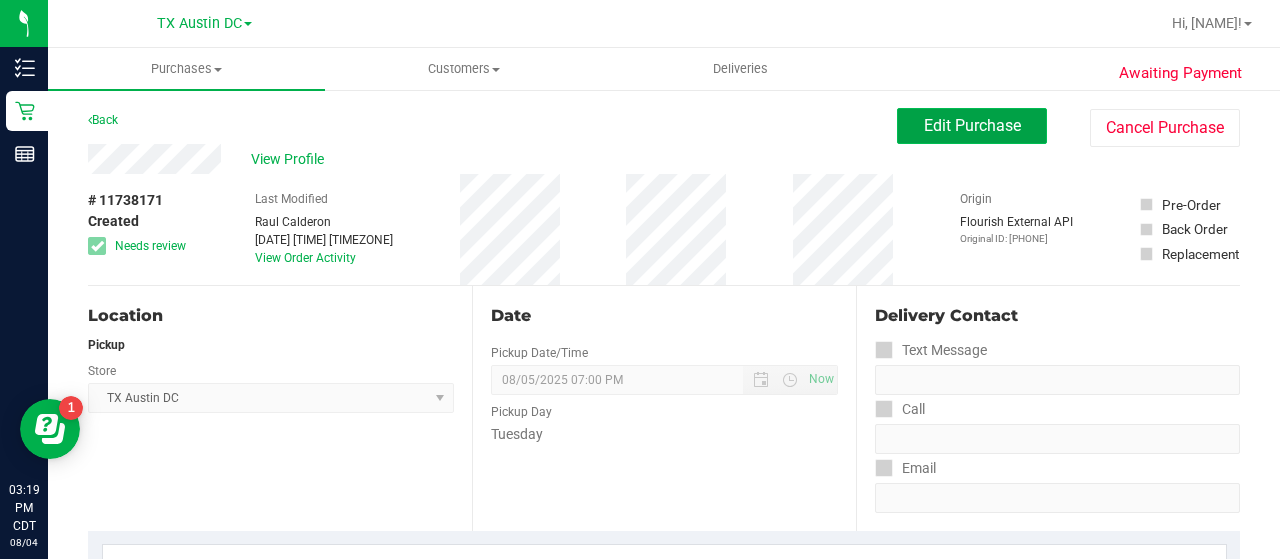 drag, startPoint x: 162, startPoint y: 173, endPoint x: 962, endPoint y: 123, distance: 801.561 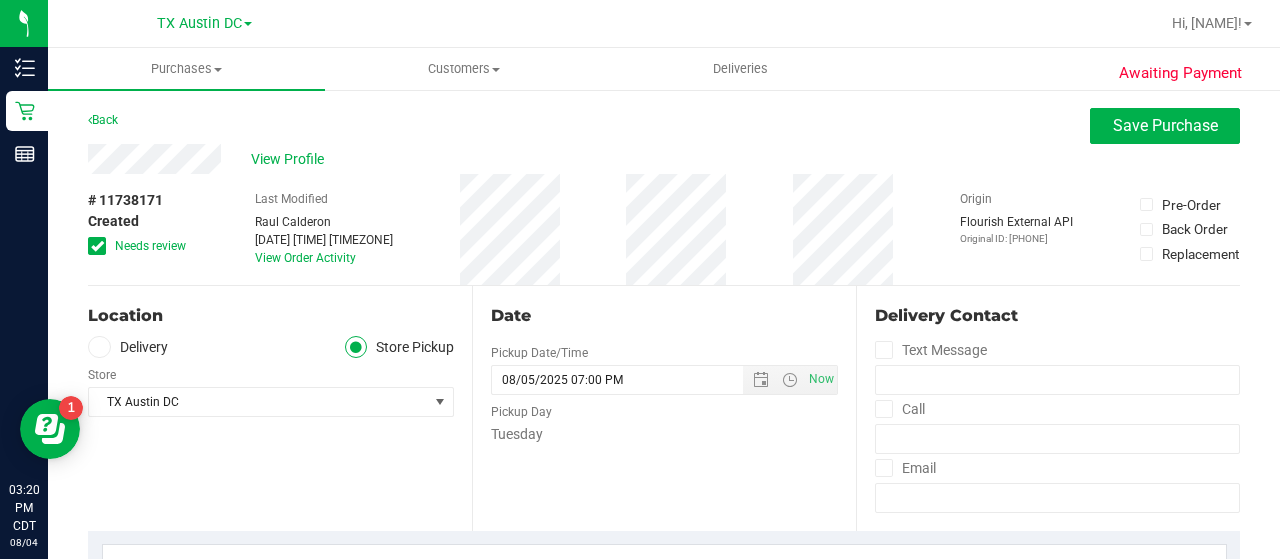 click on "Delivery" at bounding box center [128, 347] 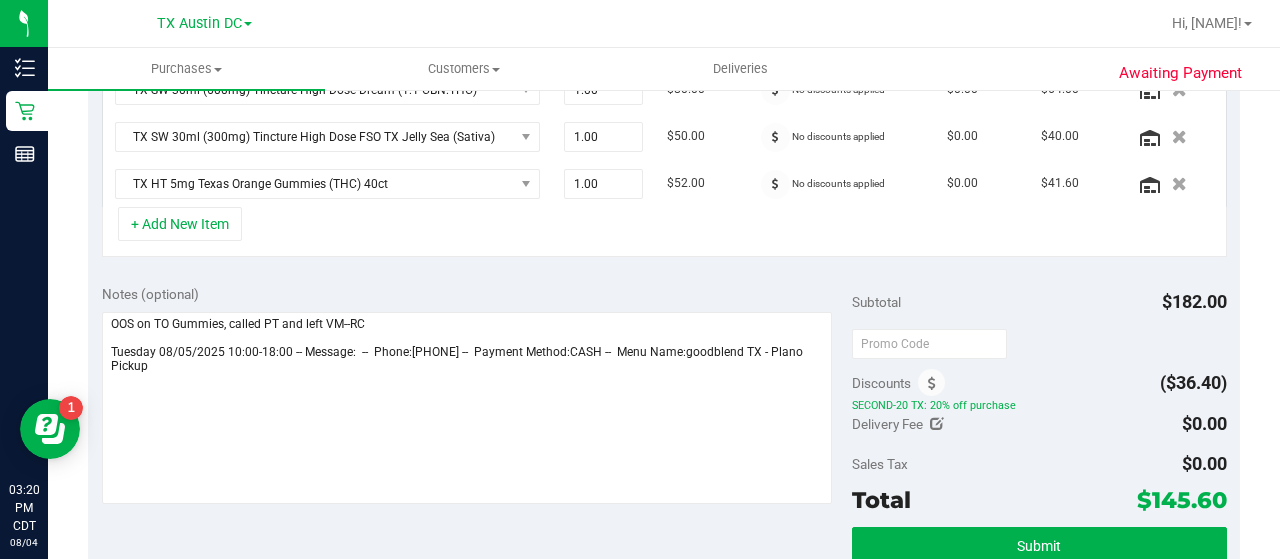 scroll, scrollTop: 0, scrollLeft: 0, axis: both 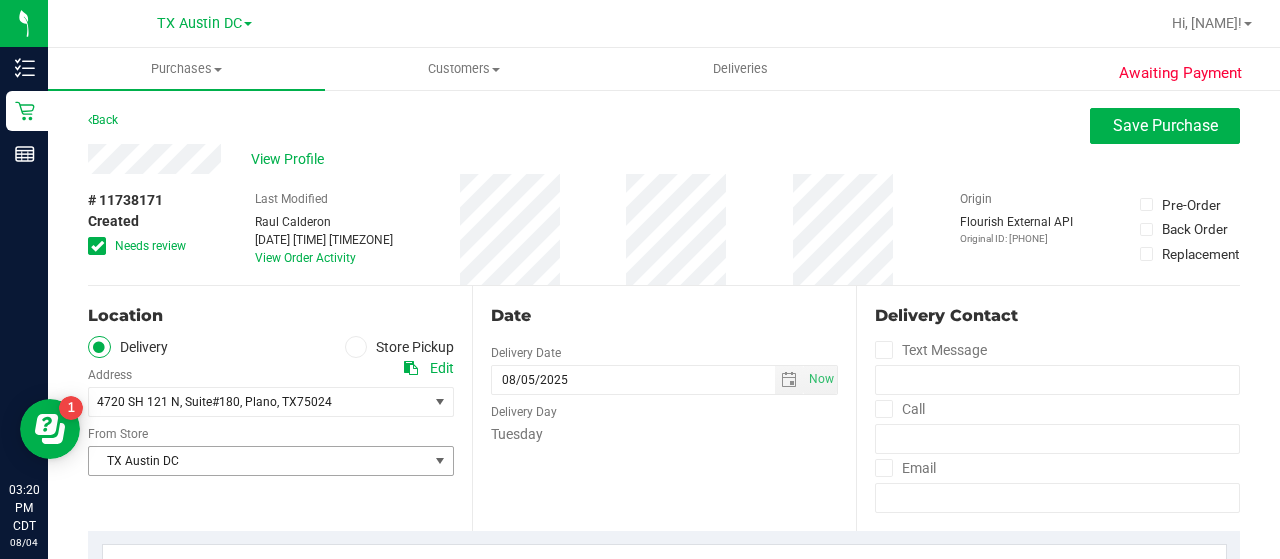click on "TX Austin DC" at bounding box center [258, 461] 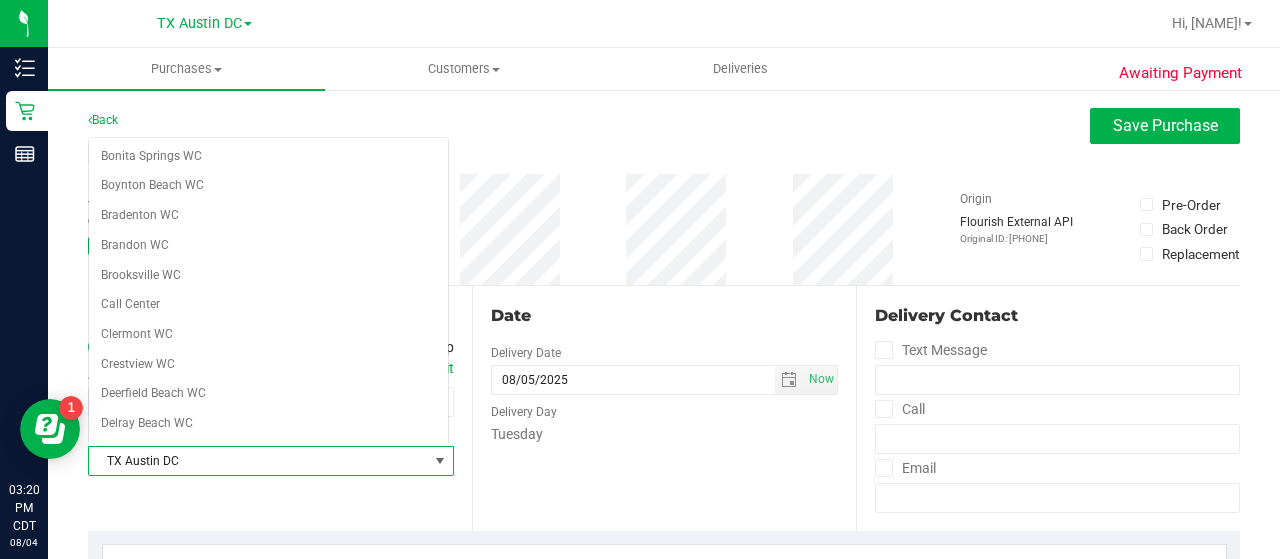 scroll, scrollTop: 1211, scrollLeft: 0, axis: vertical 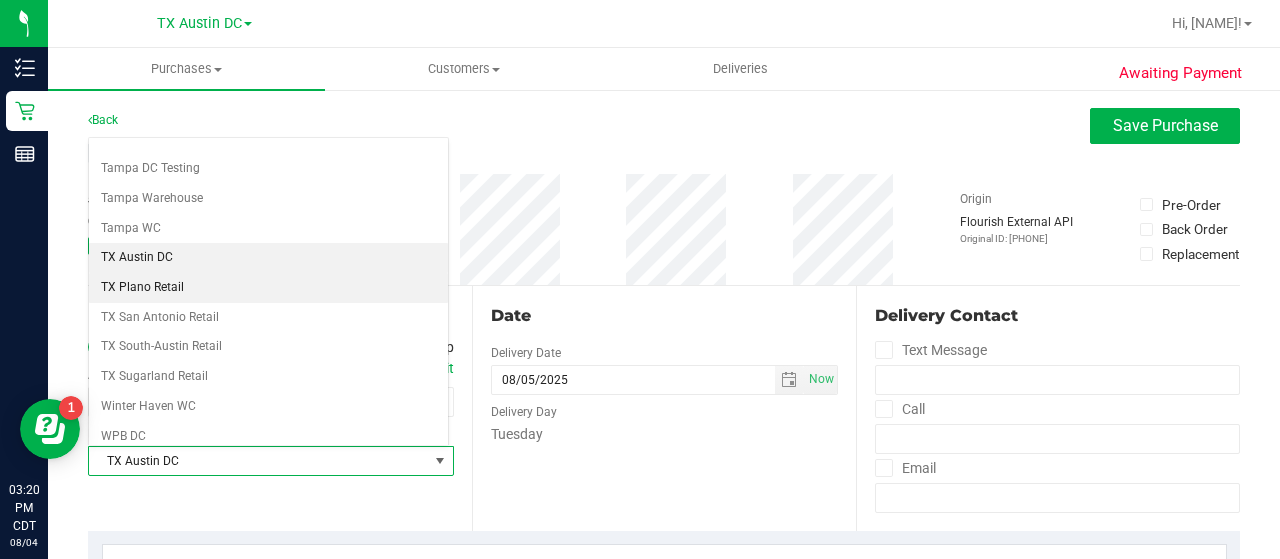 click on "TX Plano Retail" at bounding box center [268, 288] 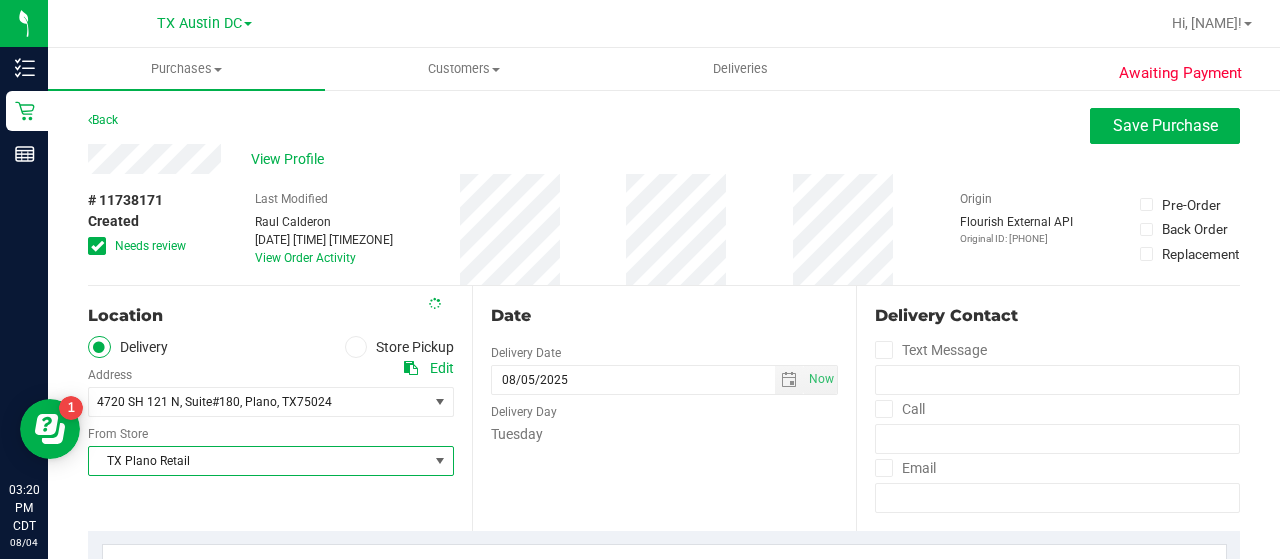 click at bounding box center (97, 246) 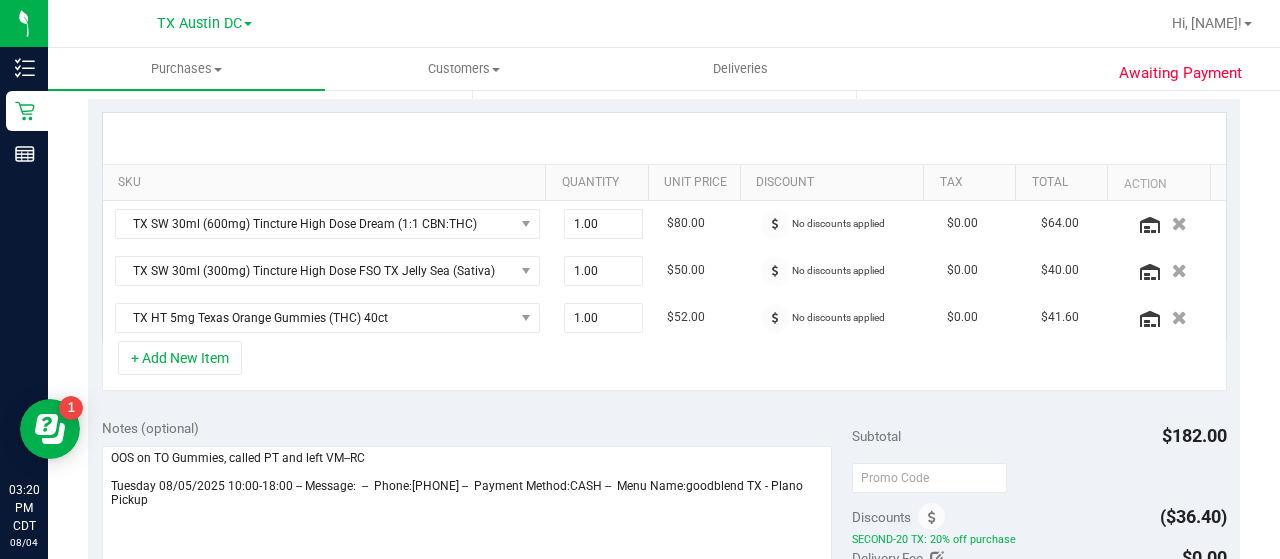 scroll, scrollTop: 468, scrollLeft: 0, axis: vertical 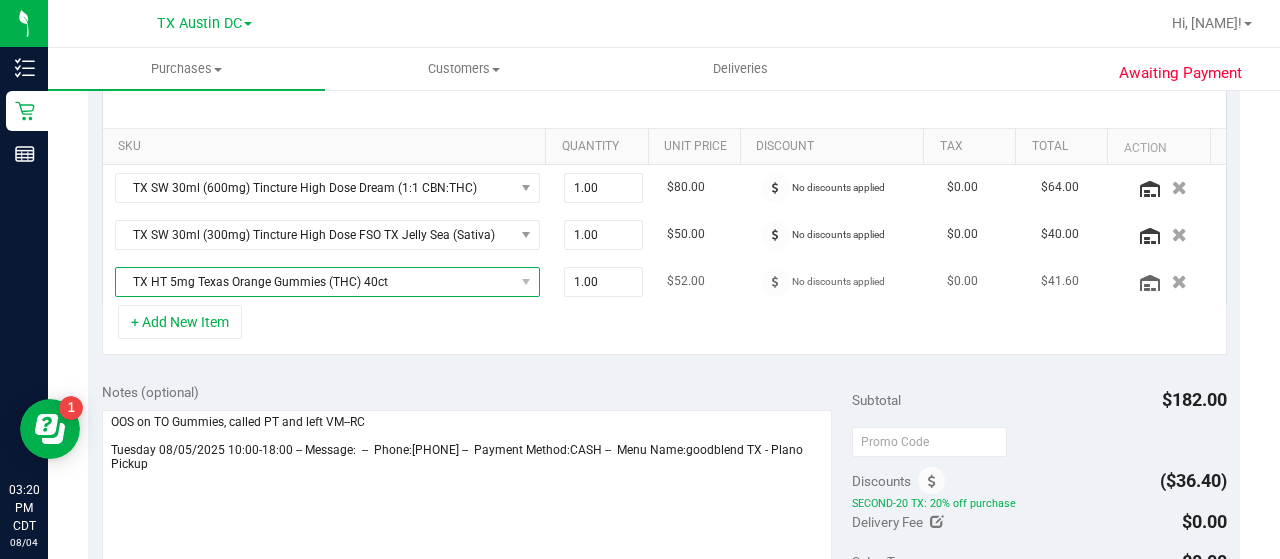 click on "TX HT 5mg Texas Orange Gummies (THC) 40ct" at bounding box center (315, 282) 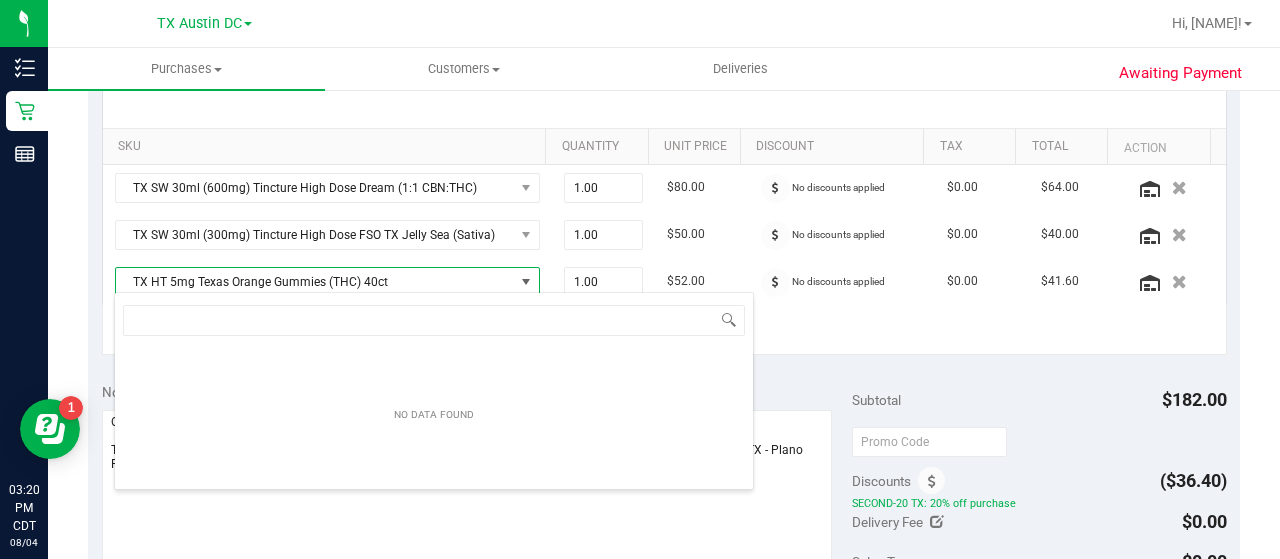 scroll, scrollTop: 99970, scrollLeft: 99586, axis: both 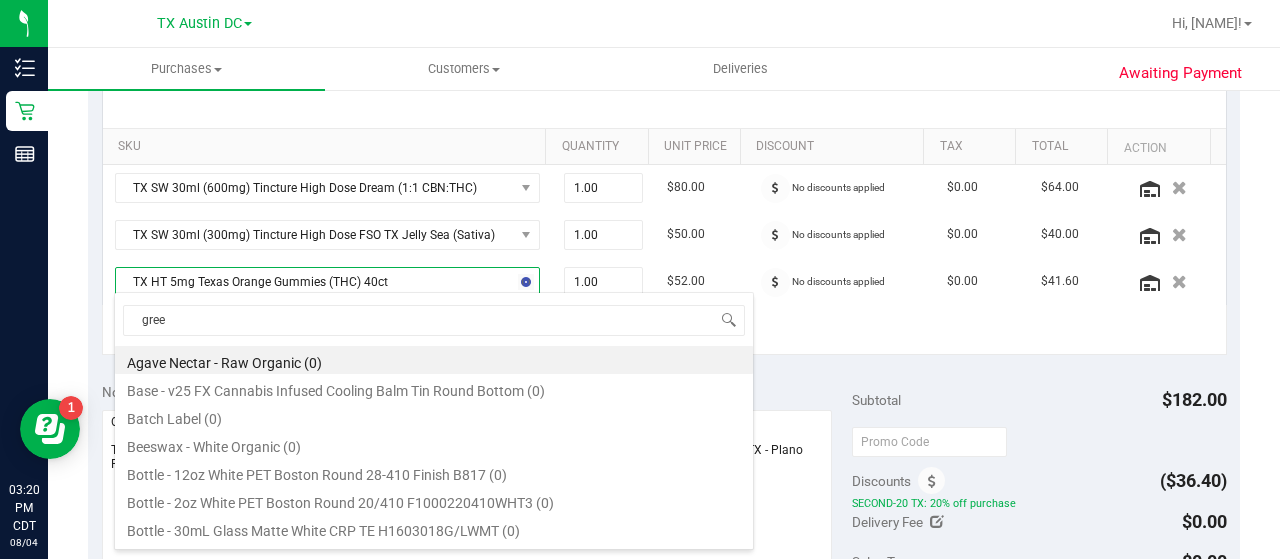 type on "green" 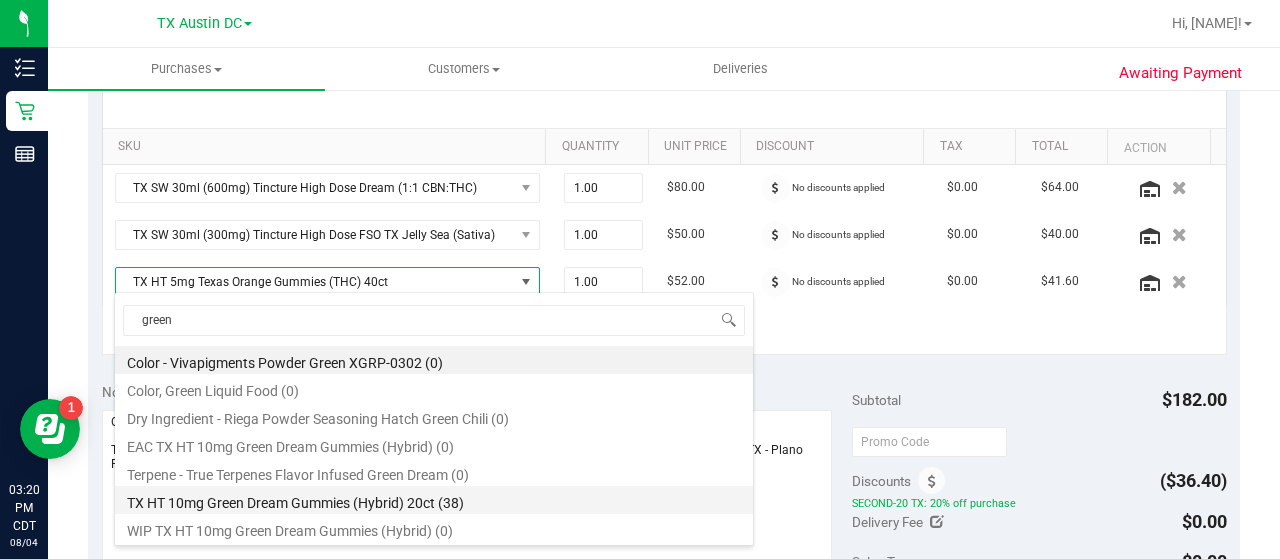 click on "TX HT 10mg Green Dream Gummies (Hybrid) 20ct (38)" at bounding box center (434, 500) 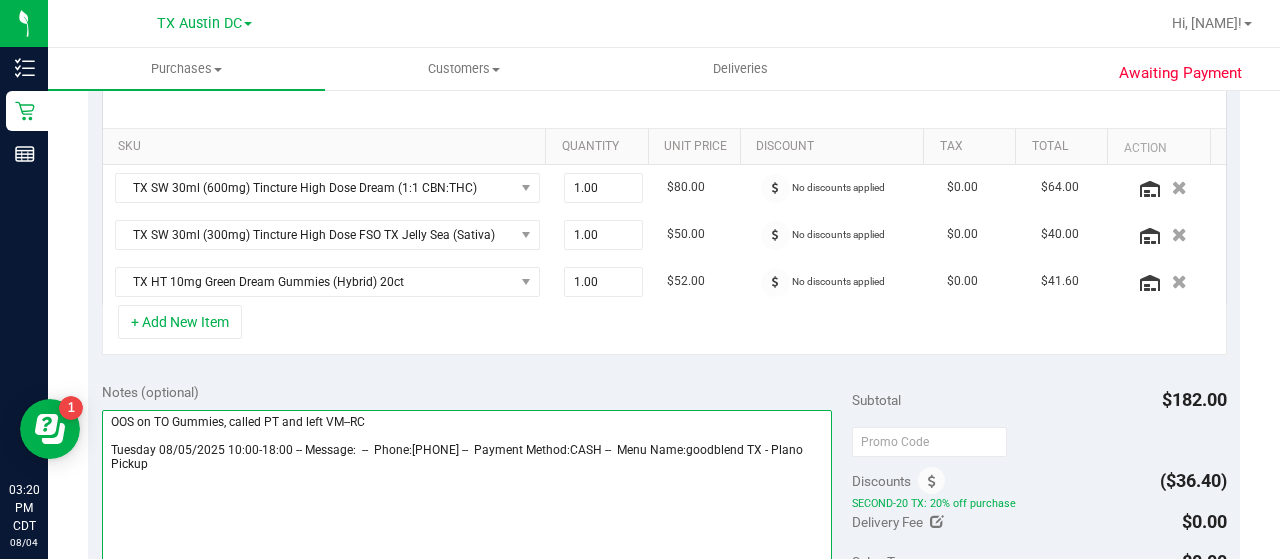 click at bounding box center (467, 506) 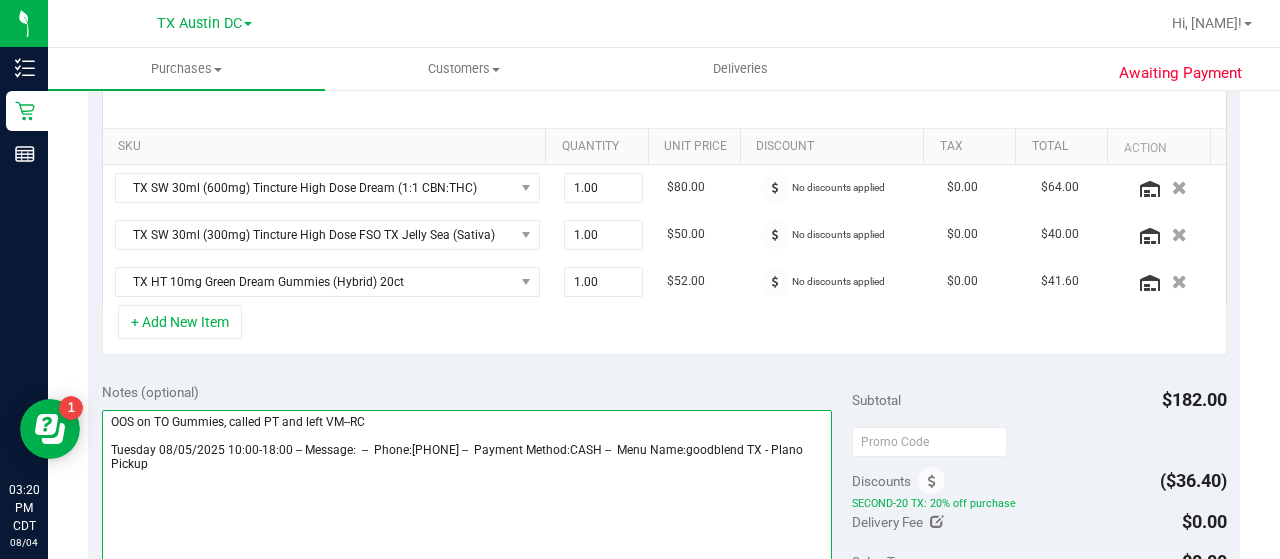 click at bounding box center [467, 506] 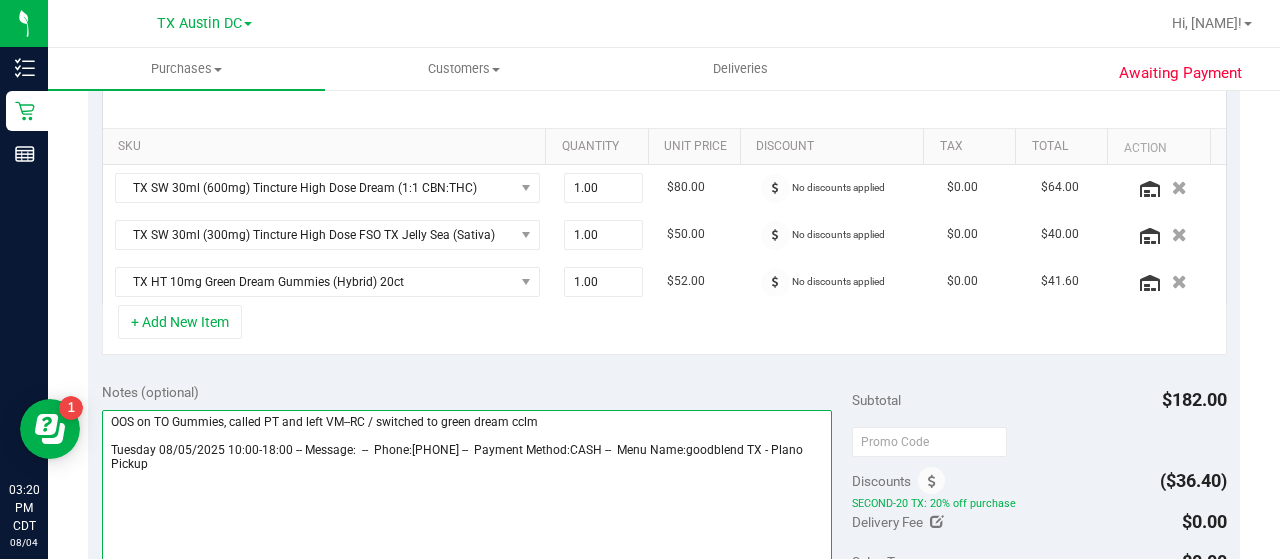click at bounding box center (467, 506) 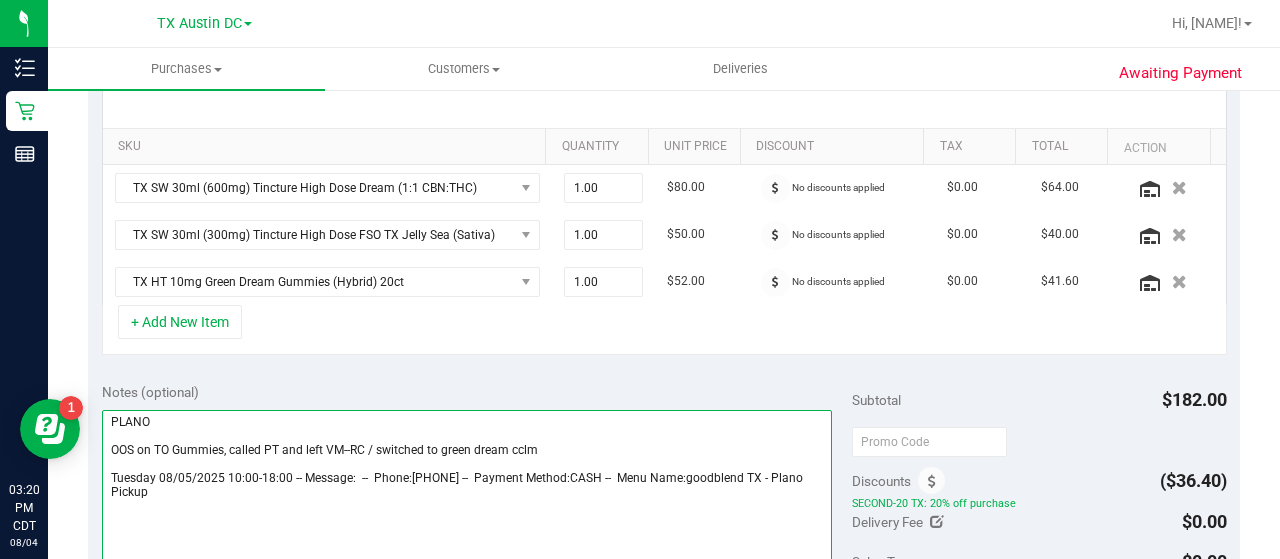 click at bounding box center (467, 506) 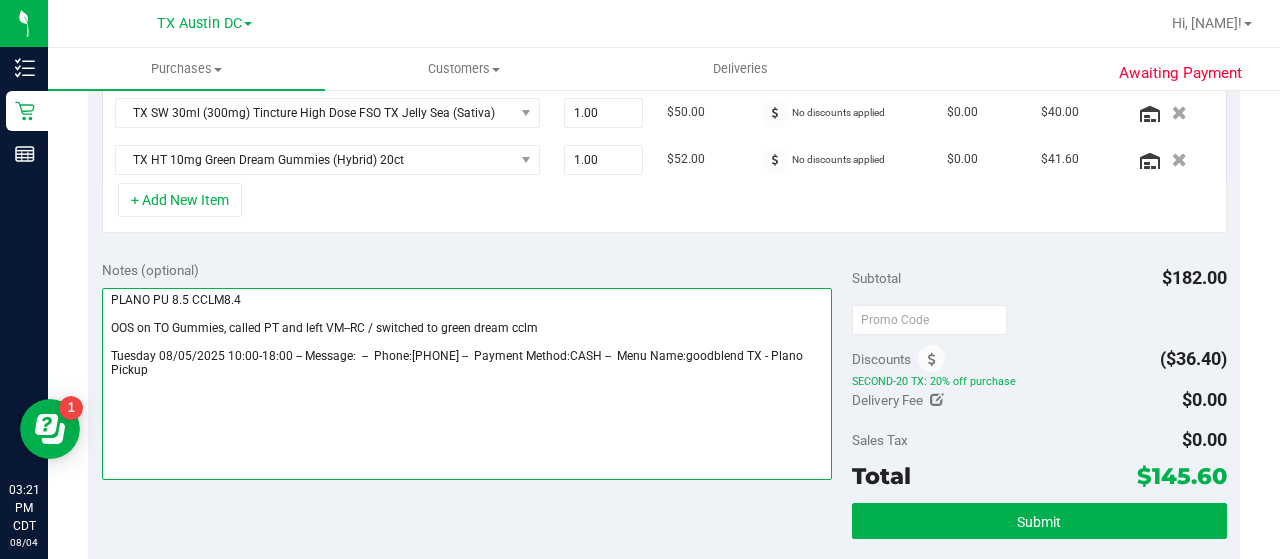 scroll, scrollTop: 644, scrollLeft: 0, axis: vertical 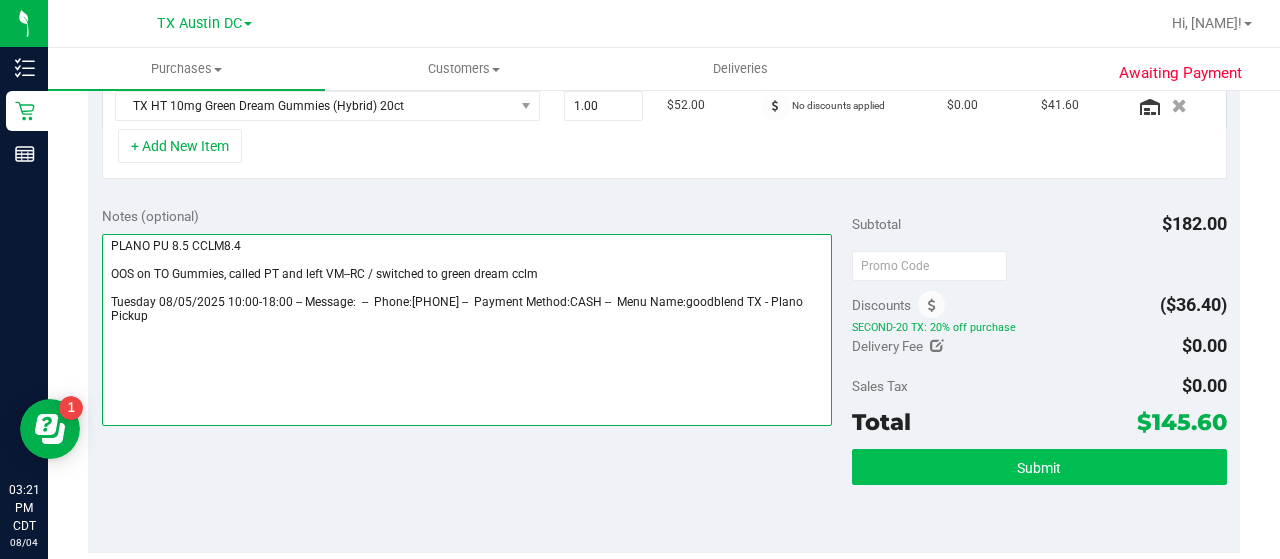 type on "PLANO PU 8.5 CCLM8.4
OOS on TO Gummies, called PT and left VM--RC / switched to green dream cclm
Tuesday 08/05/2025 10:00-18:00 -- Message:  --  Phone:[PHONE] --  Payment Method:CASH --  Menu Name:goodblend TX - Plano Pickup" 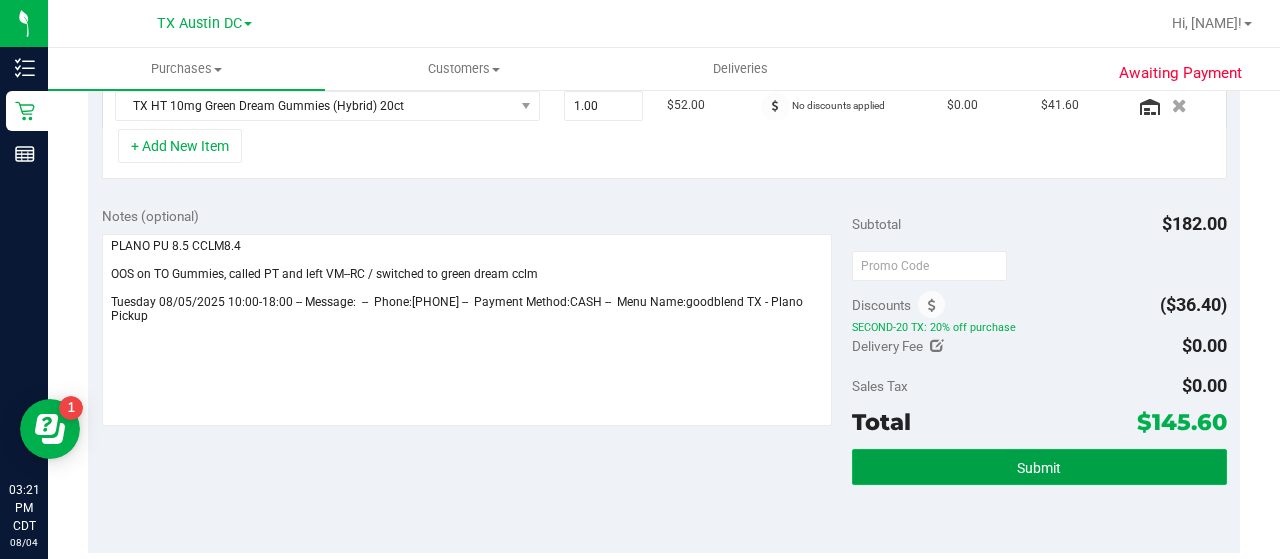 click on "Submit" at bounding box center [1039, 467] 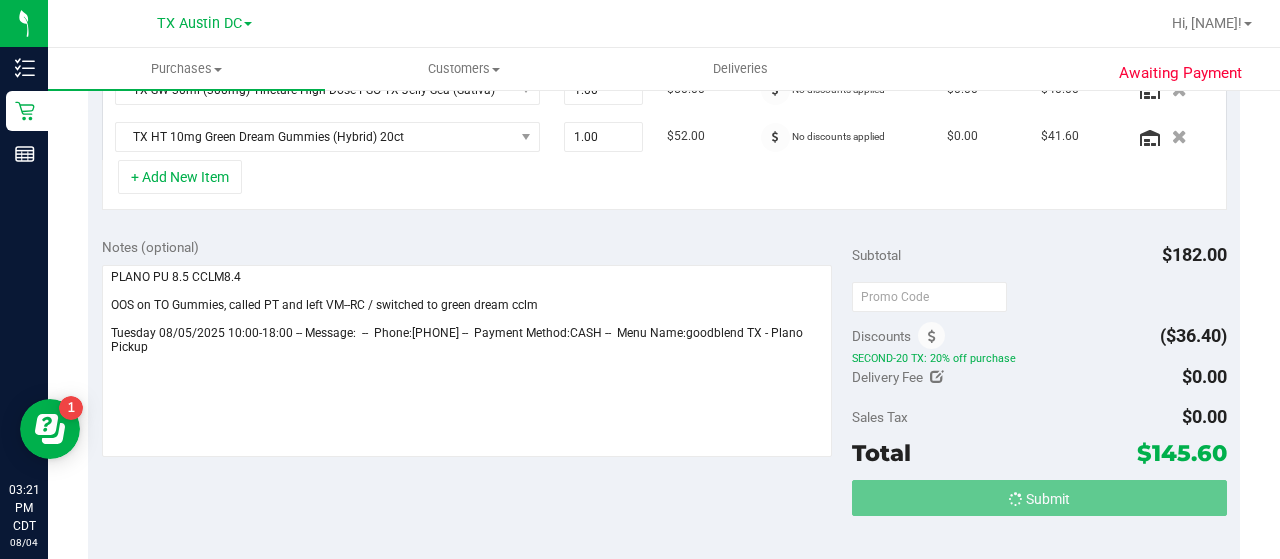 scroll, scrollTop: 582, scrollLeft: 0, axis: vertical 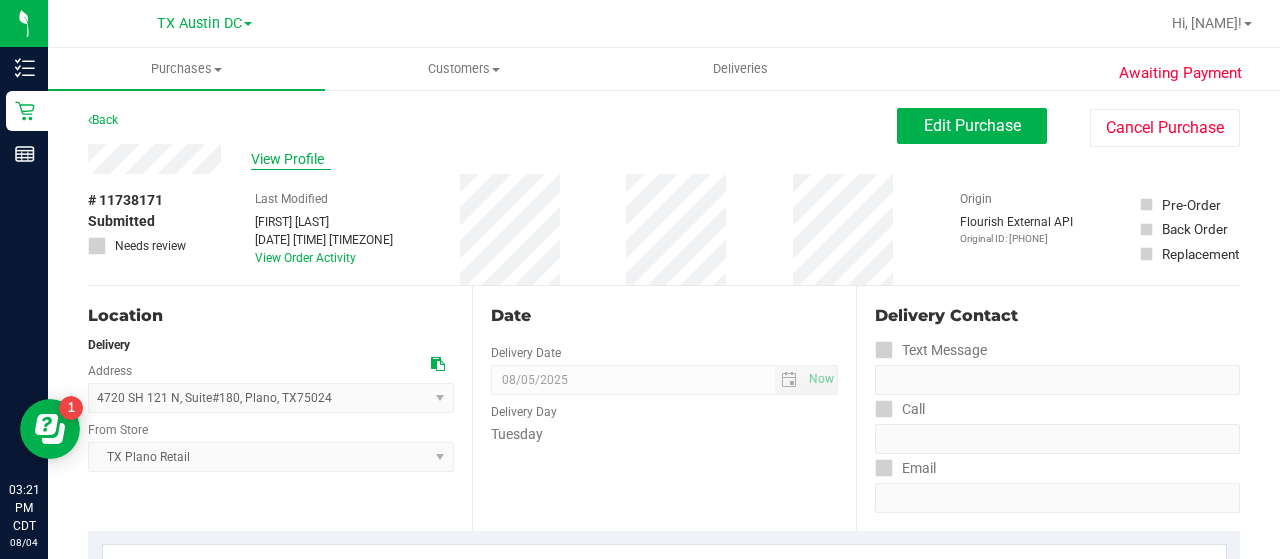 click on "View Profile" at bounding box center (291, 159) 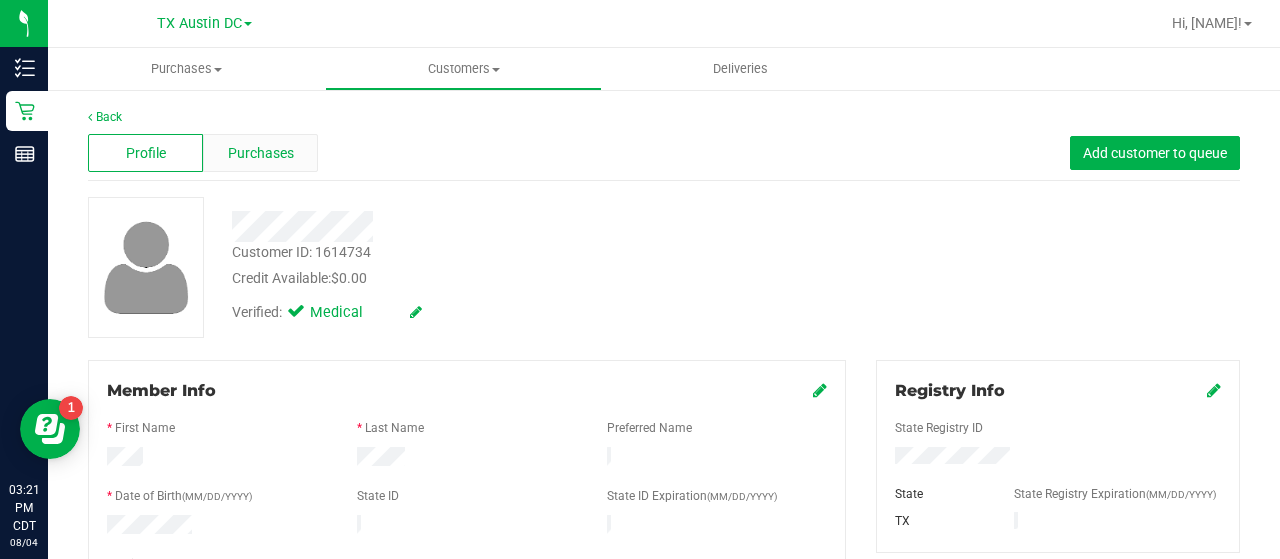 click on "Purchases" at bounding box center [261, 153] 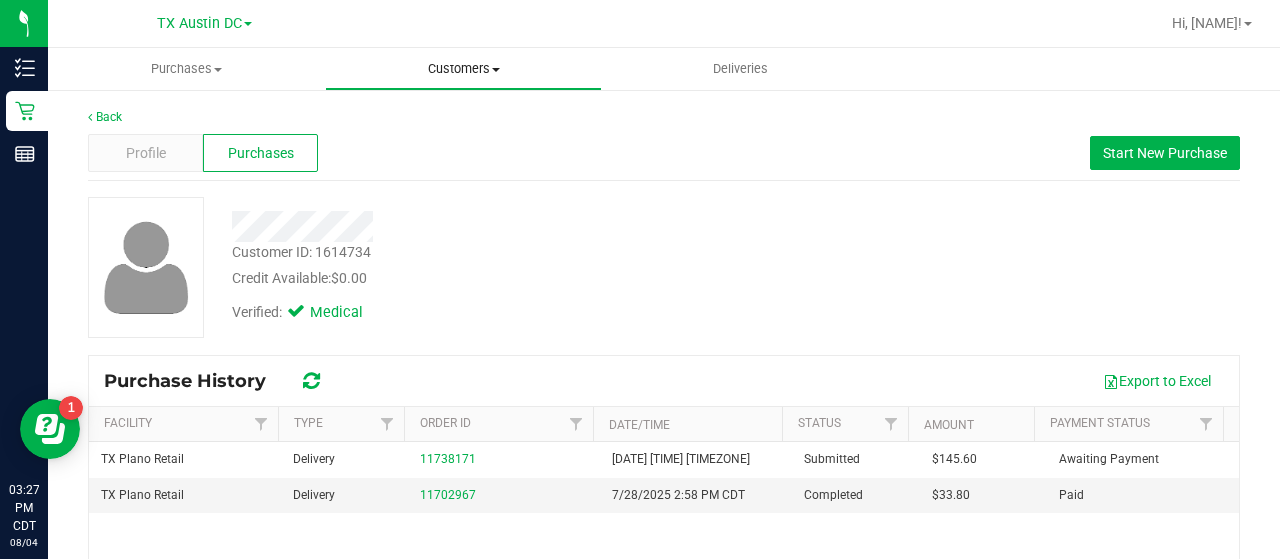 click on "Customers" at bounding box center [463, 69] 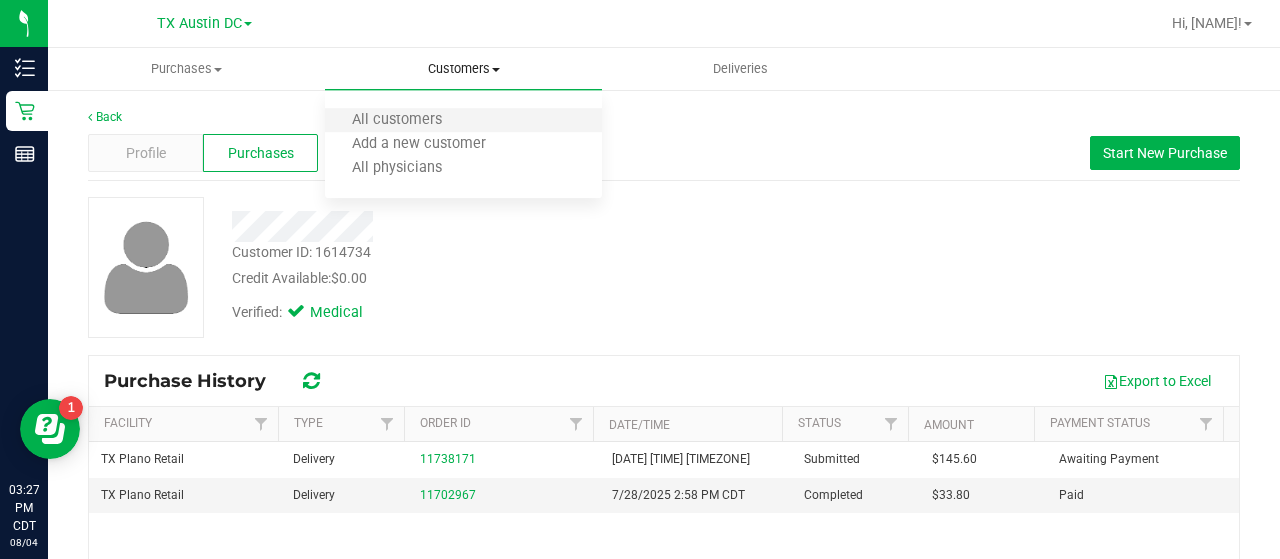 click on "All customers" at bounding box center [463, 121] 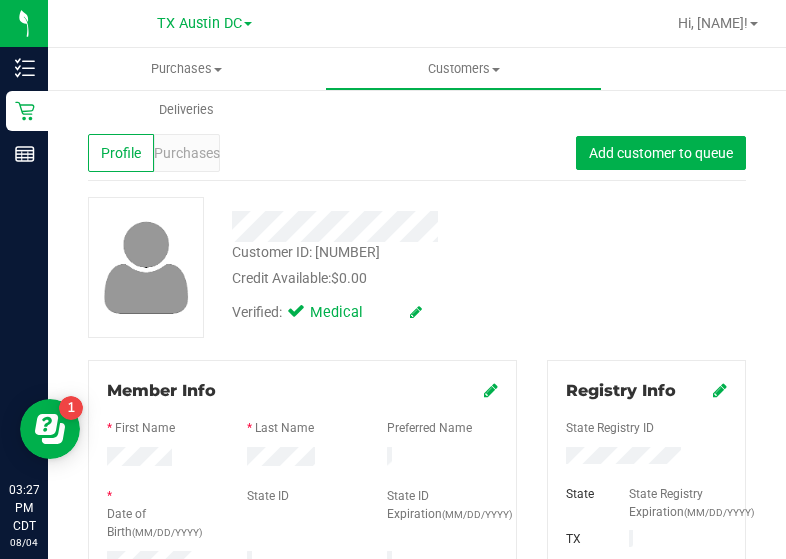 click on "Customer ID: [NUMBER]
Credit Available:
$0.00
Verified:
Medical" at bounding box center (417, 267) 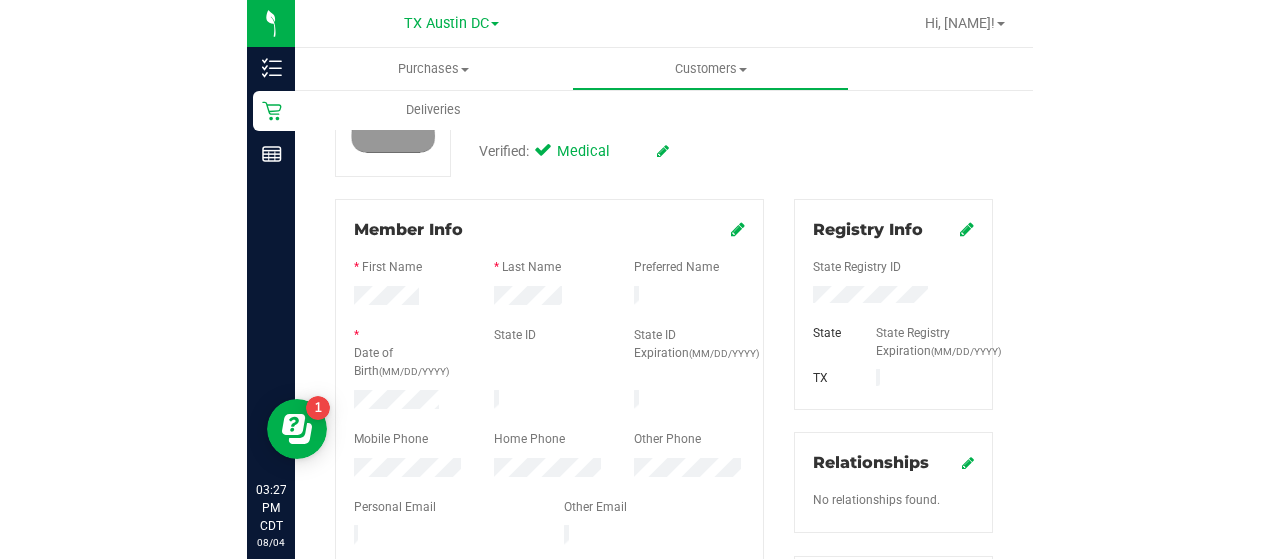 scroll, scrollTop: 172, scrollLeft: 0, axis: vertical 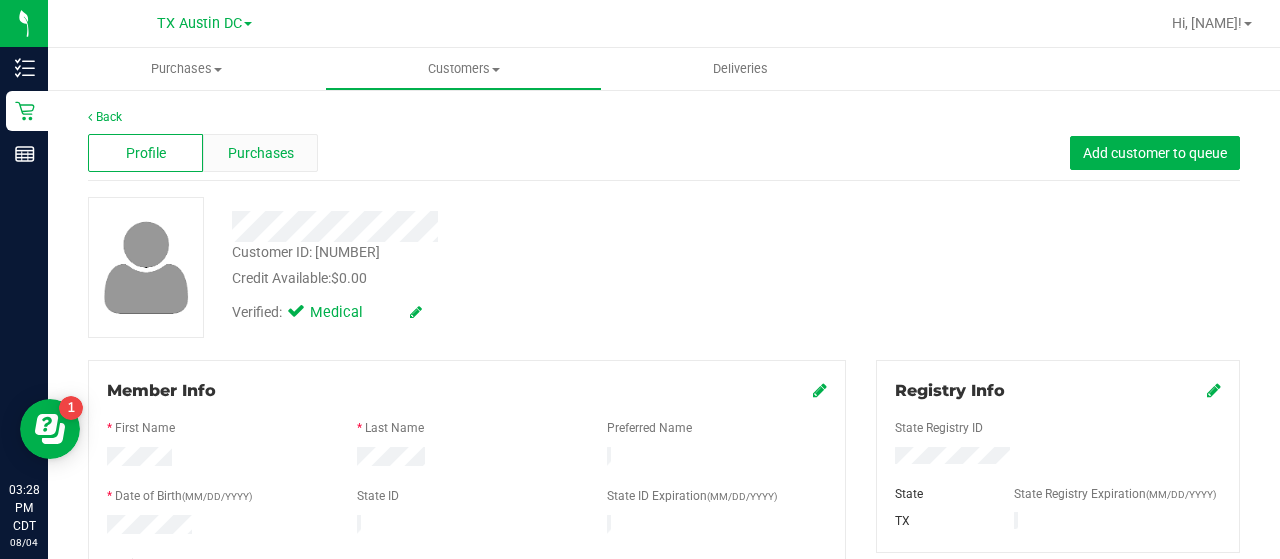 click on "Purchases" at bounding box center [260, 153] 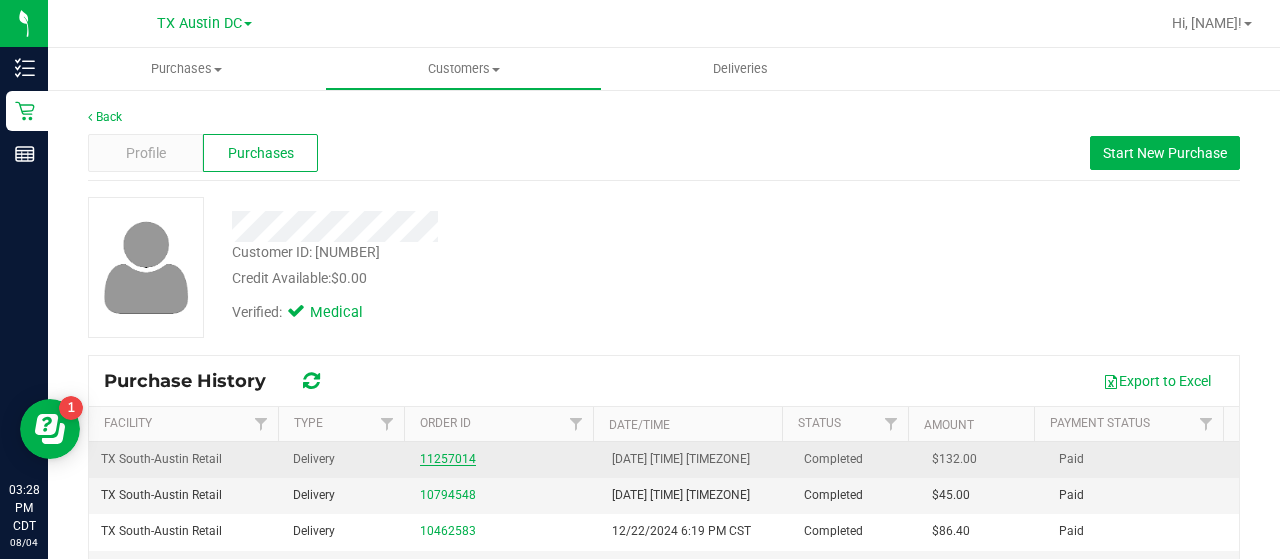 click on "11257014" at bounding box center (448, 459) 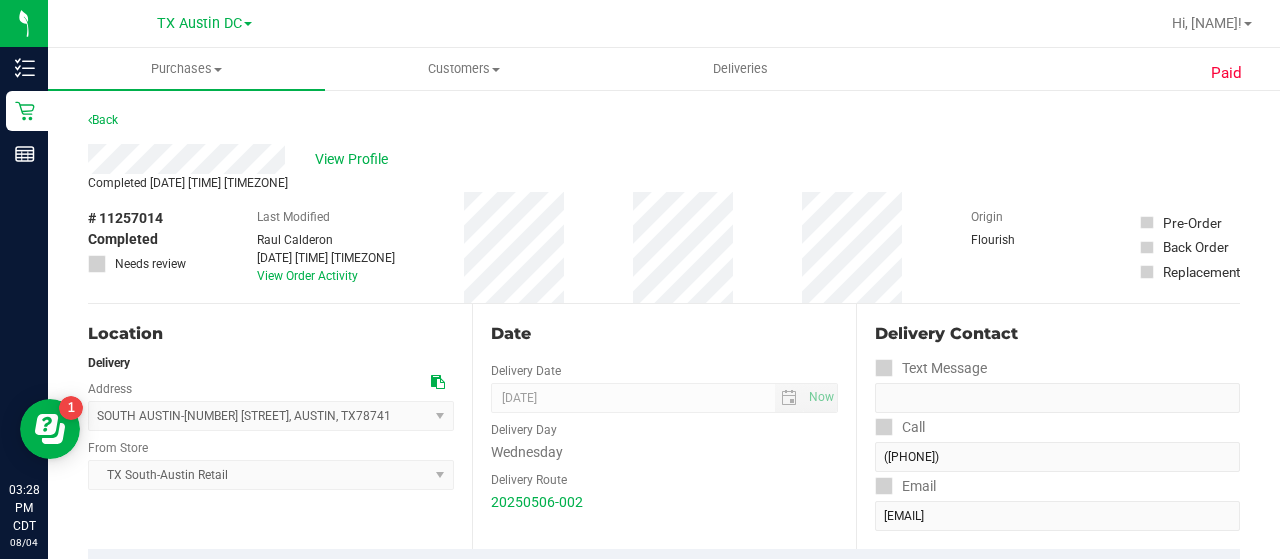 scroll, scrollTop: 447, scrollLeft: 0, axis: vertical 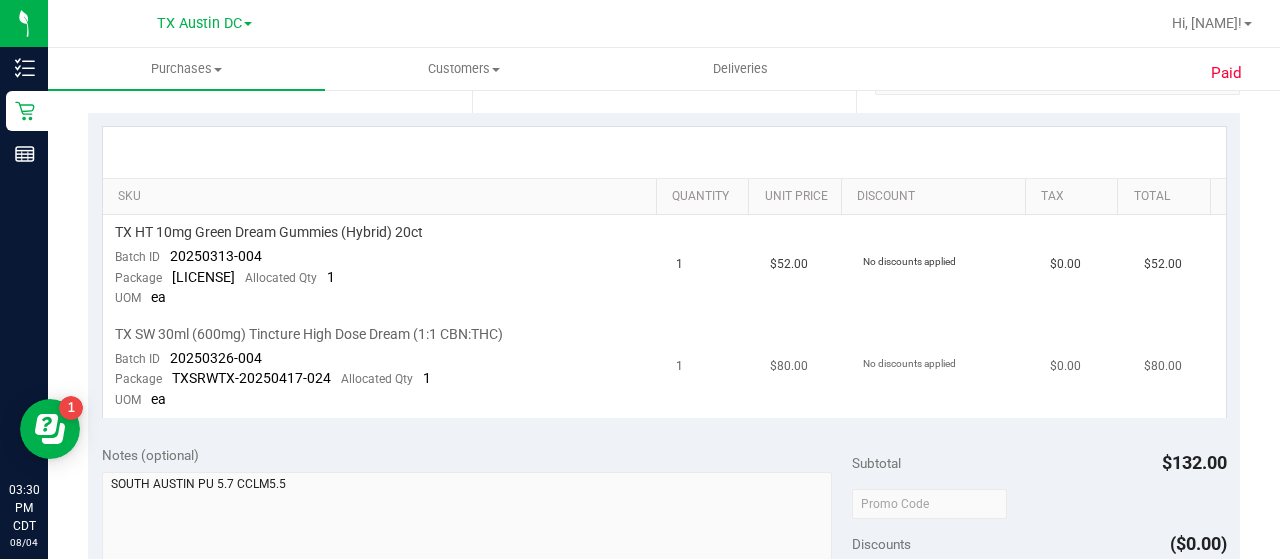 click on "TX SW 30ml (600mg) Tincture High Dose Dream (1:1 CBN:THC)
Batch ID
20250326-004
Package
TXSRWTX-20250417-024
Allocated Qty
1
UOM
ea" at bounding box center (384, 367) 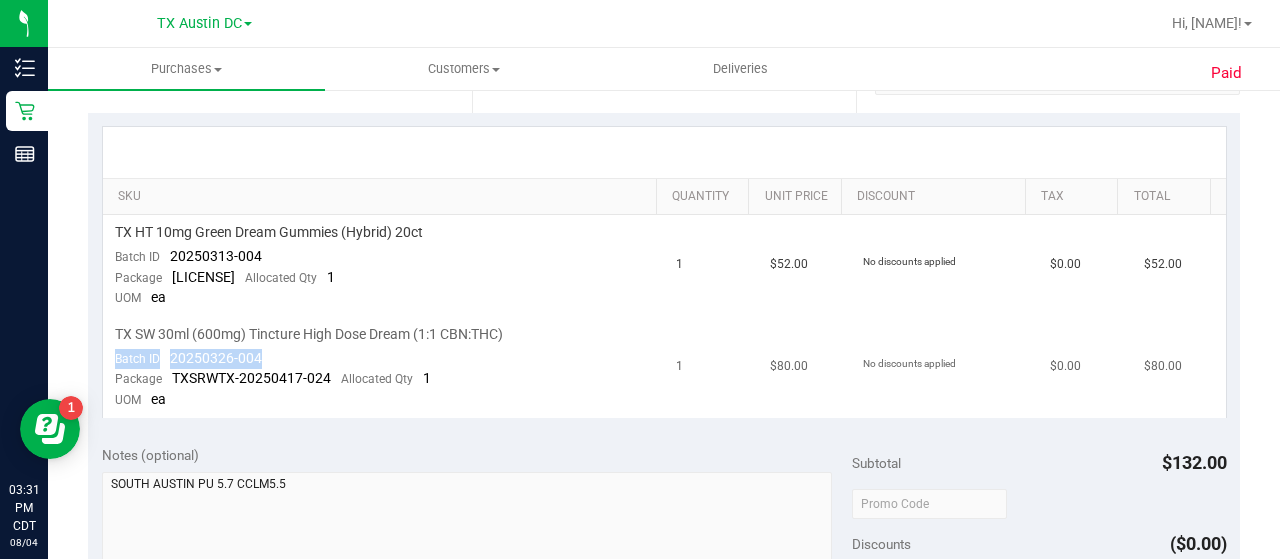 click on "TX SW 30ml (600mg) Tincture High Dose Dream (1:1 CBN:THC)" at bounding box center (384, 334) 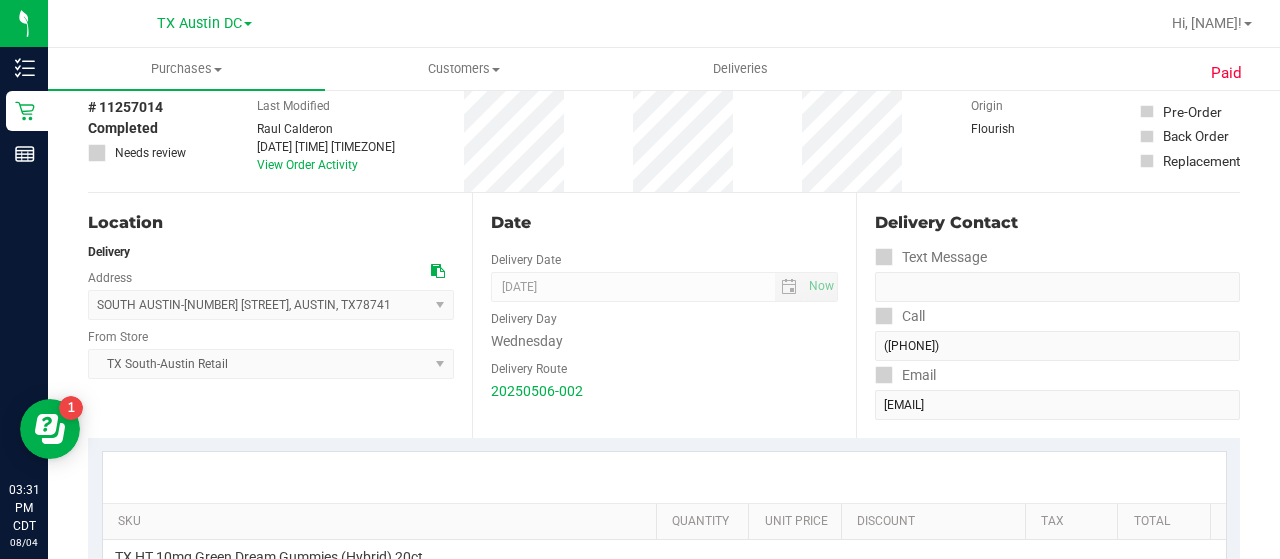 scroll, scrollTop: 0, scrollLeft: 0, axis: both 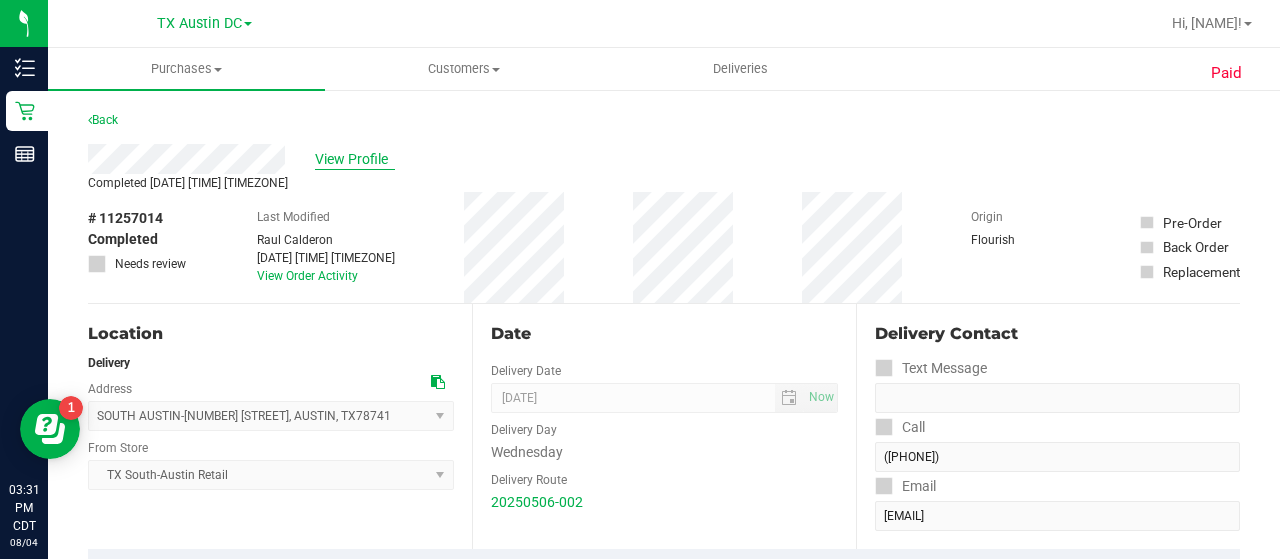 click on "View Profile" at bounding box center [355, 159] 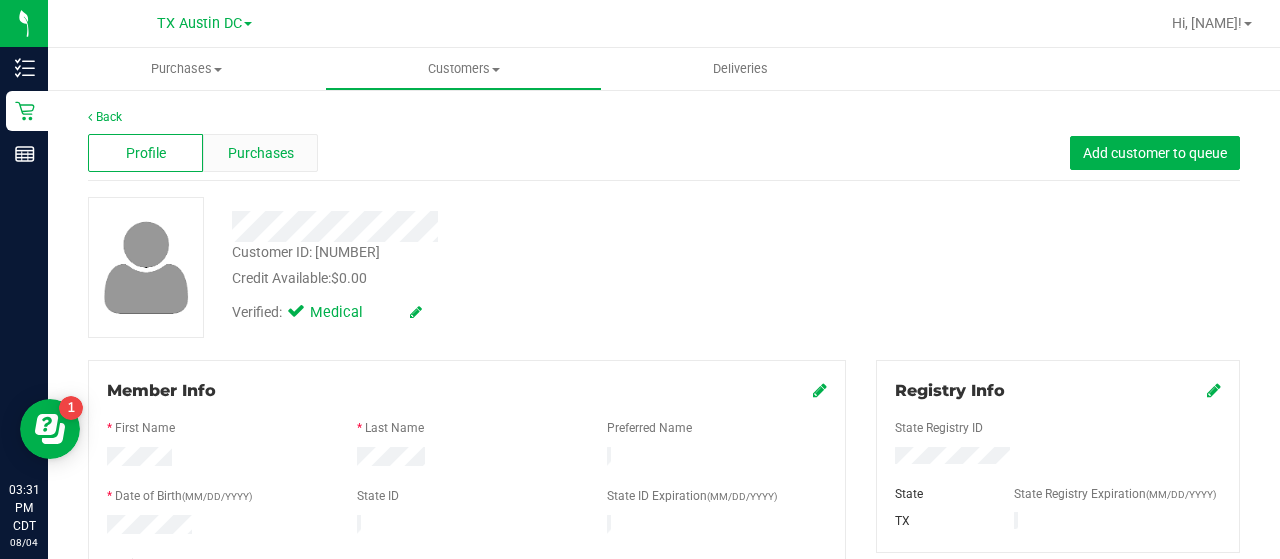 click on "Purchases" at bounding box center [261, 153] 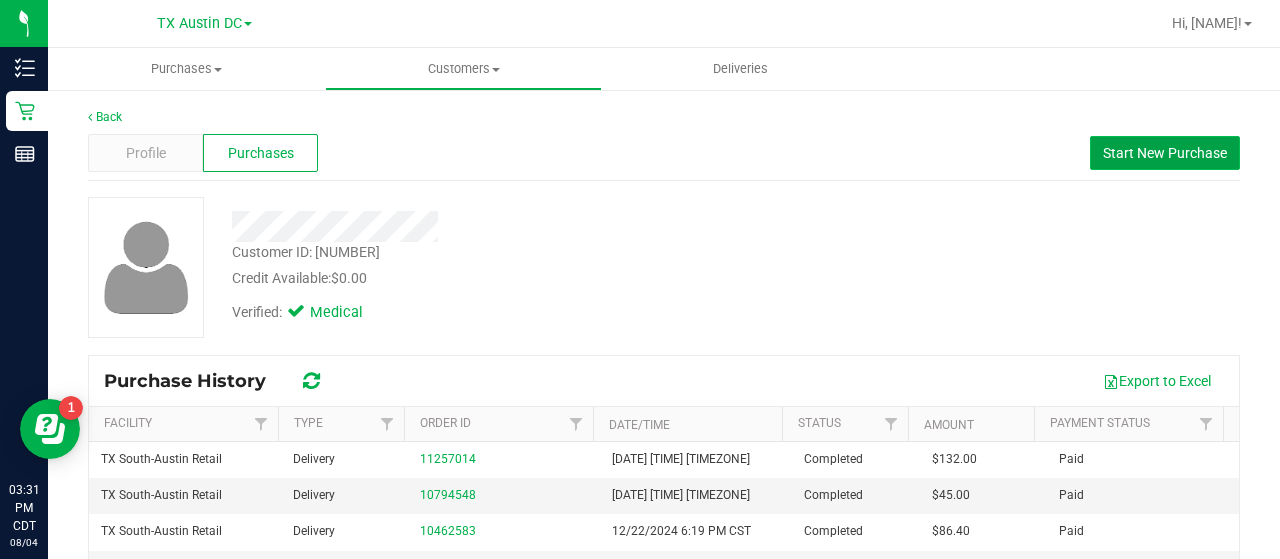 click on "Start New Purchase" at bounding box center [1165, 153] 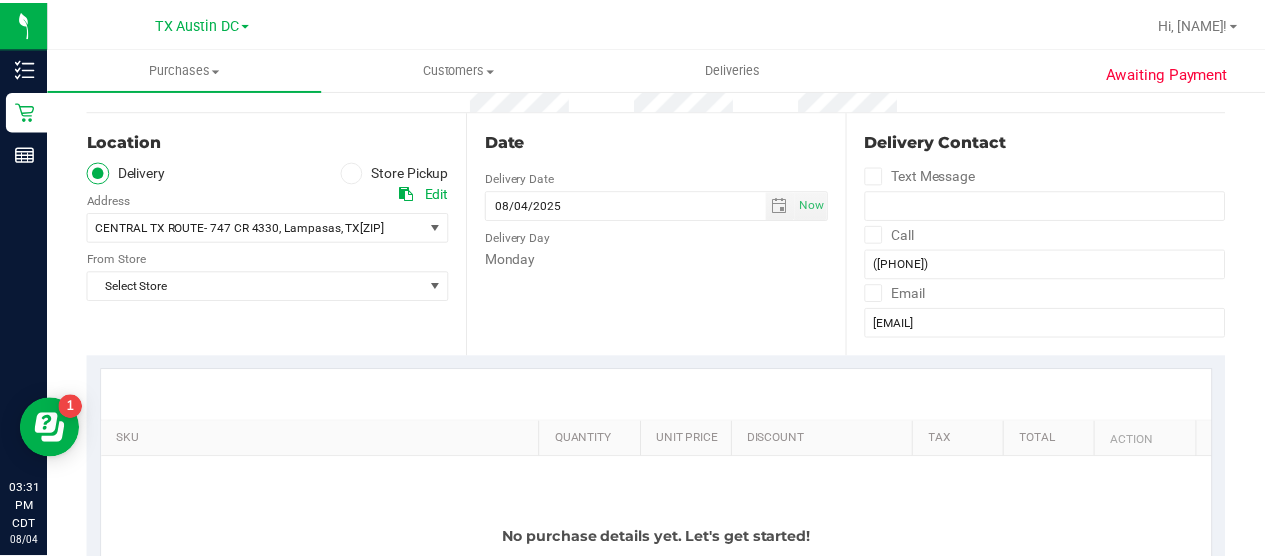 scroll, scrollTop: 210, scrollLeft: 0, axis: vertical 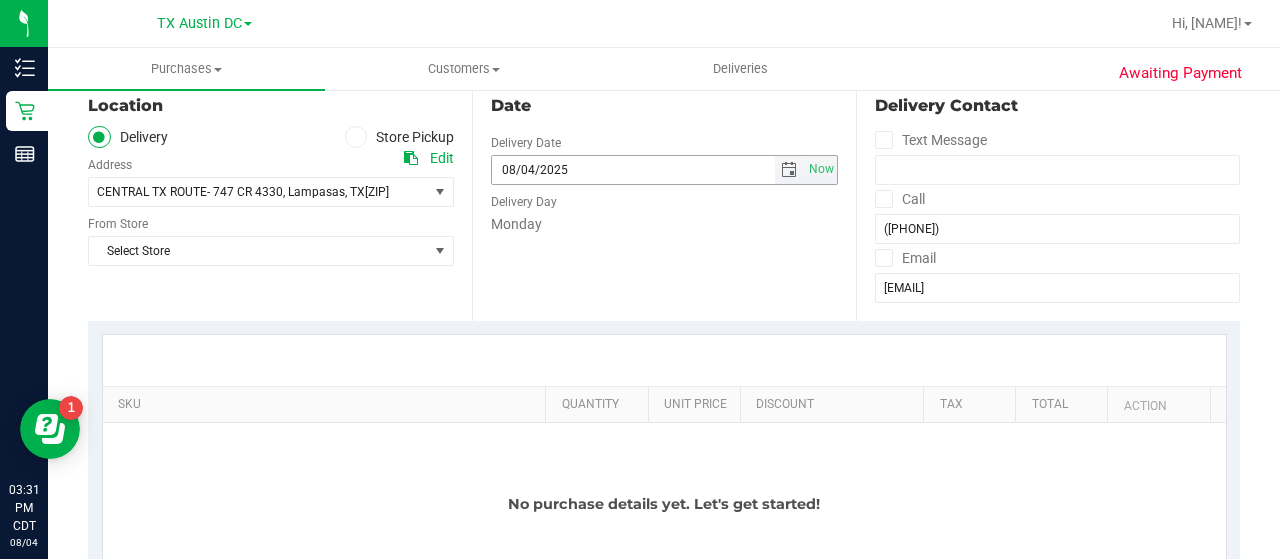 click at bounding box center [789, 170] 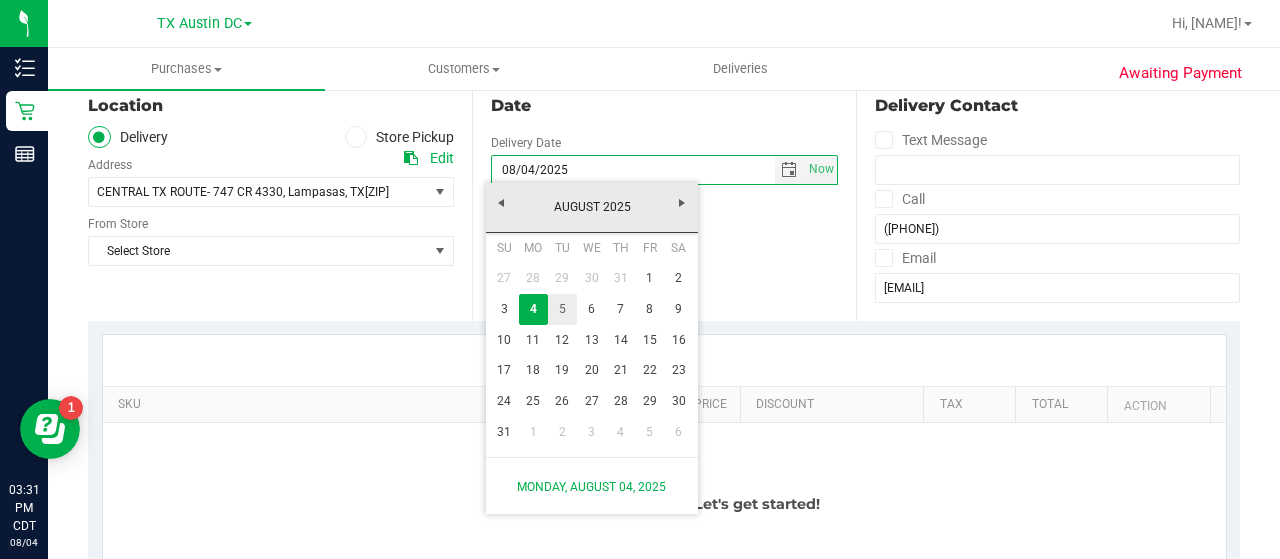 click on "5" at bounding box center (562, 309) 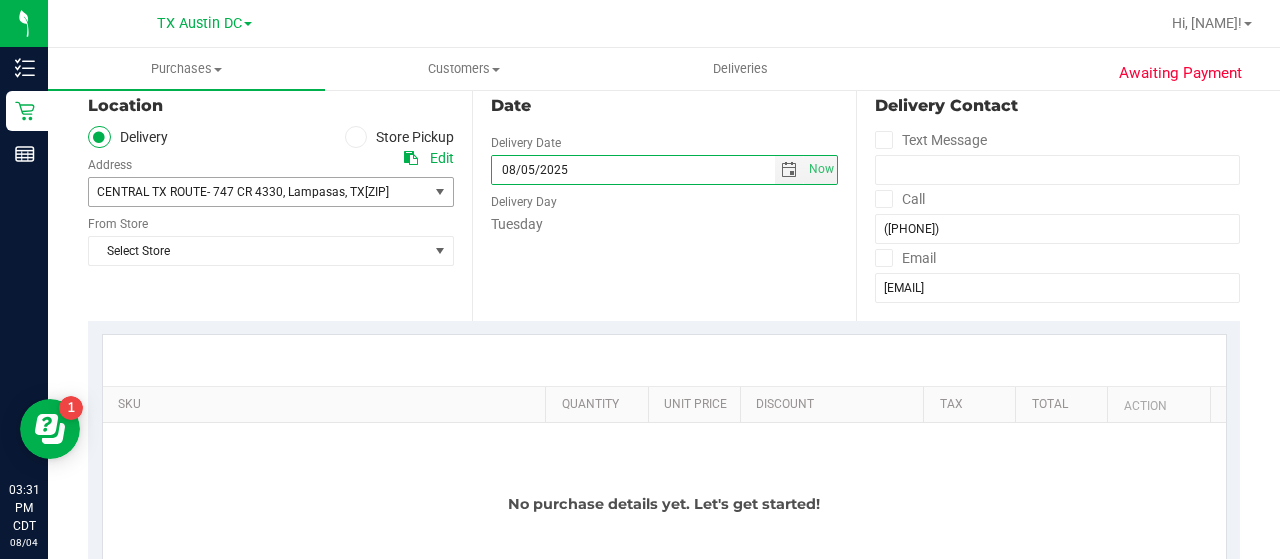 click on "CENTRAL TX ROUTE- 747 CR 4330
, Lampasas
, TX
76550" at bounding box center (250, 192) 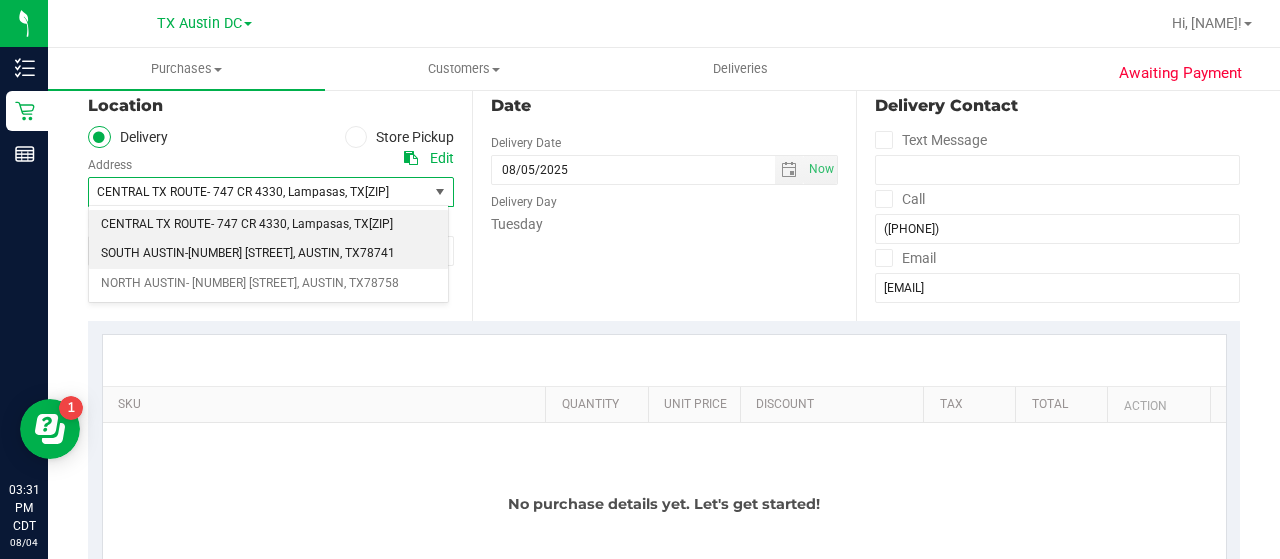 click on ", AUSTIN" at bounding box center (316, 254) 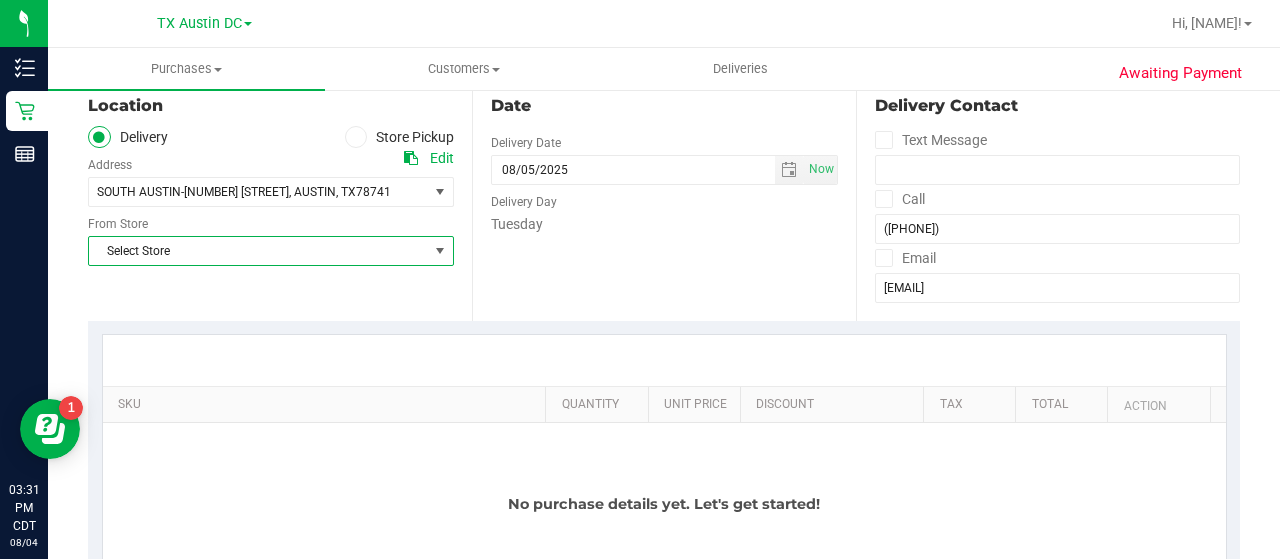 click on "Select Store" at bounding box center [258, 251] 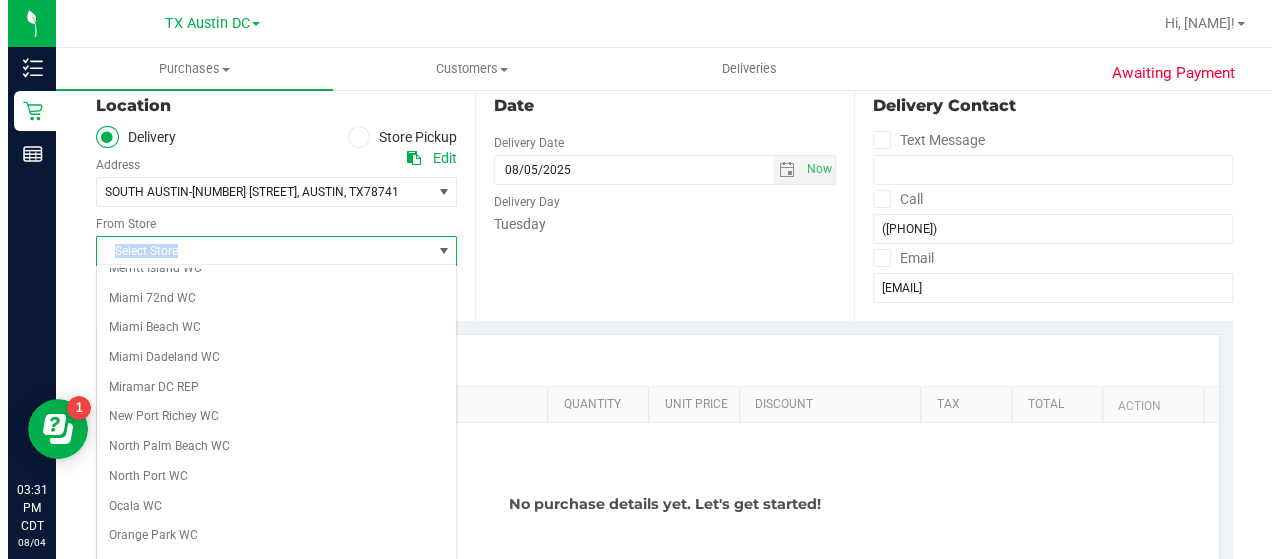 scroll, scrollTop: 1414, scrollLeft: 0, axis: vertical 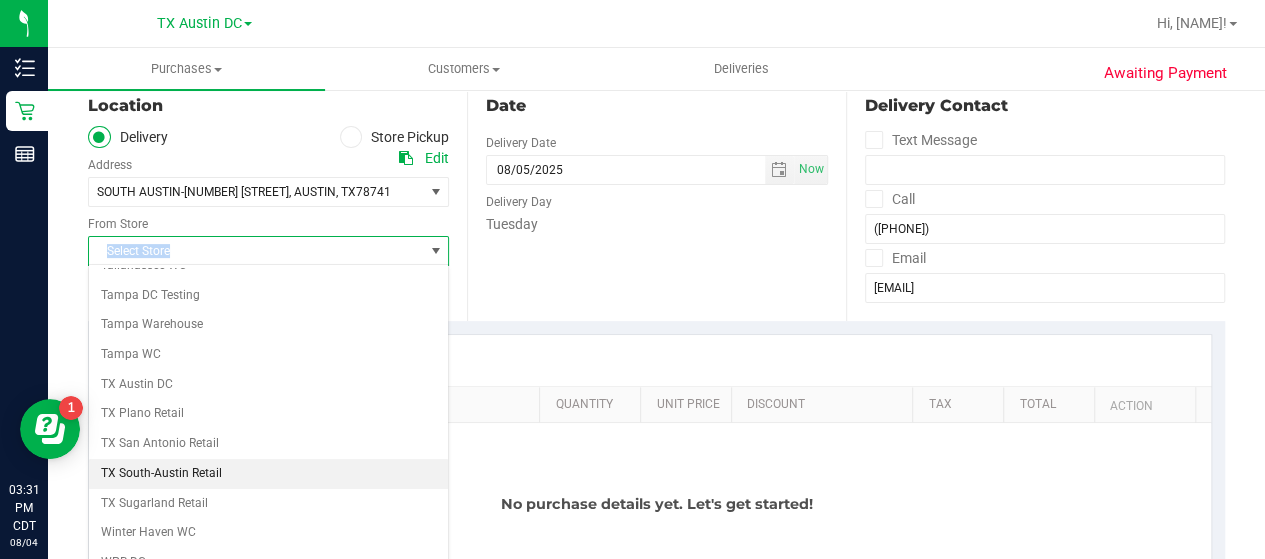 click on "TX South-Austin Retail" at bounding box center (268, 474) 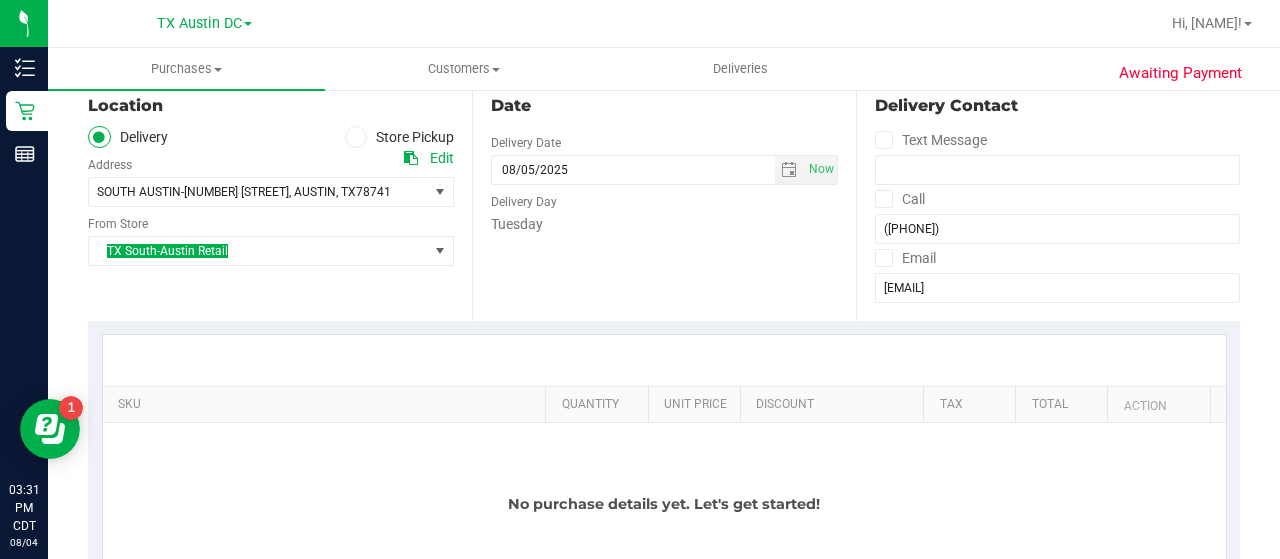 click at bounding box center (664, 360) 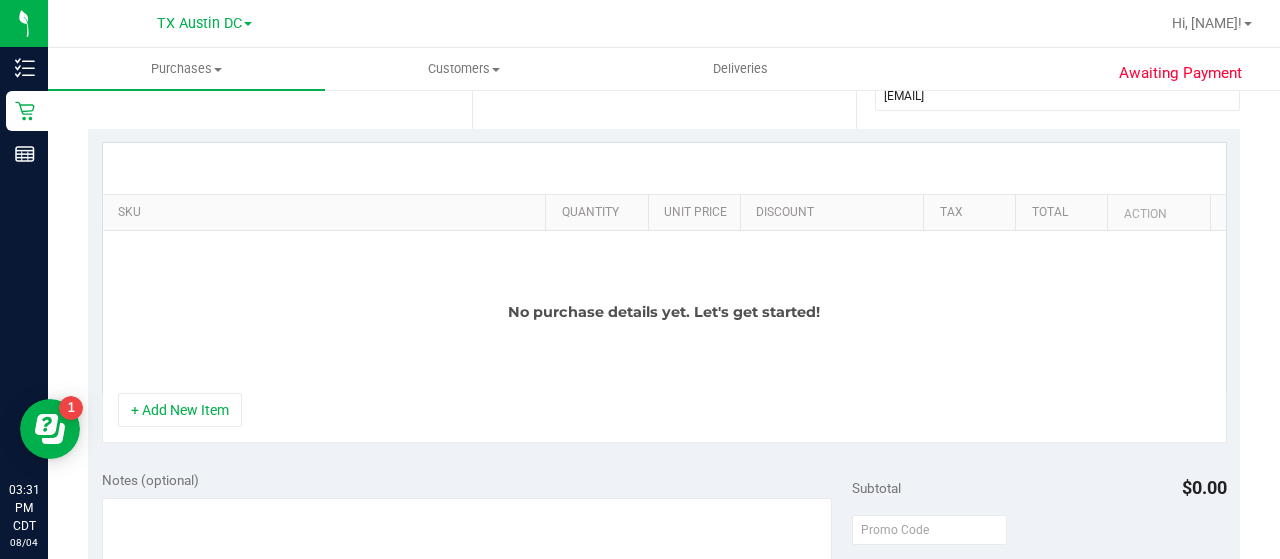 scroll, scrollTop: 406, scrollLeft: 0, axis: vertical 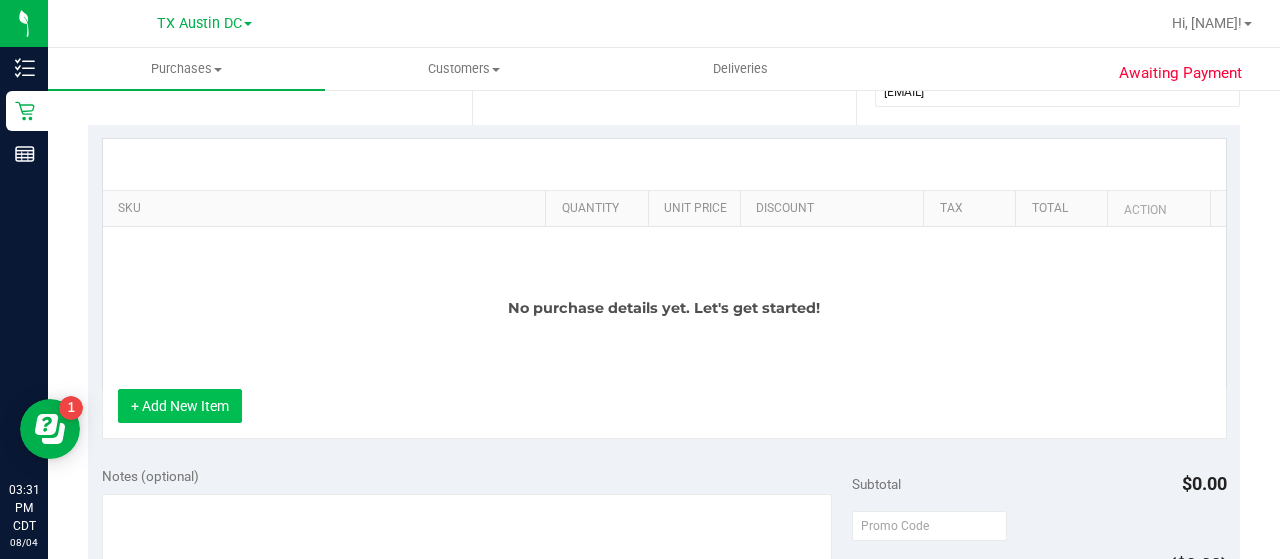 click on "+ Add New Item" at bounding box center (180, 406) 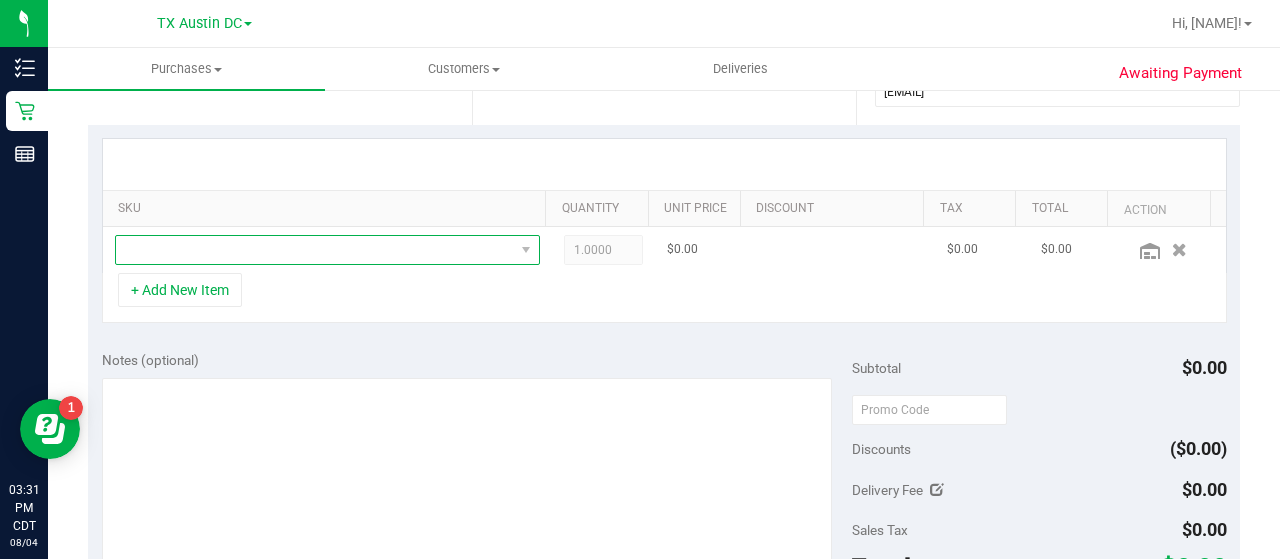 click at bounding box center [327, 250] 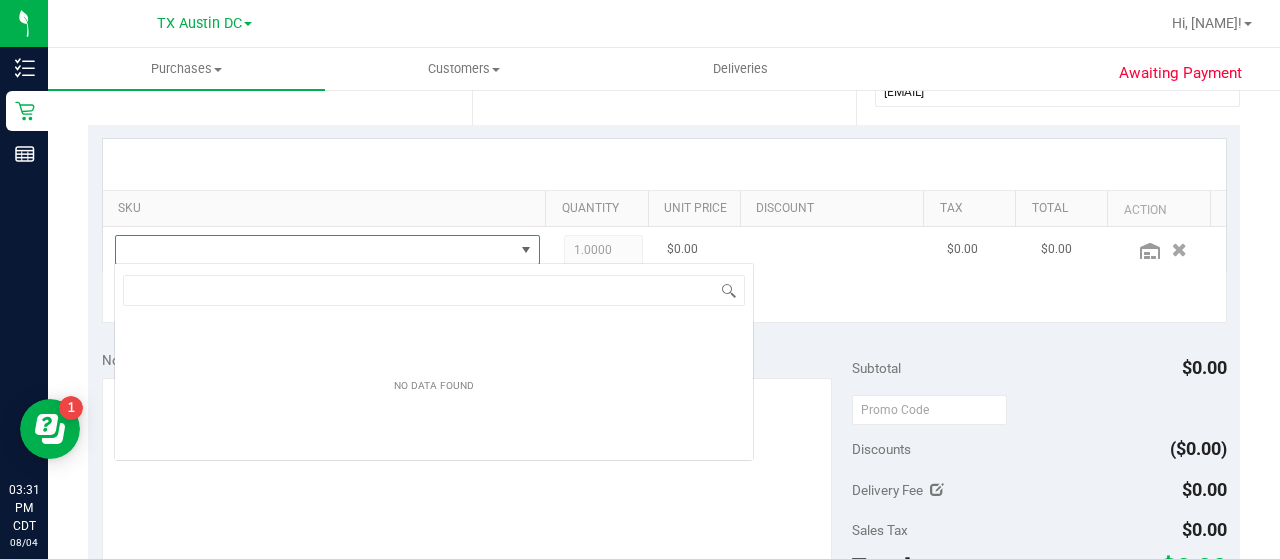 scroll, scrollTop: 99970, scrollLeft: 99586, axis: both 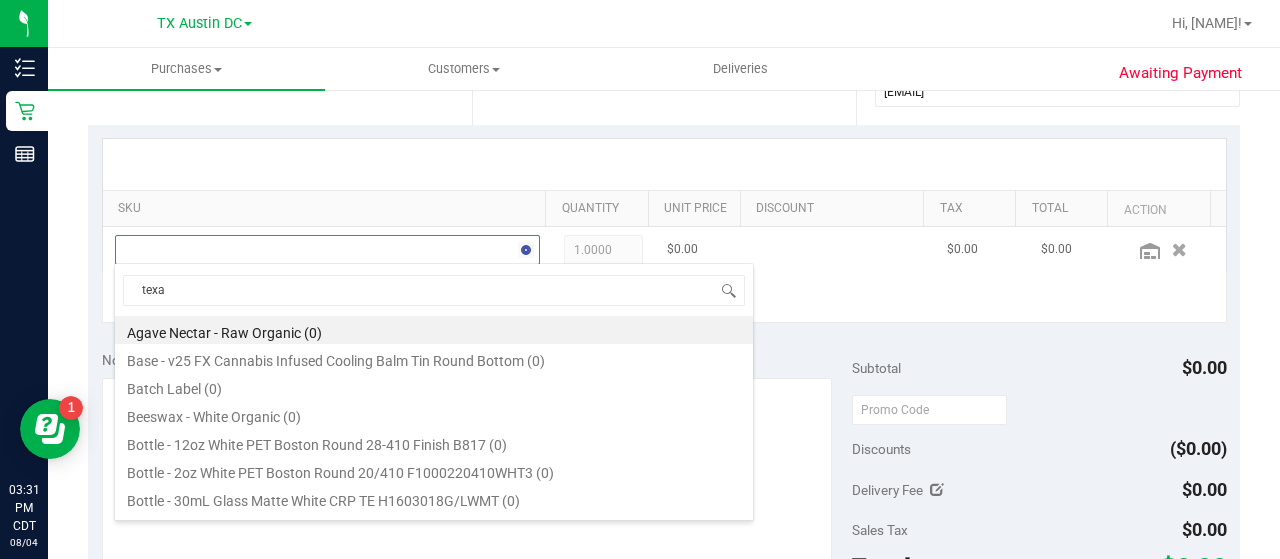 type on "texas" 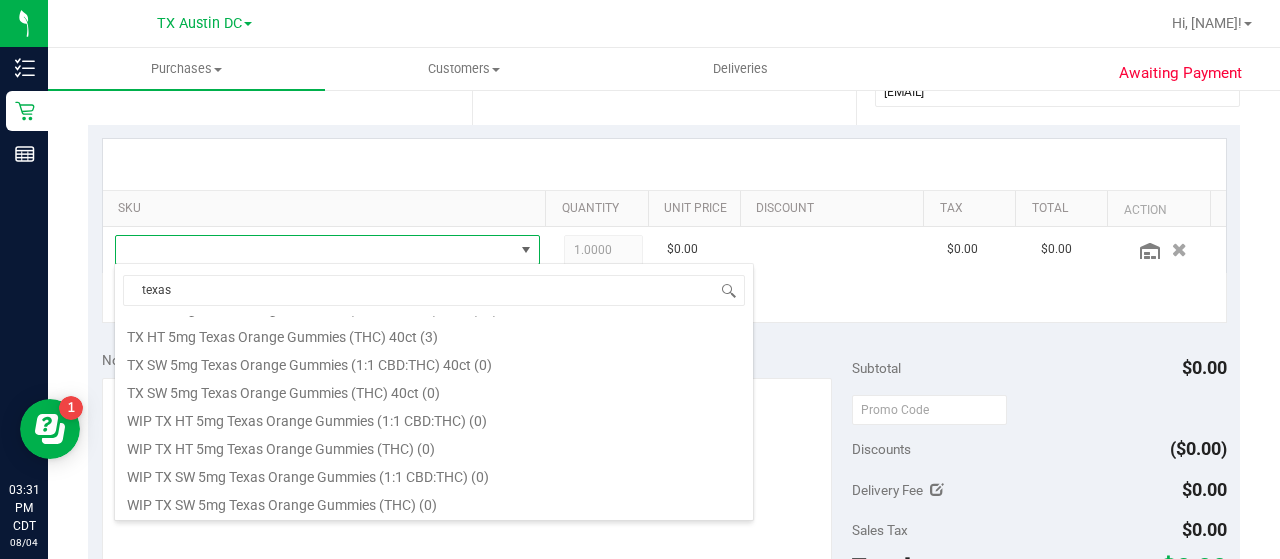 scroll, scrollTop: 322, scrollLeft: 0, axis: vertical 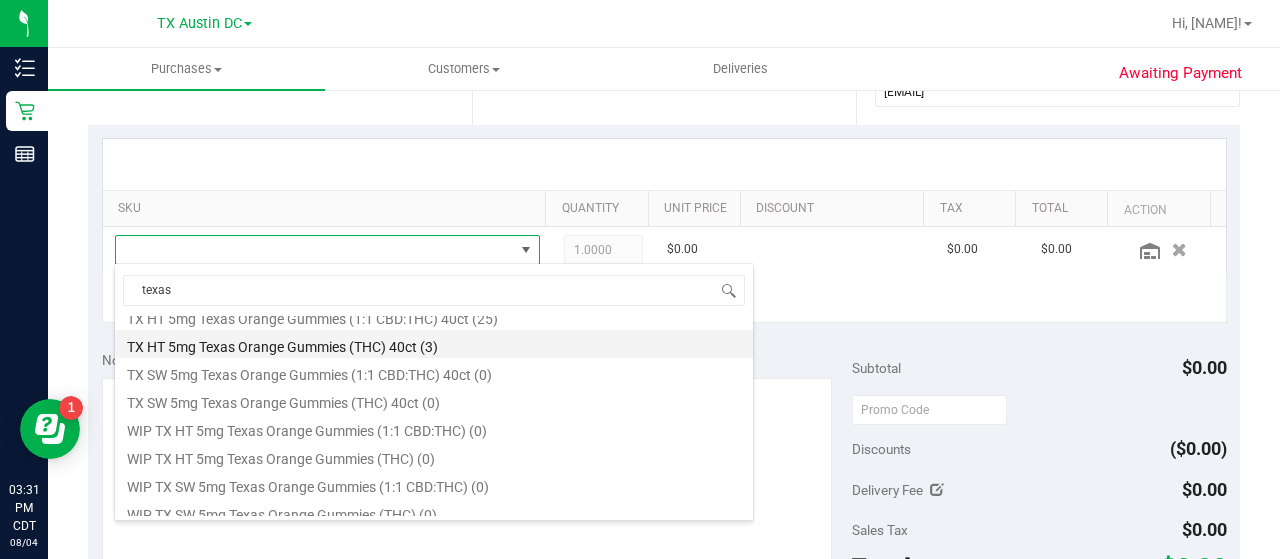 click on "TX HT 5mg Texas Orange Gummies (THC) 40ct (3)" at bounding box center [434, 344] 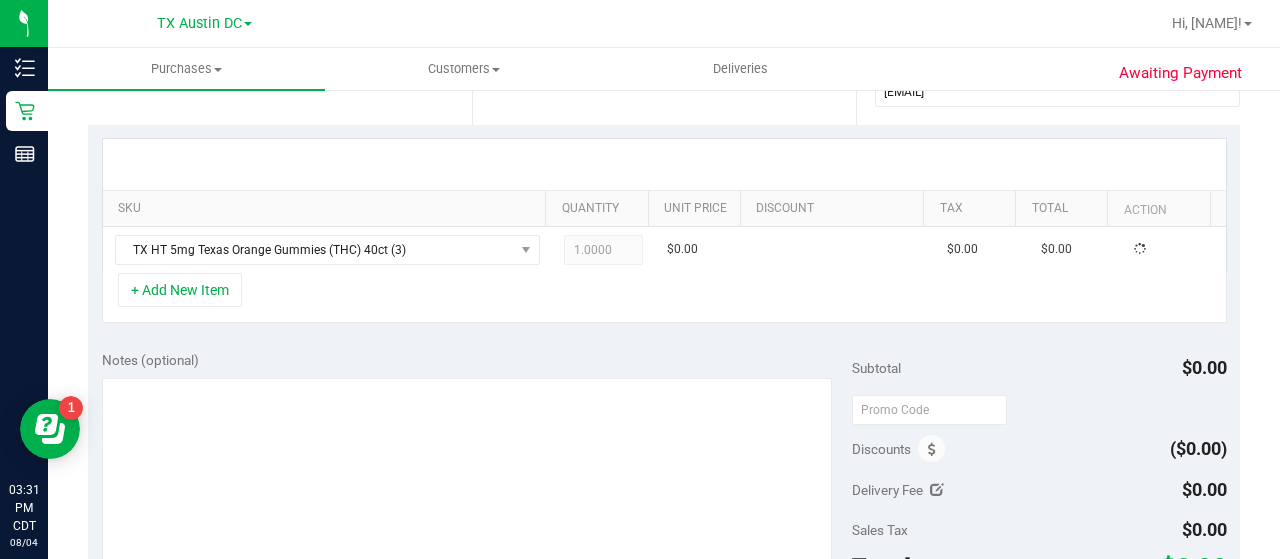 click on "Notes (optional)
Subtotal
$0.00
Discounts
($0.00)
Delivery Fee
$0.00
Sales Tax
$0.00
Total" at bounding box center (664, 517) 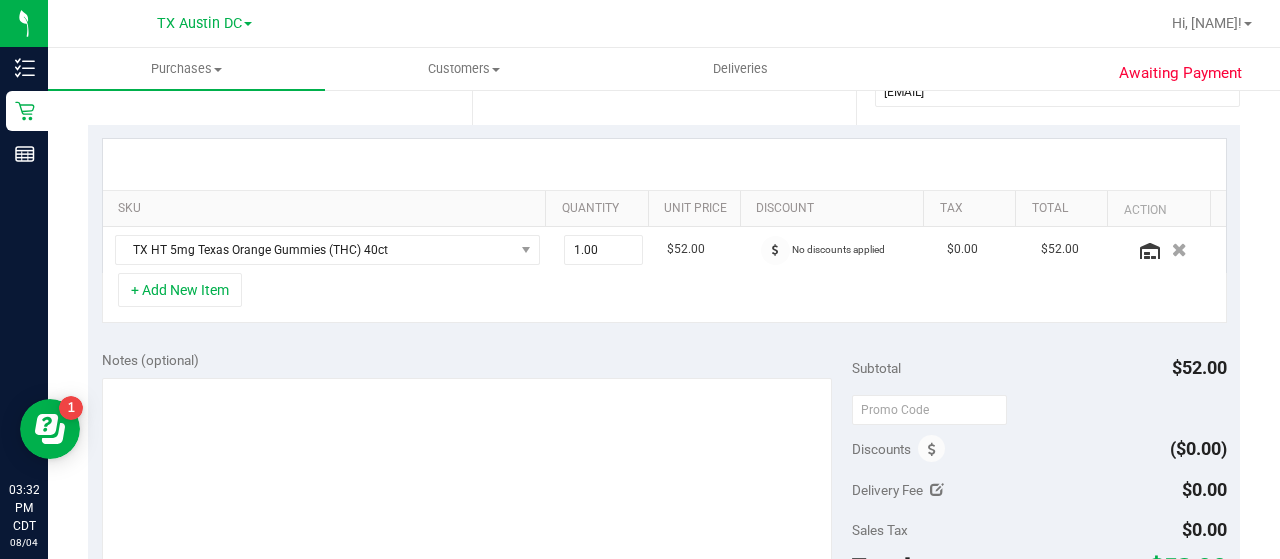 click on "Notes (optional)
Subtotal
$52.00
Discounts
($0.00)
Delivery Fee
$0.00
Sales Tax
$0.00
Total" at bounding box center (664, 517) 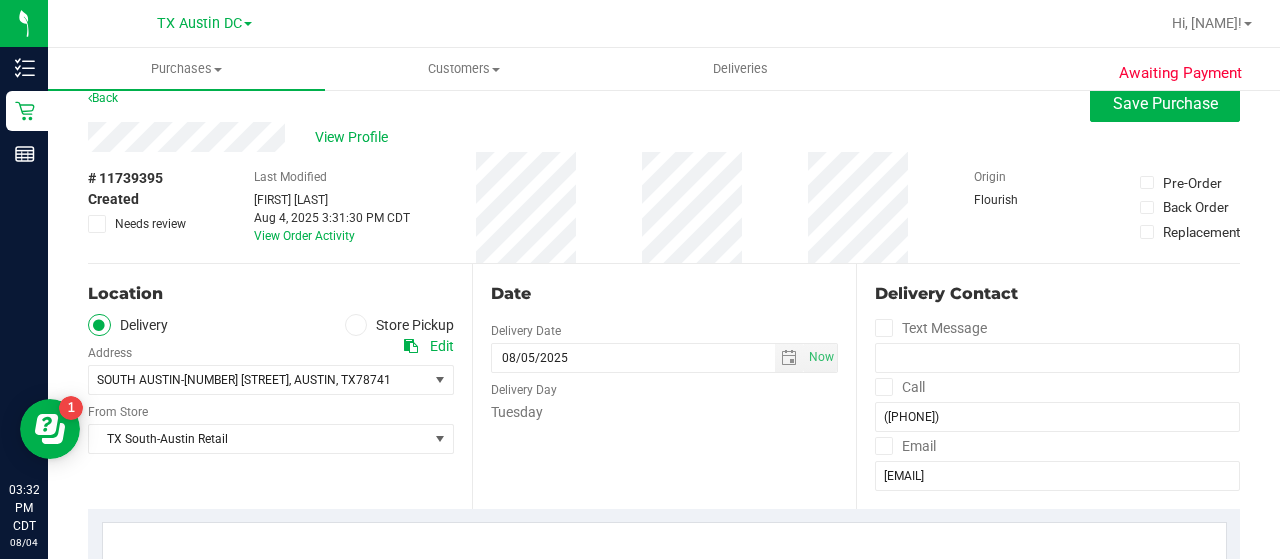 scroll, scrollTop: 36, scrollLeft: 0, axis: vertical 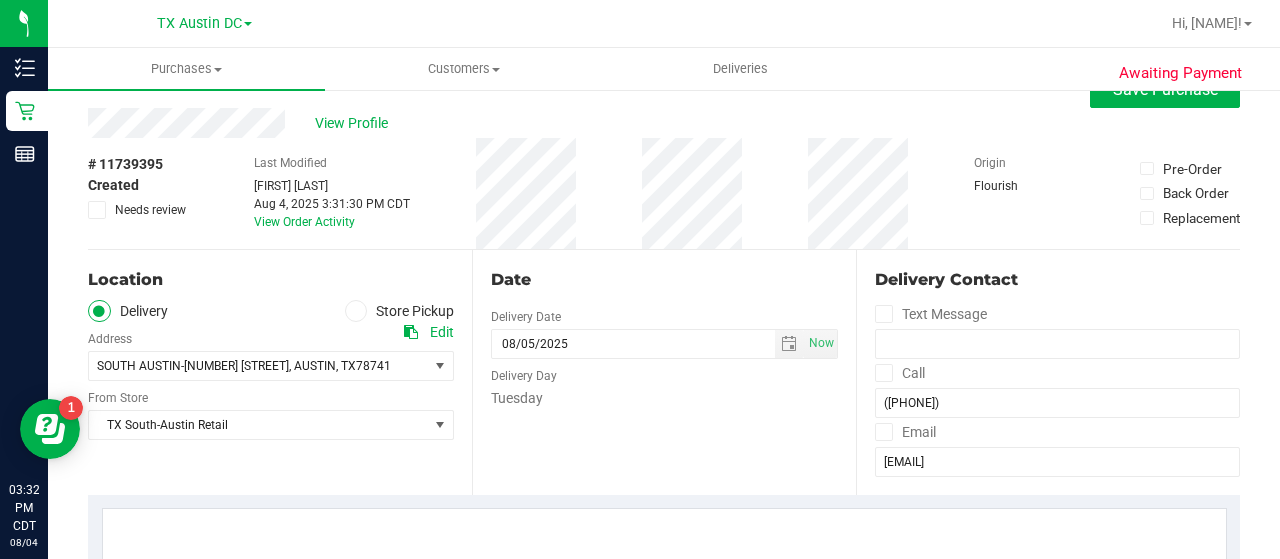 click at bounding box center [664, 534] 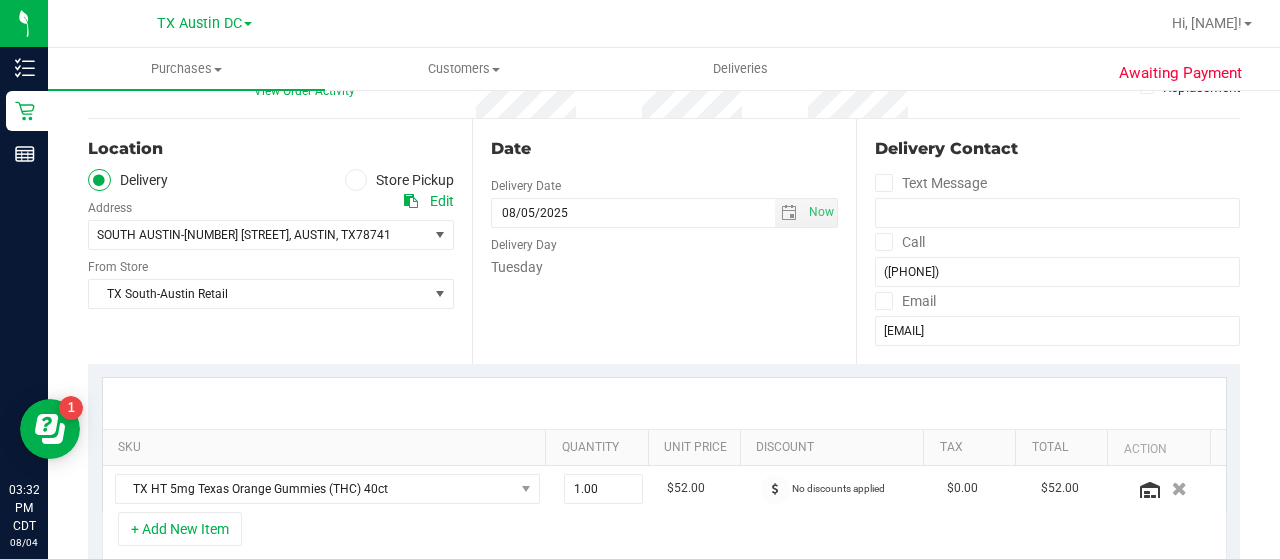scroll, scrollTop: 172, scrollLeft: 0, axis: vertical 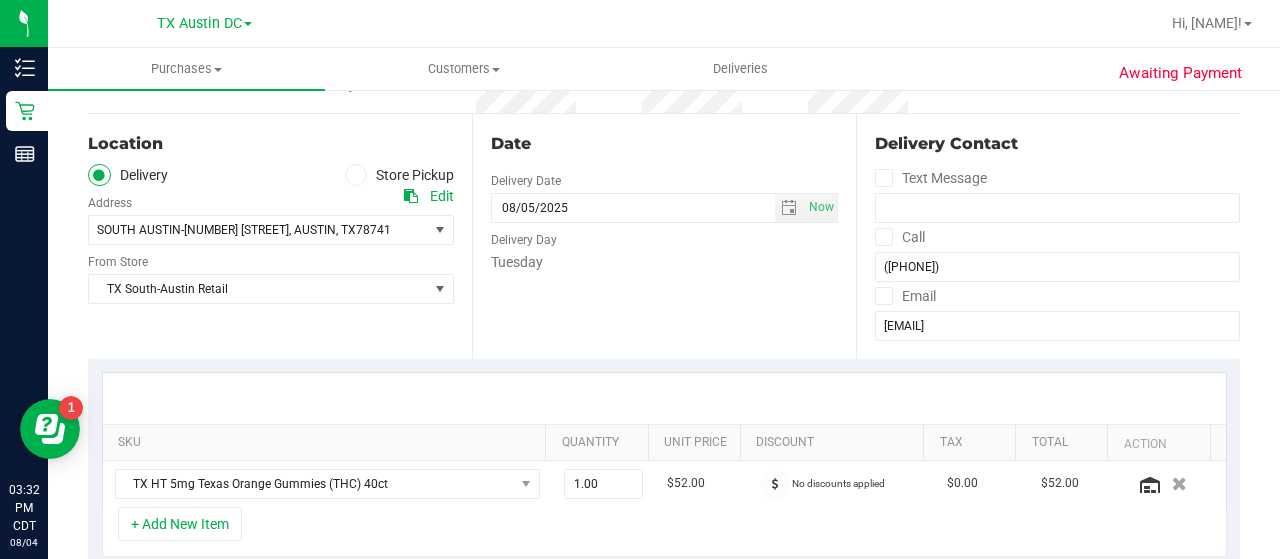 click on "Date
Delivery Date
08/05/2025
Now
08/05/2025 08:00 AM
Now
Delivery Day
Tuesday" at bounding box center [664, 236] 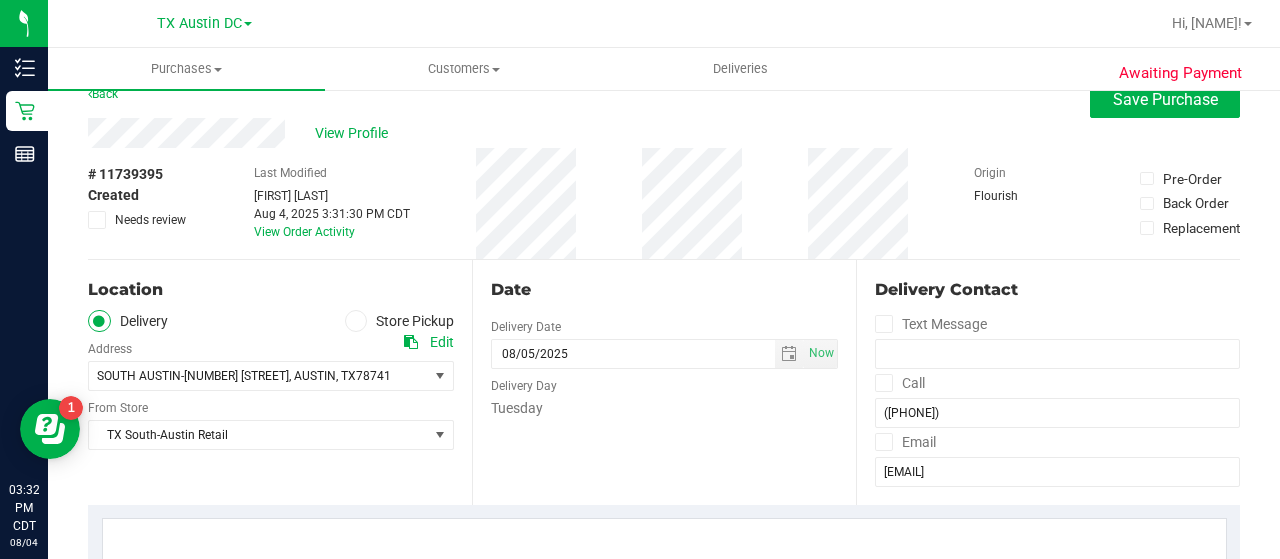 scroll, scrollTop: 0, scrollLeft: 0, axis: both 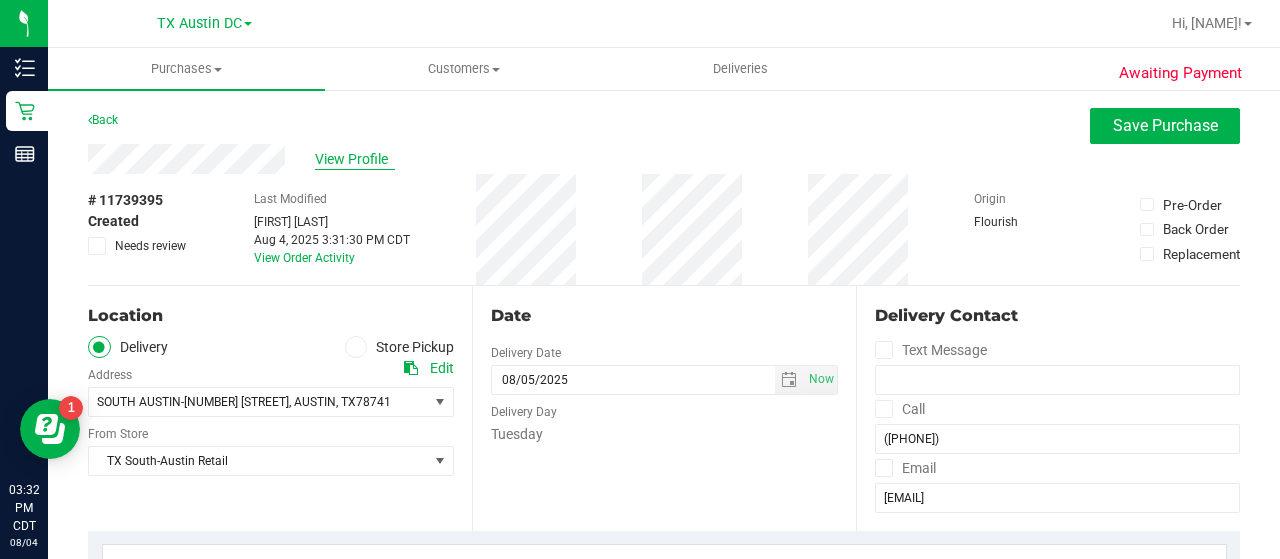 click on "View Profile" at bounding box center (355, 159) 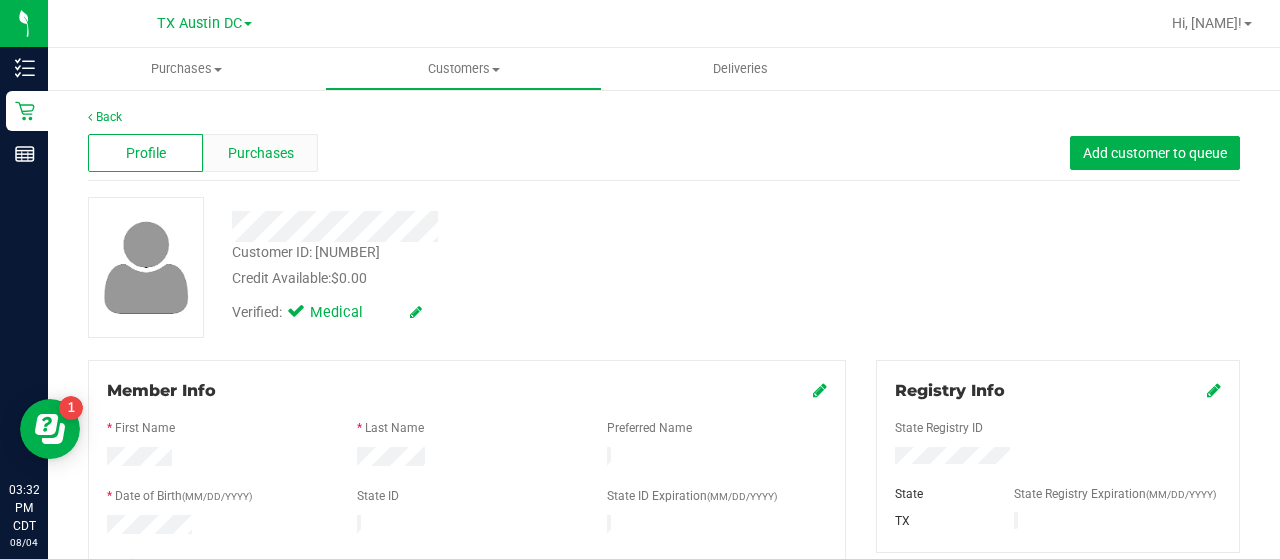 click on "Purchases" at bounding box center [261, 153] 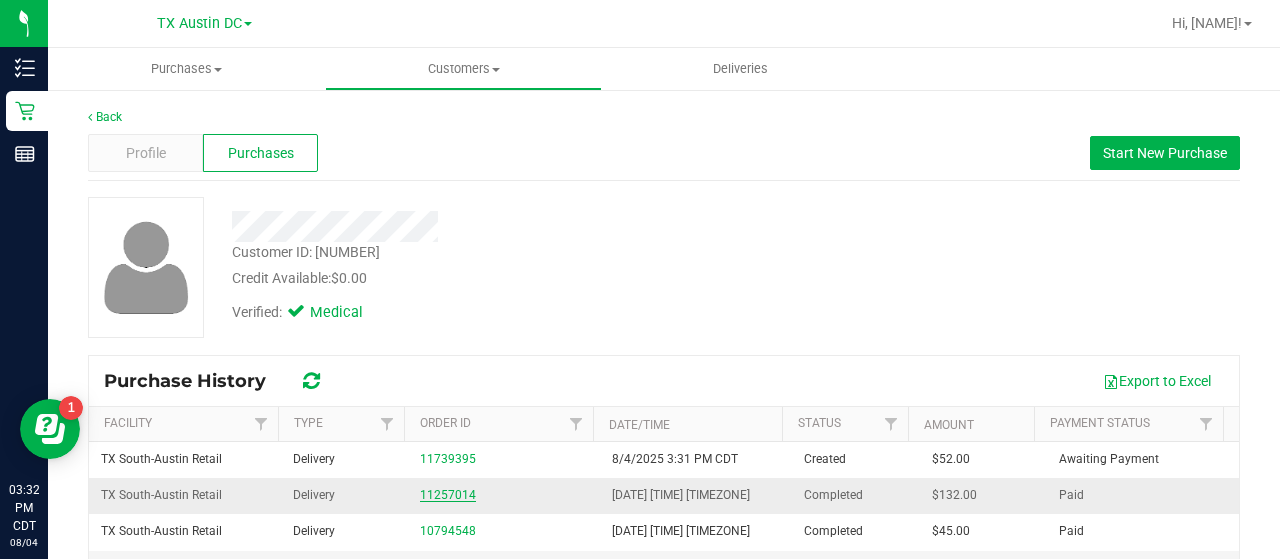 click on "11257014" at bounding box center [448, 495] 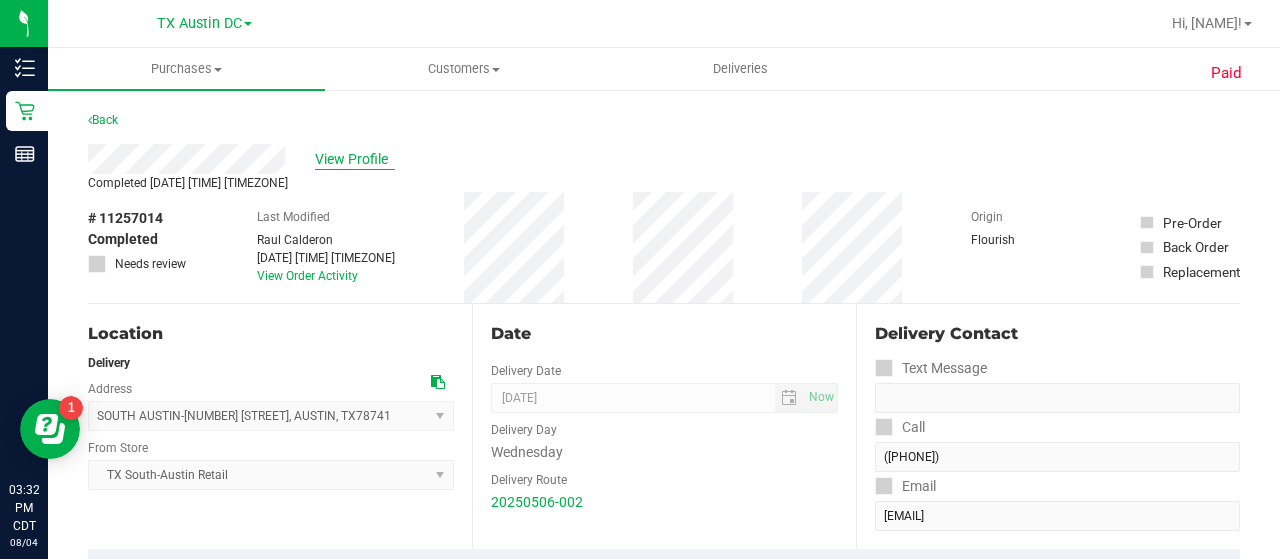click on "View Profile" at bounding box center [355, 159] 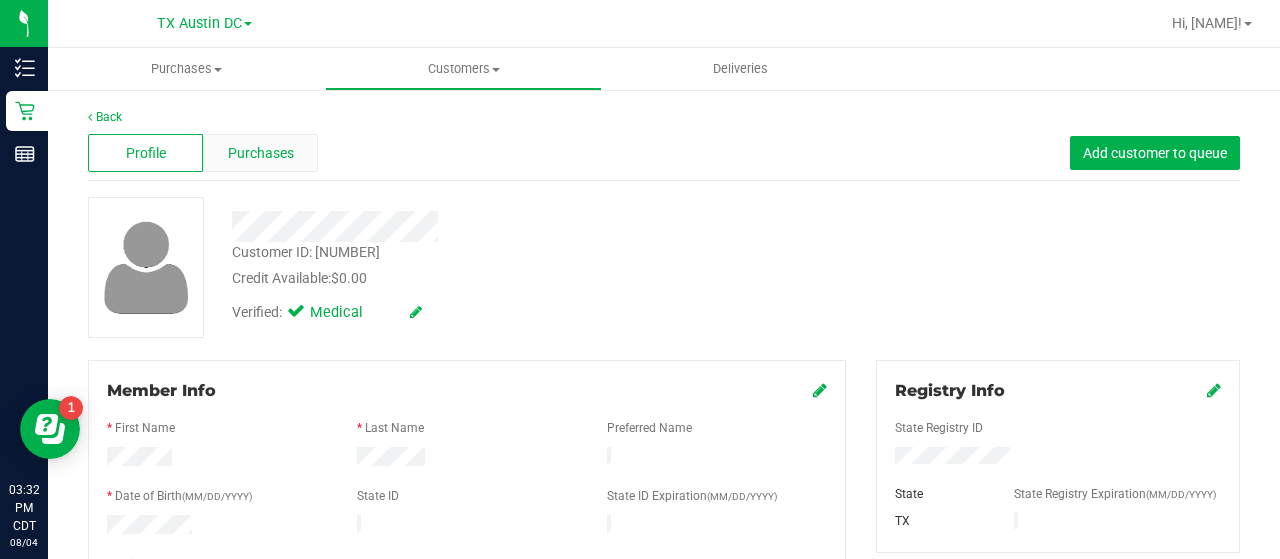 click on "Purchases" at bounding box center (260, 153) 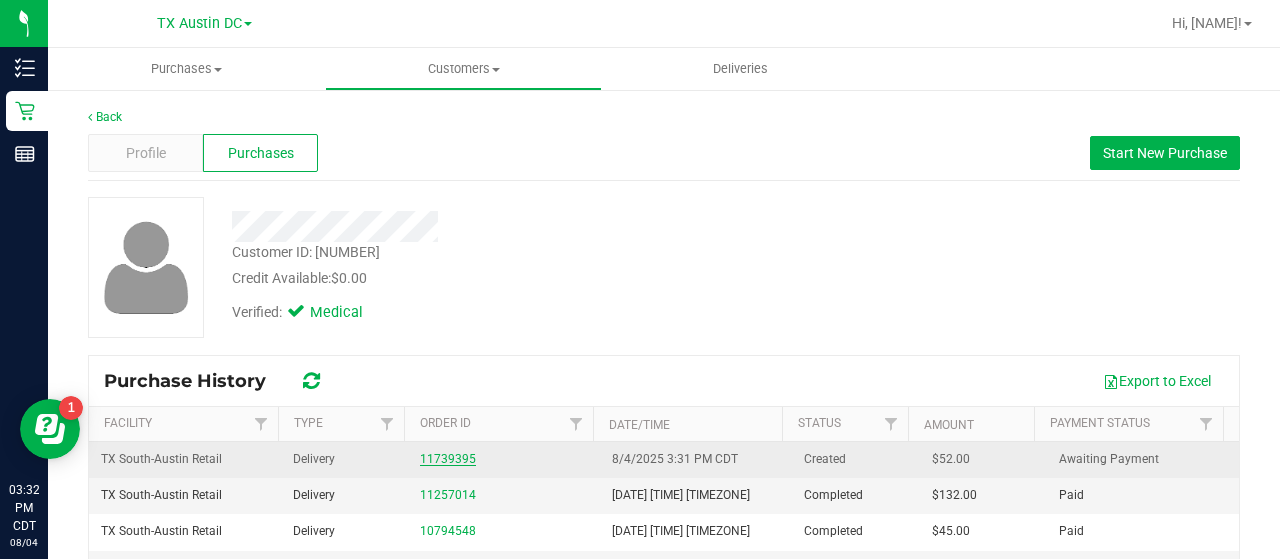 click on "11739395" at bounding box center [448, 459] 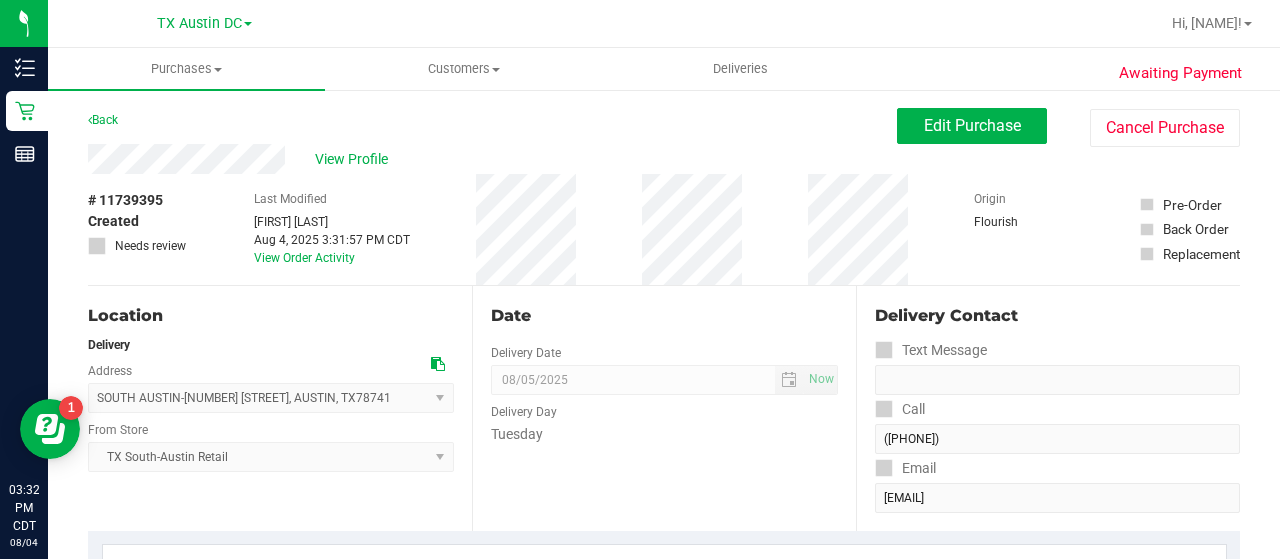 click on "Date" at bounding box center [664, 316] 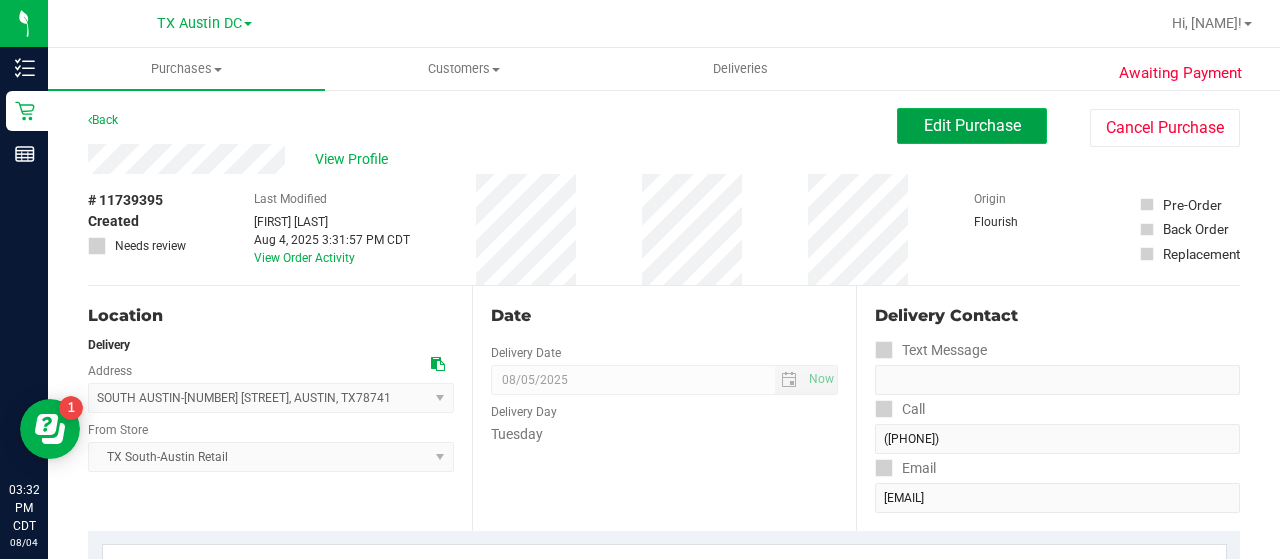 click on "Edit Purchase" at bounding box center (972, 125) 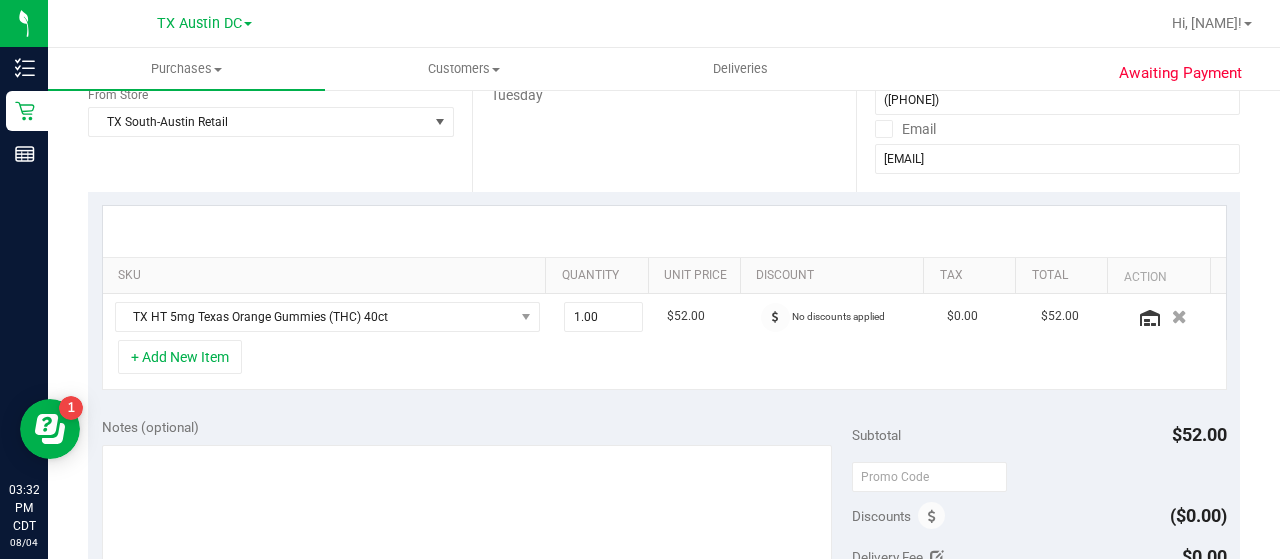 scroll, scrollTop: 378, scrollLeft: 0, axis: vertical 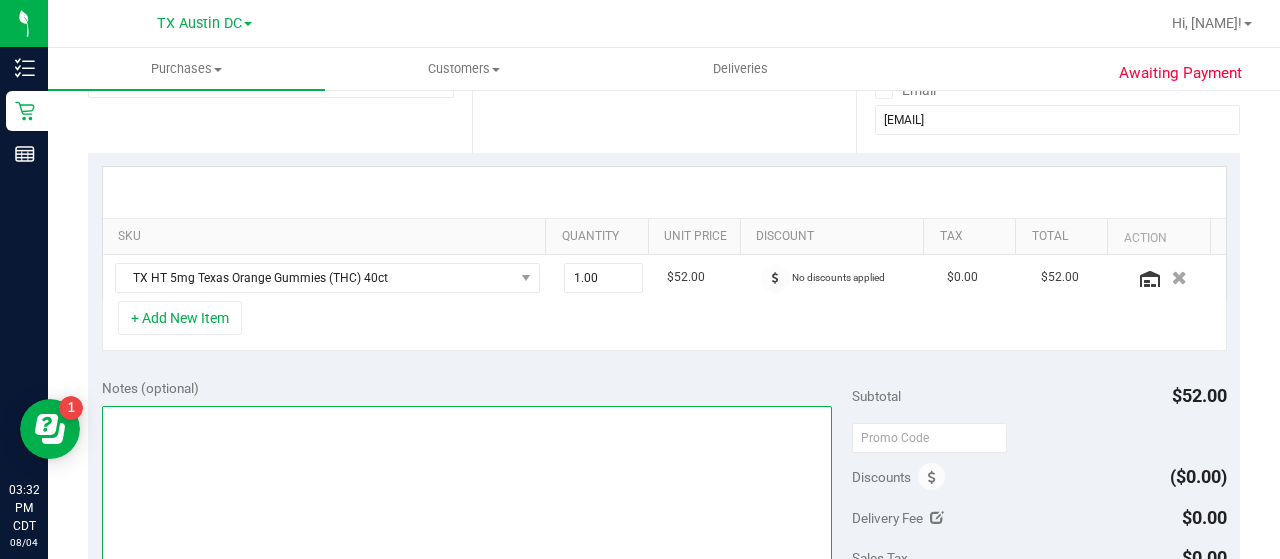 click at bounding box center (467, 502) 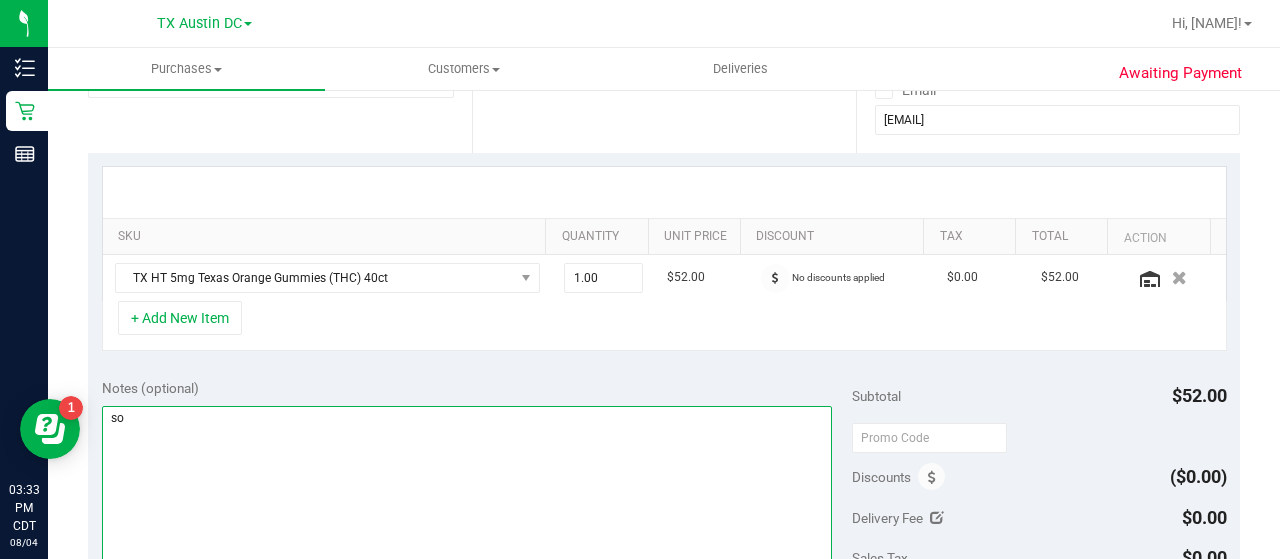 type on "s" 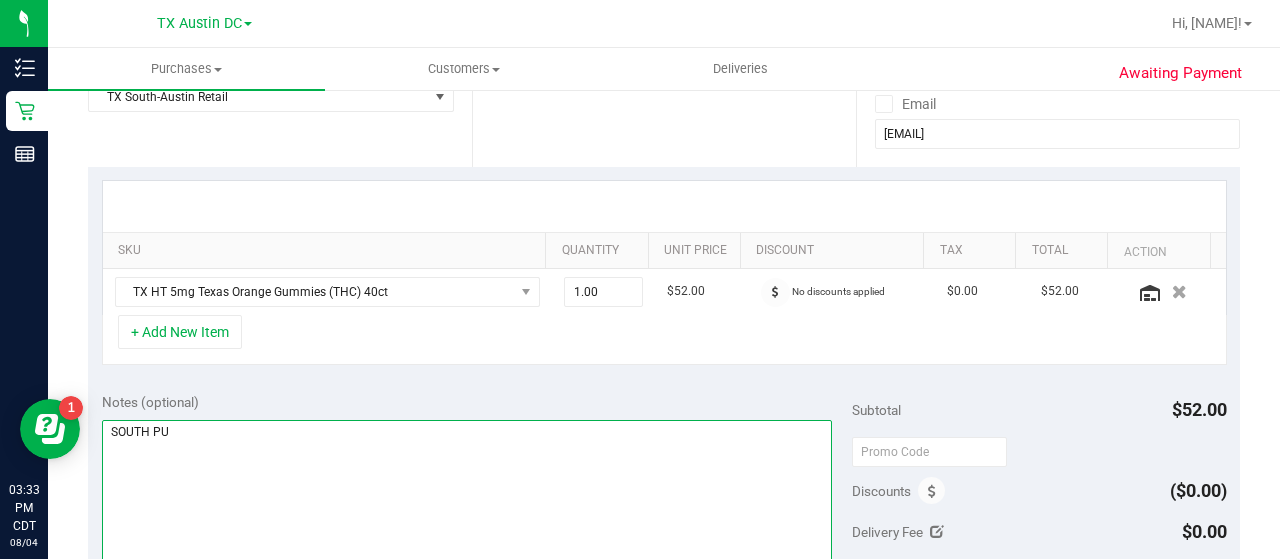 scroll, scrollTop: 372, scrollLeft: 0, axis: vertical 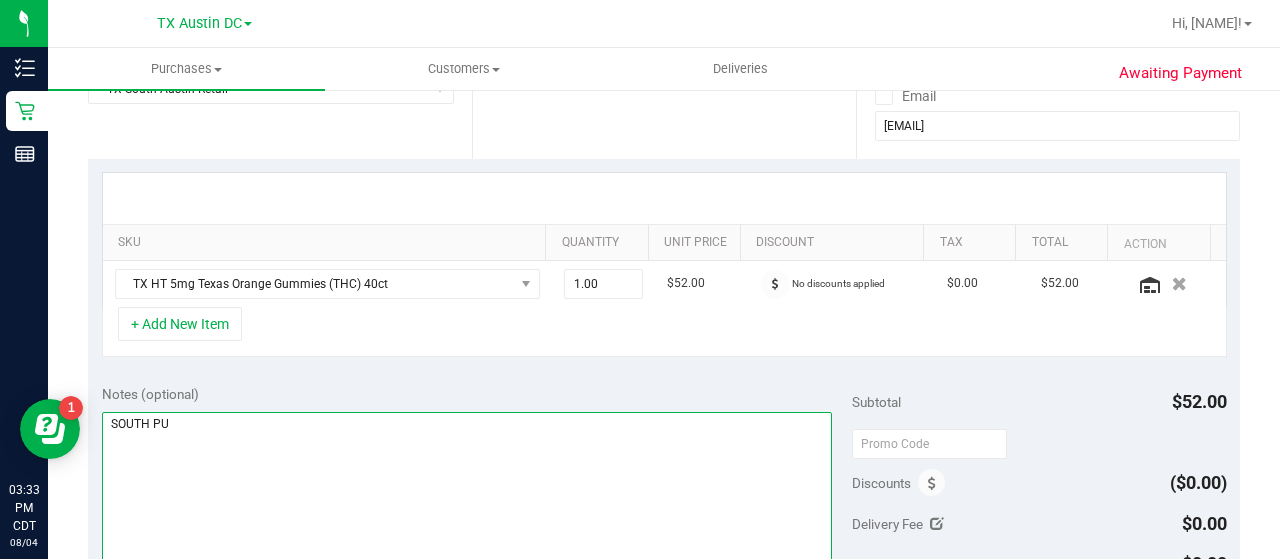 click at bounding box center (467, 508) 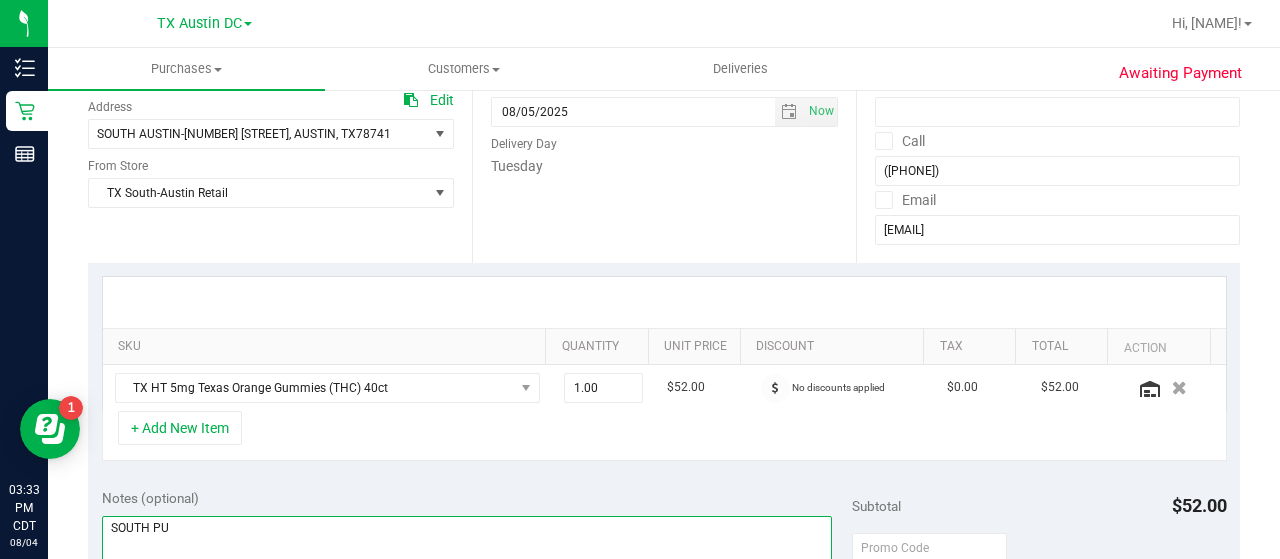 scroll, scrollTop: 282, scrollLeft: 0, axis: vertical 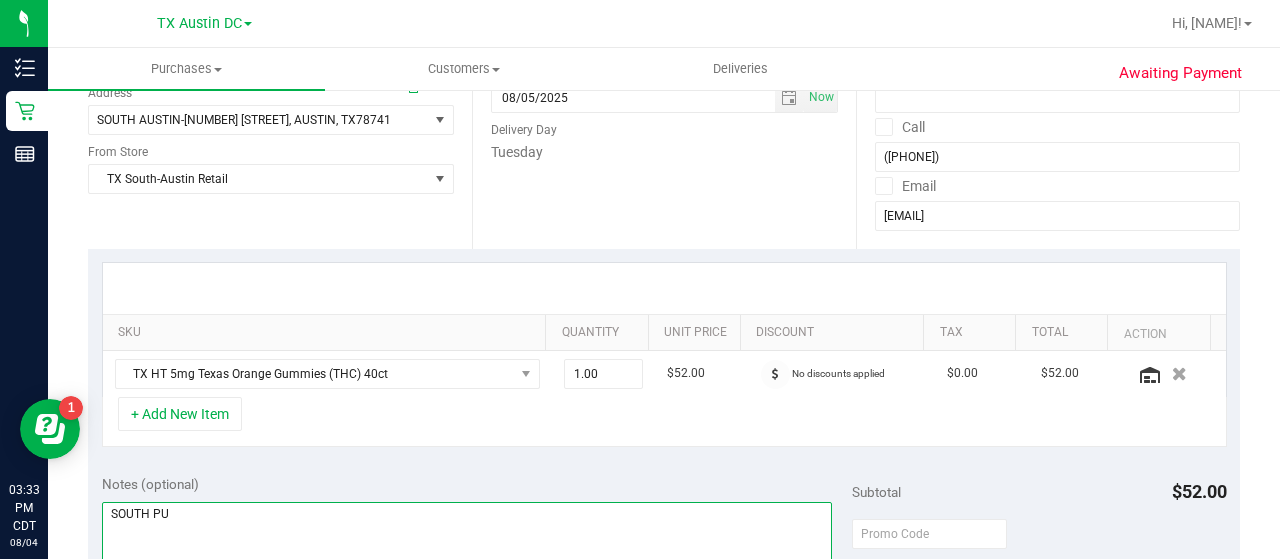 type on "SOUTH PU" 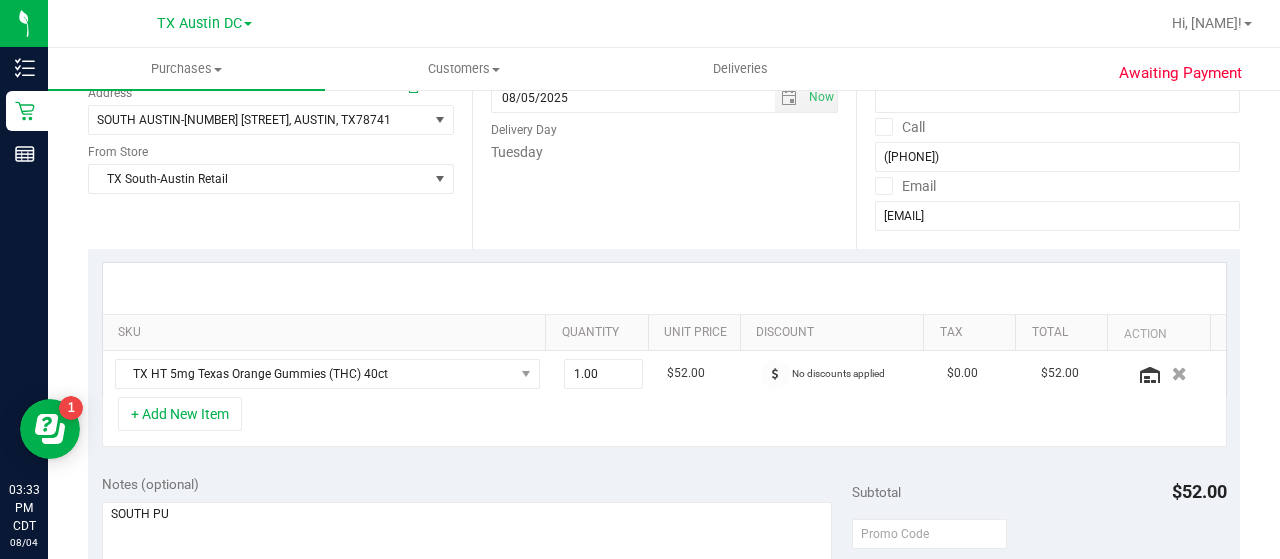 click on "Date
Delivery Date
08/05/2025
Now
08/05/2025 08:00 AM
Now
Delivery Day
Tuesday" at bounding box center (664, 126) 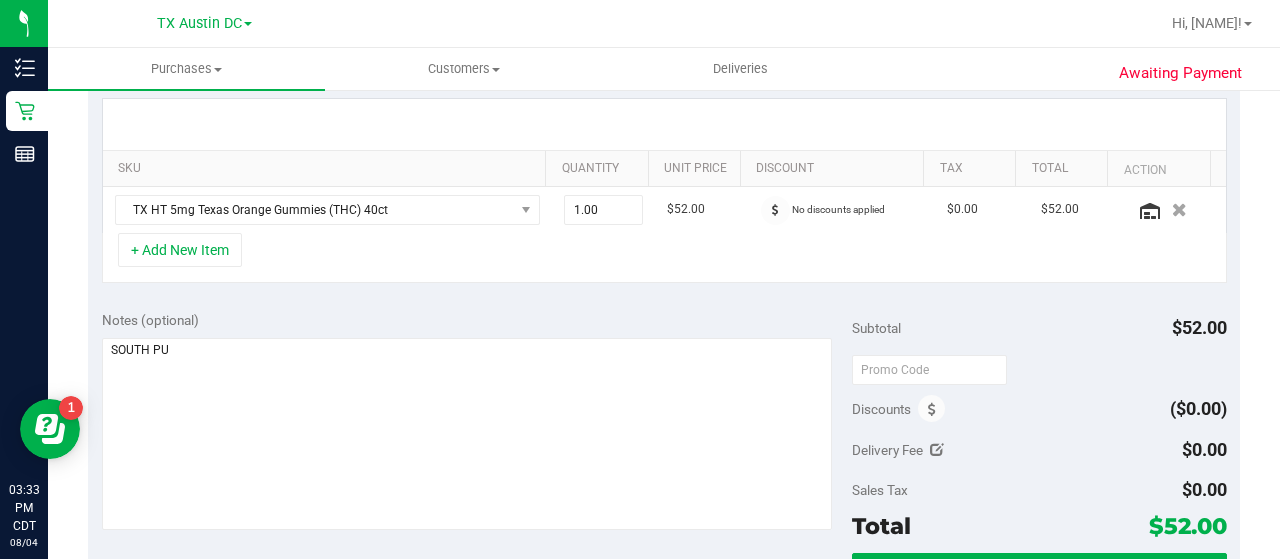 scroll, scrollTop: 451, scrollLeft: 0, axis: vertical 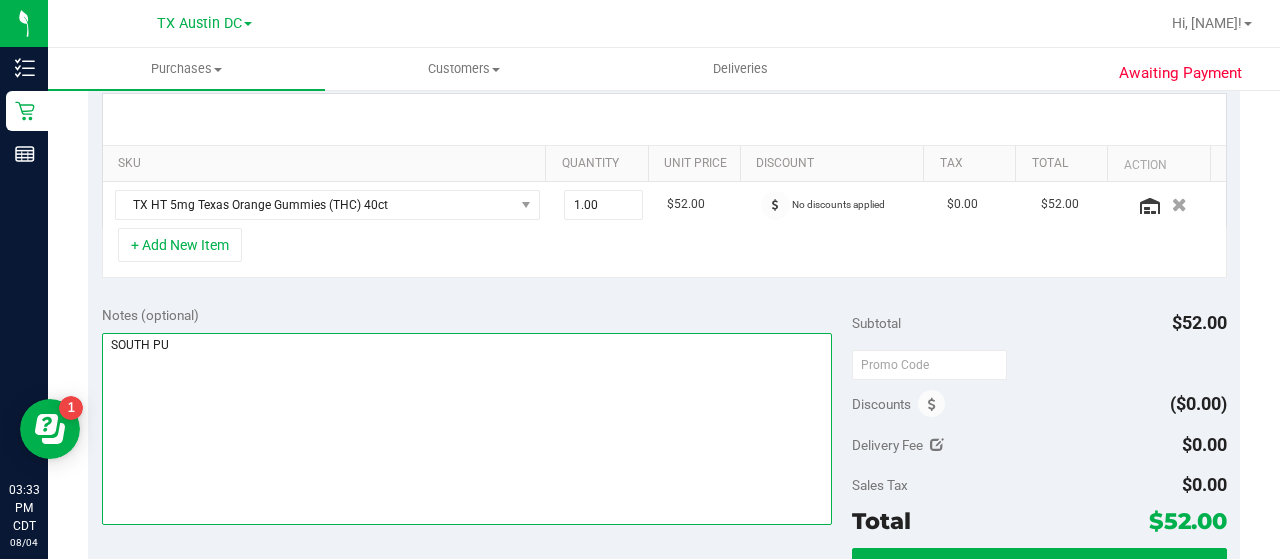 click at bounding box center (467, 429) 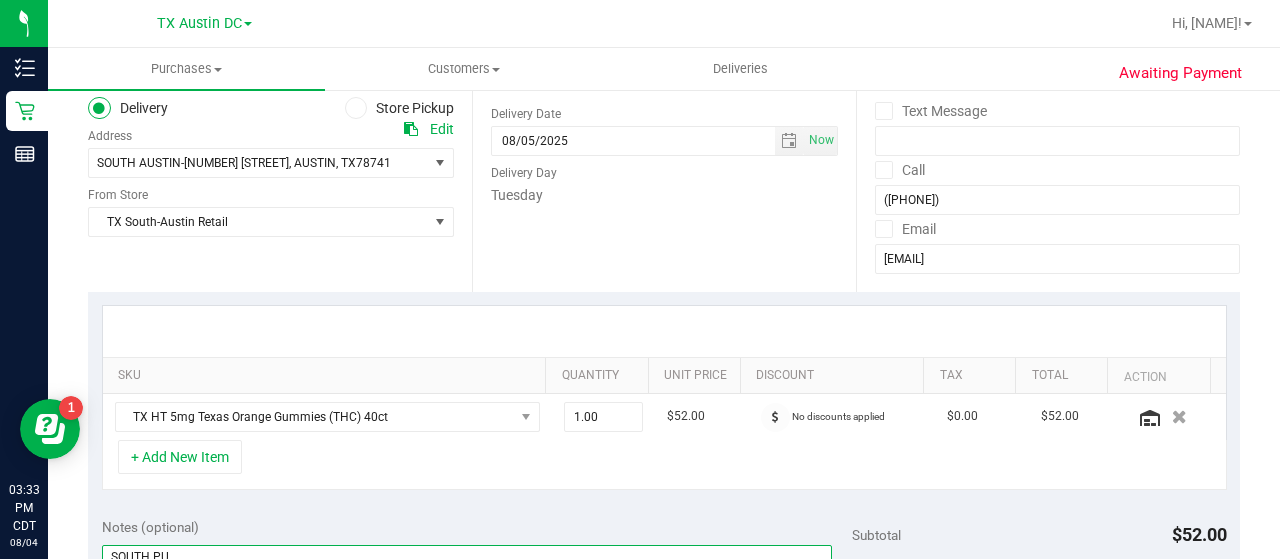 scroll, scrollTop: 250, scrollLeft: 0, axis: vertical 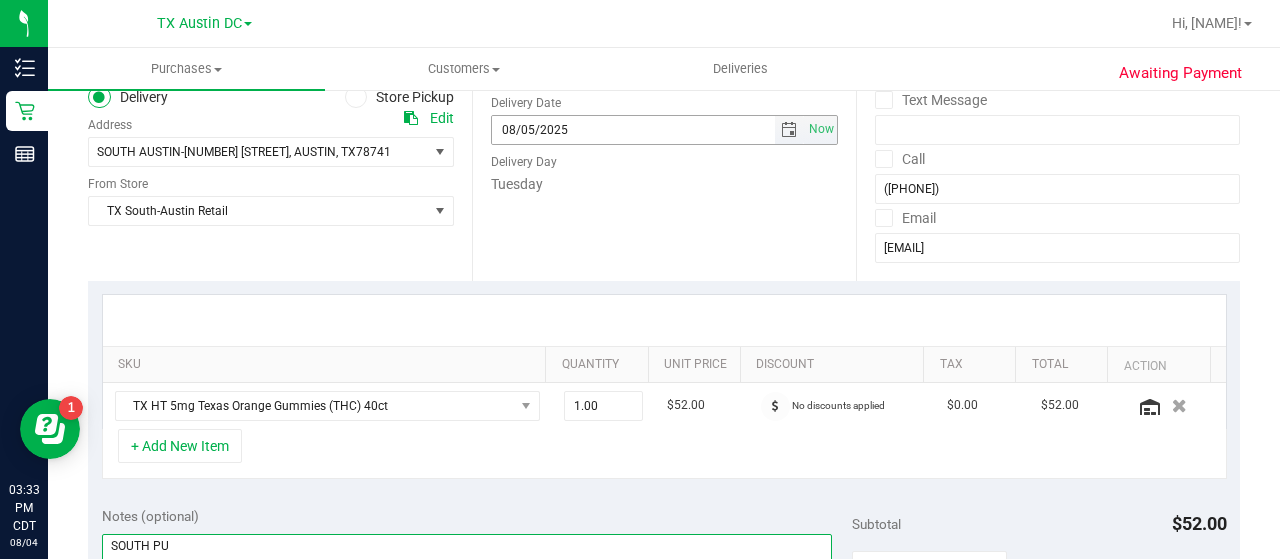 click at bounding box center (789, 130) 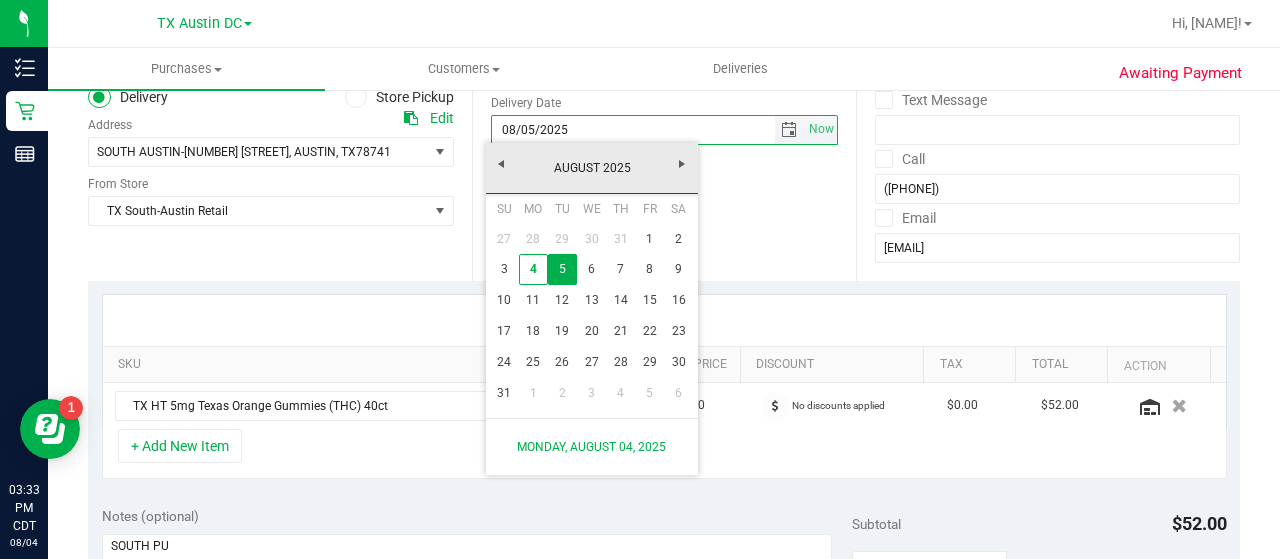 click on "7" at bounding box center (620, 269) 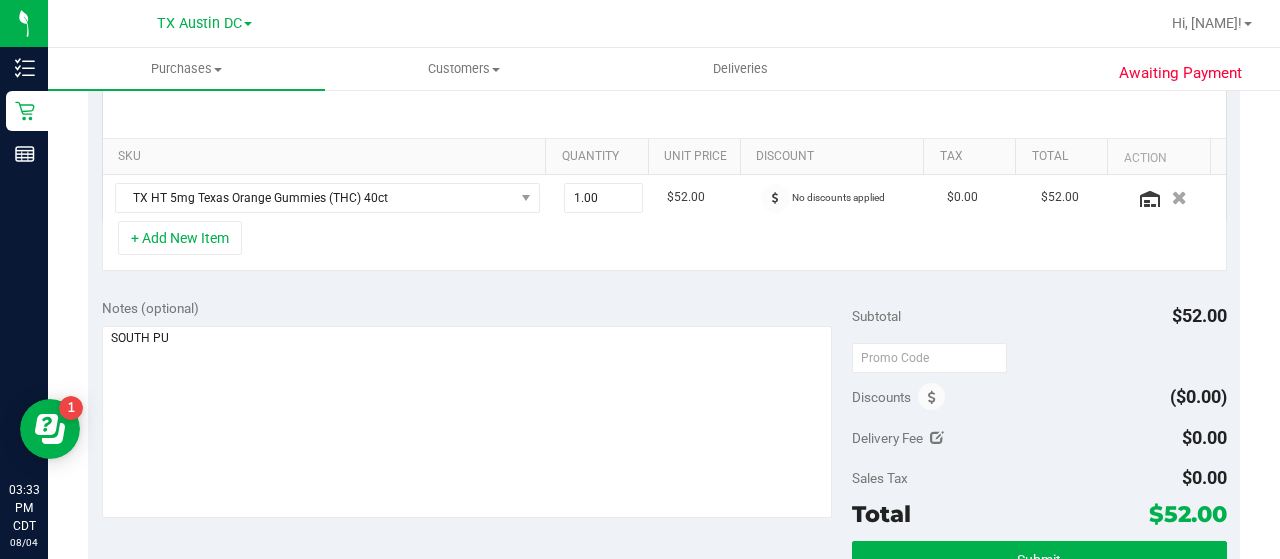 scroll, scrollTop: 466, scrollLeft: 0, axis: vertical 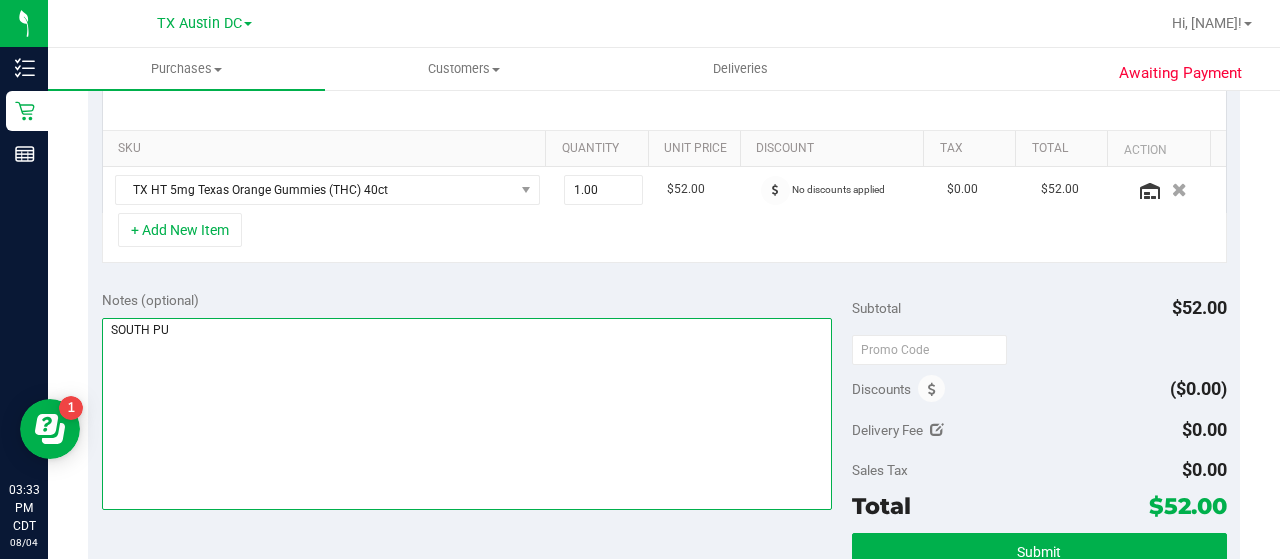 click at bounding box center (467, 414) 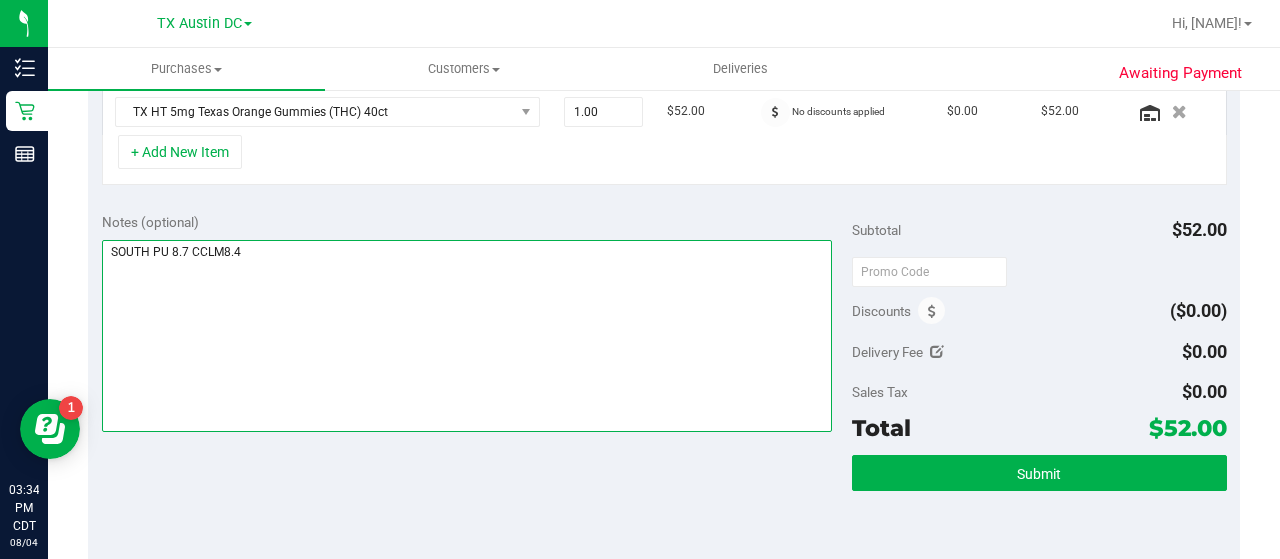 scroll, scrollTop: 584, scrollLeft: 0, axis: vertical 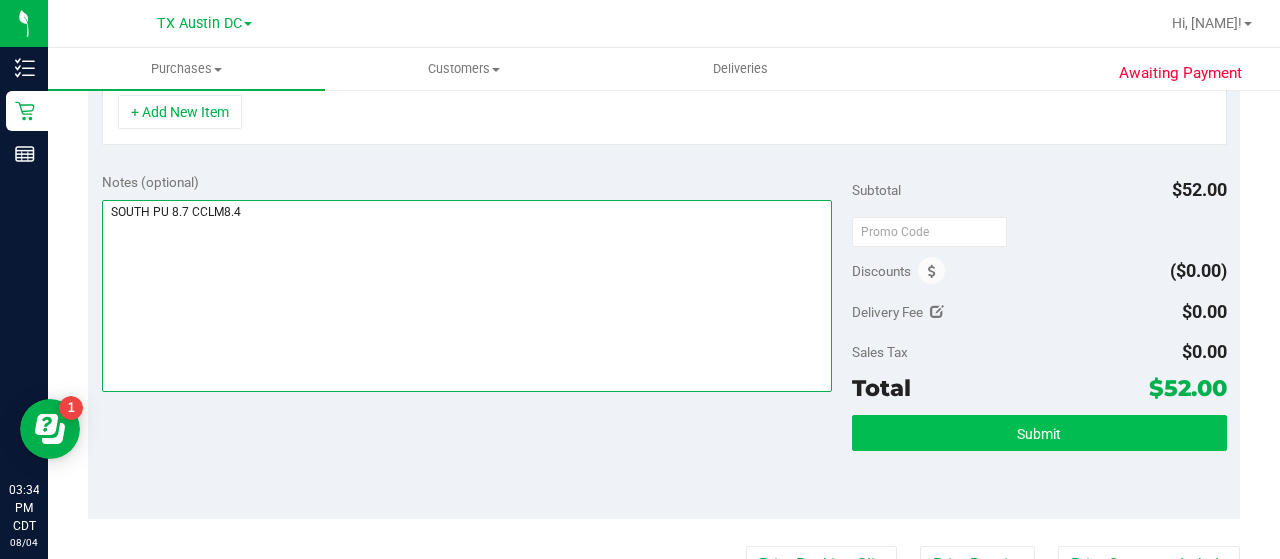 type on "SOUTH PU 8.7 CCLM8.4" 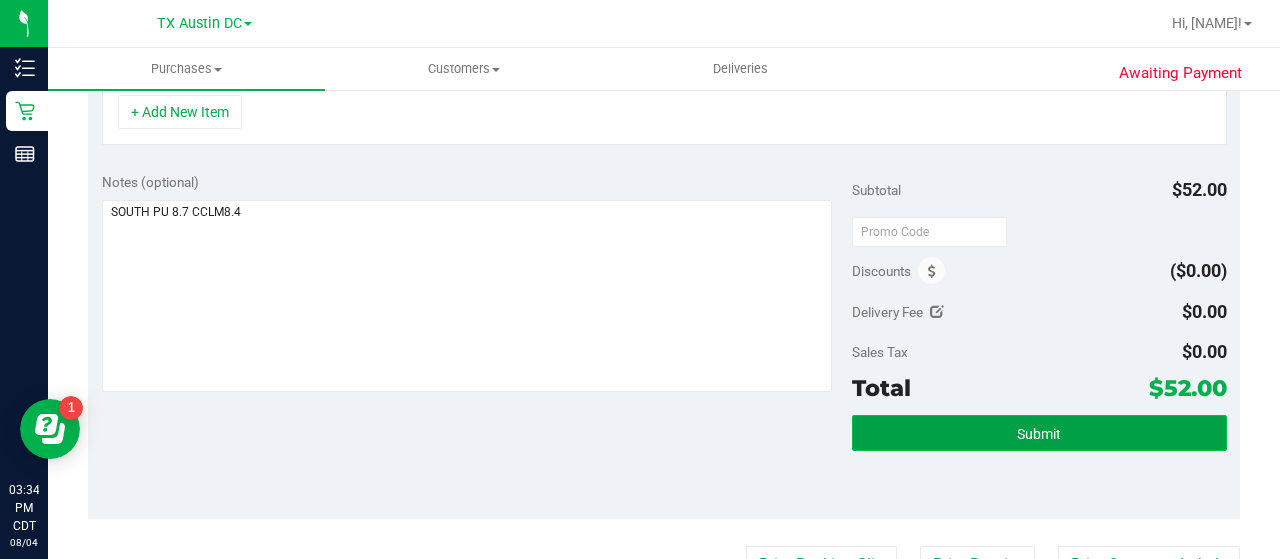 click on "Submit" at bounding box center [1039, 434] 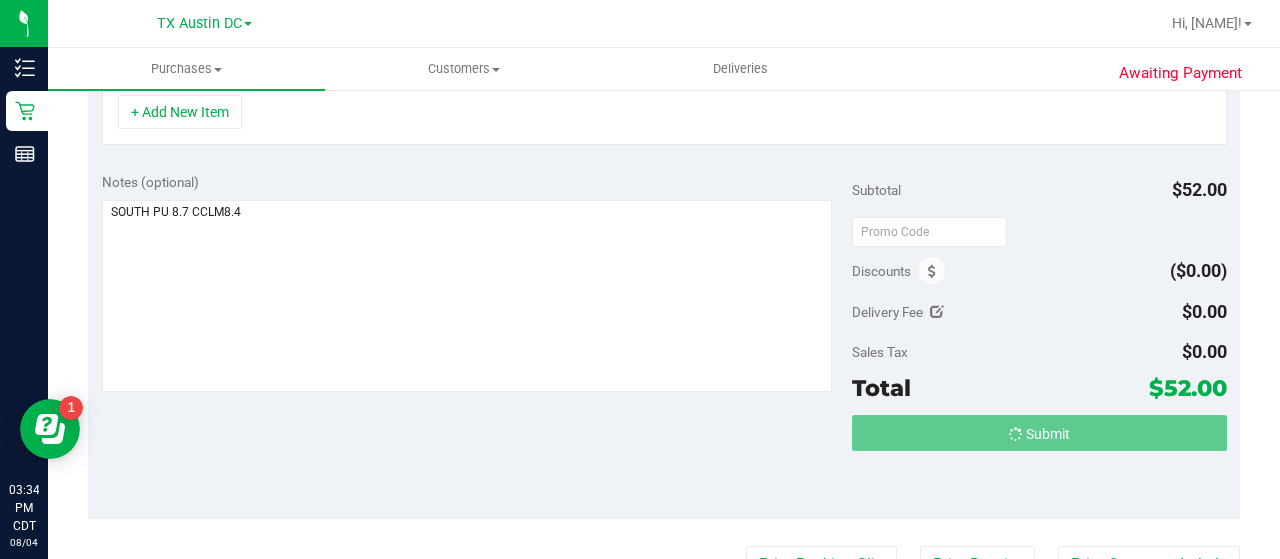 scroll, scrollTop: 553, scrollLeft: 0, axis: vertical 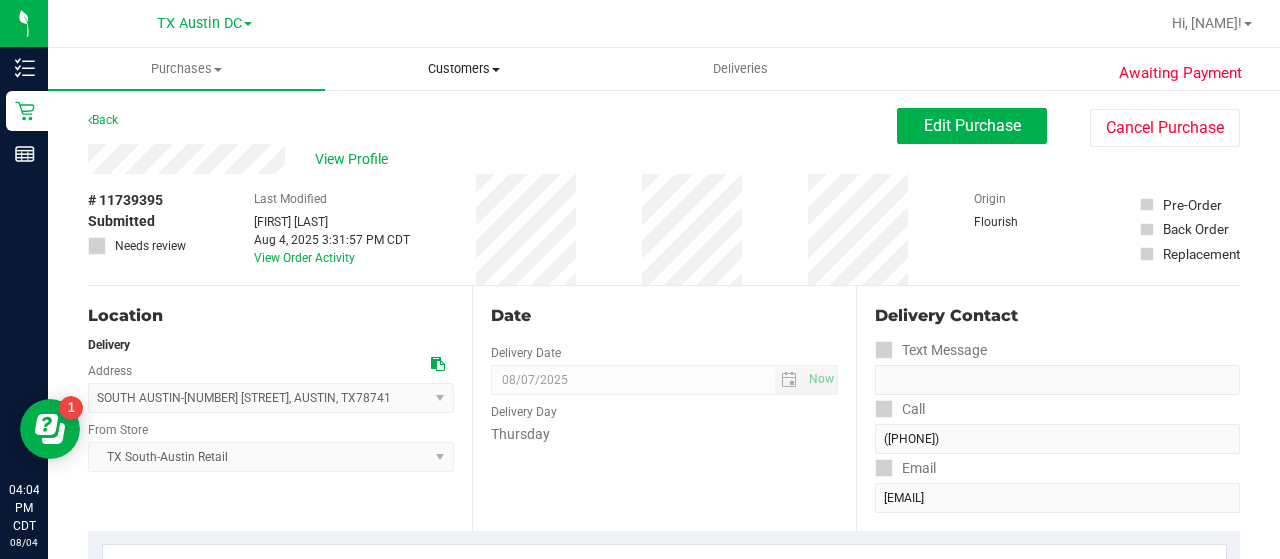click on "Customers" at bounding box center (463, 69) 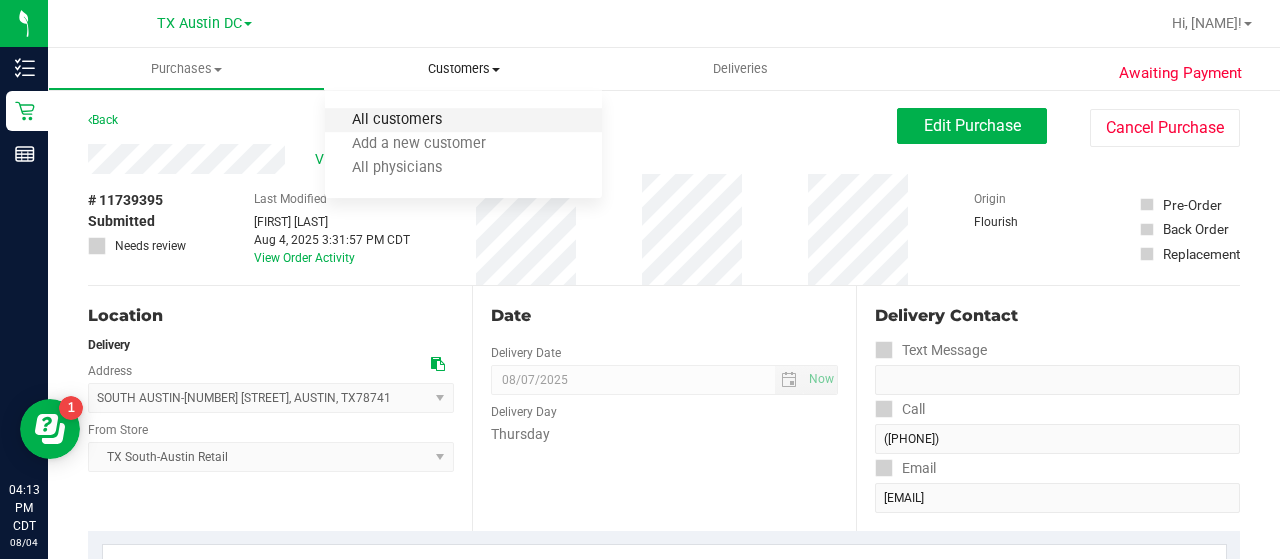 click on "All customers" at bounding box center (397, 120) 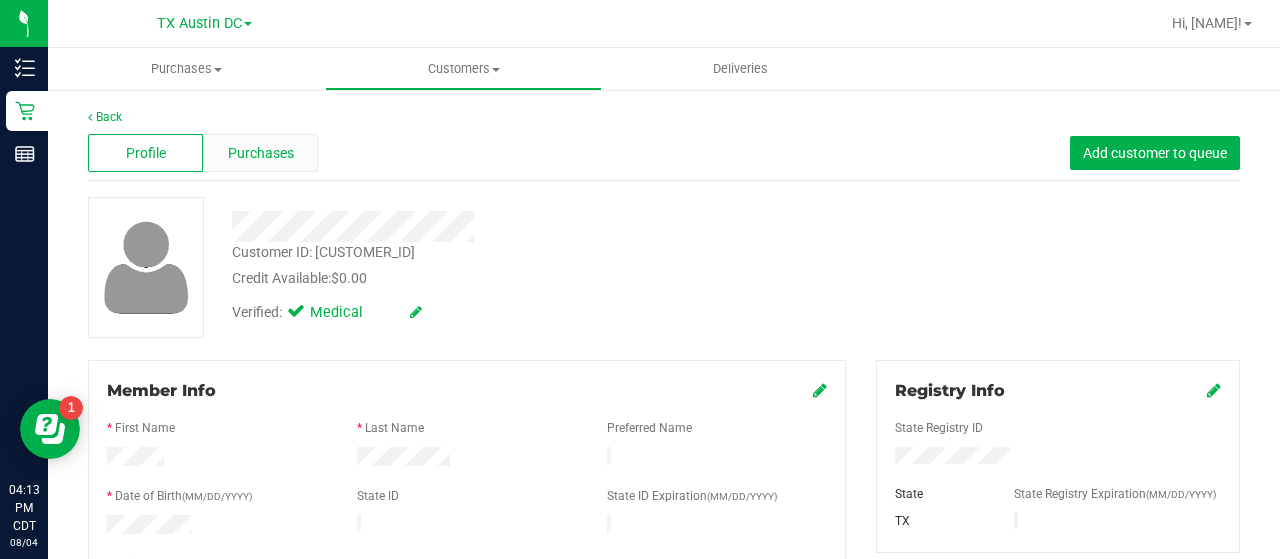 click on "Purchases" at bounding box center (260, 153) 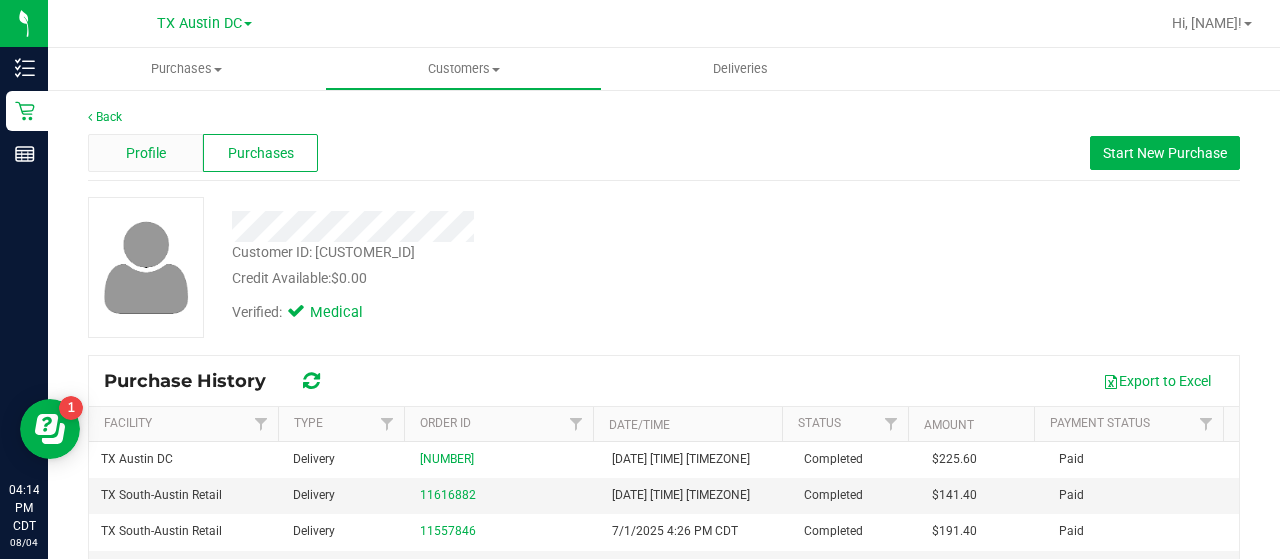 click on "Profile" at bounding box center (146, 153) 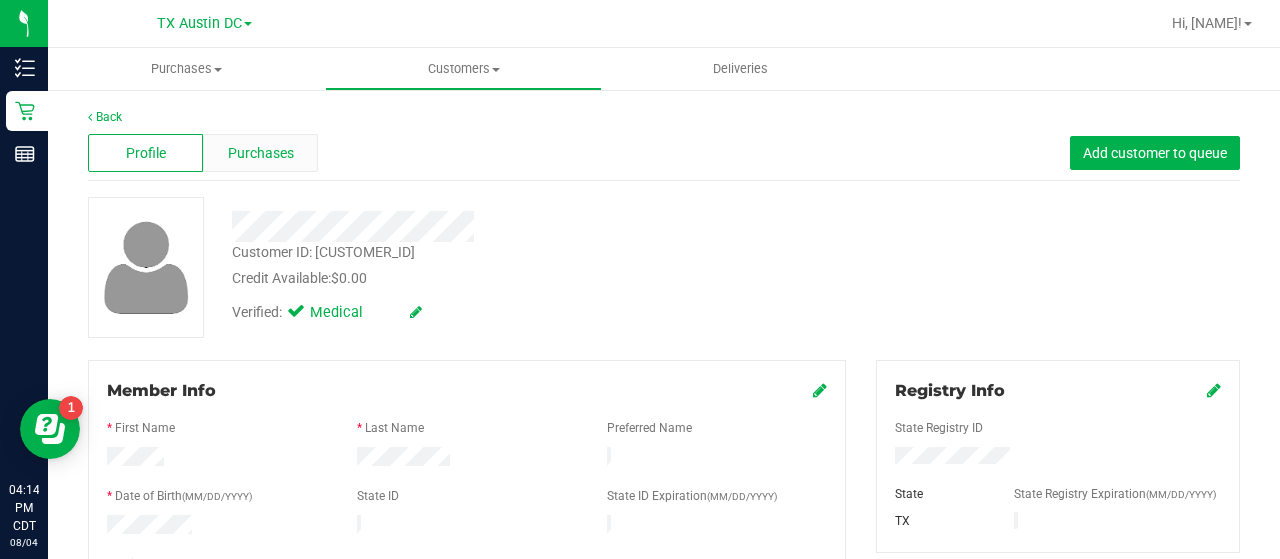 click on "Purchases" at bounding box center [261, 153] 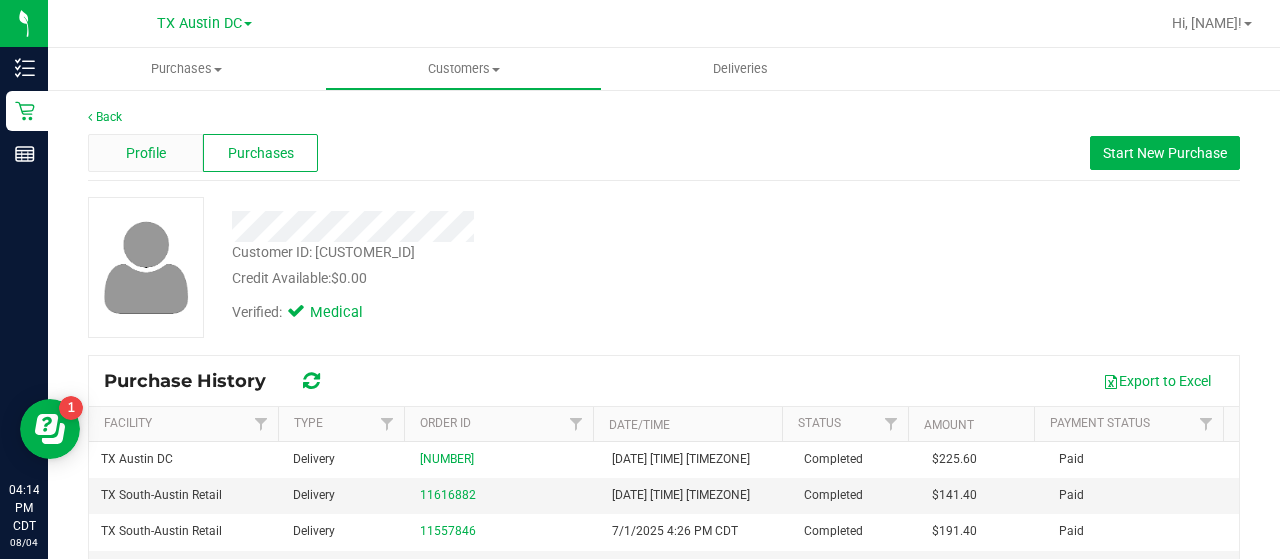click on "Profile" at bounding box center [145, 153] 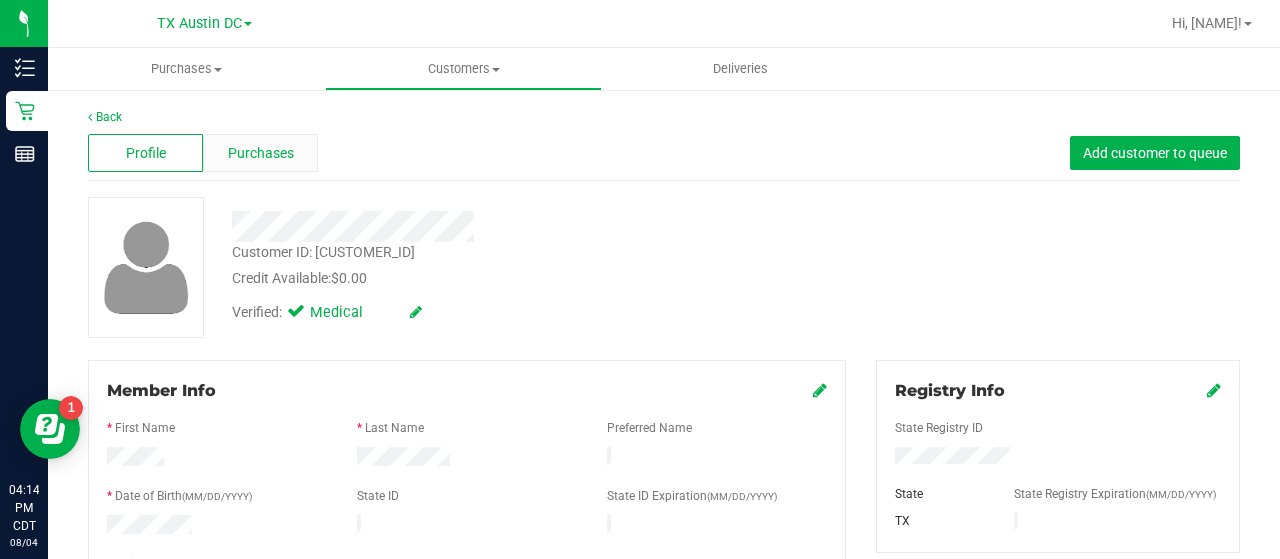 click on "Purchases" at bounding box center [260, 153] 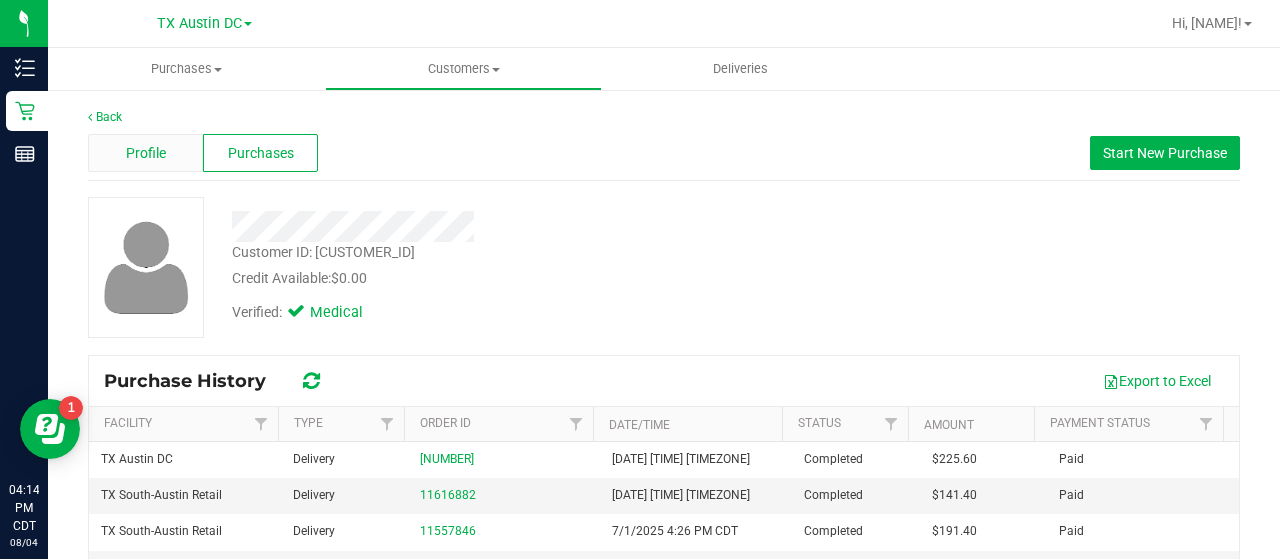 click on "Profile" at bounding box center (145, 153) 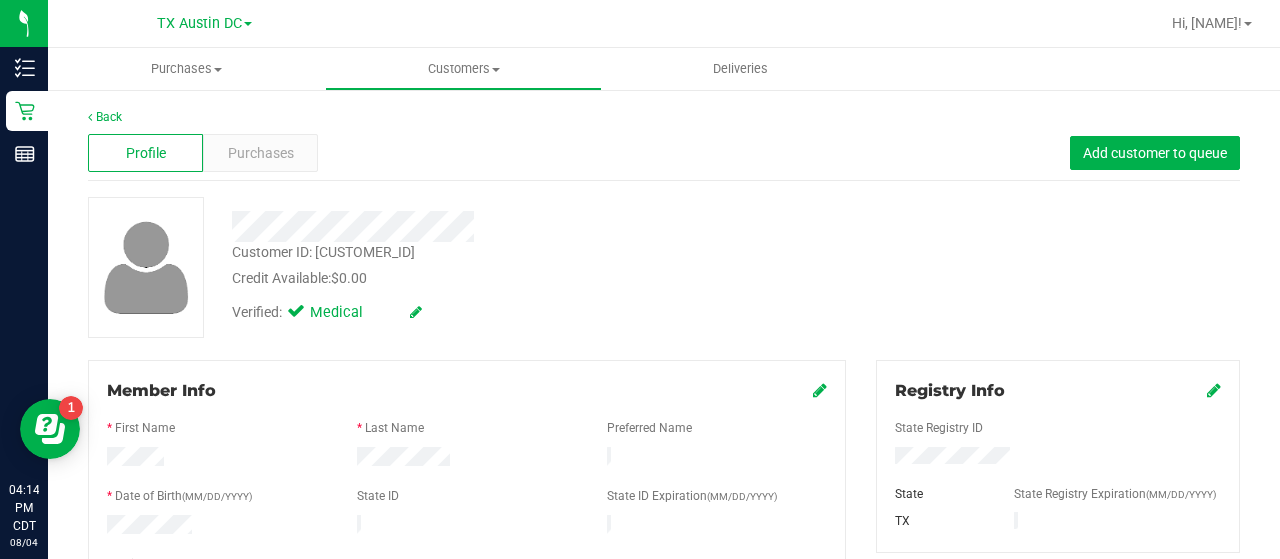 click at bounding box center [512, 226] 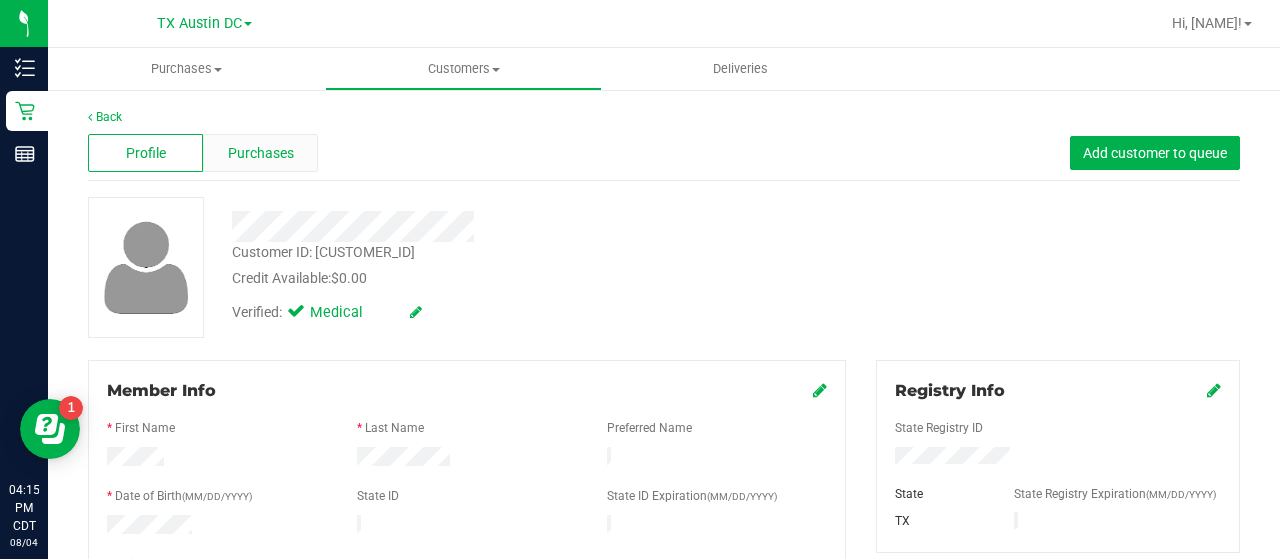 click on "Purchases" at bounding box center (261, 153) 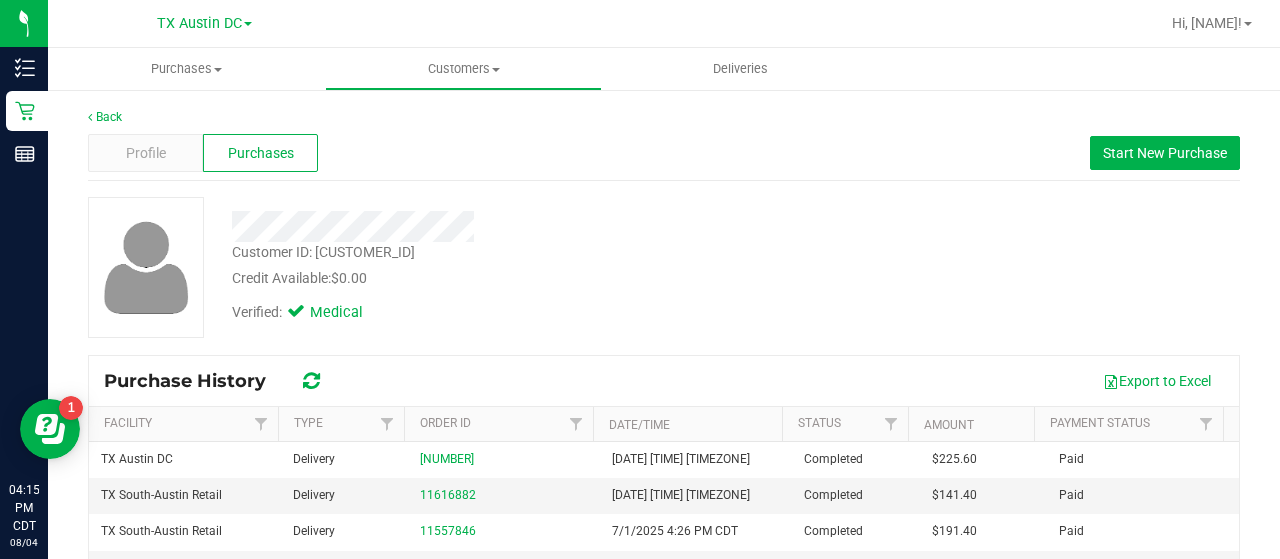click on "Purchases" at bounding box center (261, 153) 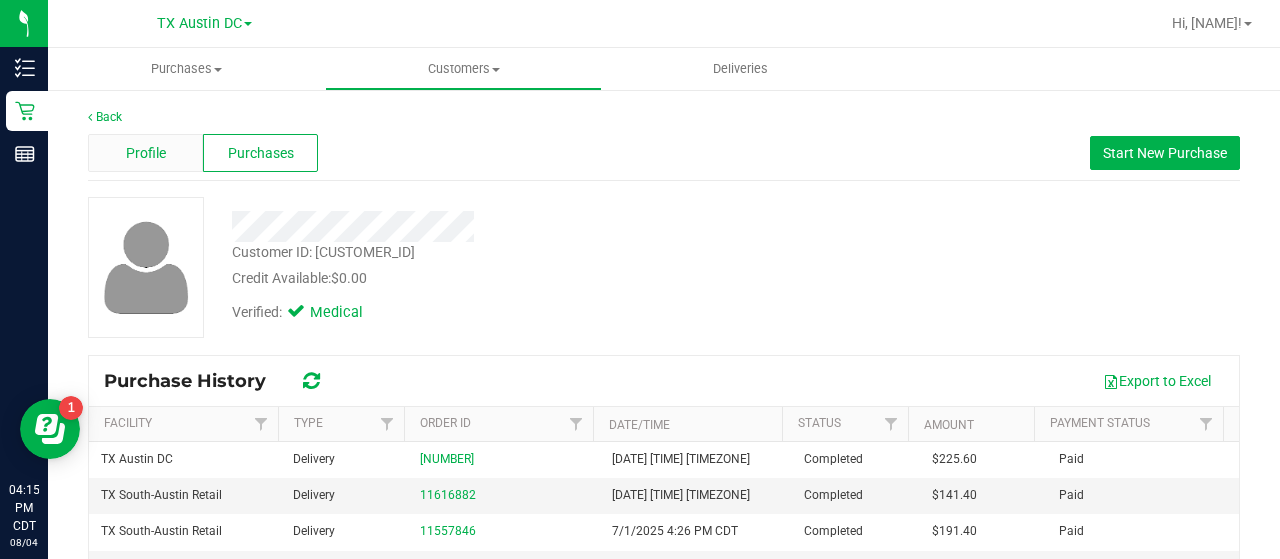 click on "Profile" at bounding box center (146, 153) 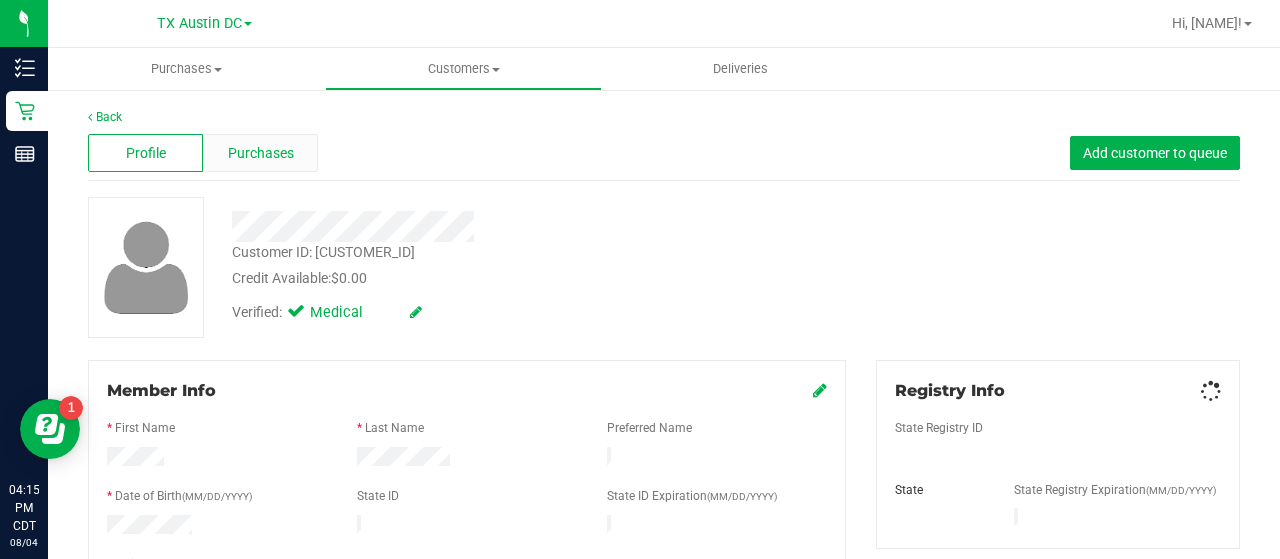 click on "Purchases" at bounding box center [261, 153] 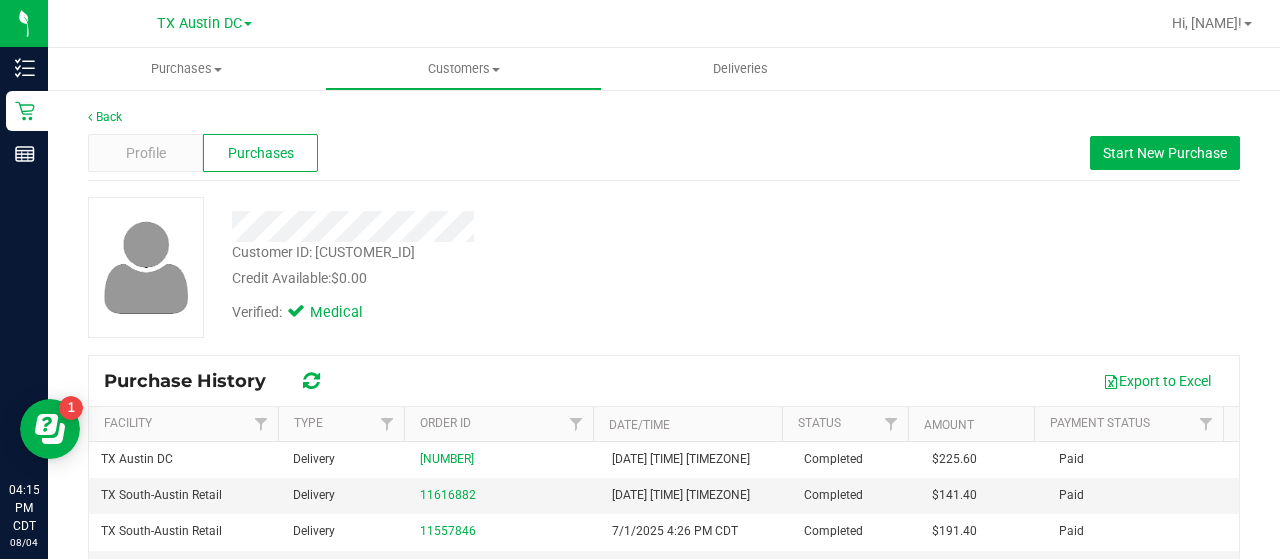 click on "Purchases" at bounding box center (261, 153) 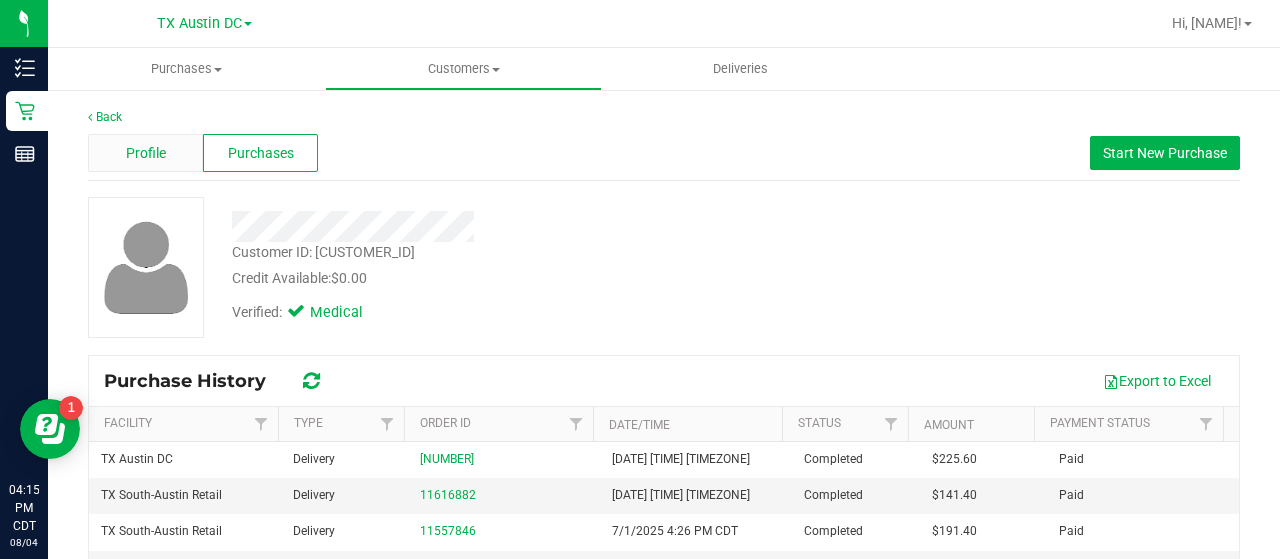 click on "Profile" at bounding box center [145, 153] 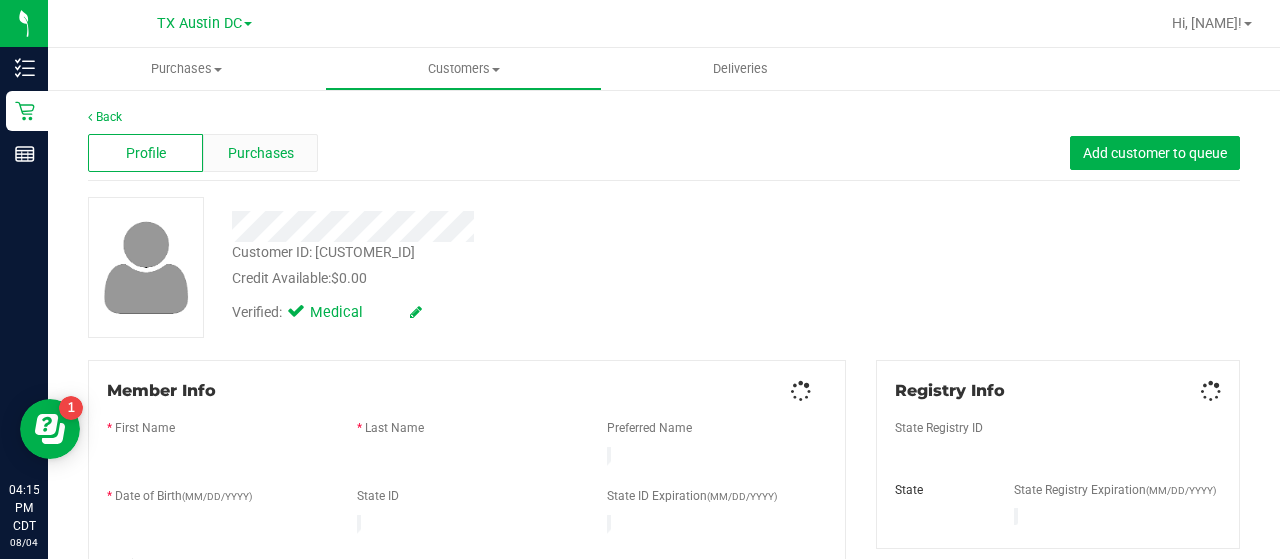 click on "Purchases" at bounding box center [261, 153] 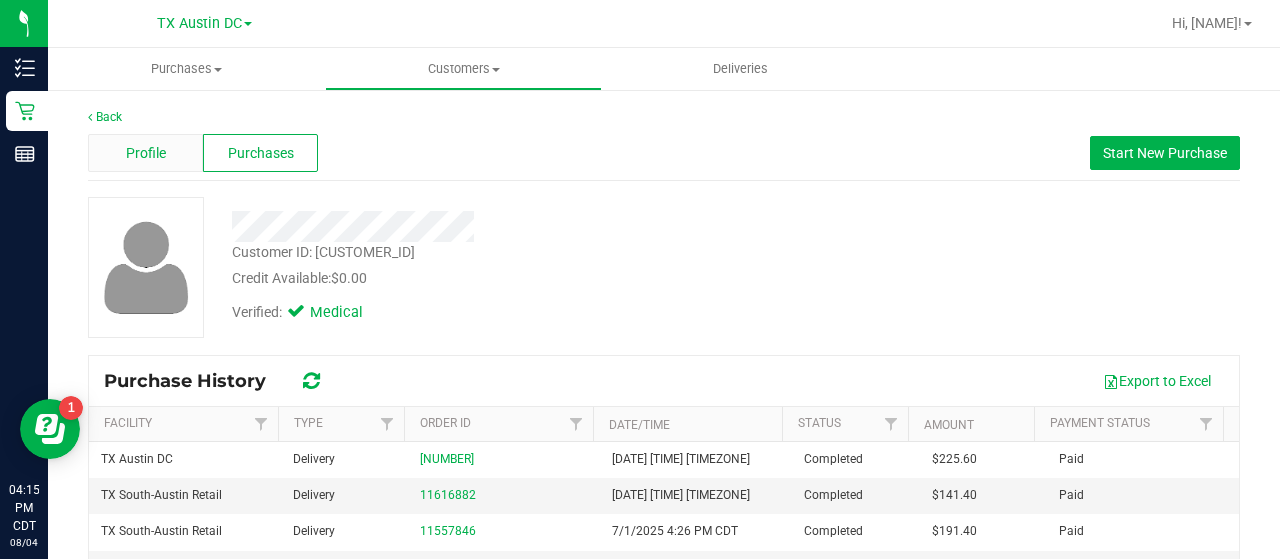click on "Profile" at bounding box center [146, 153] 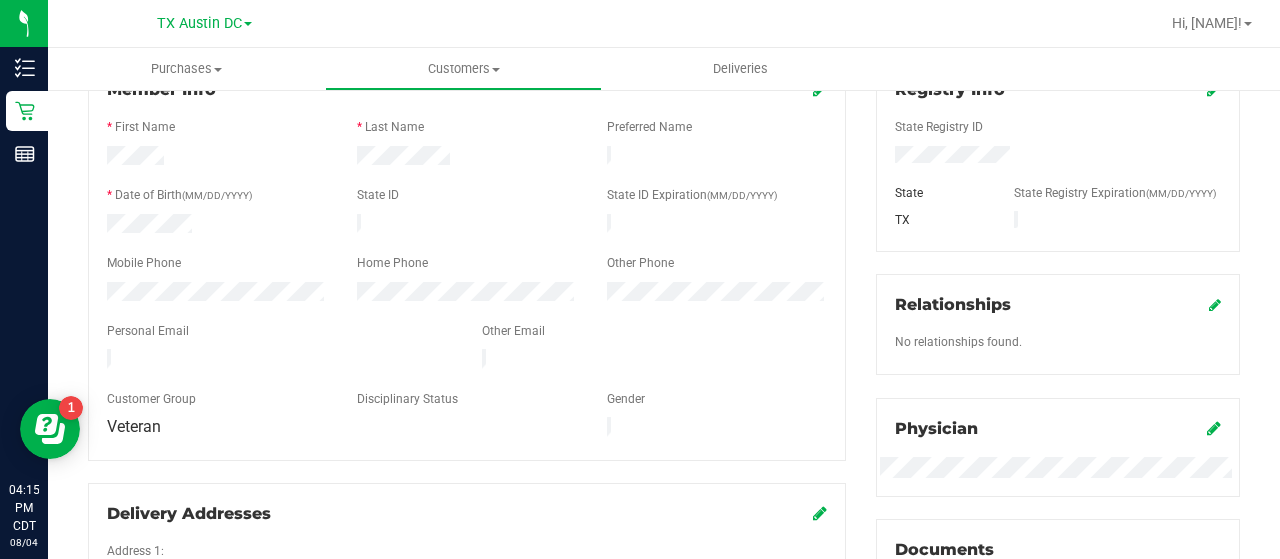 scroll, scrollTop: 315, scrollLeft: 0, axis: vertical 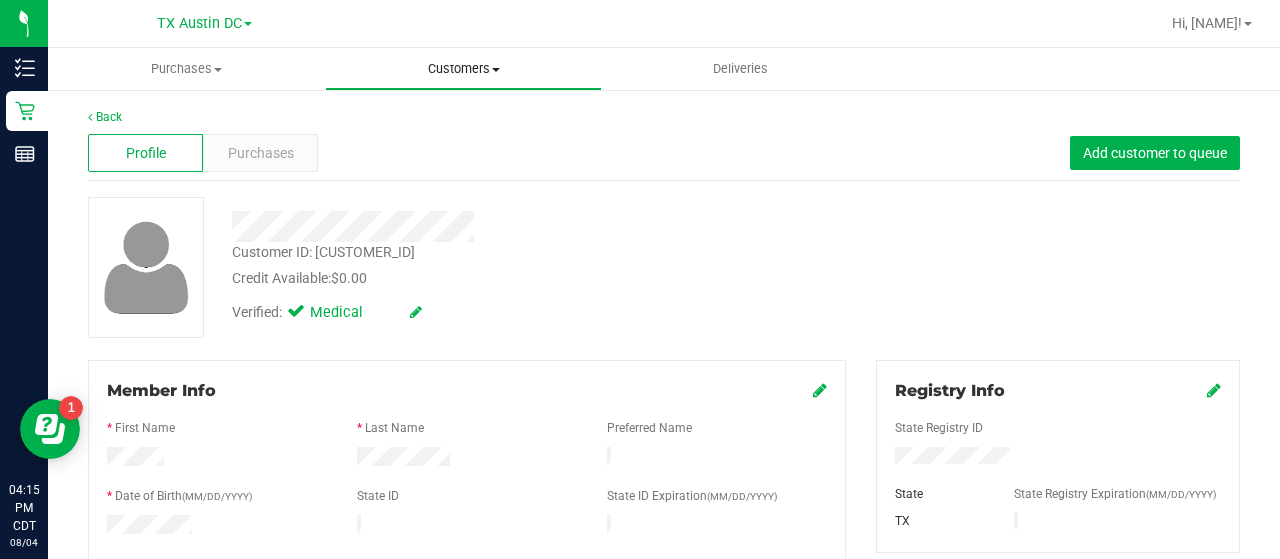 click on "Customers" at bounding box center [463, 69] 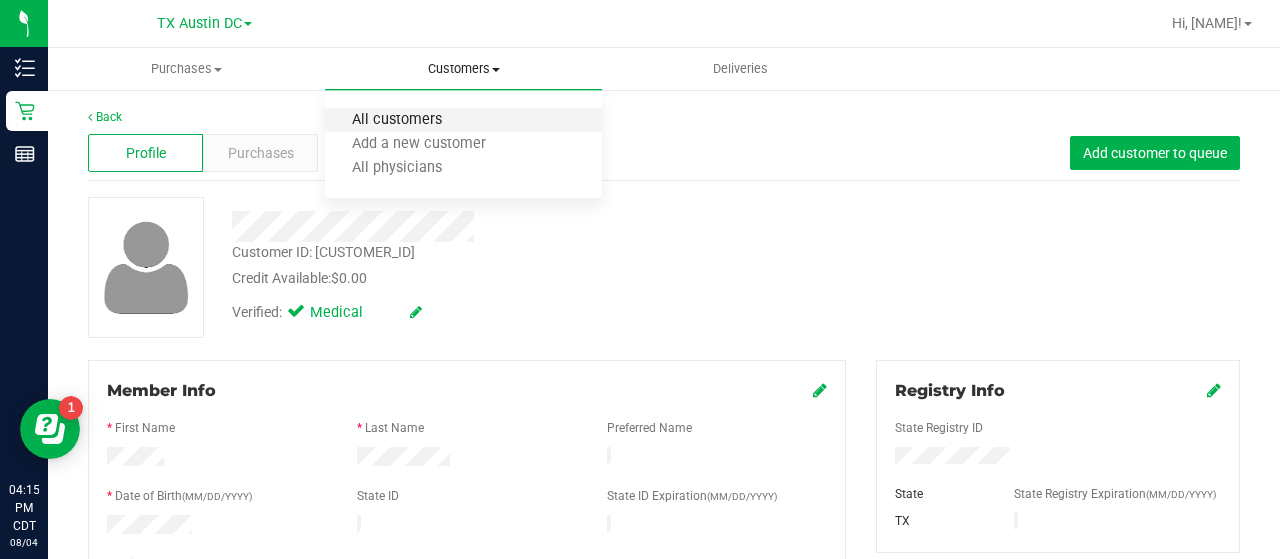 click on "All customers" at bounding box center (397, 120) 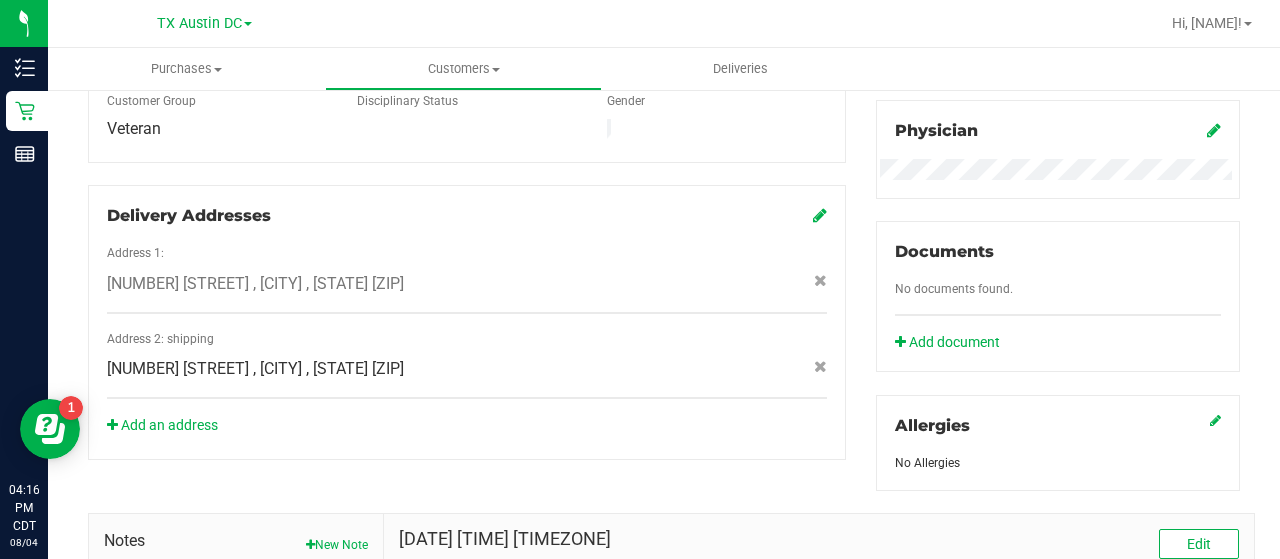 scroll, scrollTop: 601, scrollLeft: 0, axis: vertical 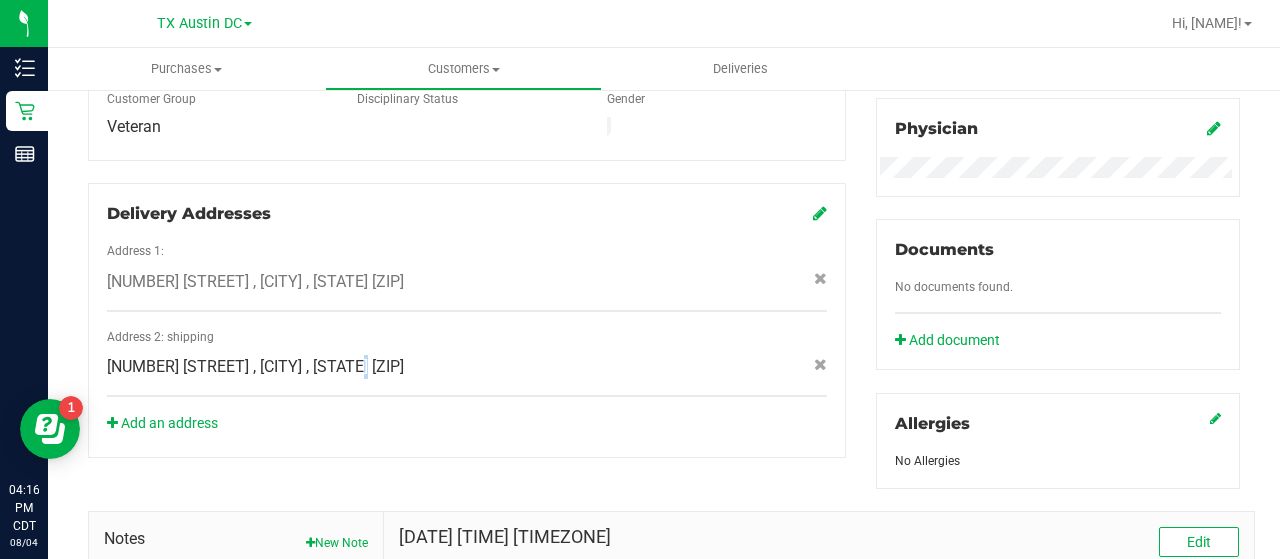 click on "[NUMBER] [STREET]
, [CITY]
, [STATE]
[ZIP]" 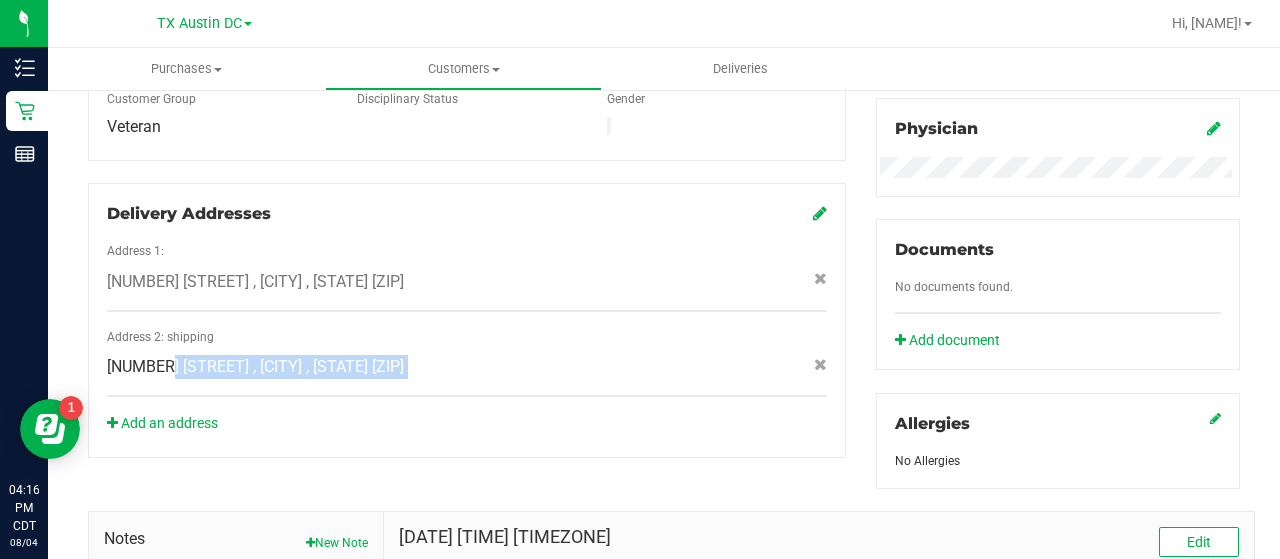 click on "[NUMBER] [STREET]
, [CITY]
, [STATE]
[ZIP]" 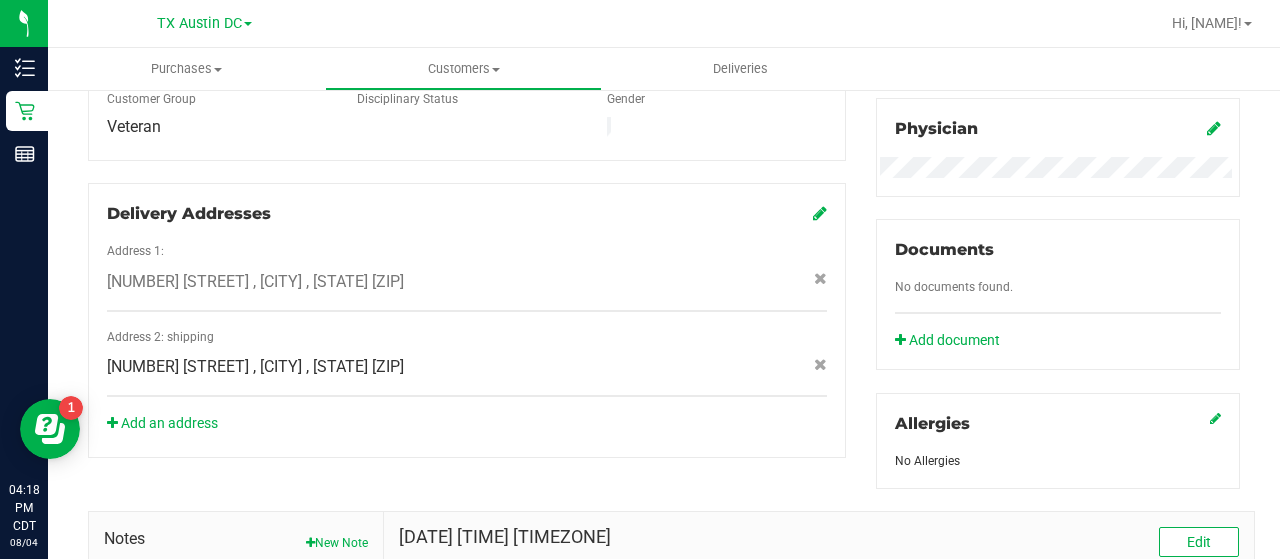 click on "Address 2: shipping
[NUMBER] [STREET]
, [CITY]
, [STATE]
[ZIP]" 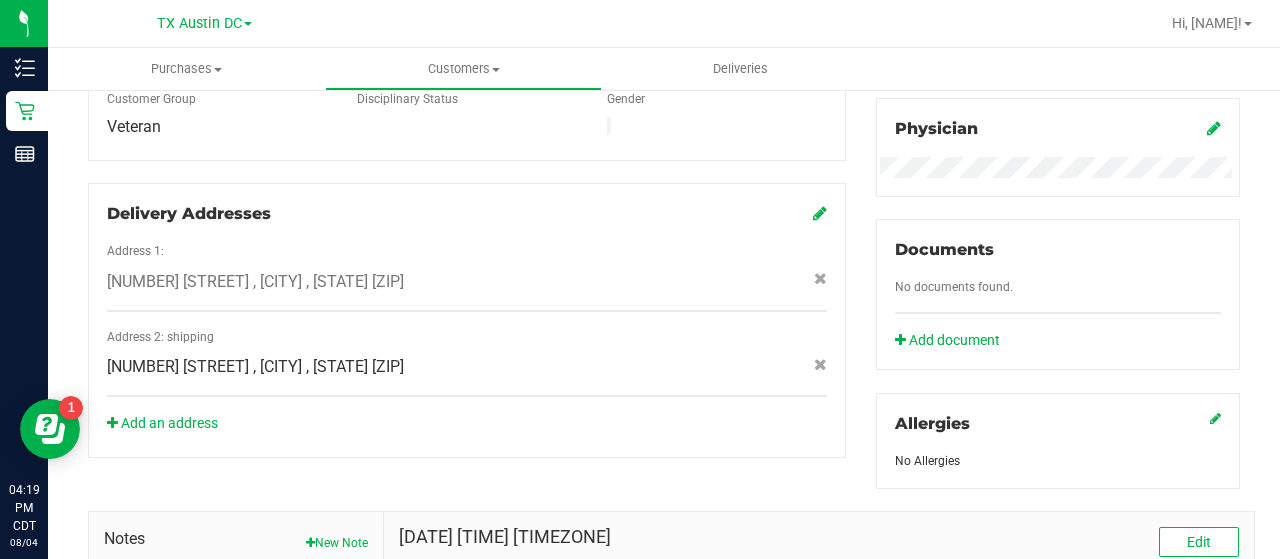 click on "[NUMBER] [STREET]
, [CITY]
, [STATE]
[ZIP]" 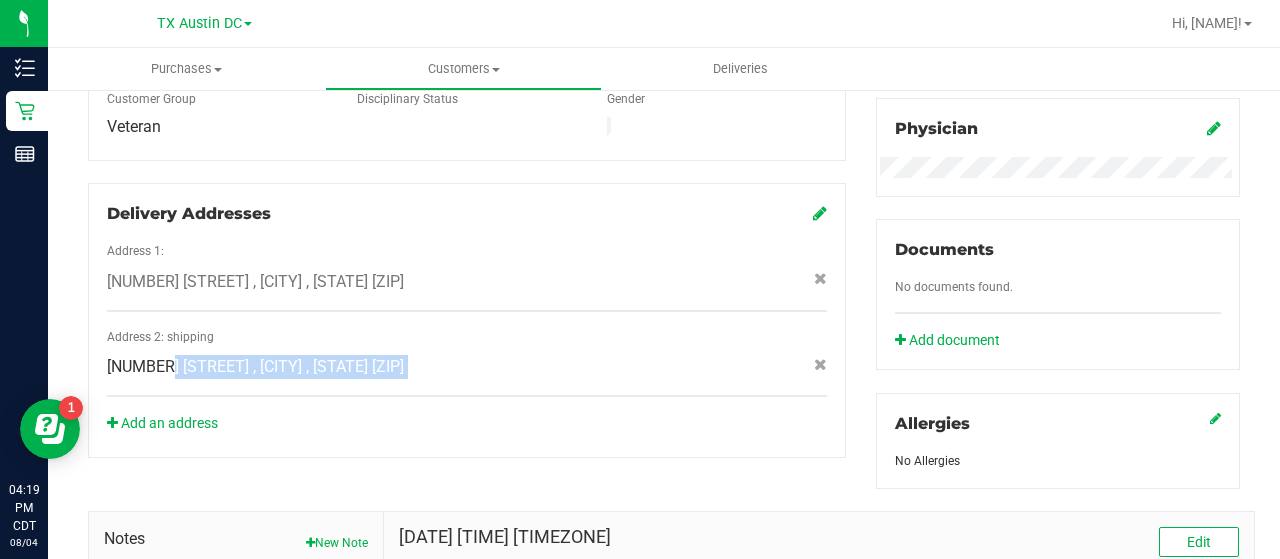 click on "[NUMBER] [STREET]
, [CITY]
, [STATE]
[ZIP]" 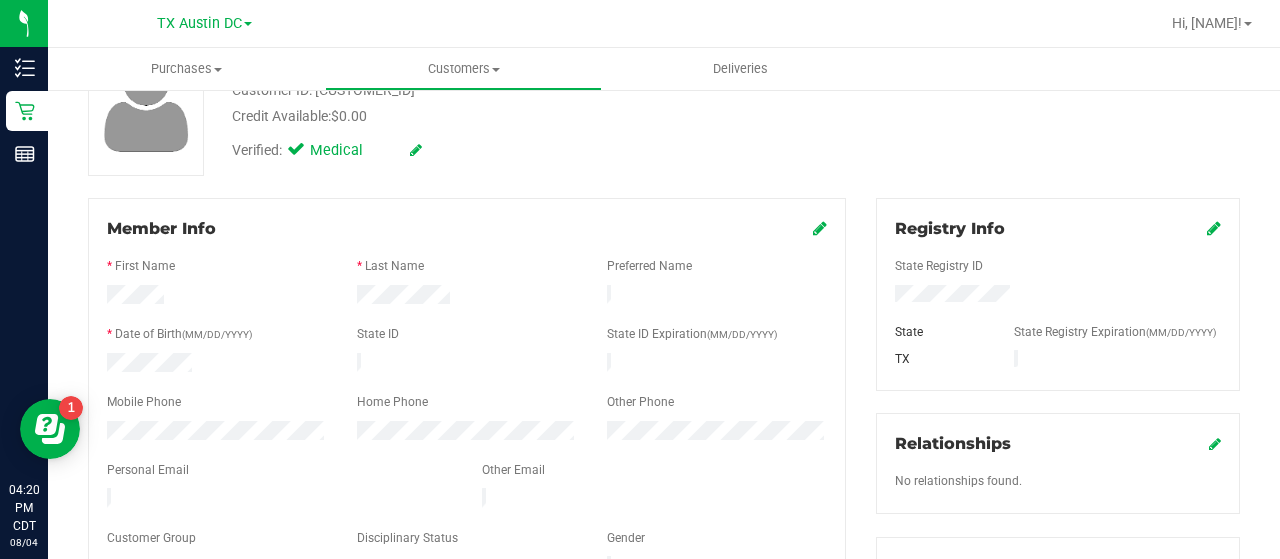 scroll, scrollTop: 148, scrollLeft: 0, axis: vertical 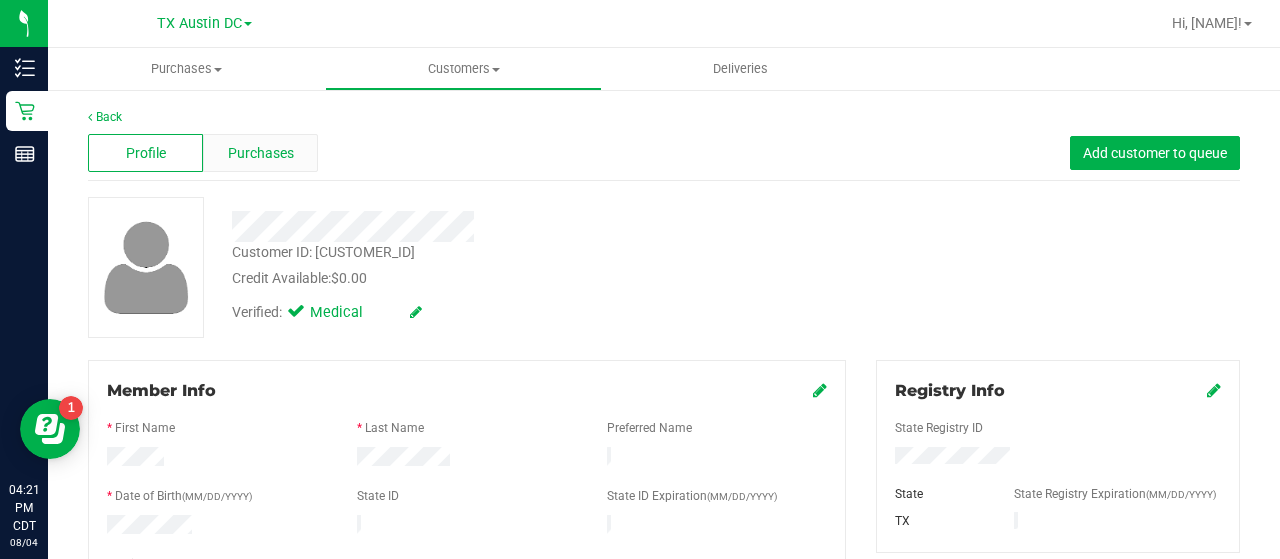 click on "Purchases" at bounding box center (260, 153) 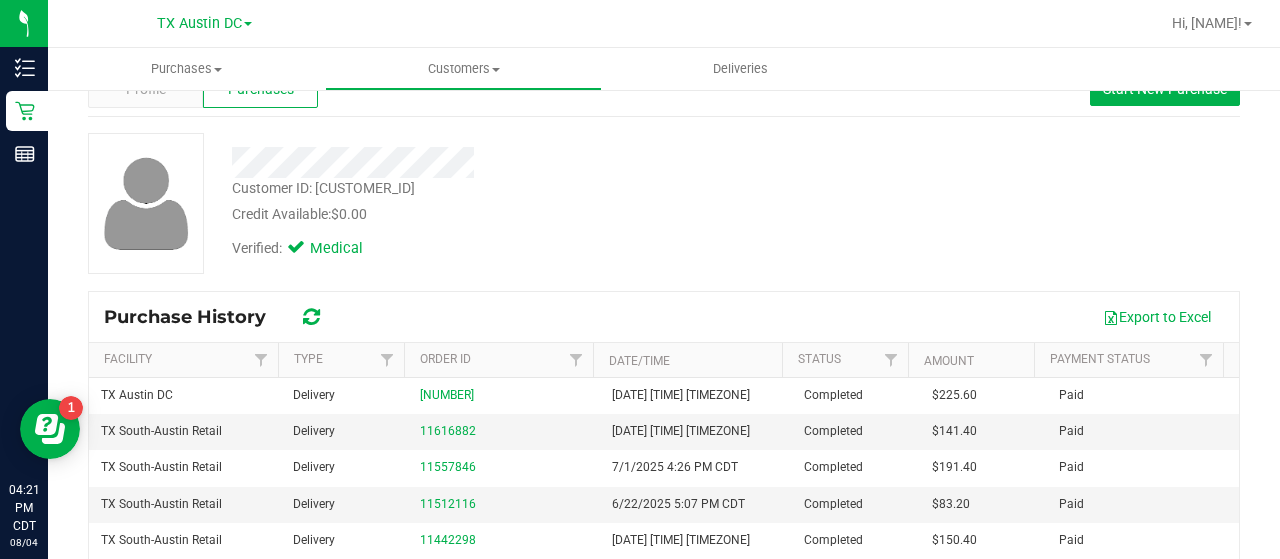 scroll, scrollTop: 71, scrollLeft: 0, axis: vertical 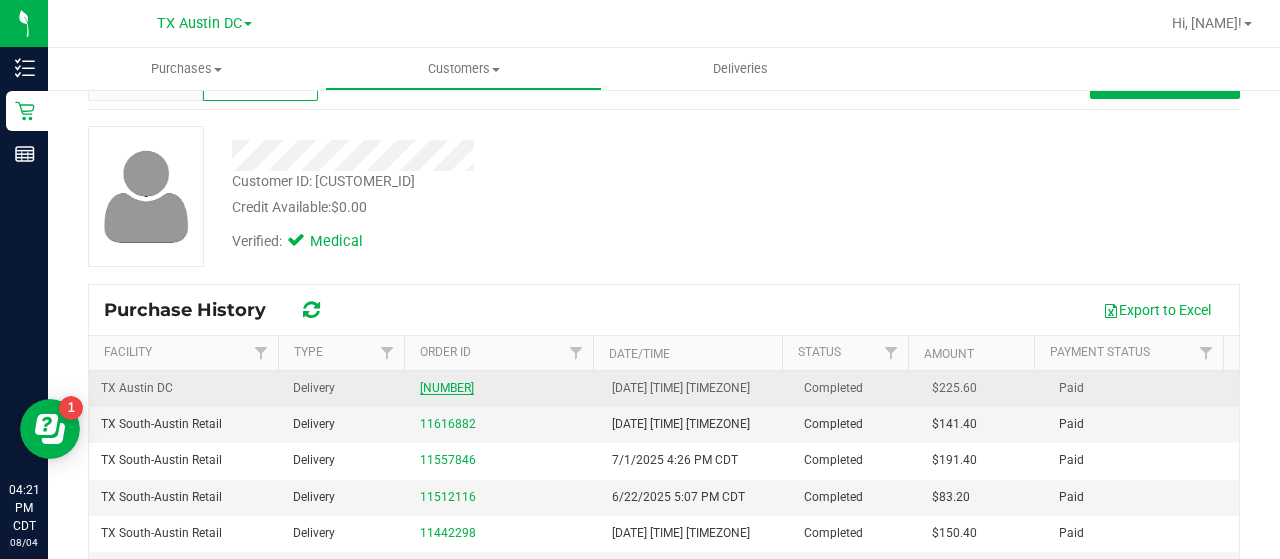 click on "[NUMBER]" at bounding box center (447, 388) 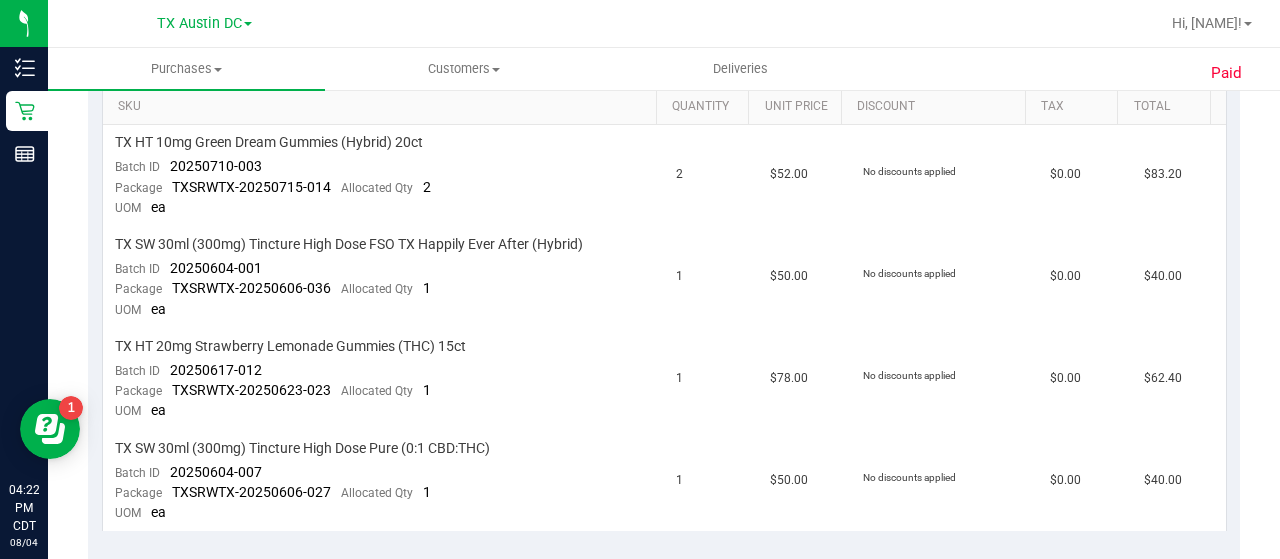 scroll, scrollTop: 530, scrollLeft: 0, axis: vertical 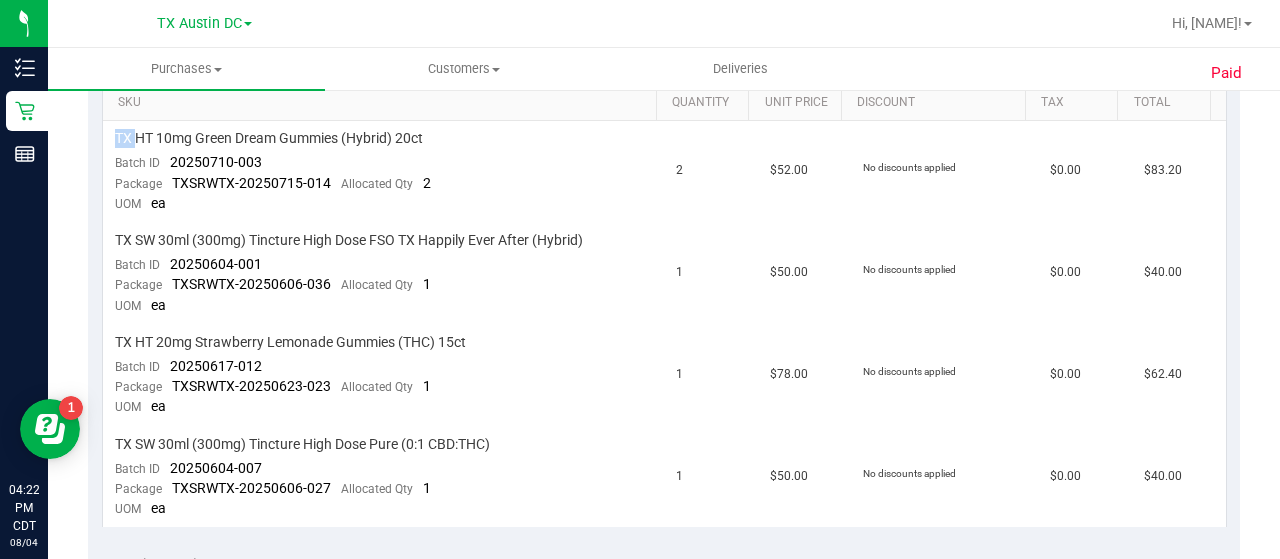 click on "Paid
Back
View Profile
Completed [DATE] [TIME] [TIMEZONE]
# [NUMBER]
Completed
Needs review
Last Modified
[FIRST] [LAST]
[DATE] [TIME] [TIMEZONE]
View Order Activity
Origin" at bounding box center (664, 468) 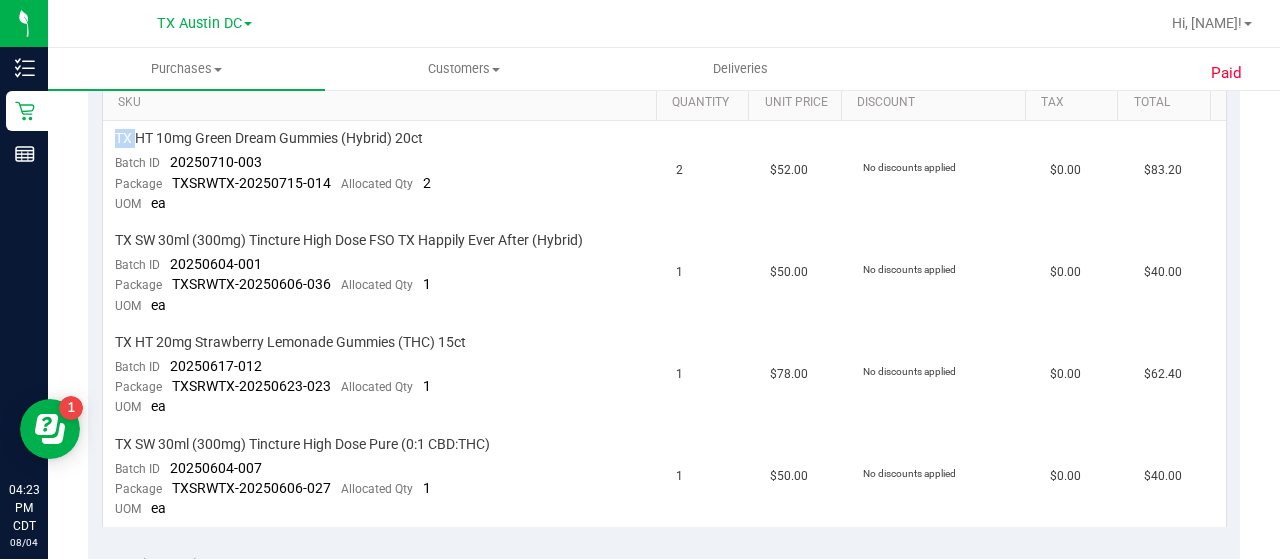 click on "Paid
Back
View Profile
Completed [DATE] [TIME] [TIMEZONE]
# [NUMBER]
Completed
Needs review
Last Modified
[FIRST] [LAST]
[DATE] [TIME] [TIMEZONE]
View Order Activity
Origin" at bounding box center [664, 468] 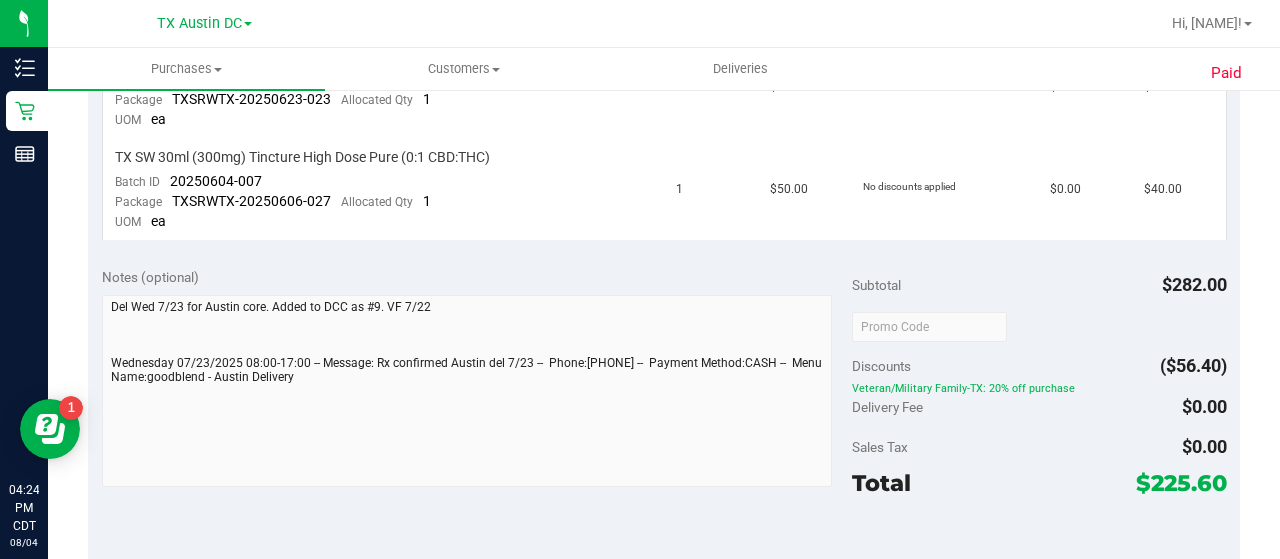 scroll, scrollTop: 0, scrollLeft: 0, axis: both 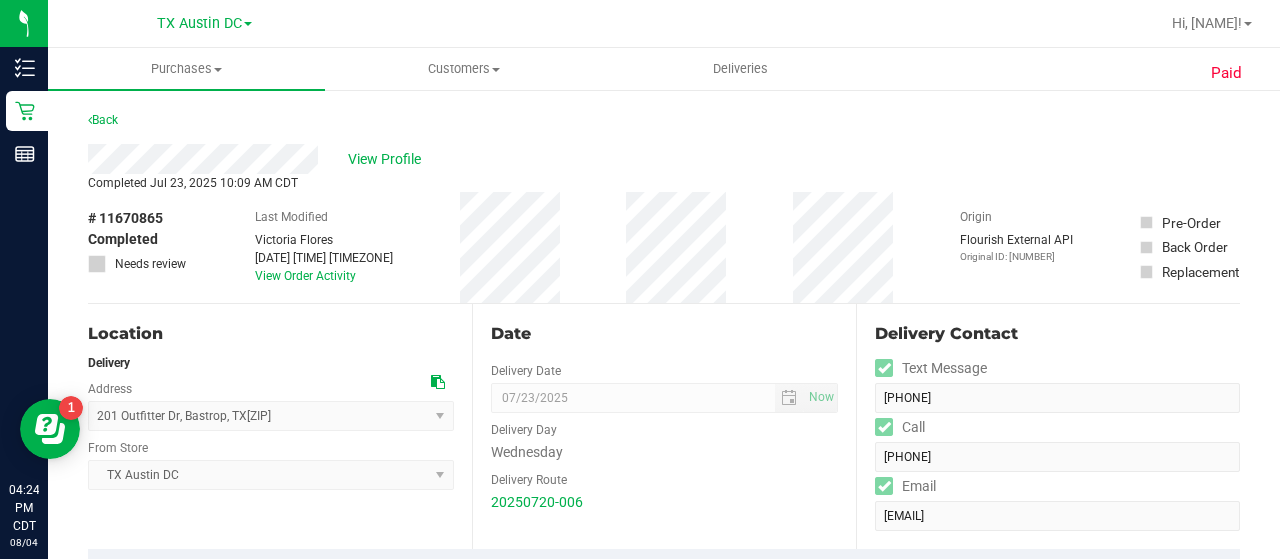 click on "View Profile" at bounding box center [664, 159] 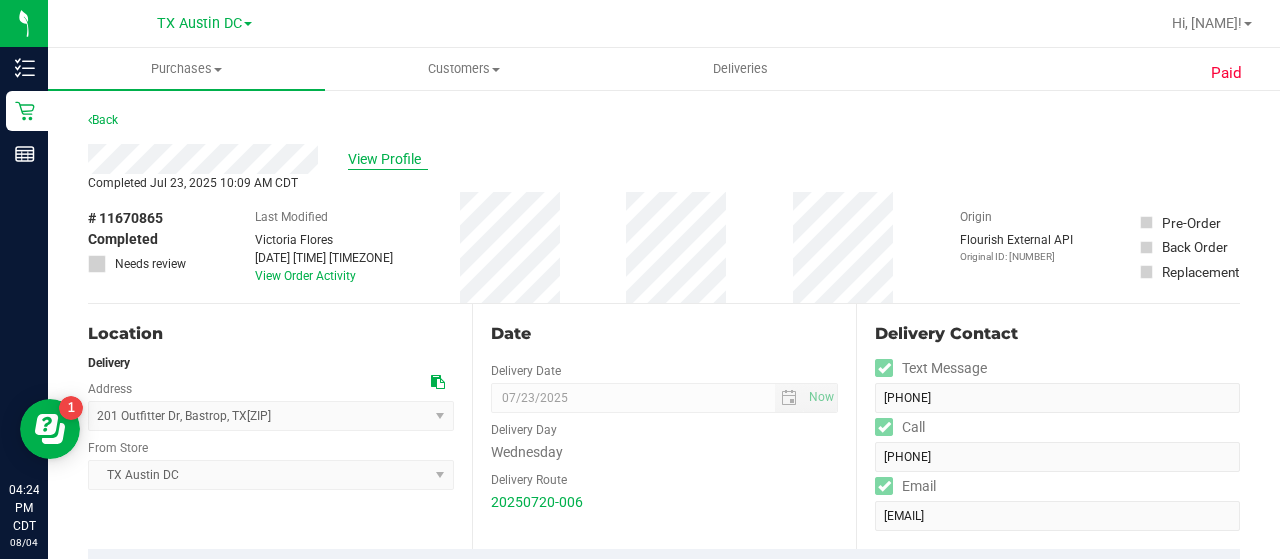 click on "View Profile" at bounding box center [388, 159] 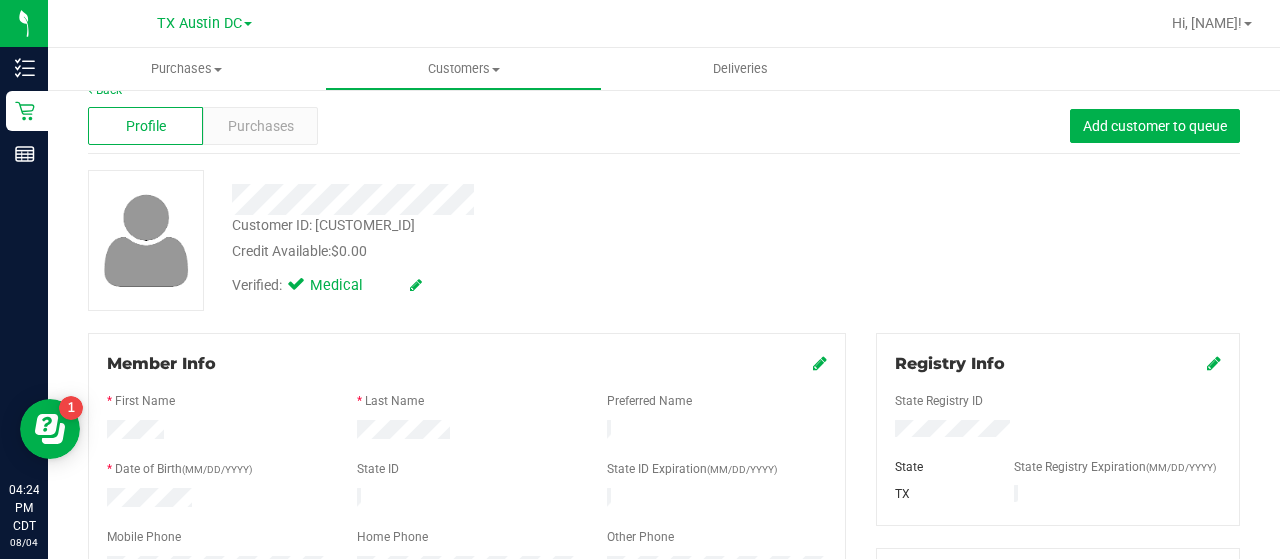 scroll, scrollTop: 0, scrollLeft: 0, axis: both 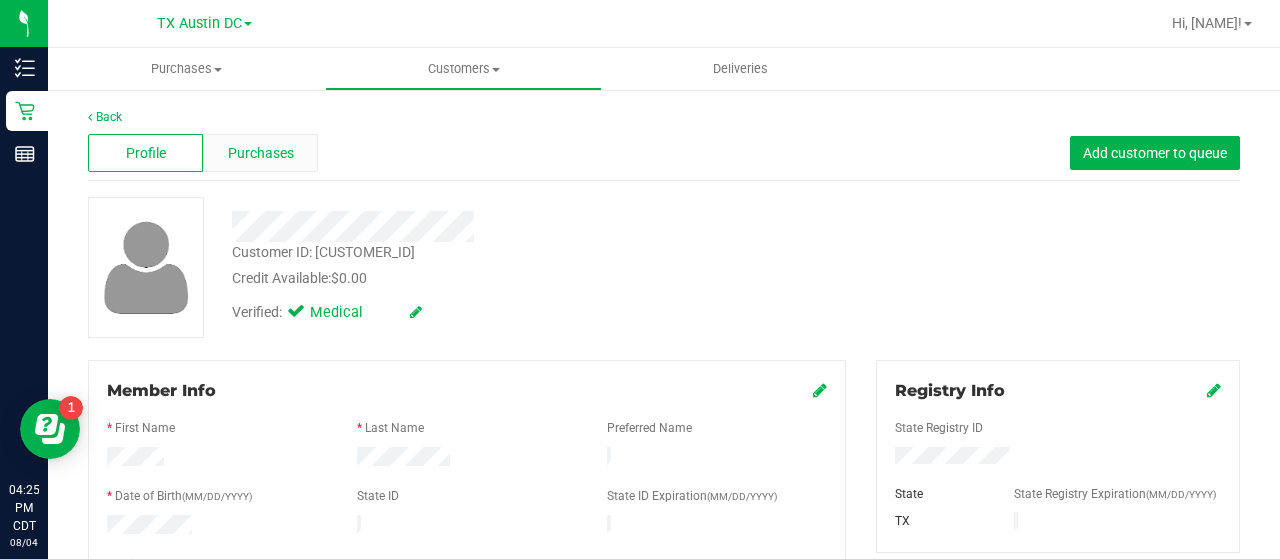 click on "Purchases" at bounding box center (261, 153) 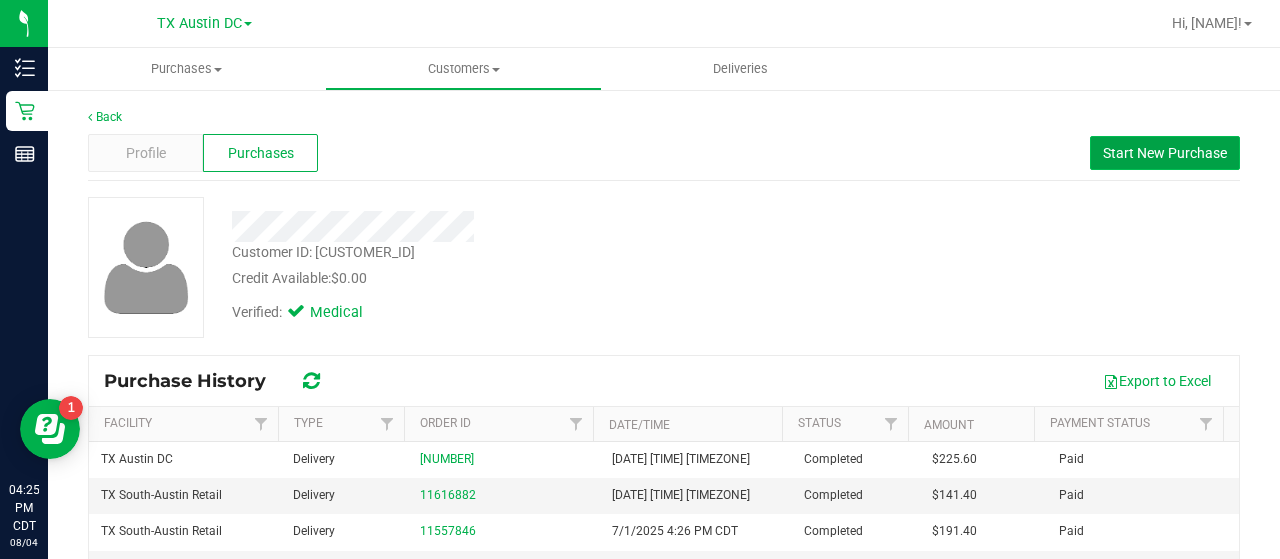 click on "Start New Purchase" at bounding box center [1165, 153] 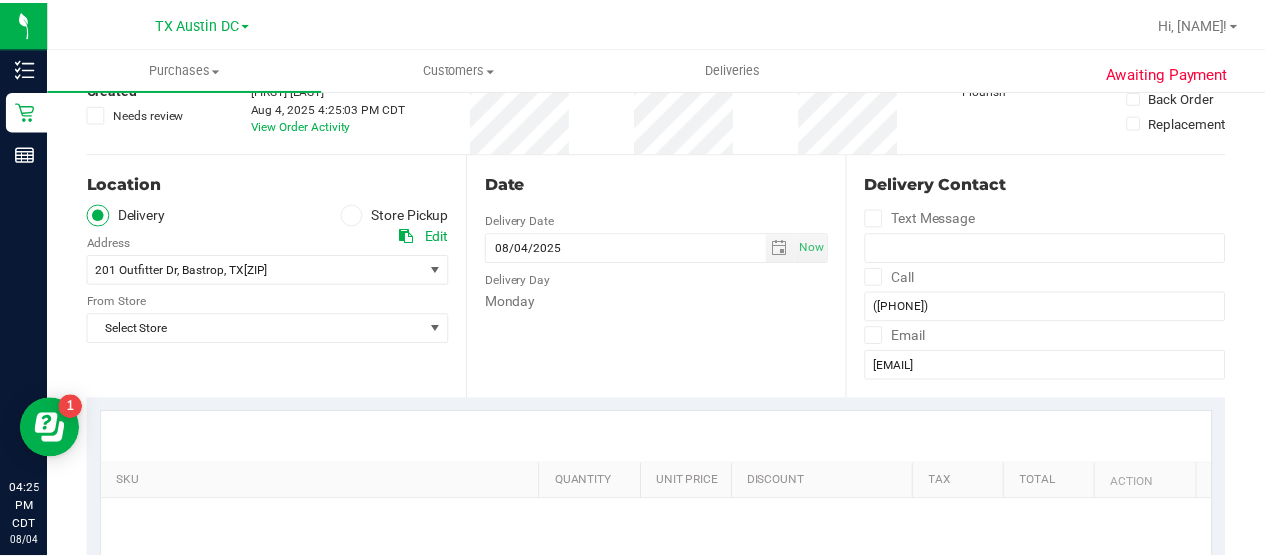 scroll, scrollTop: 155, scrollLeft: 0, axis: vertical 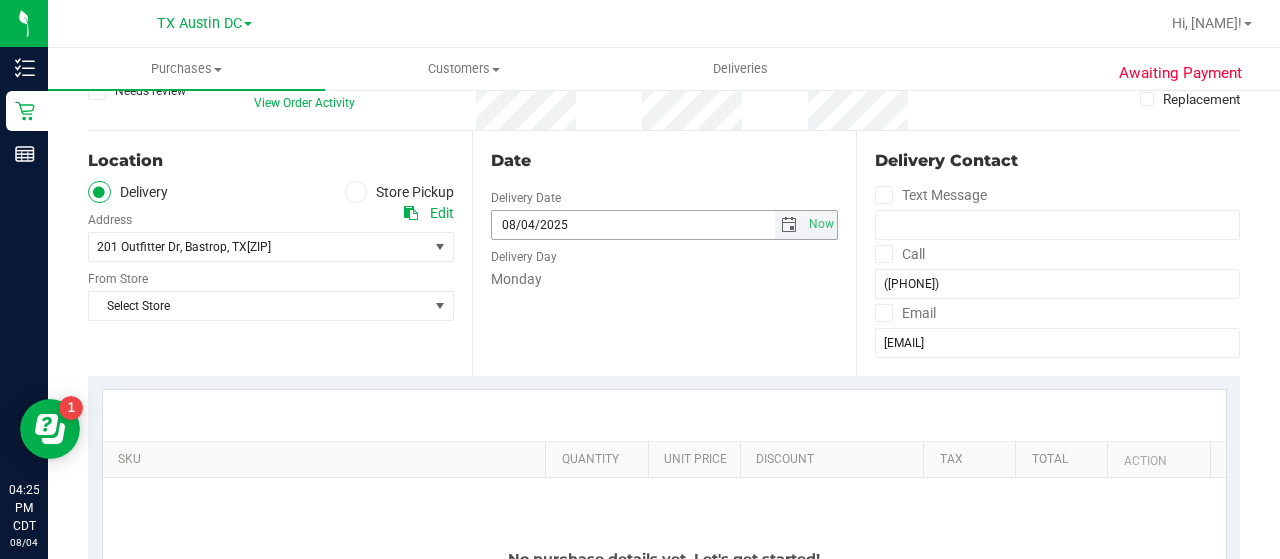 click at bounding box center [789, 225] 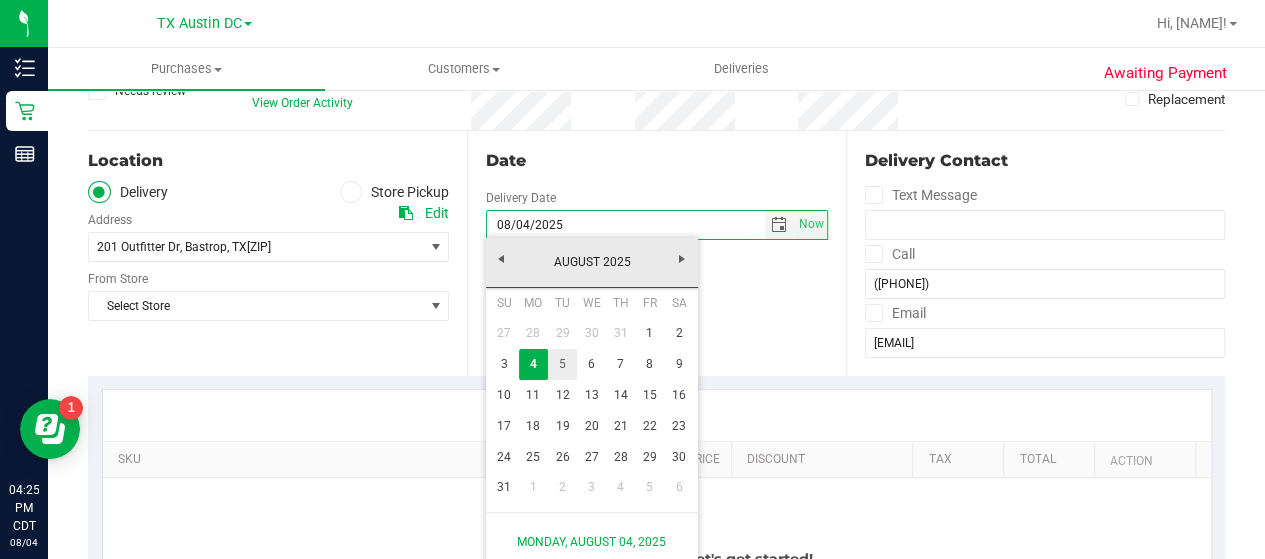 click on "5" at bounding box center [562, 364] 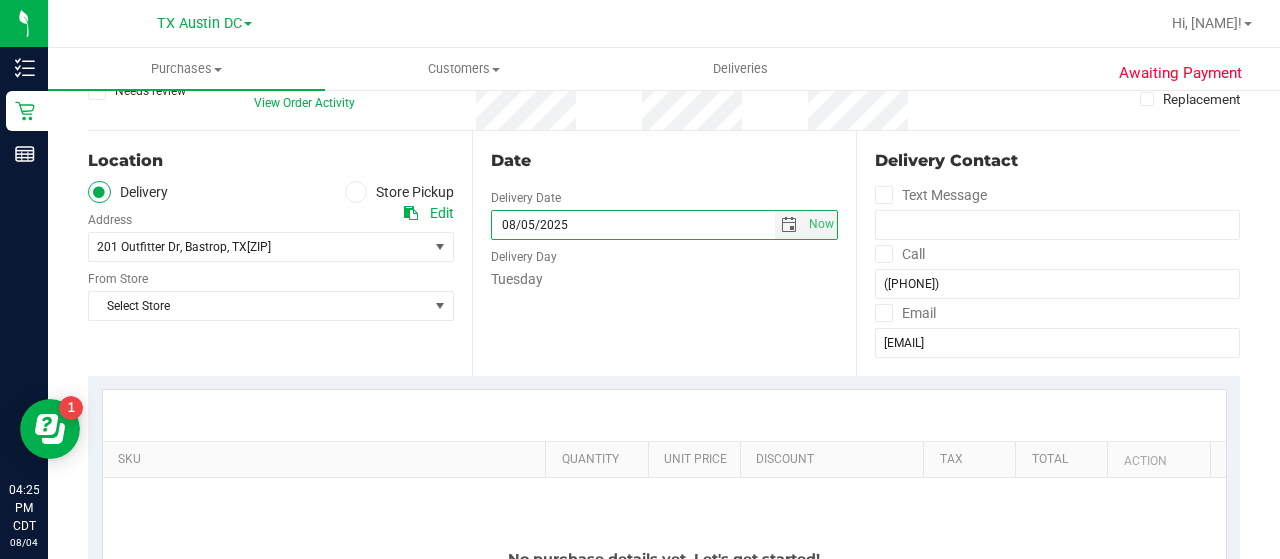 click on "Location
Delivery
Store Pickup
Address
Edit
201 Outfitter Dr
, Bastrop
, TX
78602
Select address 7105 E. Riverside Dr 201 Outfitter Dr
From Store
Select Store Select Store Bonita Springs WC Boynton Beach WC Bradenton WC Brandon WC Brooksville WC Call Center Clermont WC Crestview WC Deerfield Beach WC Delray Beach WC Deltona WC Ft Walton Beach WC Jax WC" at bounding box center [280, 253] 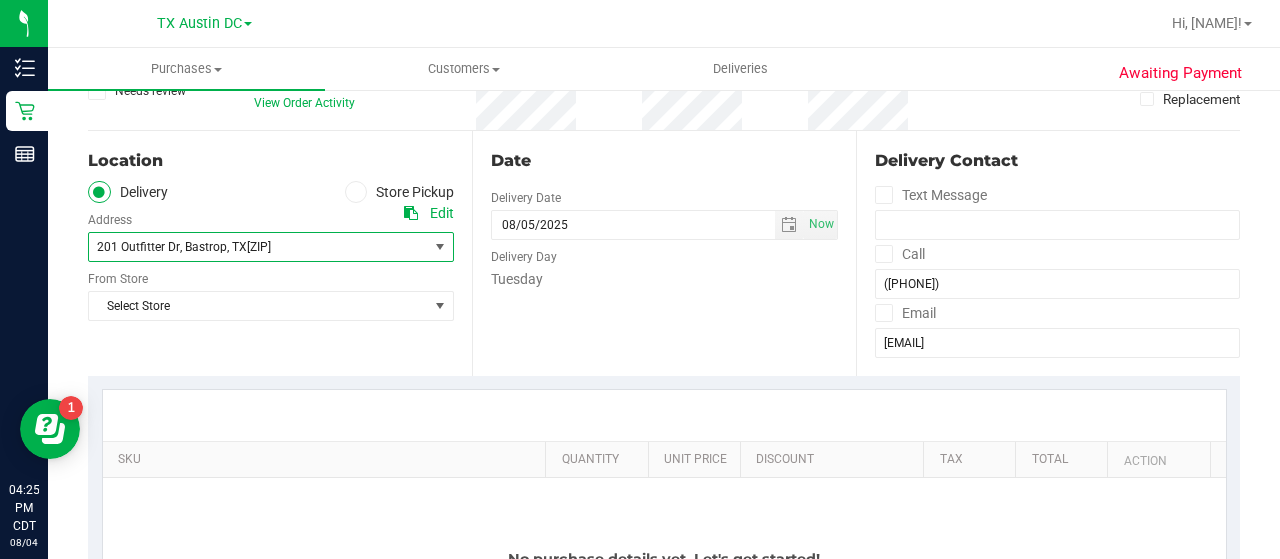 click on "201 Outfitter Dr
, Bastrop
, TX
78602" at bounding box center (250, 247) 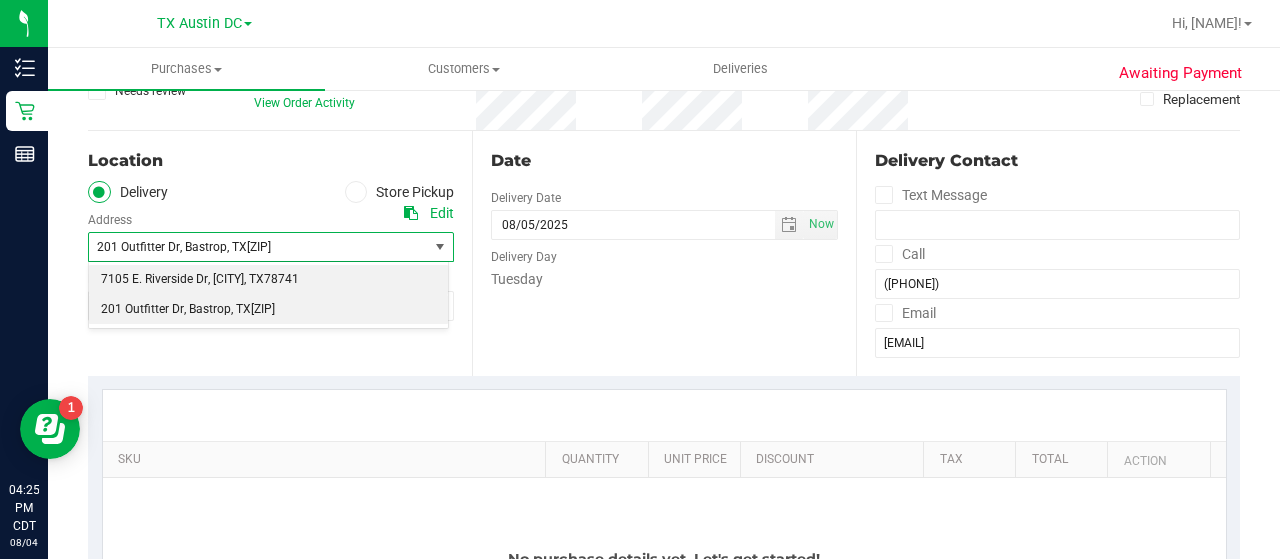 click on "[NUMBER] [STREET]
, [CITY]
, [STATE]
[ZIP]" at bounding box center (268, 280) 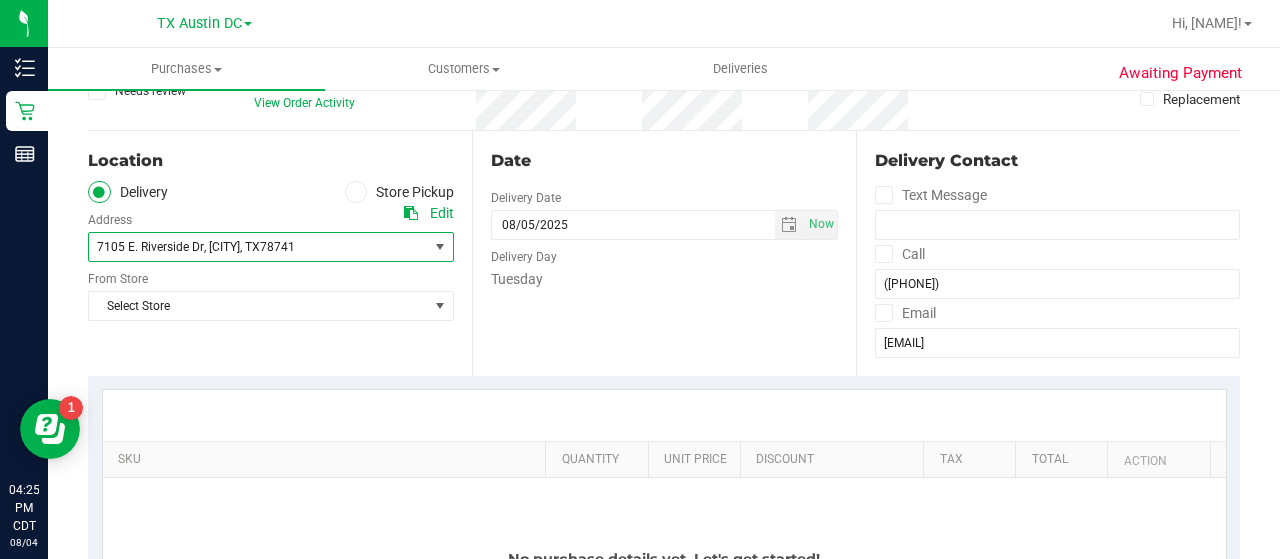 click on "Address
Edit
[NUMBER] [STREET]
, [CITY]
, [STATE]
[ZIP]
Select address [NUMBER] [STREET] [NUMBER] [STREET]
From Store
Select Store Select Store Bonita Springs WC Boynton Beach WC Bradenton WC Brandon WC Brooksville WC Call Center Clermont WC Crestview WC Deerfield Beach WC Delray Beach WC Deltona WC Ft Walton Beach WC Jax WC" at bounding box center [280, 253] 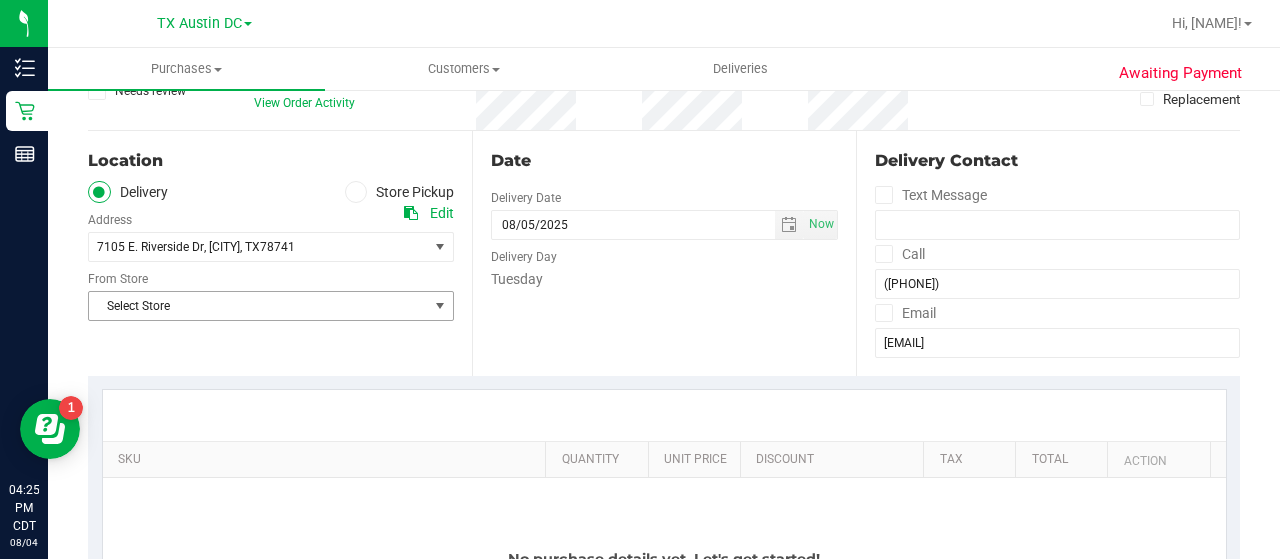 click on "Select Store" at bounding box center (258, 306) 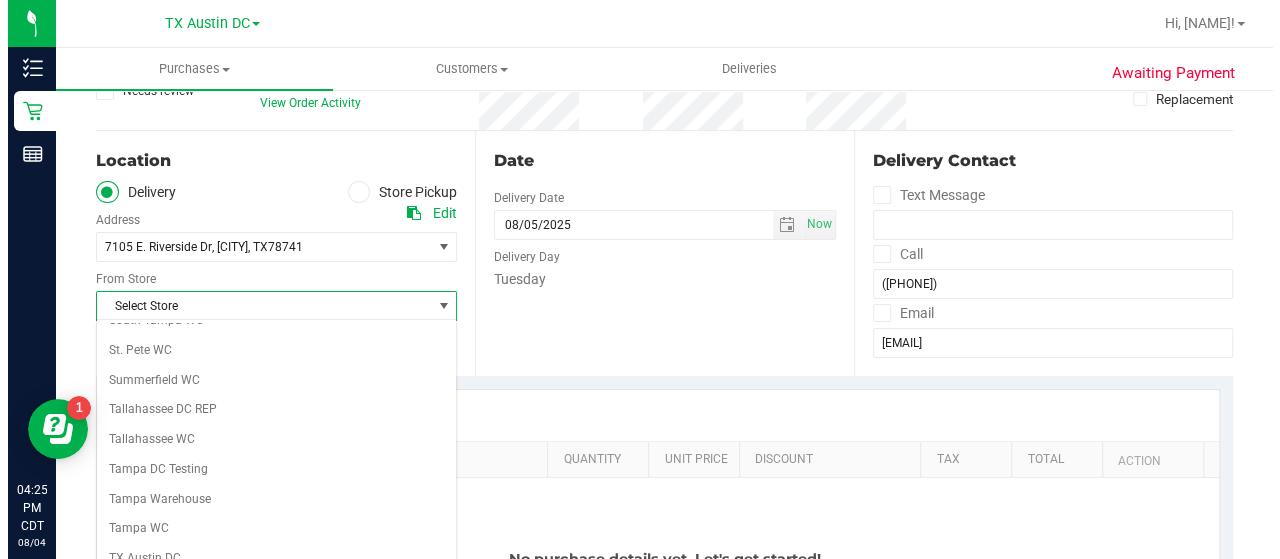 scroll, scrollTop: 1414, scrollLeft: 0, axis: vertical 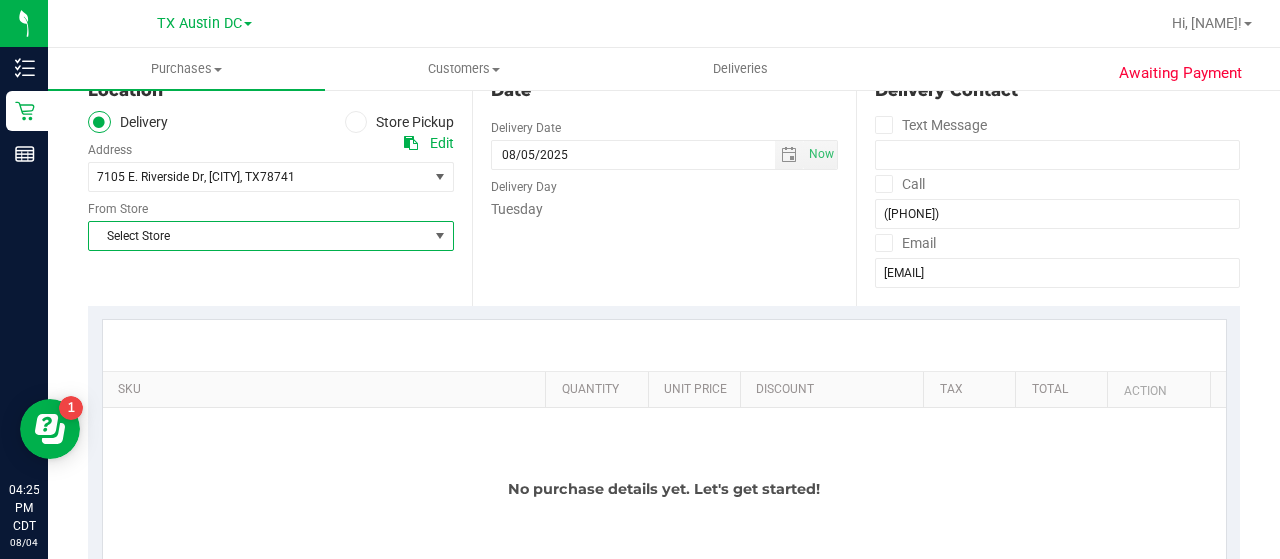 click on "Select Store" at bounding box center [258, 236] 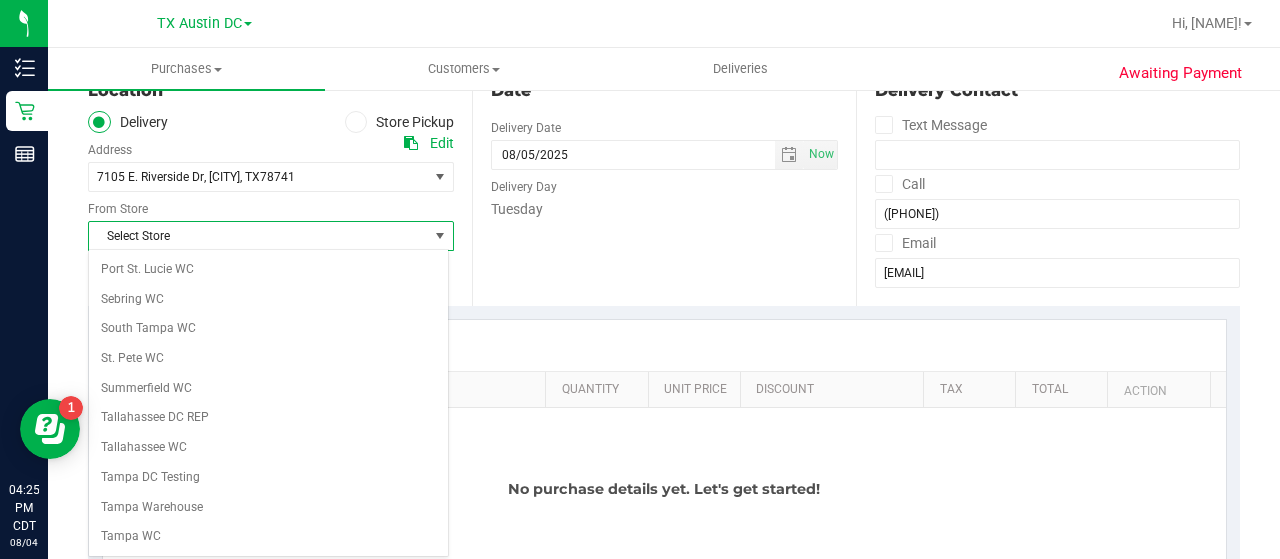 scroll, scrollTop: 1414, scrollLeft: 0, axis: vertical 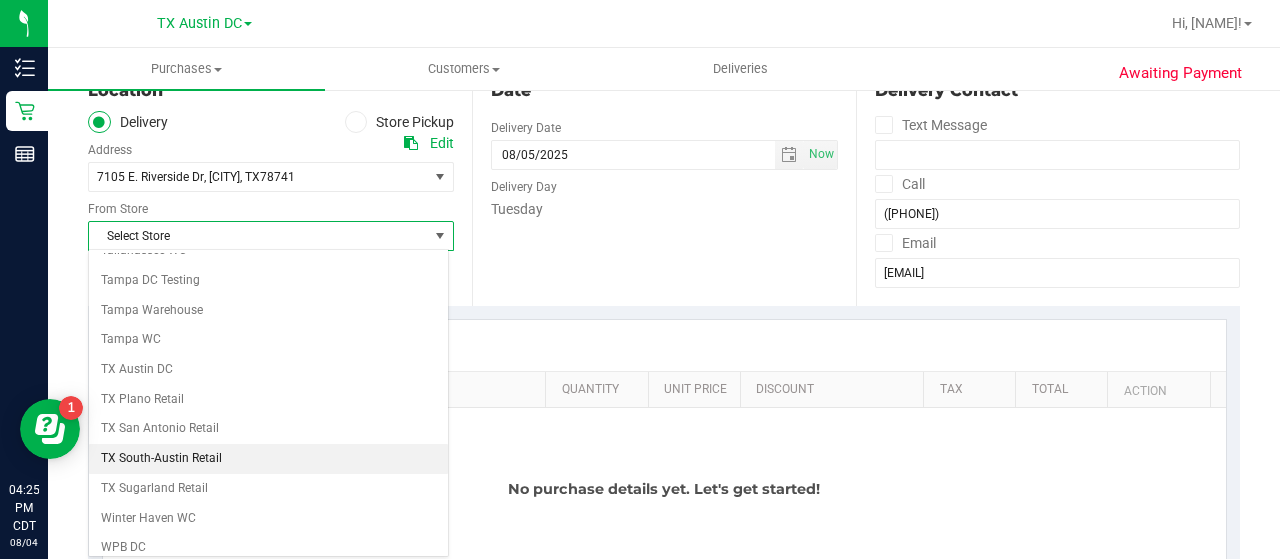 click on "TX South-Austin Retail" at bounding box center (268, 459) 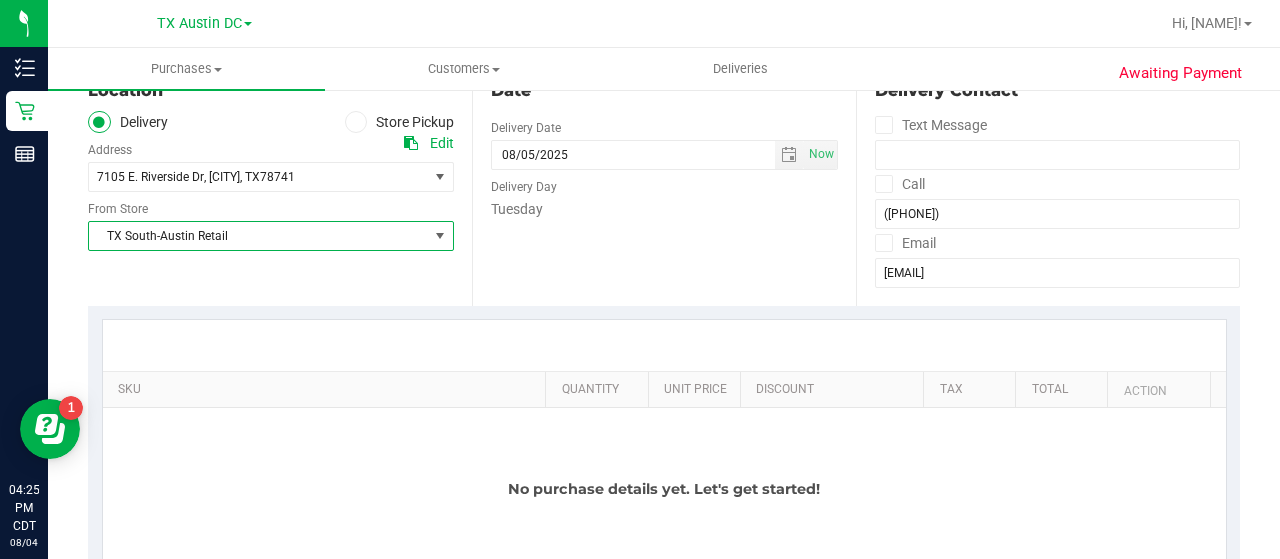click on "Date
Delivery Date
08/05/2025
Now
08/05/2025 04:25 PM
Now
Delivery Day
Tuesday" at bounding box center [664, 183] 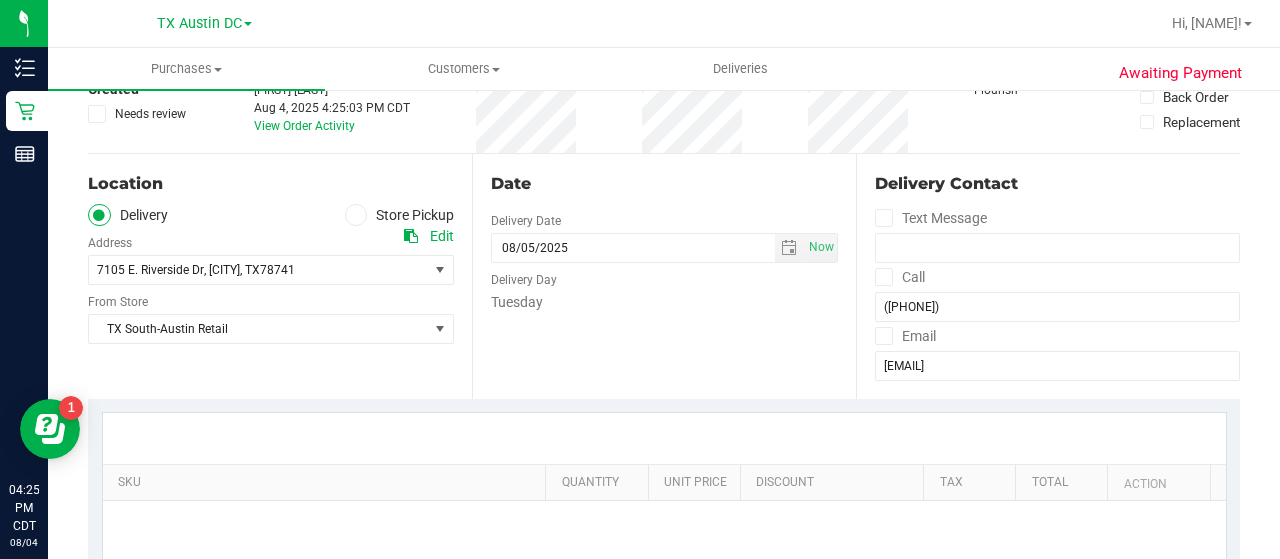 scroll, scrollTop: 124, scrollLeft: 0, axis: vertical 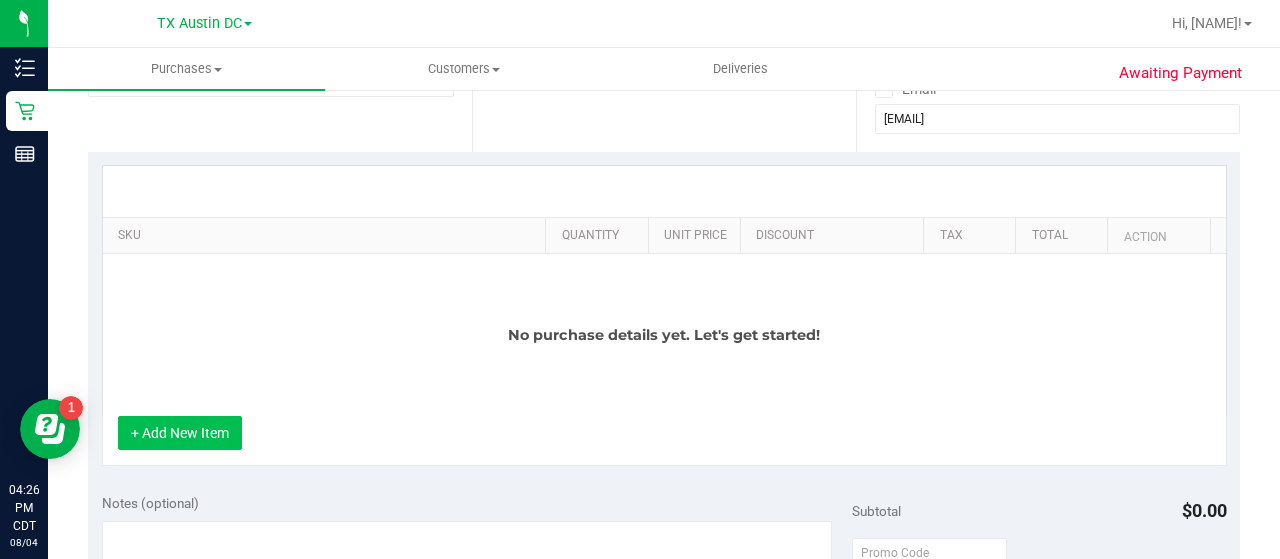 click on "+ Add New Item" at bounding box center (180, 433) 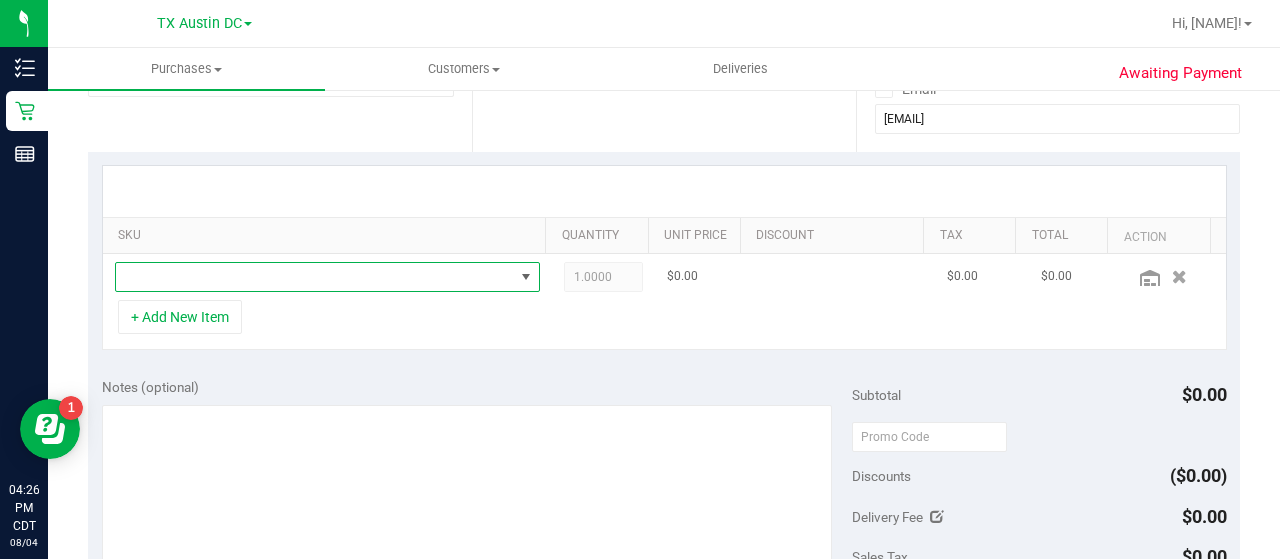 click at bounding box center [315, 277] 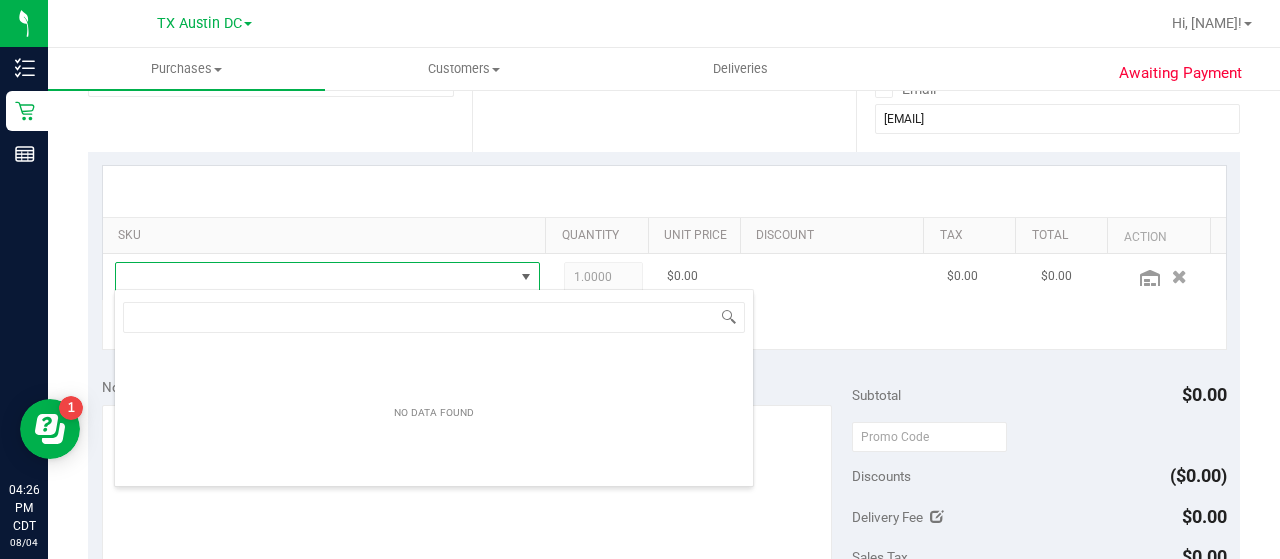 scroll, scrollTop: 99970, scrollLeft: 99586, axis: both 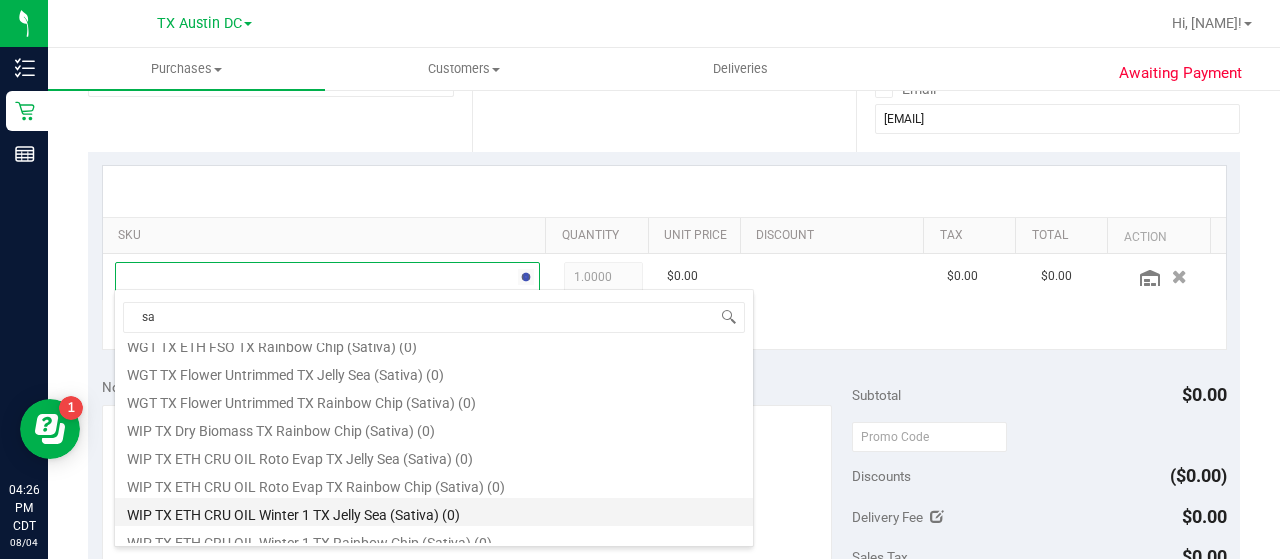 type on "s" 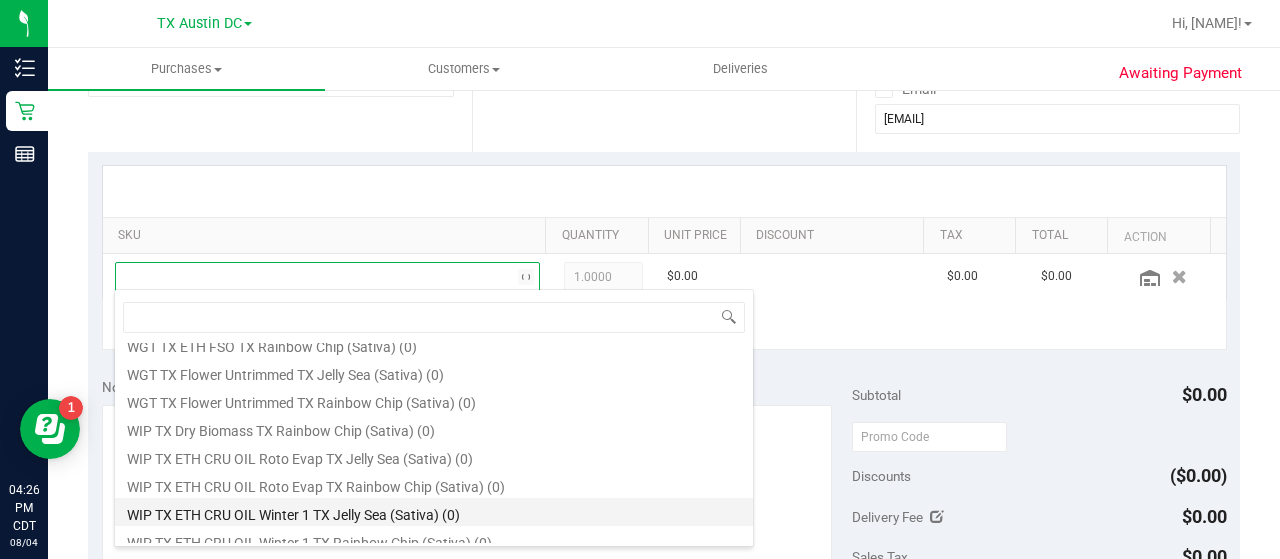 scroll, scrollTop: 0, scrollLeft: 0, axis: both 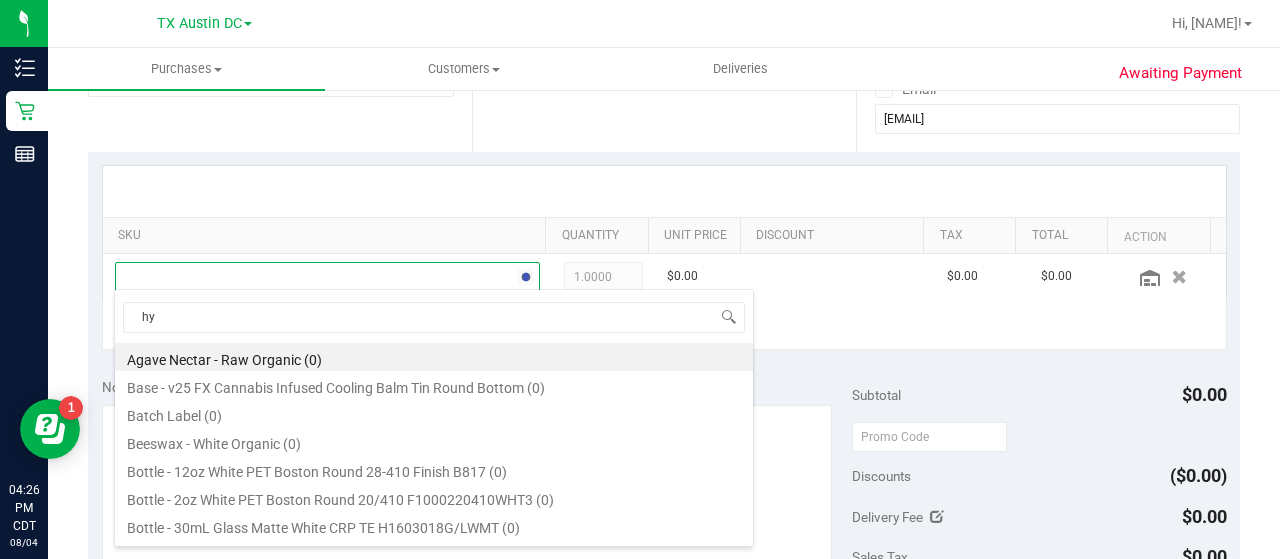 type on "h" 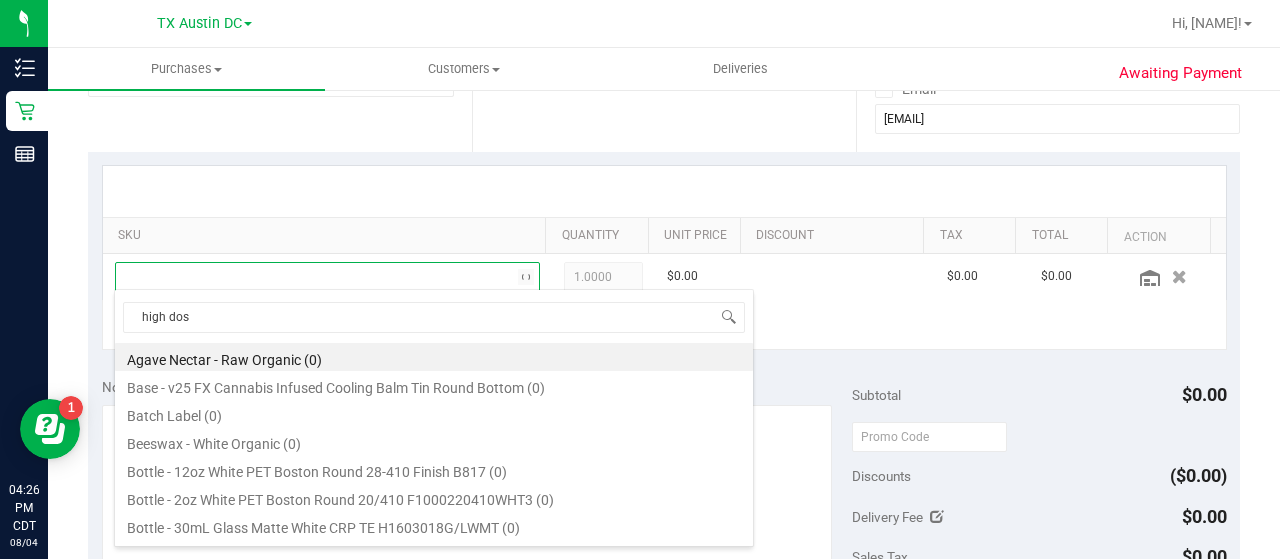 type on "high dose" 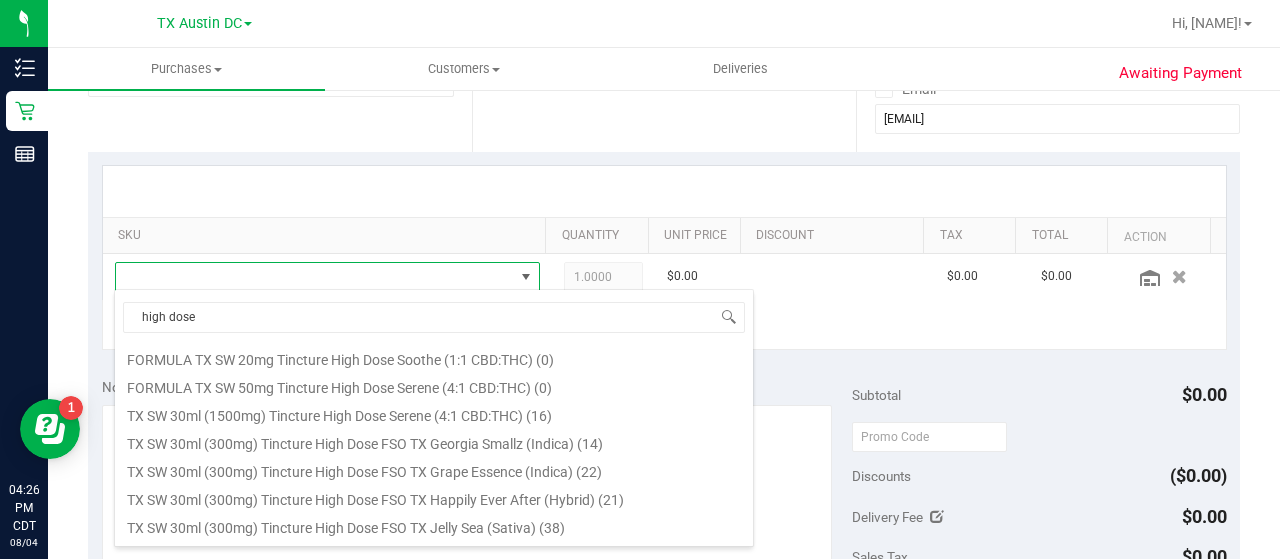 scroll, scrollTop: 282, scrollLeft: 0, axis: vertical 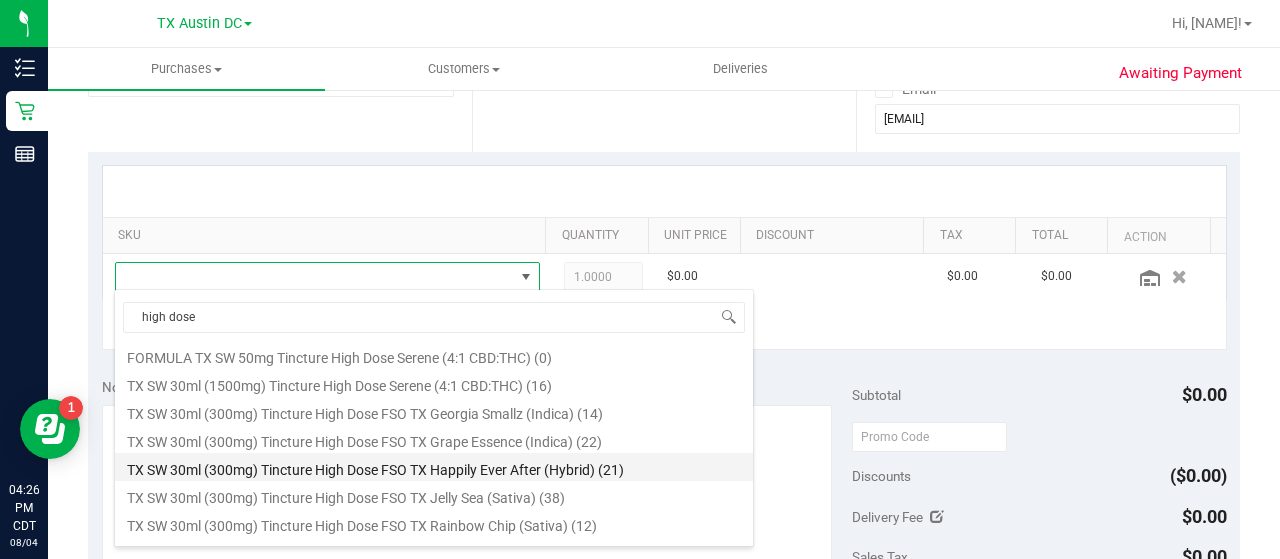 click on "TX SW 30ml (300mg) Tincture High Dose FSO TX Happily Ever After (Hybrid) (21)" at bounding box center (434, 467) 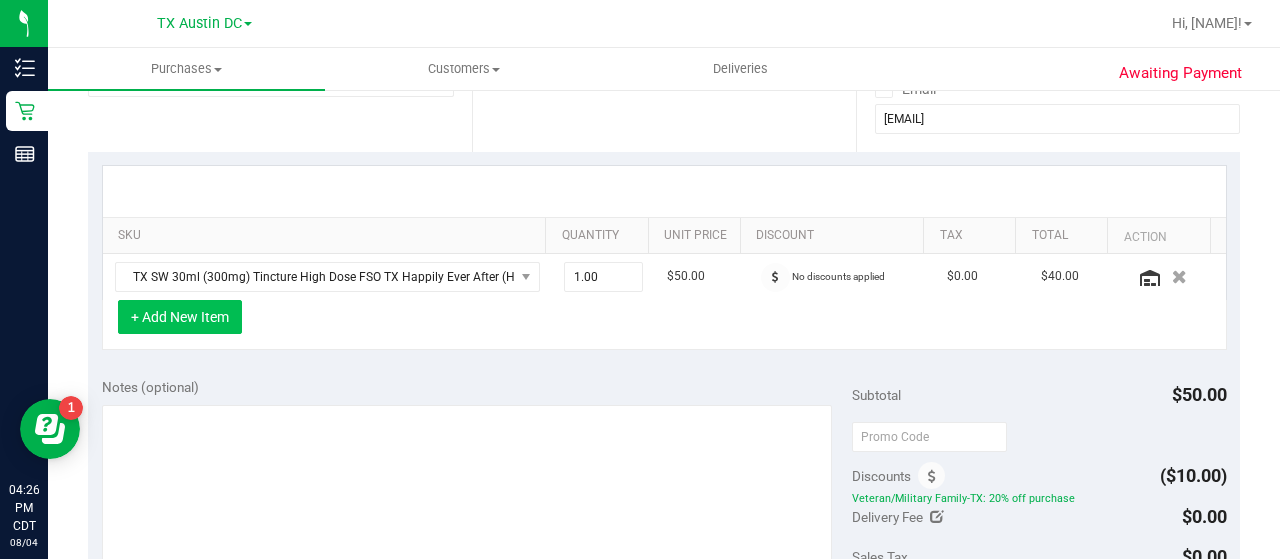 click on "+ Add New Item" at bounding box center (180, 317) 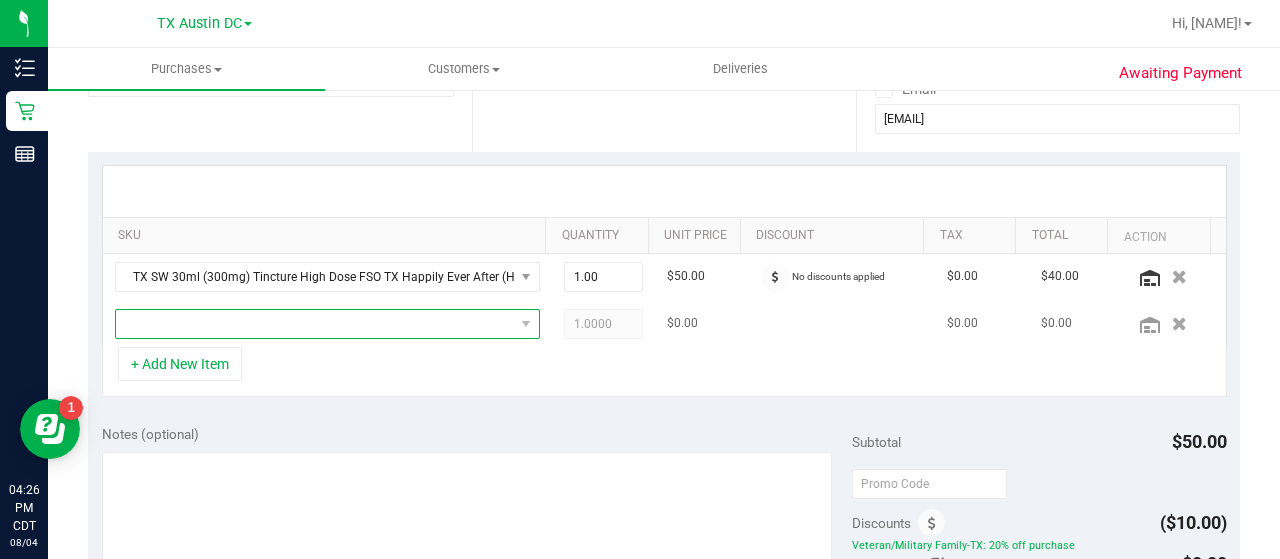 click at bounding box center (315, 324) 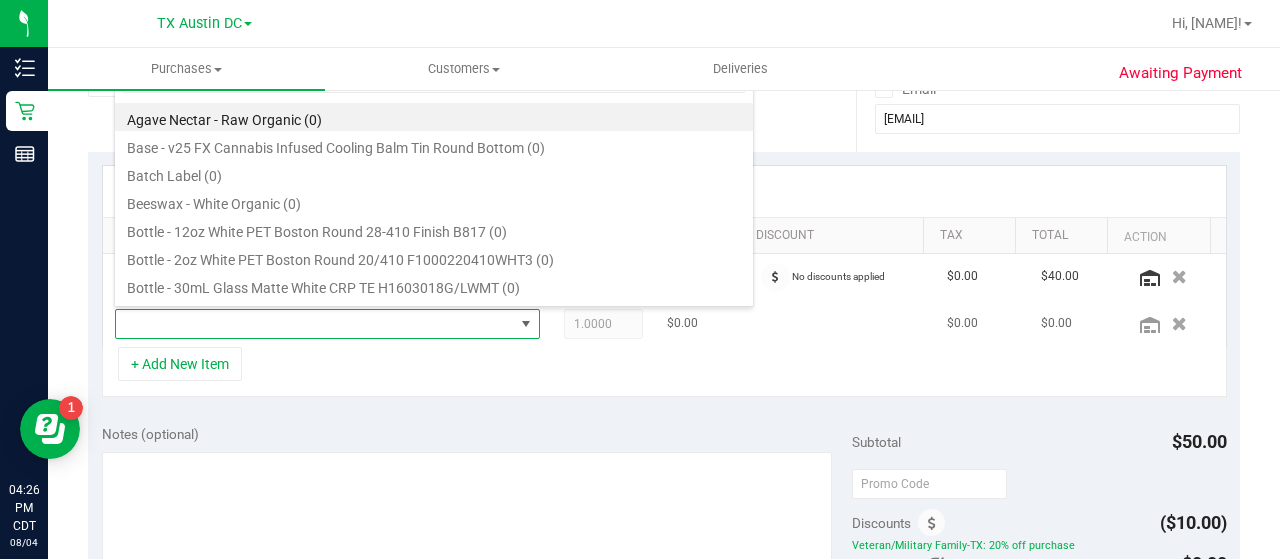 scroll, scrollTop: 99970, scrollLeft: 99586, axis: both 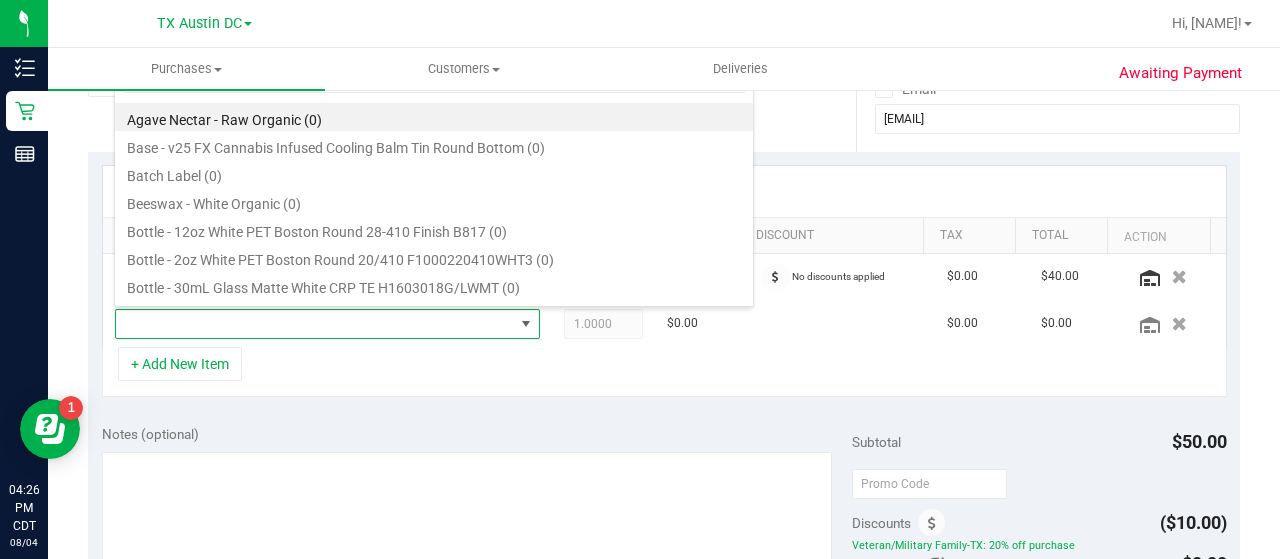 click on "+ Add New Item" at bounding box center [664, 372] 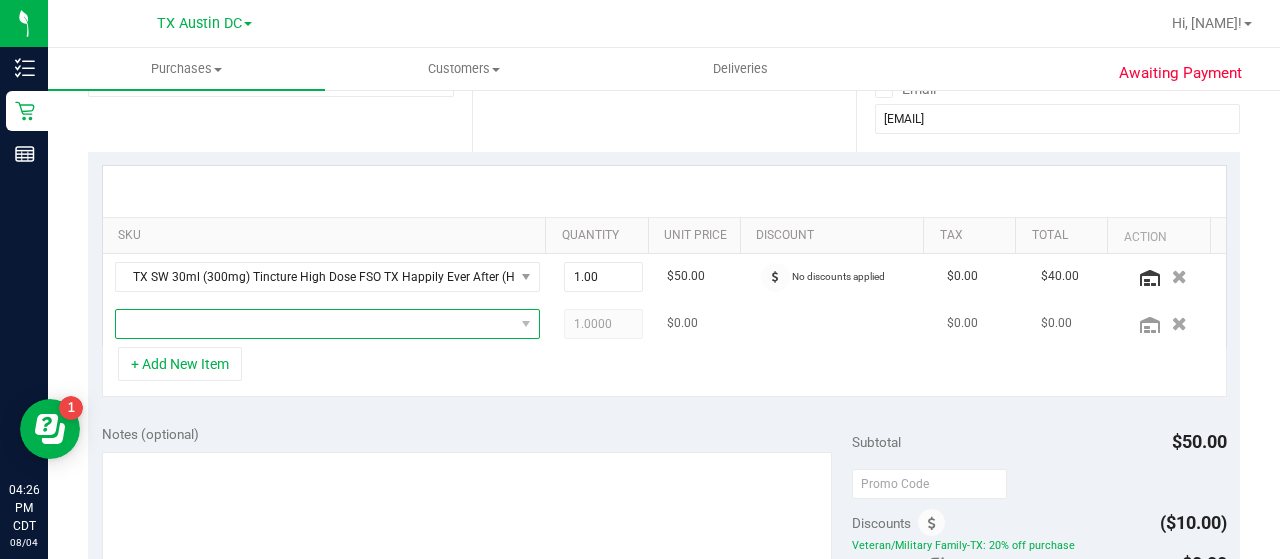 click at bounding box center [315, 324] 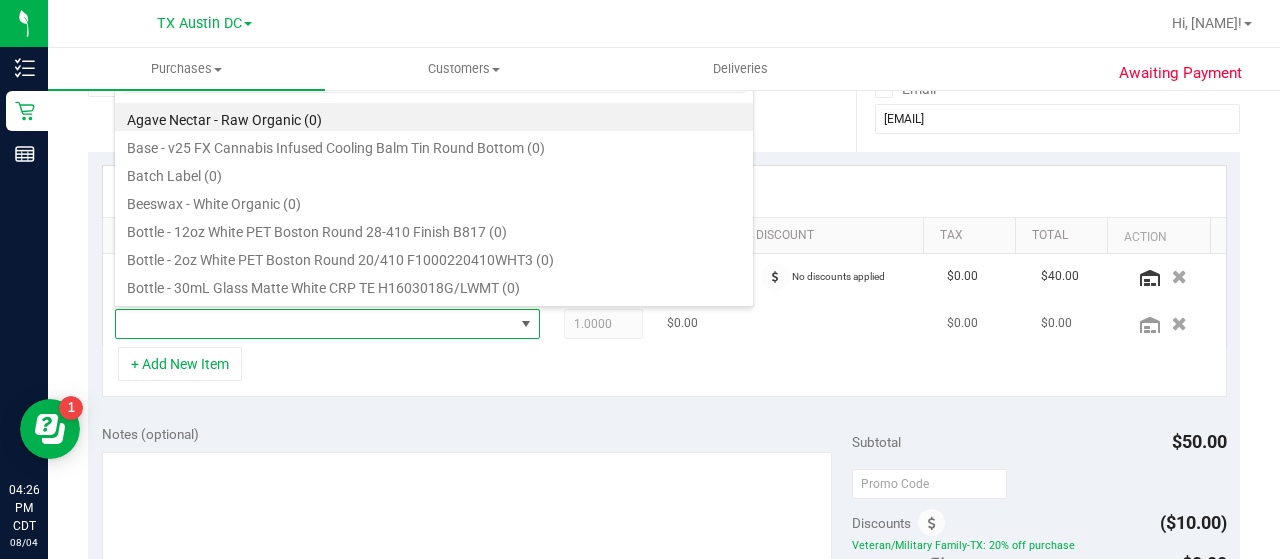 scroll, scrollTop: 99970, scrollLeft: 99586, axis: both 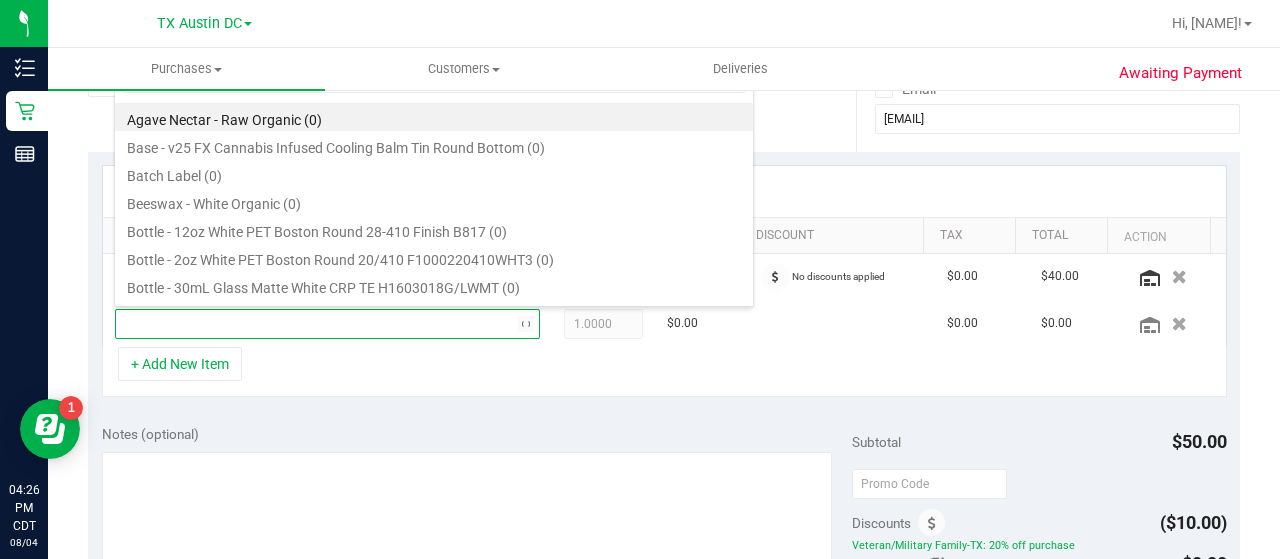 type on "high dose" 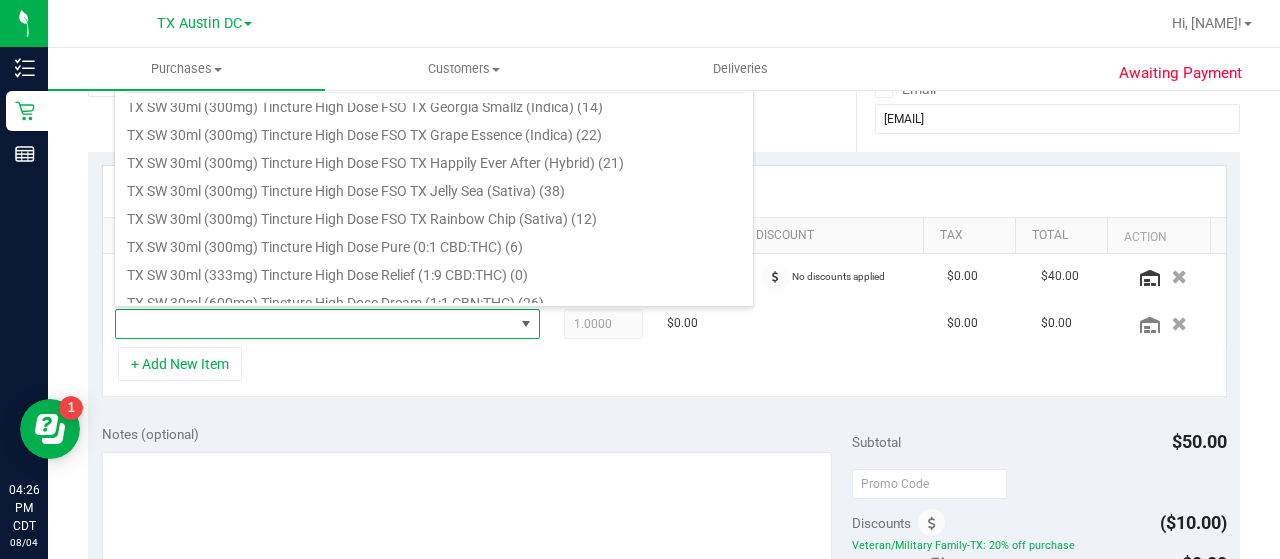 scroll, scrollTop: 347, scrollLeft: 0, axis: vertical 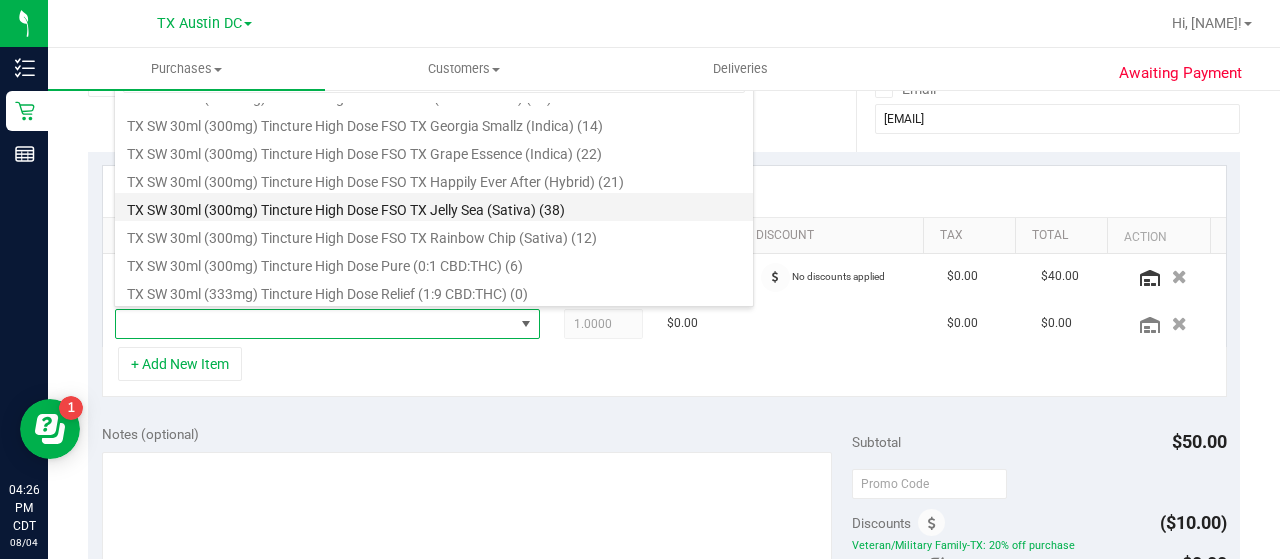 click on "TX SW 30ml (300mg) Tincture High Dose FSO TX Jelly Sea (Sativa) (38)" at bounding box center [434, 207] 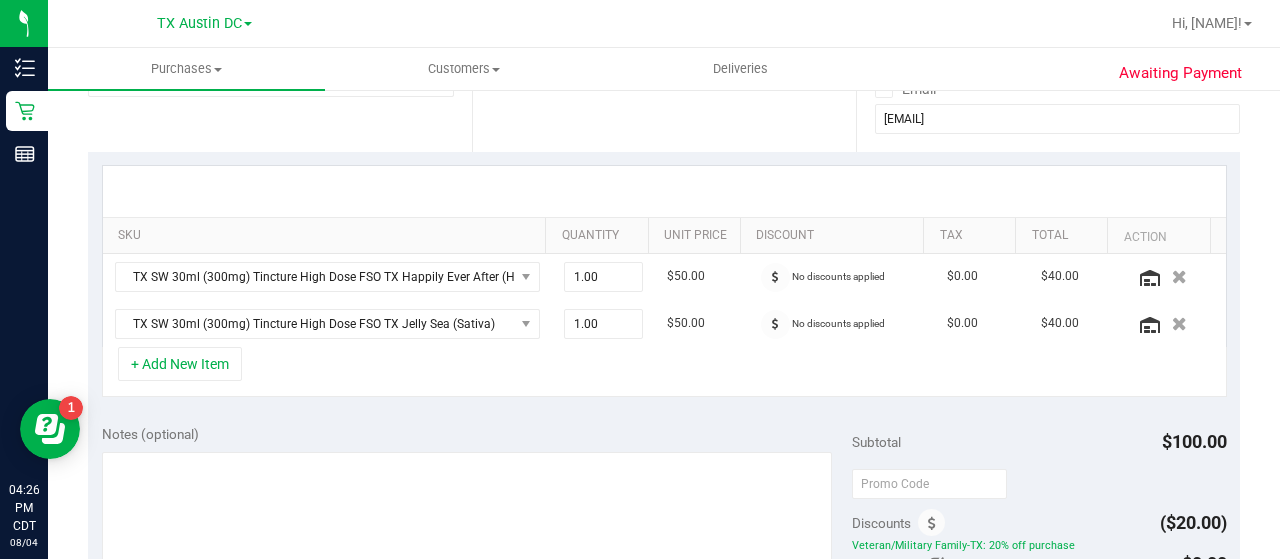 click on "Notes (optional)
Subtotal
$100.00
Discounts
($20.00)
Veteran/Military Family-TX:
20%
off
purchase
Delivery Fee
$0.00
Sales Tax
$0.00" at bounding box center [664, 591] 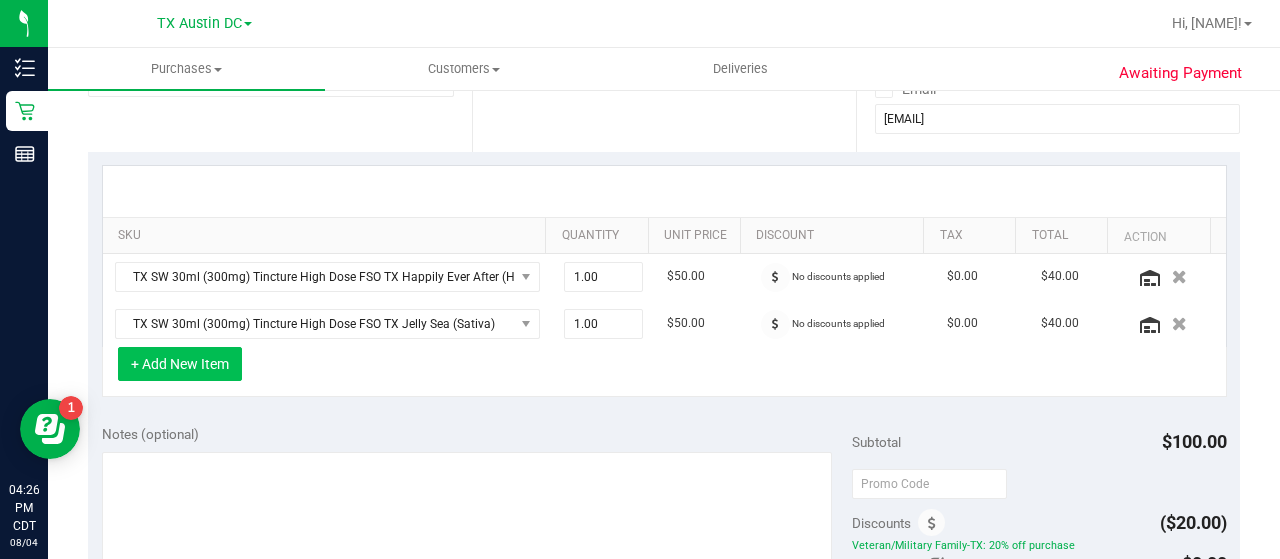 click on "+ Add New Item" at bounding box center (180, 364) 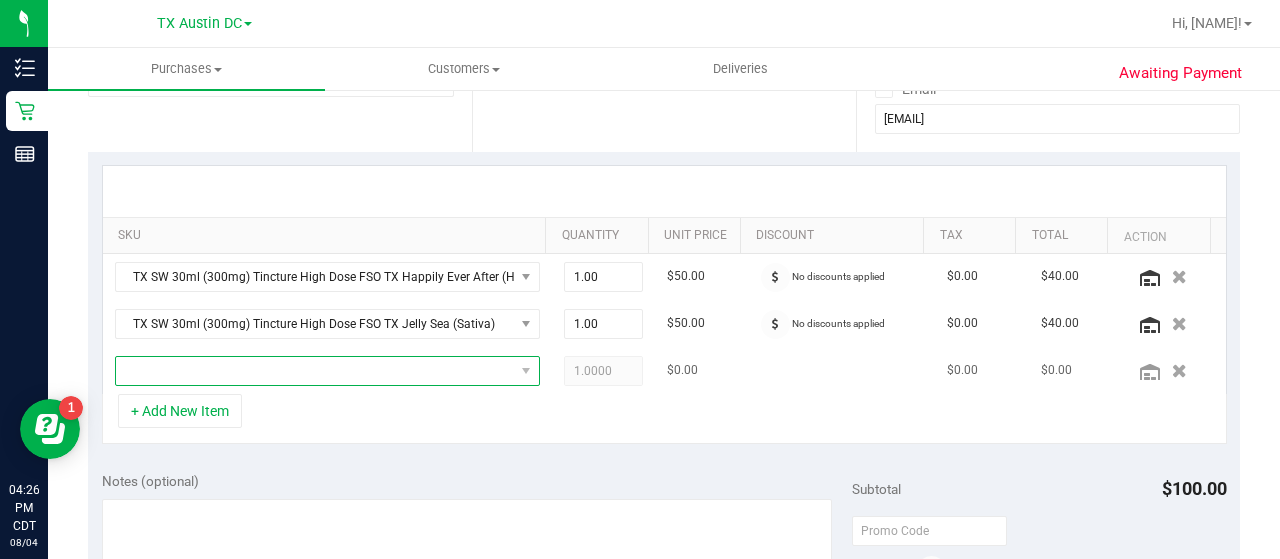 click at bounding box center [315, 371] 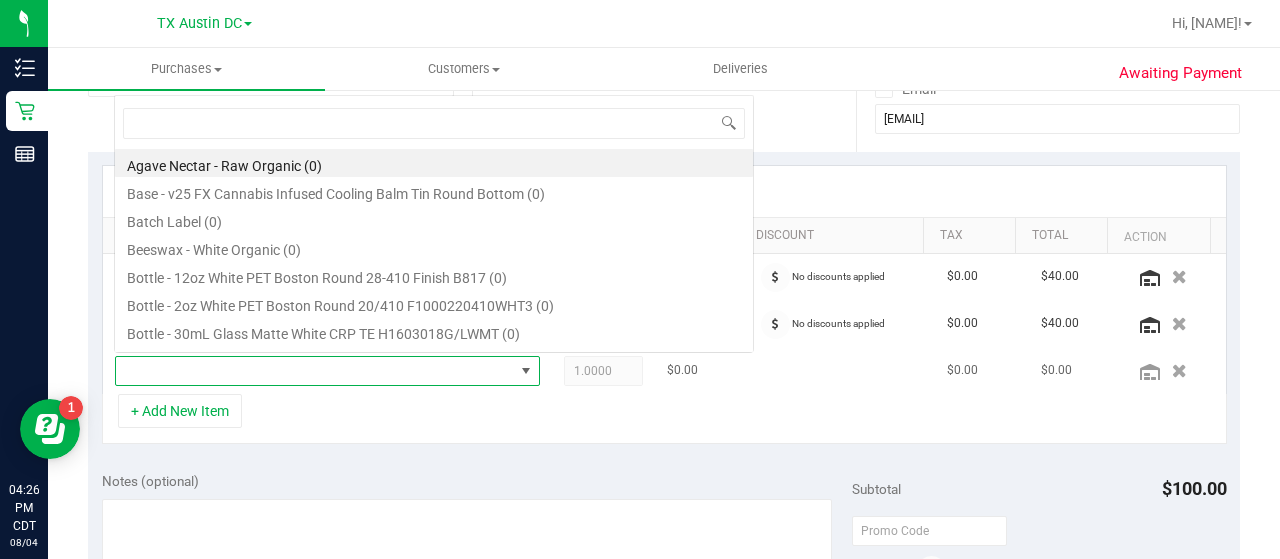 scroll, scrollTop: 0, scrollLeft: 0, axis: both 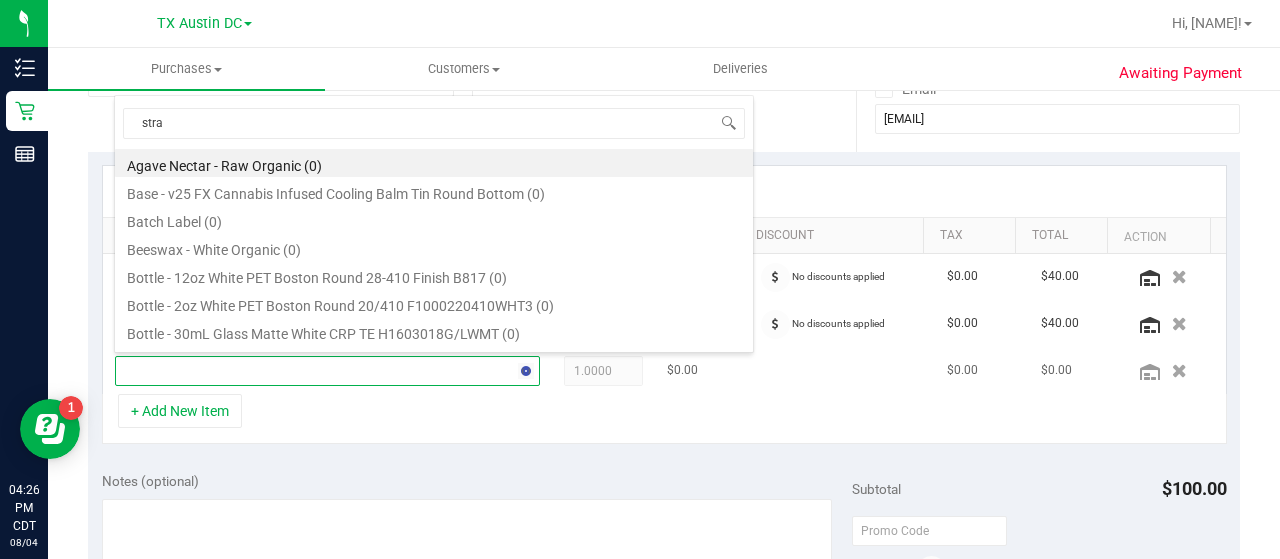 type on "straw" 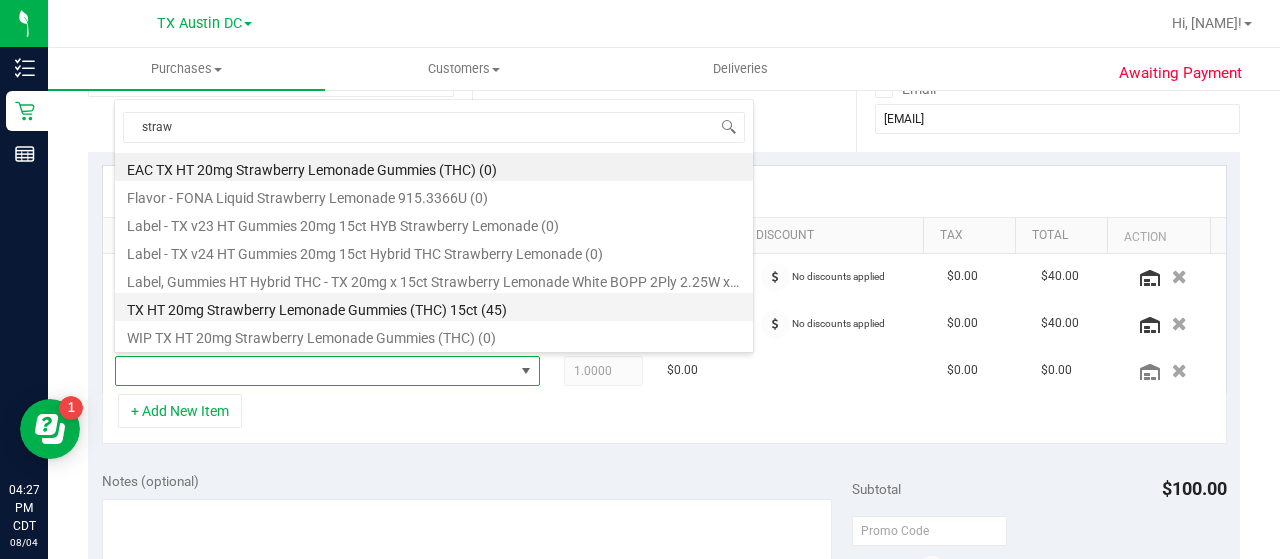 click on "TX HT 20mg Strawberry Lemonade Gummies (THC) 15ct (45)" at bounding box center [434, 307] 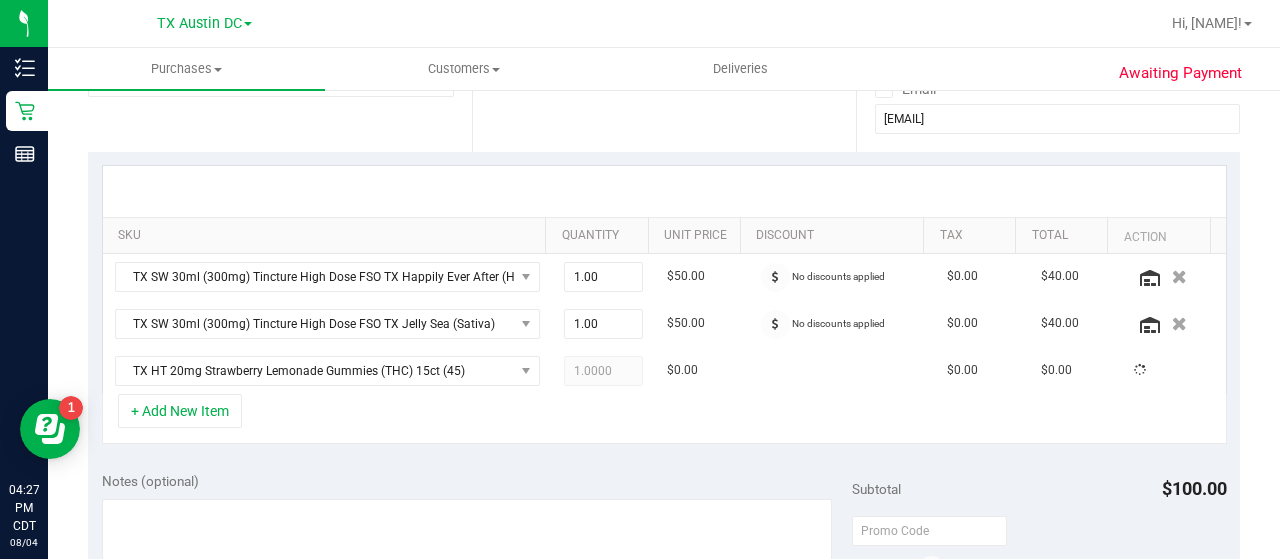 click on "+ Add New Item" at bounding box center [664, 419] 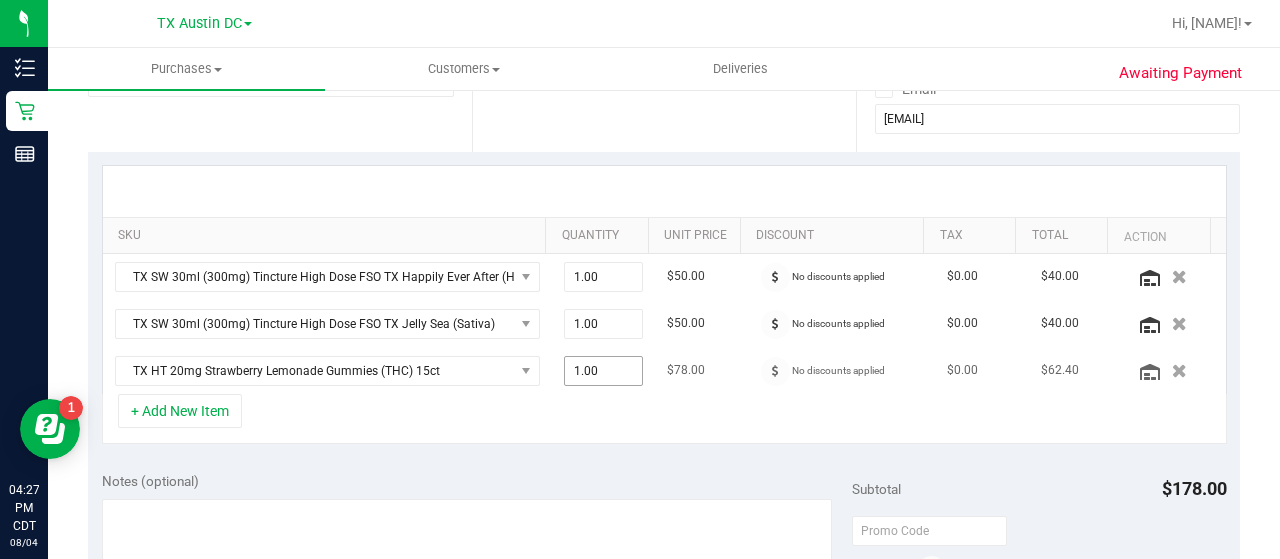 click on "1.00 1" at bounding box center [604, 371] 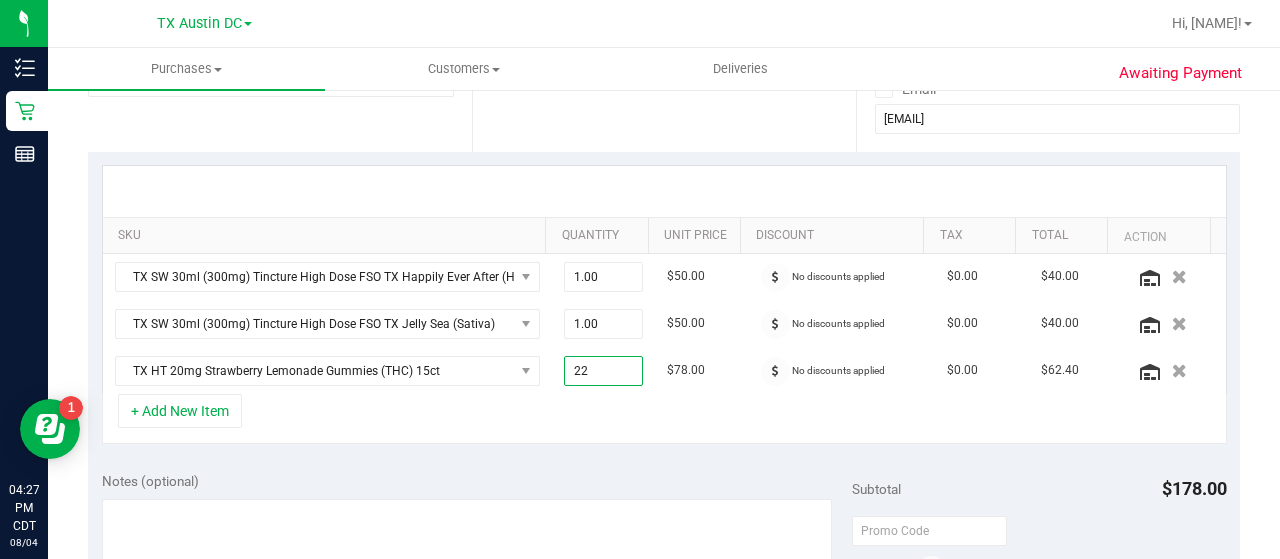type on "2" 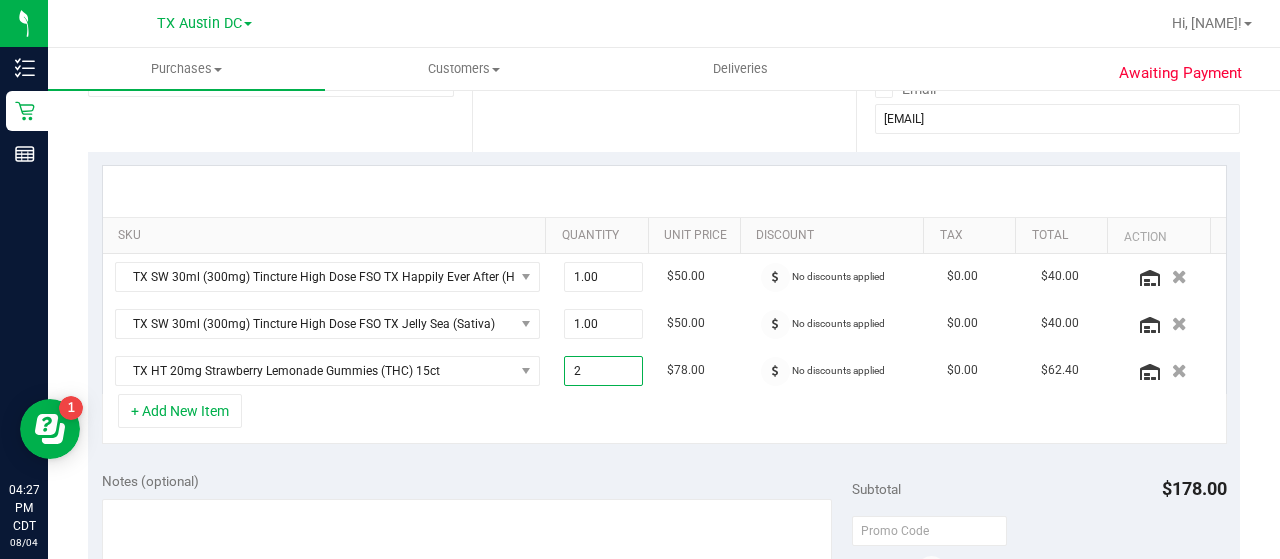 type on "2.00" 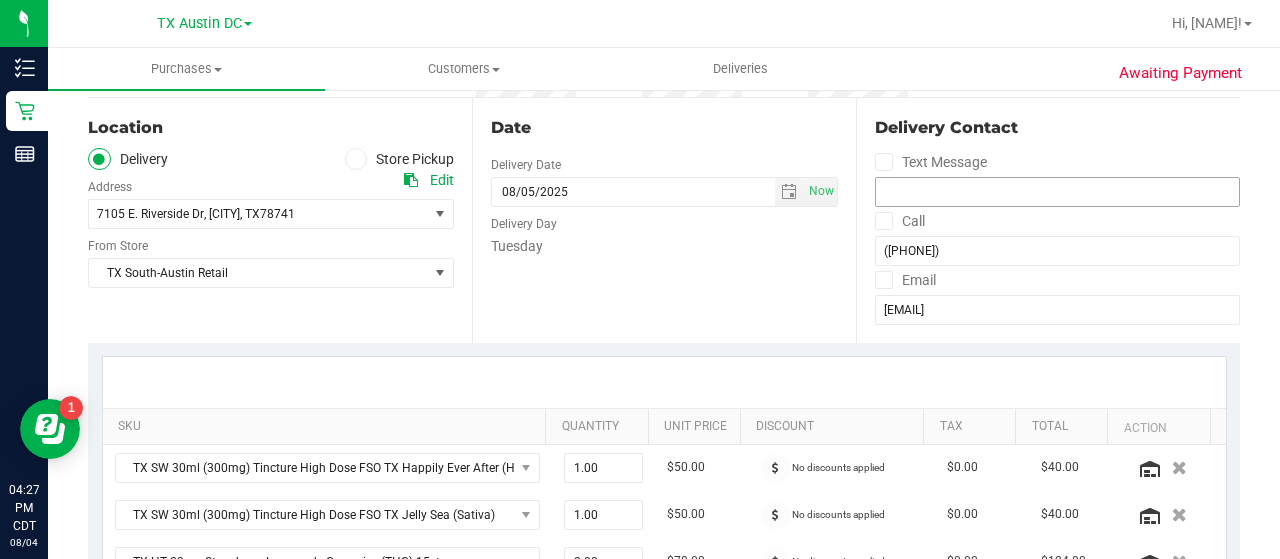 scroll, scrollTop: 177, scrollLeft: 0, axis: vertical 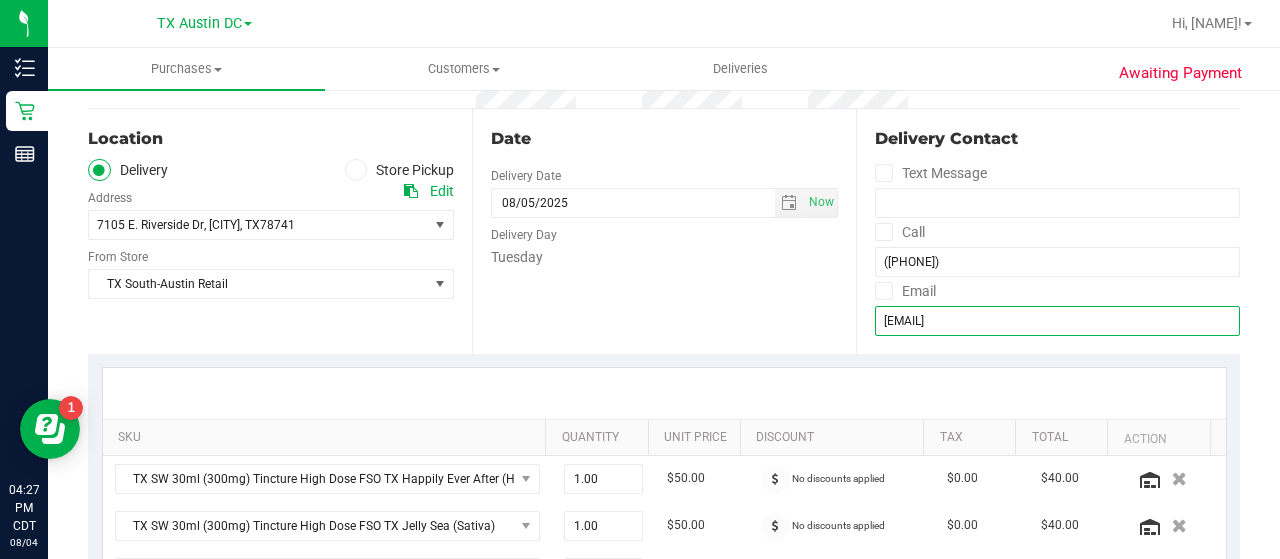 click on "[EMAIL]" at bounding box center (1057, 321) 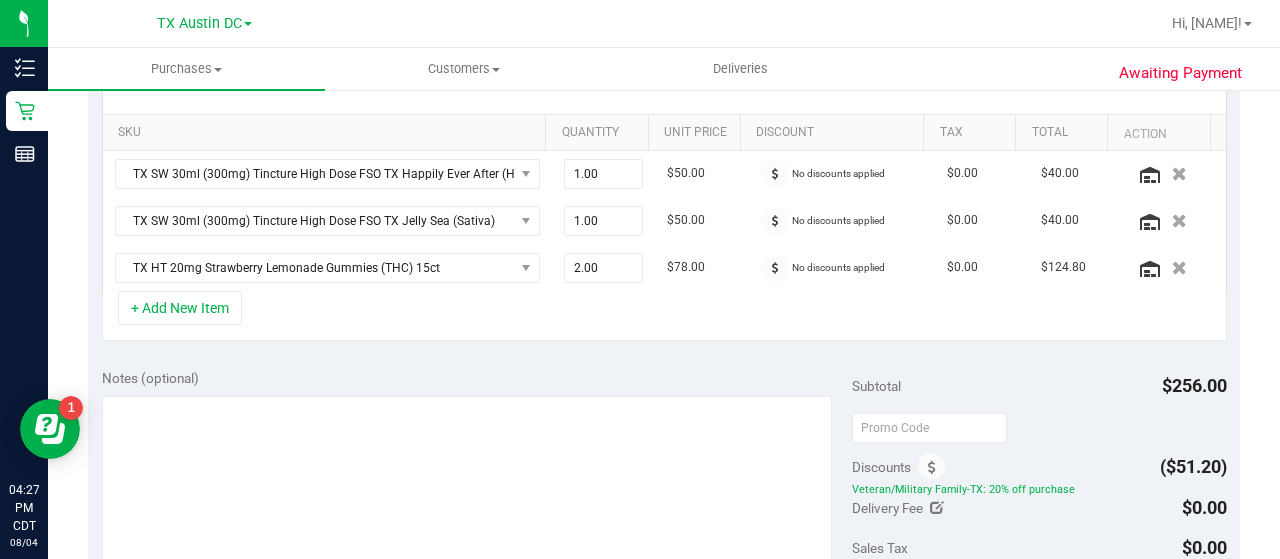 scroll, scrollTop: 478, scrollLeft: 0, axis: vertical 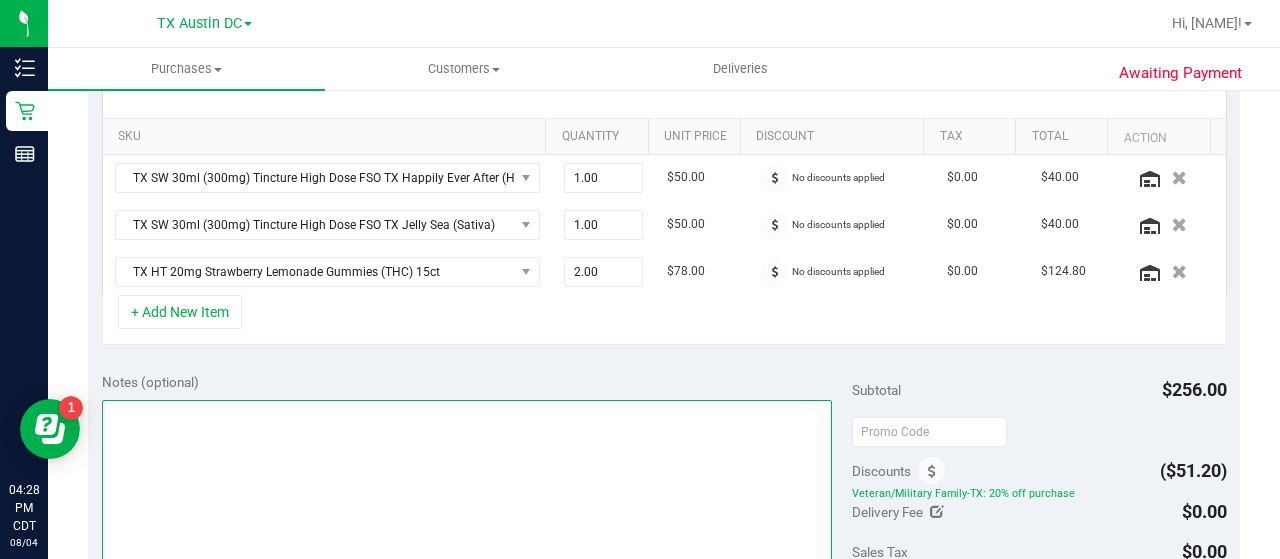 click at bounding box center [467, 496] 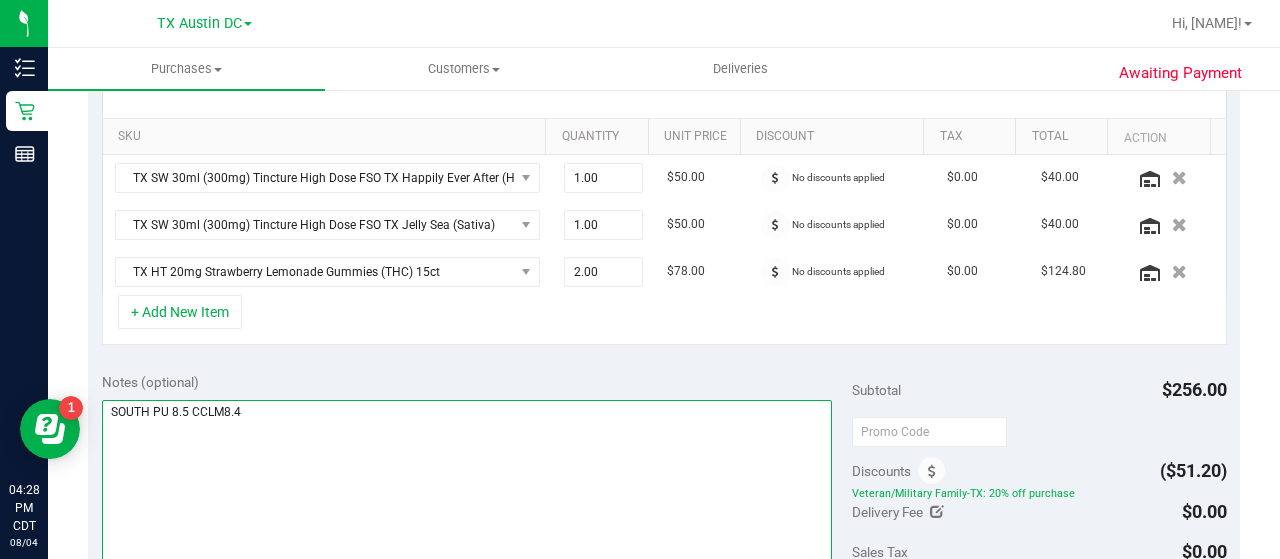 click at bounding box center (467, 496) 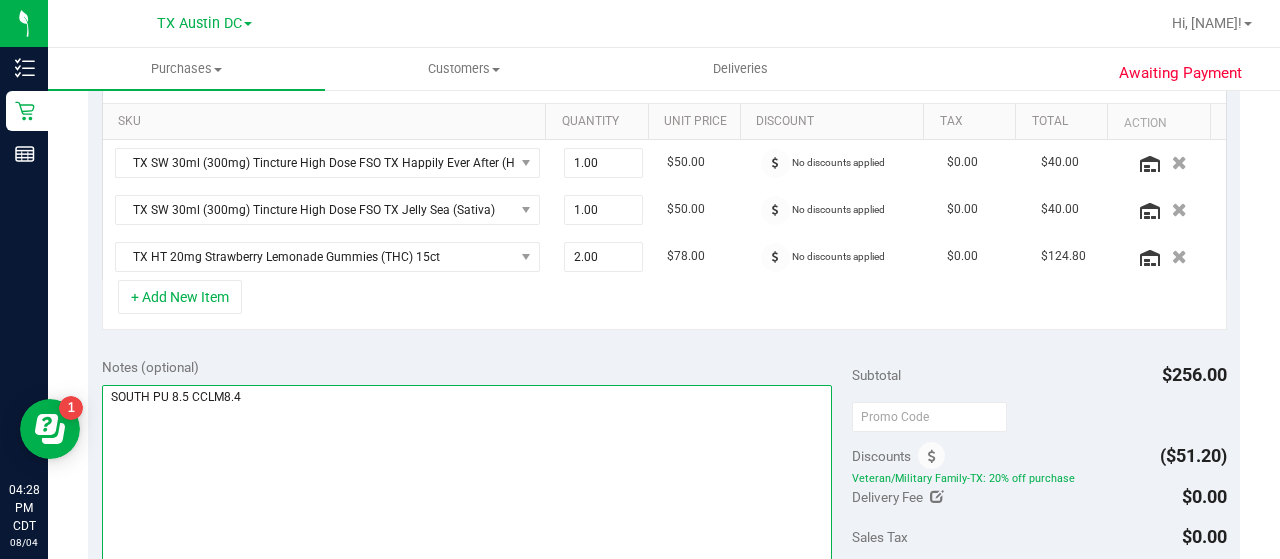 scroll, scrollTop: 492, scrollLeft: 0, axis: vertical 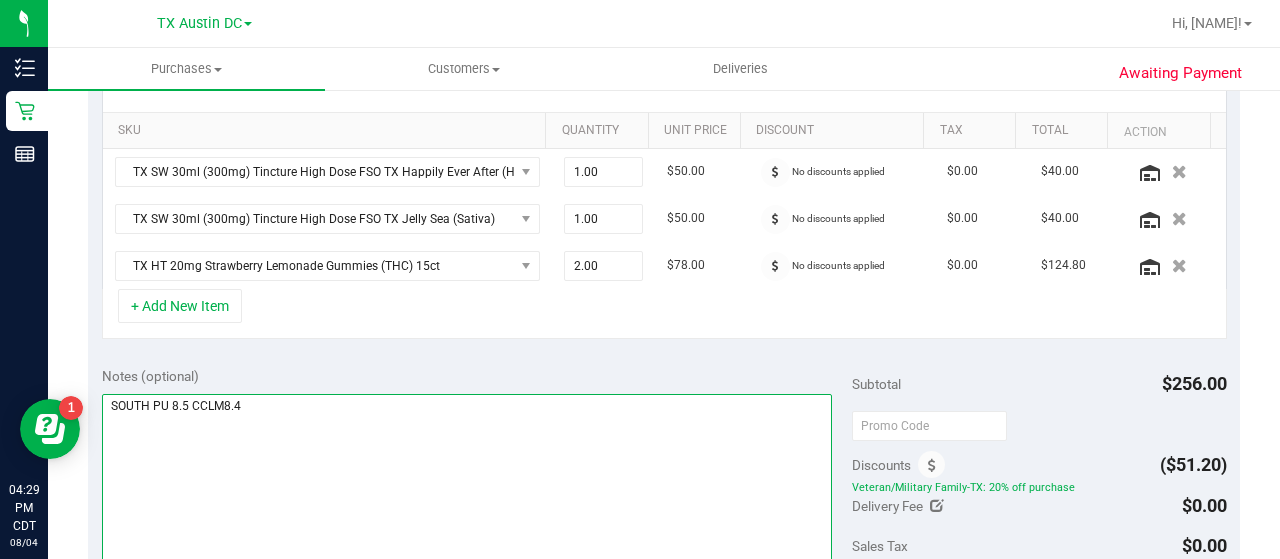 type on "SOUTH PU 8.5 CCLM8.4" 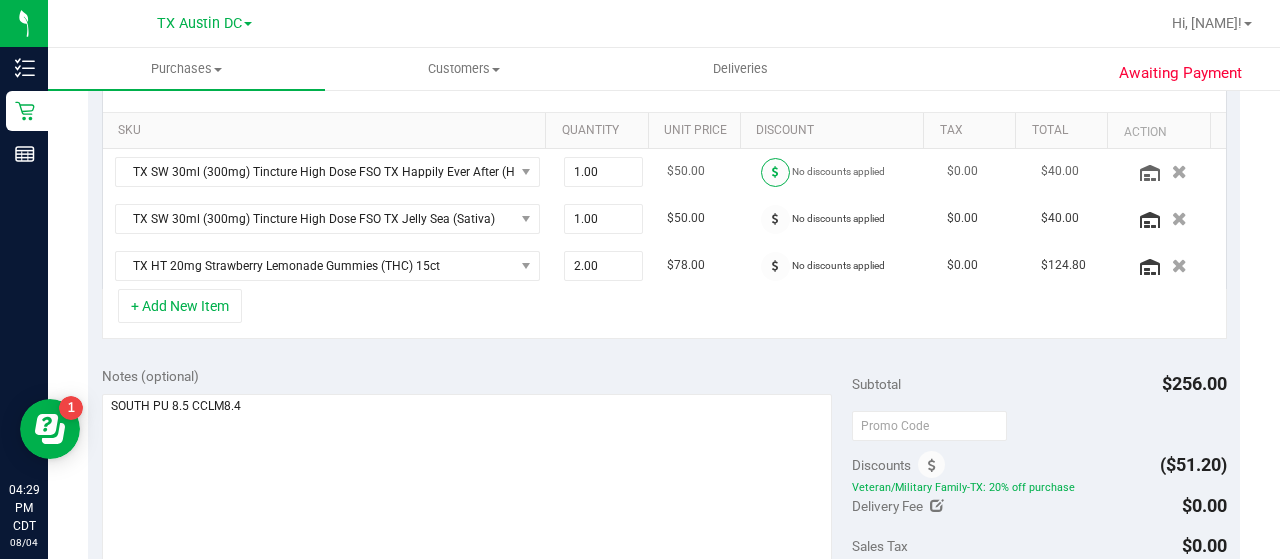 click at bounding box center (775, 172) 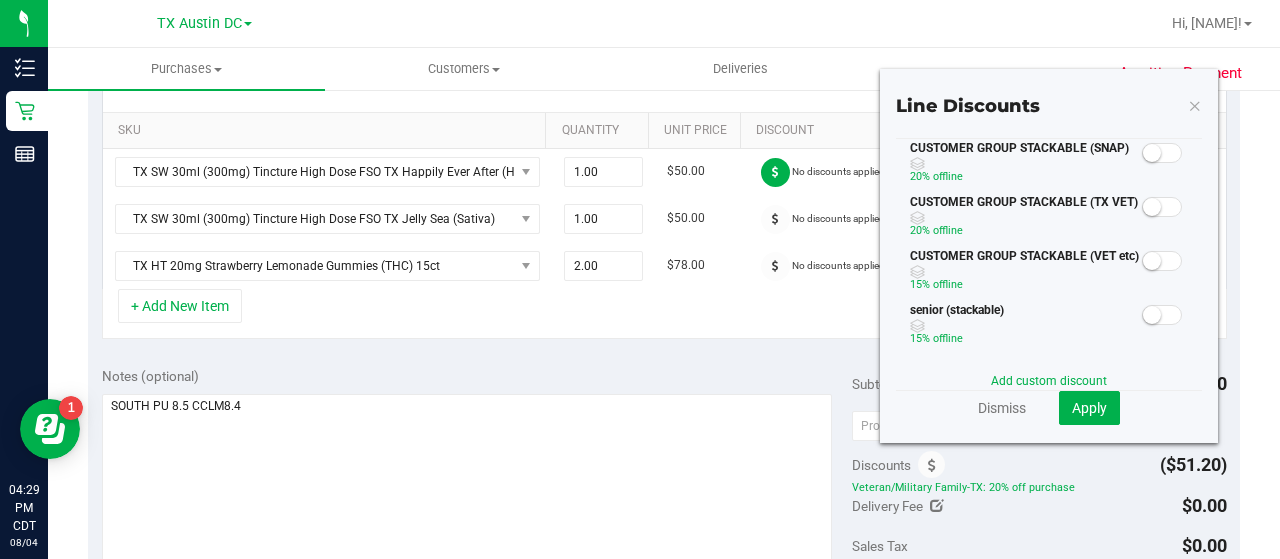 click at bounding box center (1162, 207) 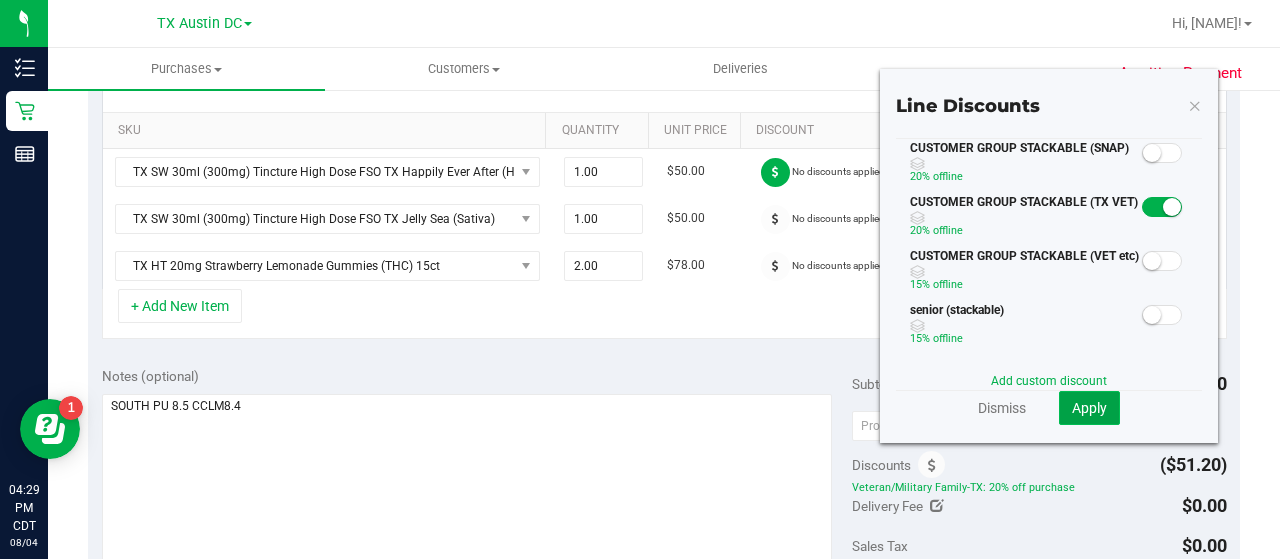 click on "Apply" 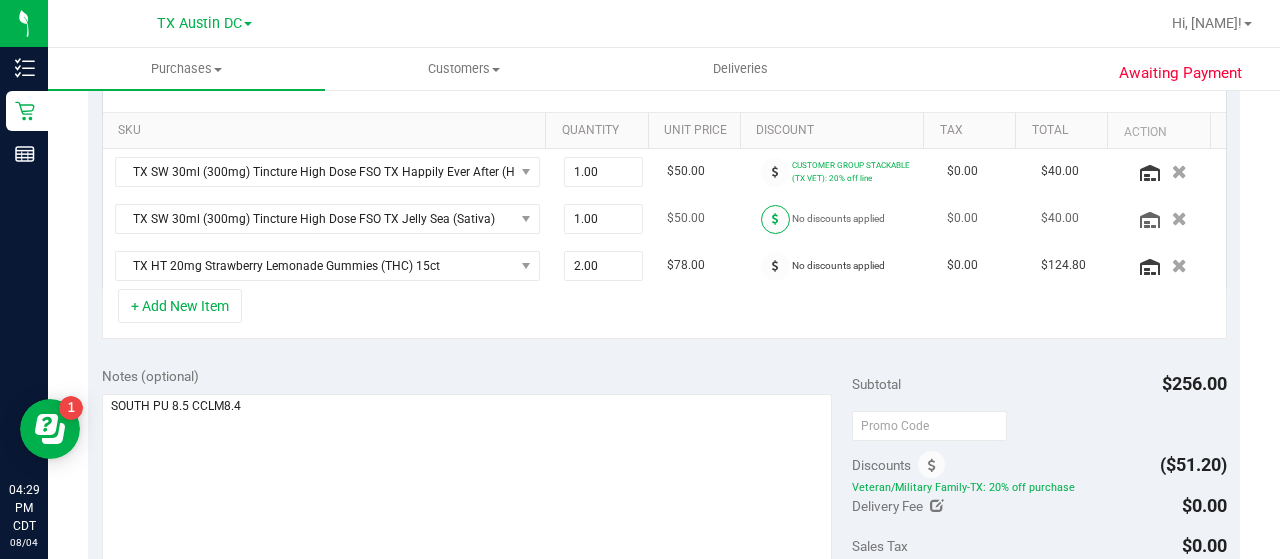 click at bounding box center (775, 219) 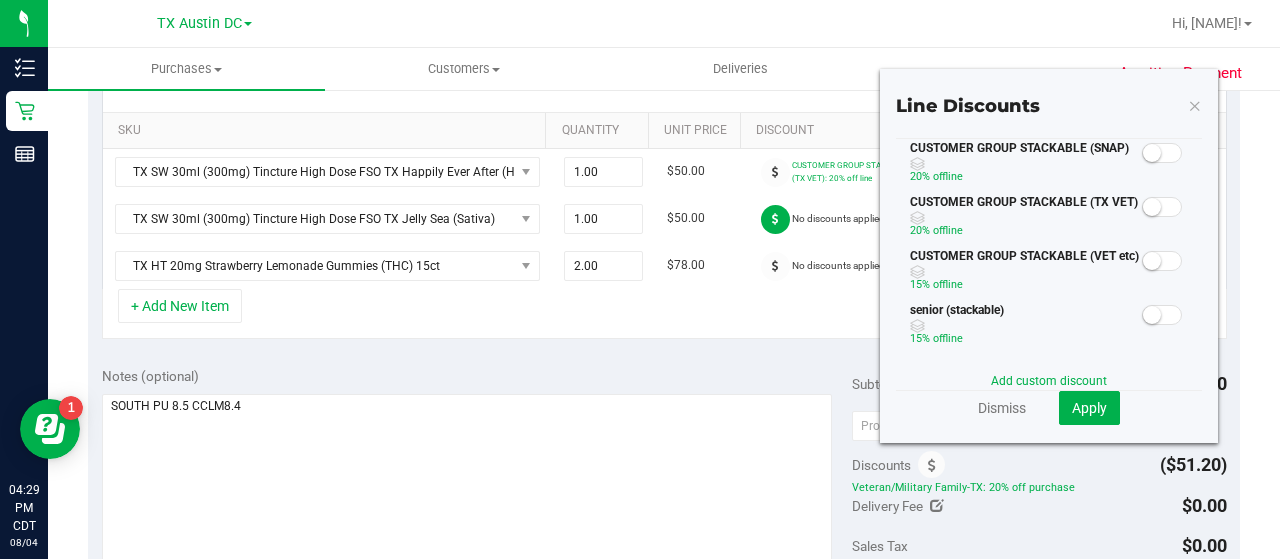 click at bounding box center (1162, 207) 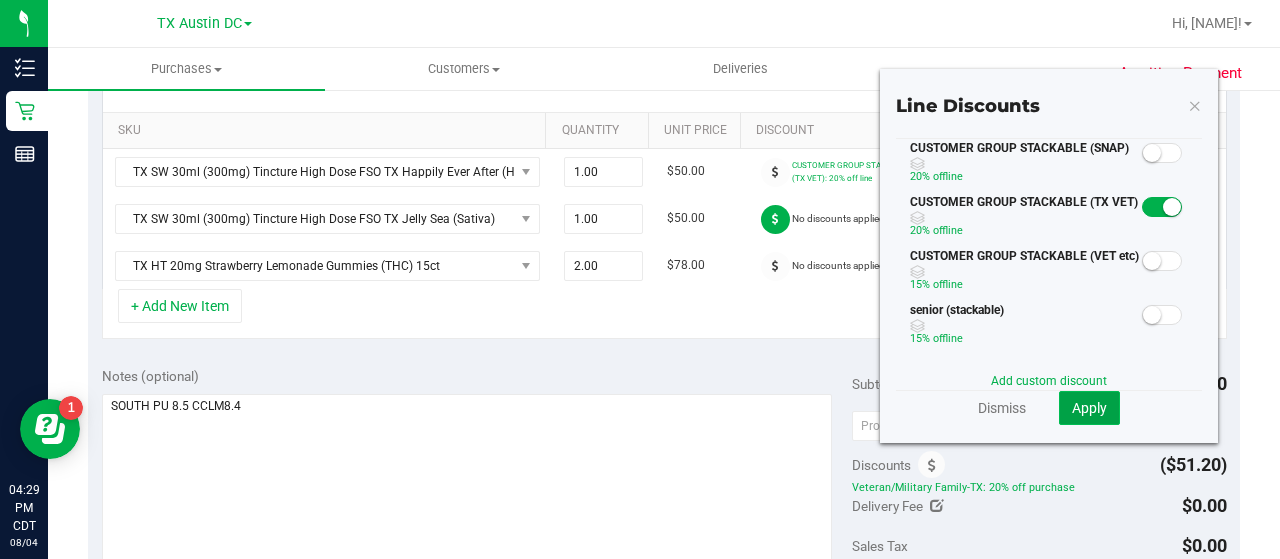 click on "Apply" 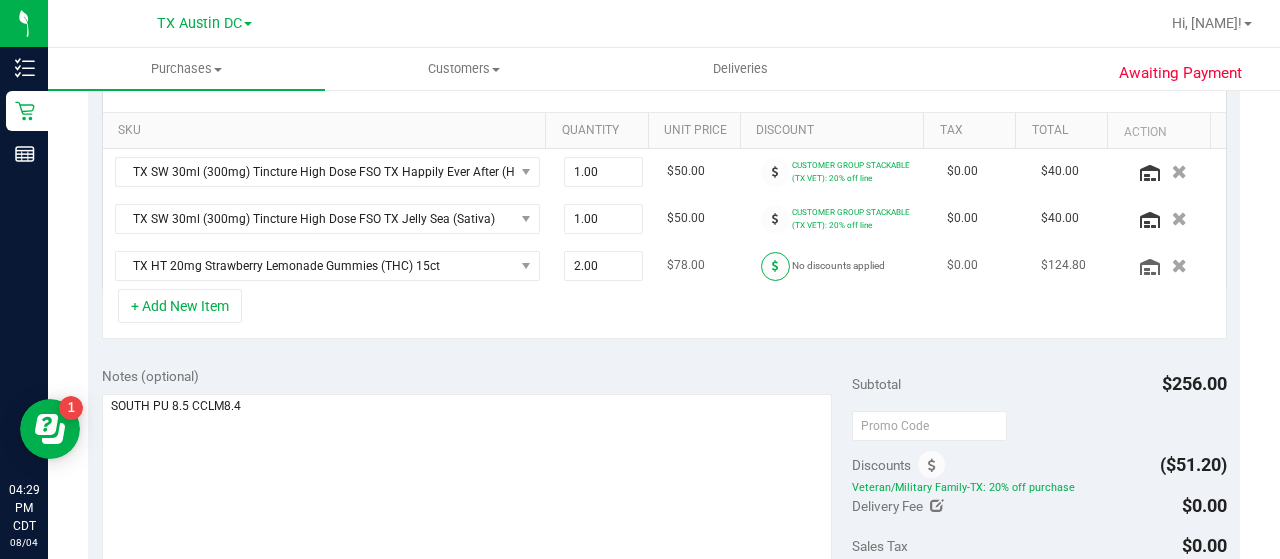 click at bounding box center (775, 266) 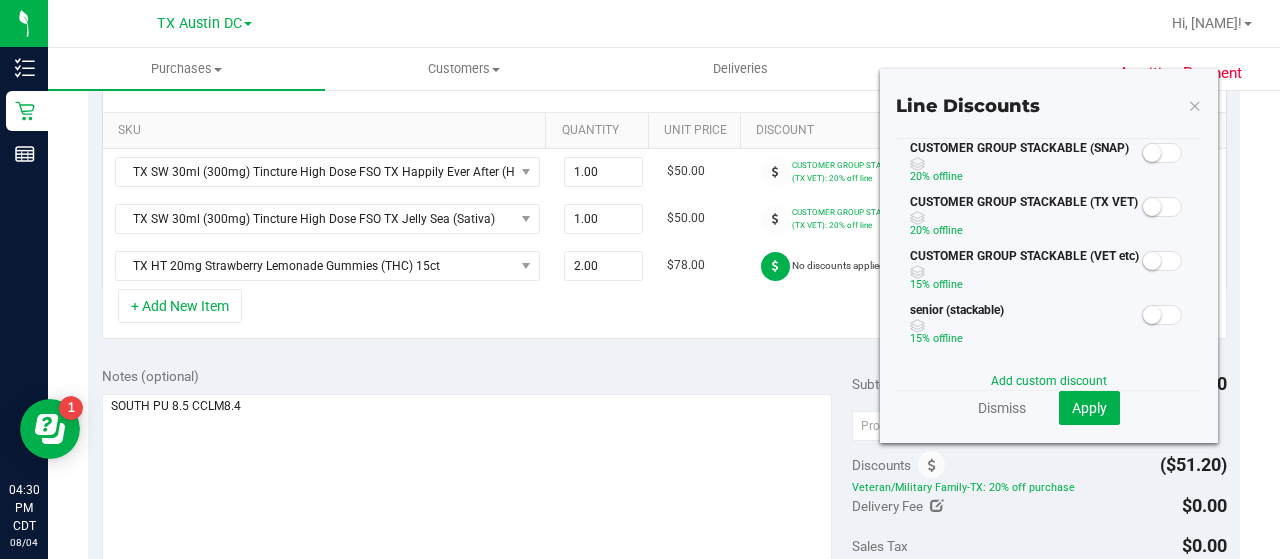 click at bounding box center [1162, 207] 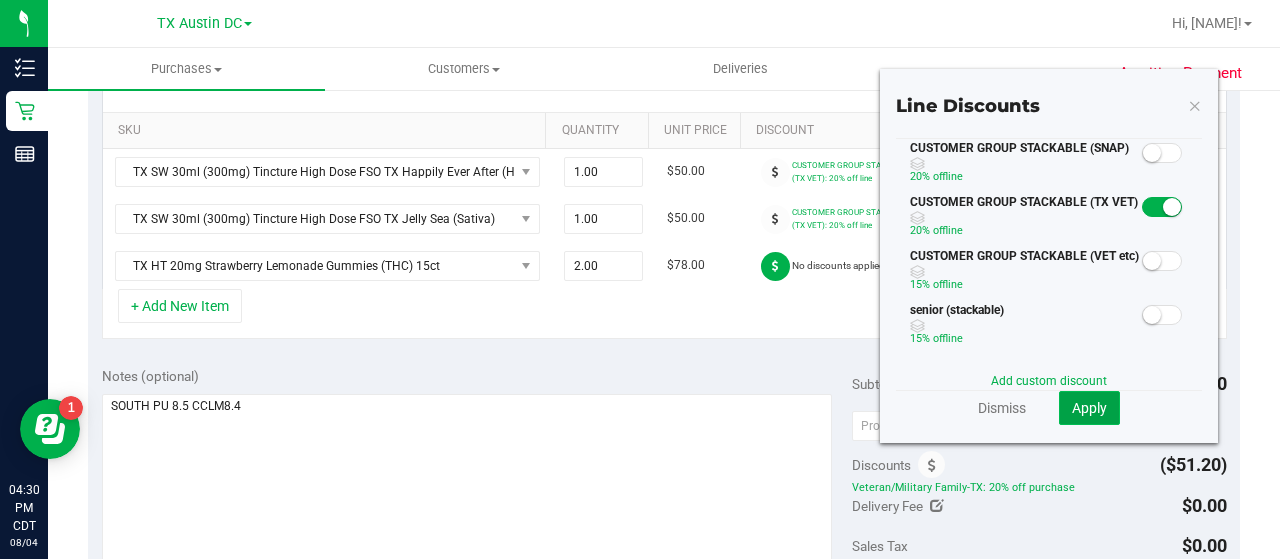 click on "Apply" 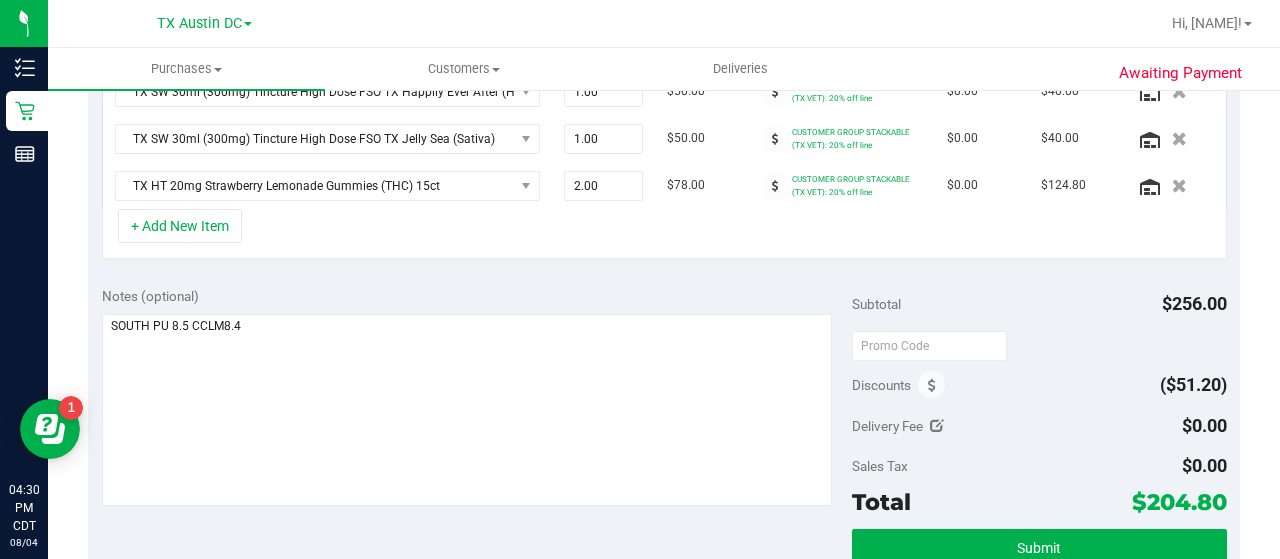 scroll, scrollTop: 598, scrollLeft: 0, axis: vertical 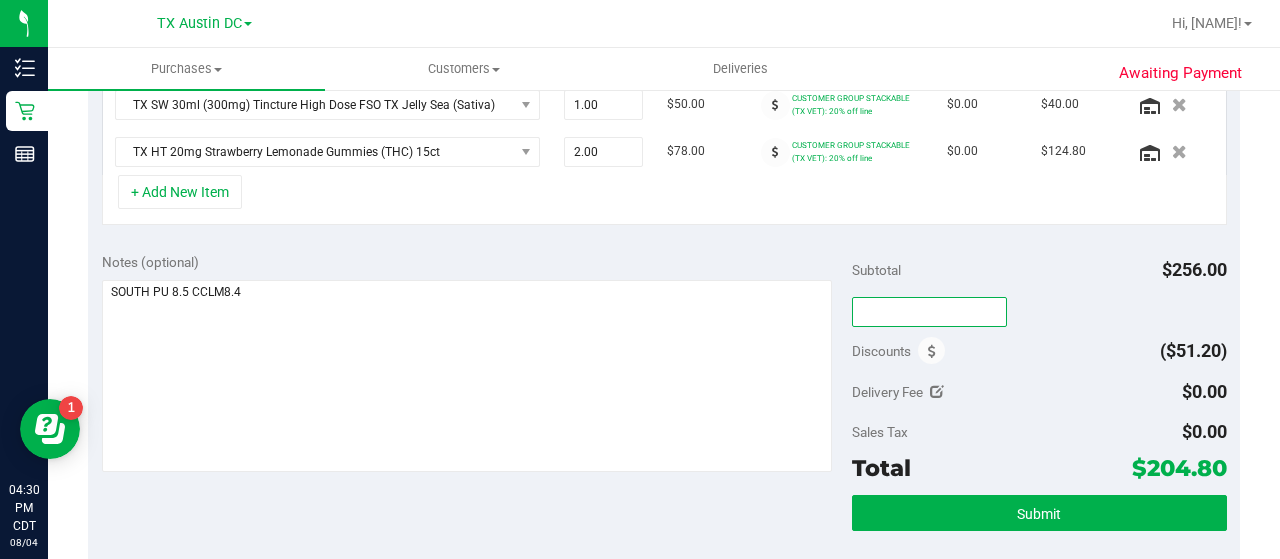click at bounding box center (929, 312) 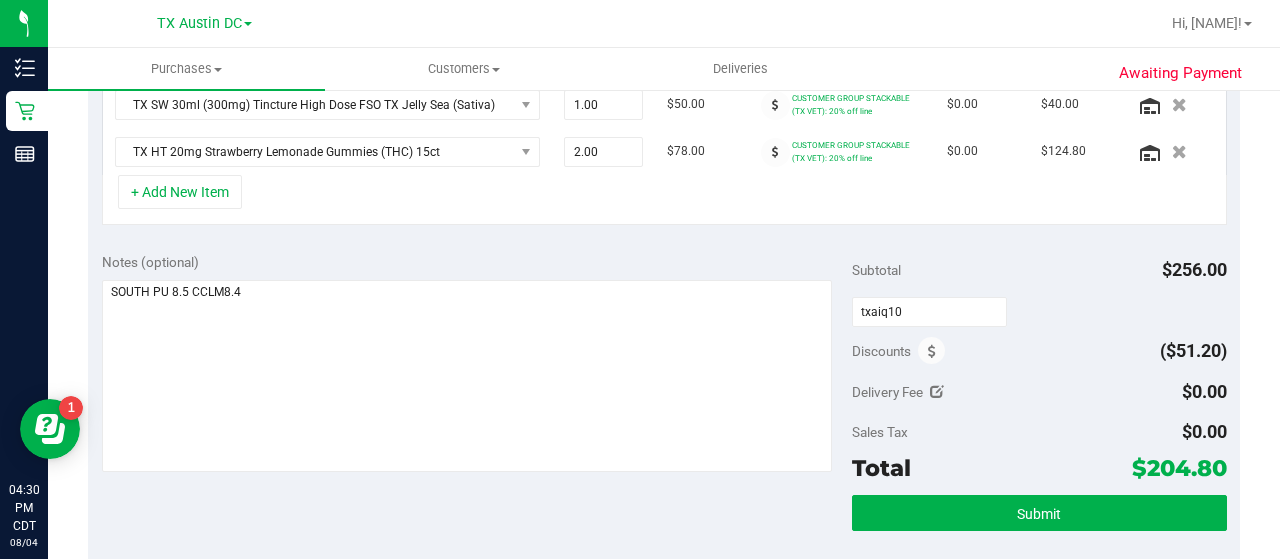 type on "TXAIQ10" 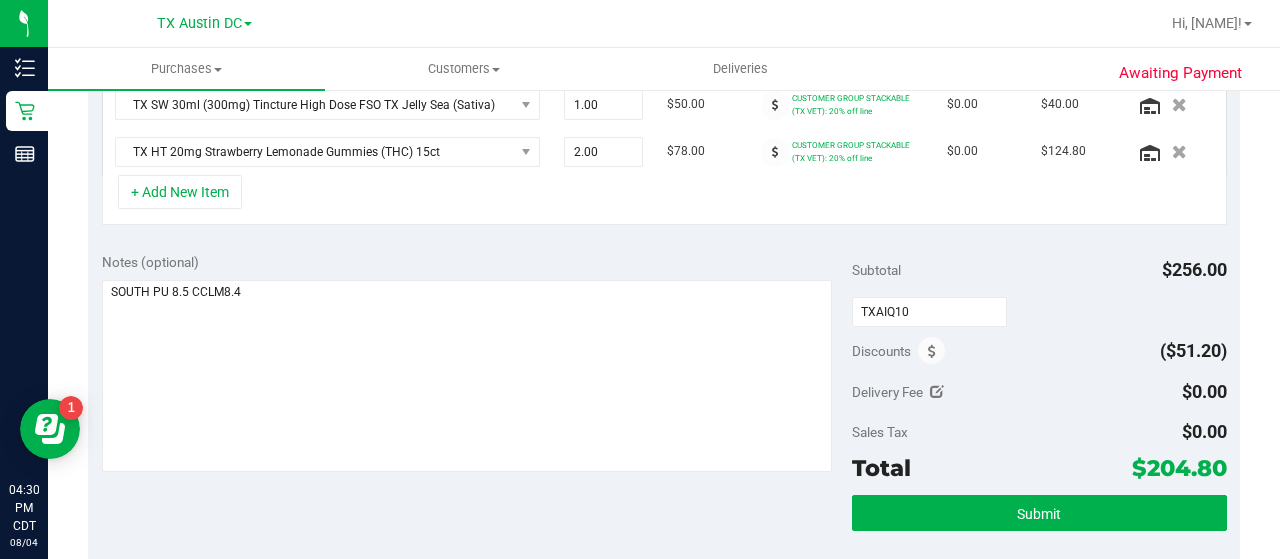 click on "Delivery Fee
$0.00" at bounding box center (1039, 392) 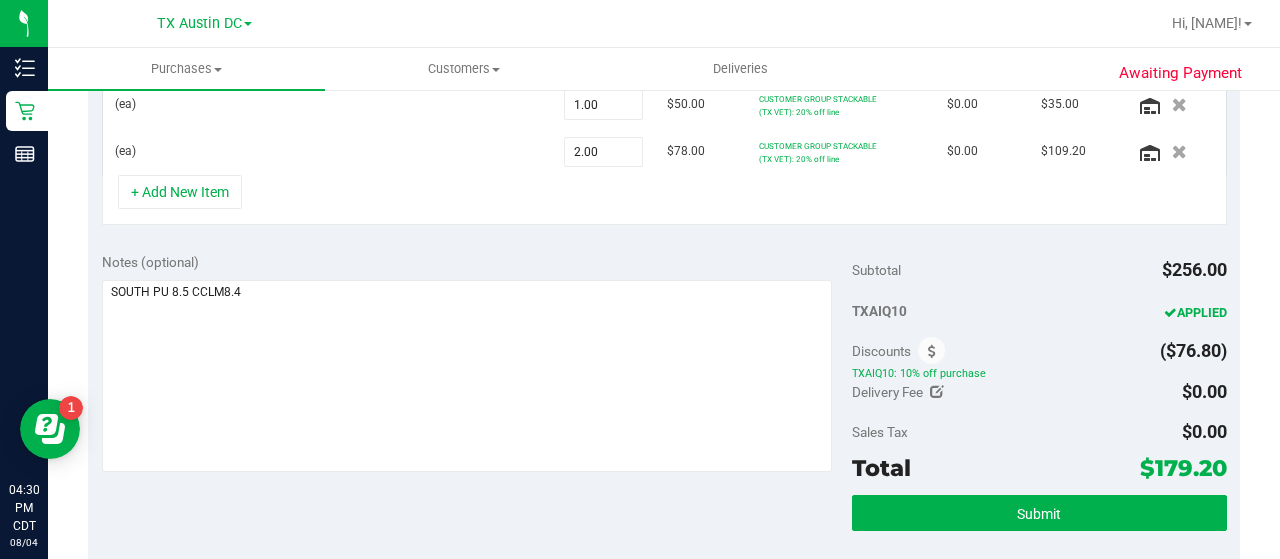 scroll, scrollTop: 567, scrollLeft: 0, axis: vertical 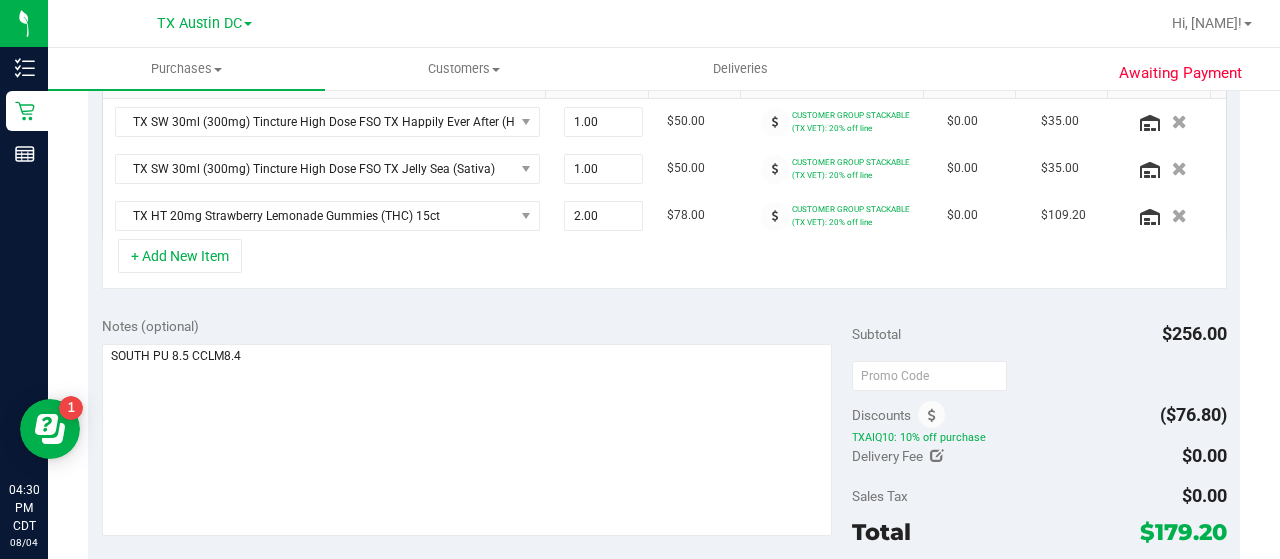 click on "SKU Quantity Unit Price Discount Tax Total Action
TX SW 30ml (300mg) Tincture High Dose FSO TX Happily Ever After (Hybrid)
1.00 1
$50.00
CUSTOMER GROUP STACKABLE (TX VET):
20%
off
line
$0.00
$35.00
TX SW 30ml (300mg) Tincture High Dose FSO TX Jelly Sea (Sativa)
1.00 1
$50.00
CUSTOMER GROUP STACKABLE (TX VET):
20%
off
line" at bounding box center (664, 150) 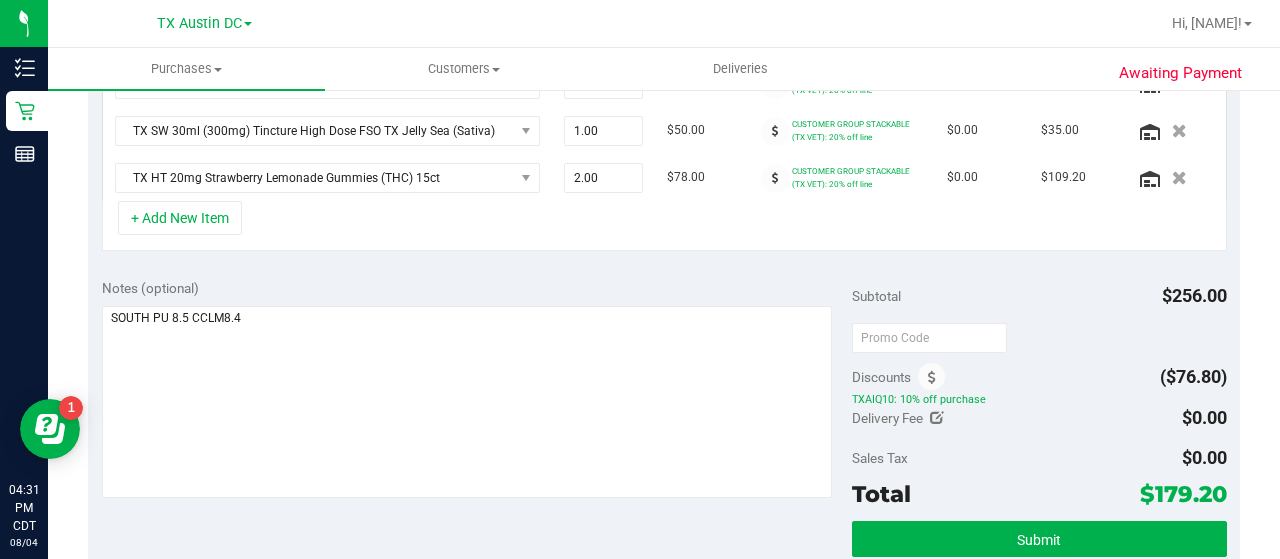 scroll, scrollTop: 573, scrollLeft: 0, axis: vertical 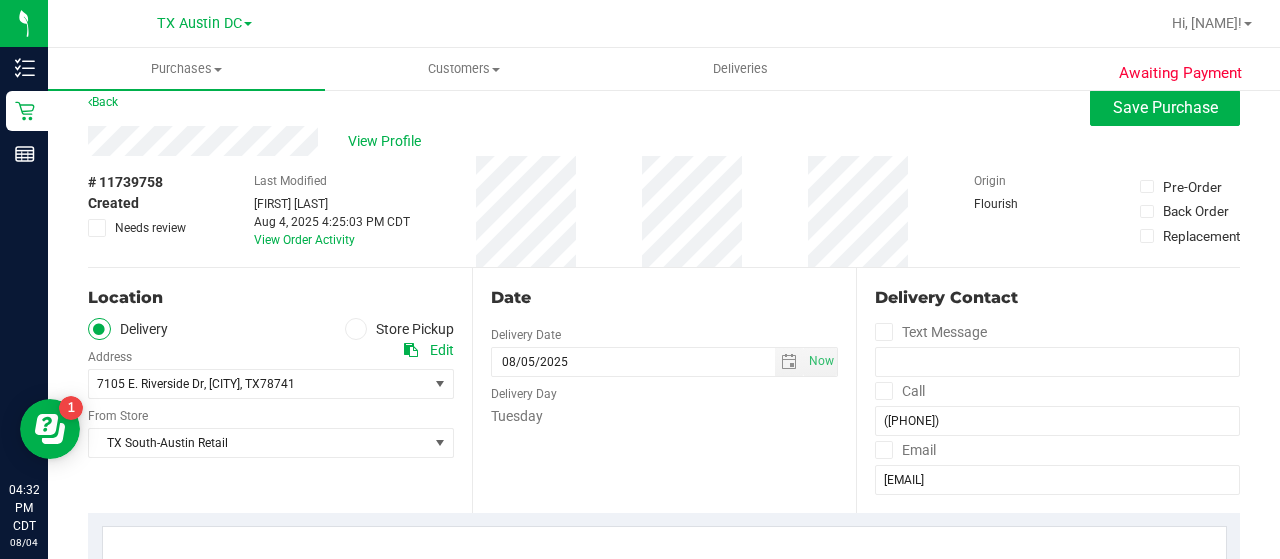 click on "Date" at bounding box center [664, 298] 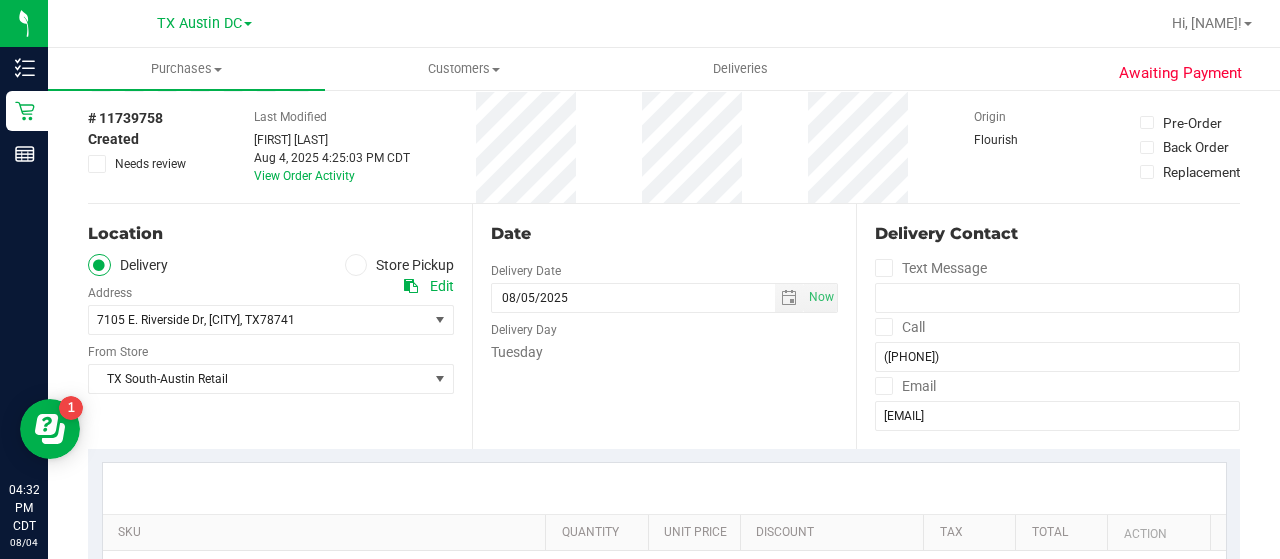 scroll, scrollTop: 96, scrollLeft: 0, axis: vertical 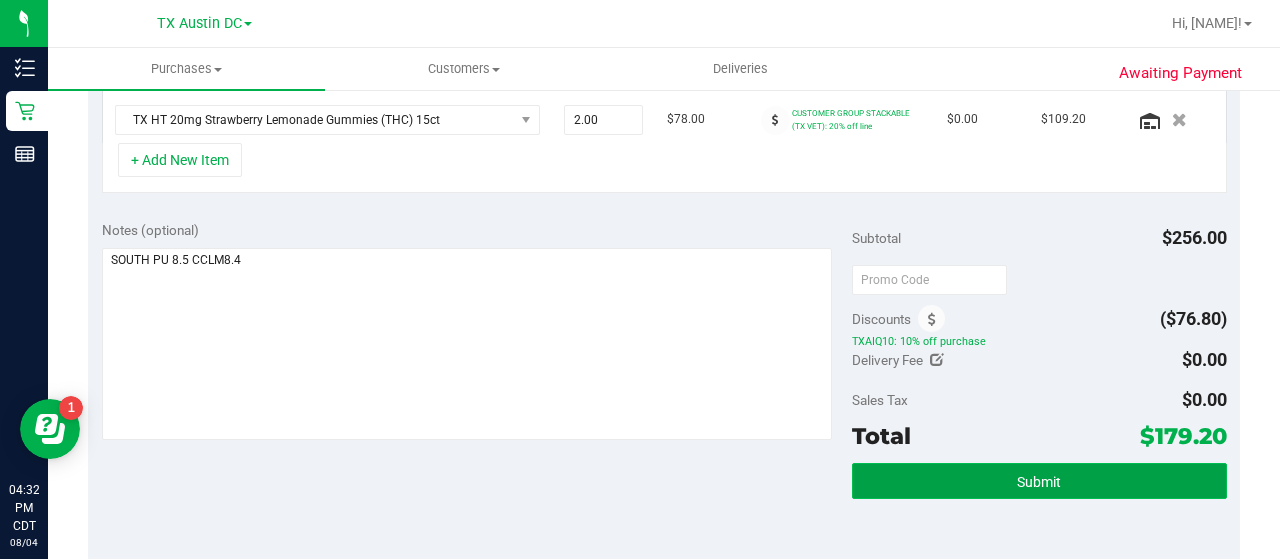 click on "Submit" at bounding box center [1039, 481] 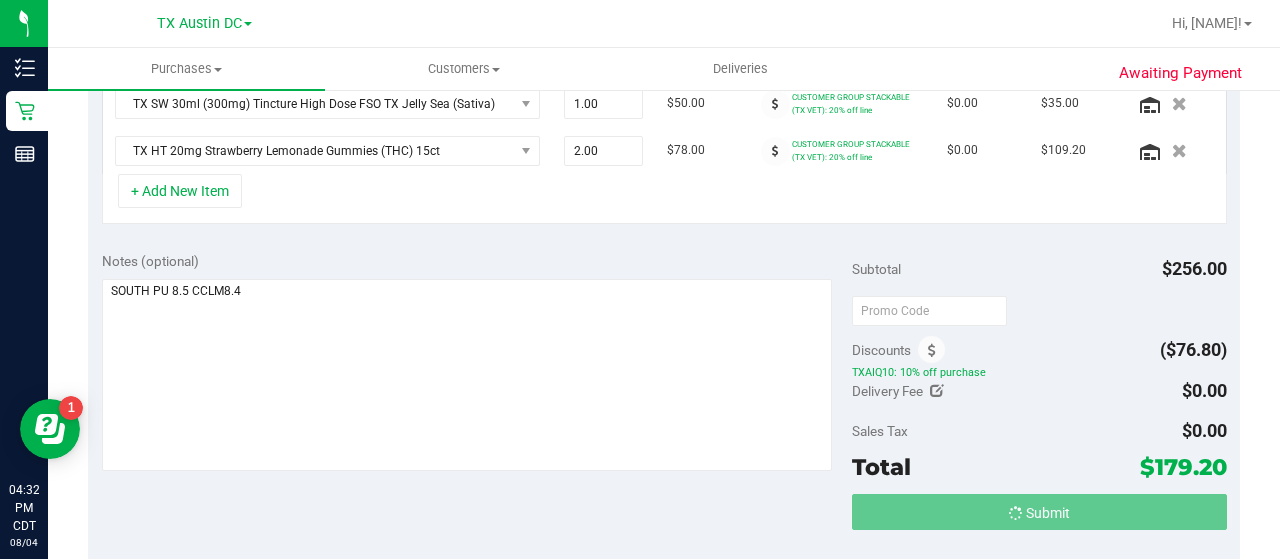 scroll, scrollTop: 568, scrollLeft: 0, axis: vertical 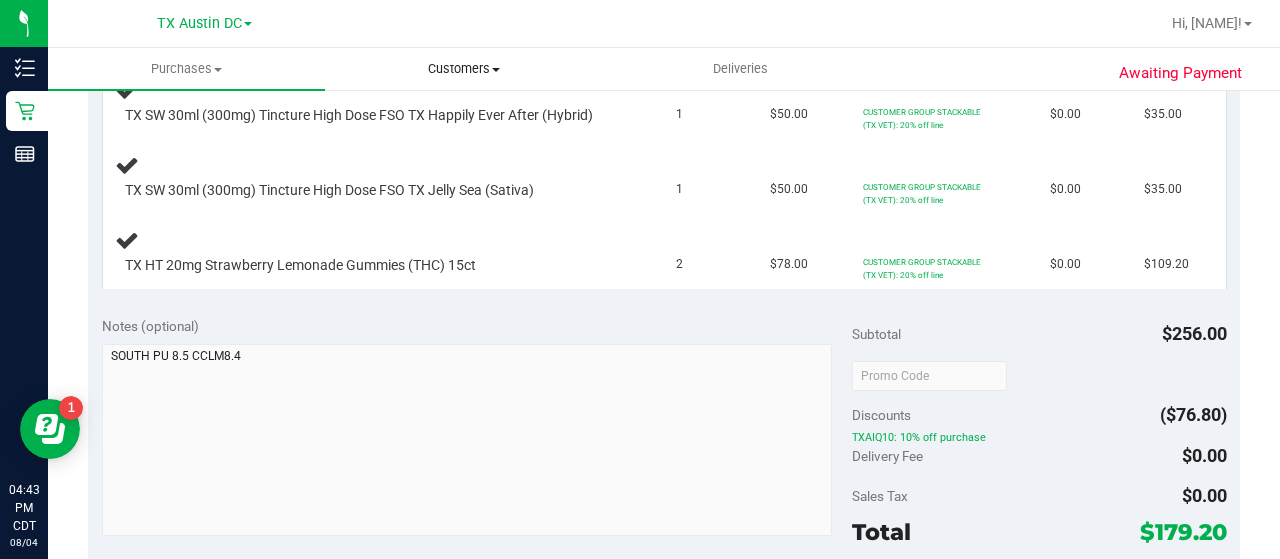 click on "Customers" at bounding box center [463, 69] 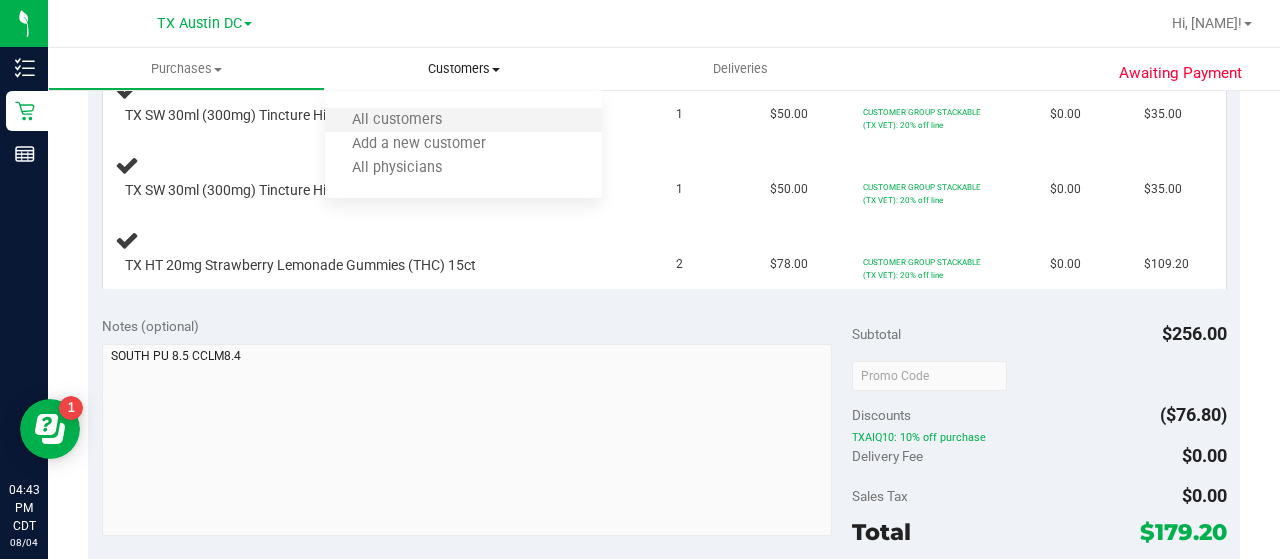 click on "All customers" at bounding box center (397, 120) 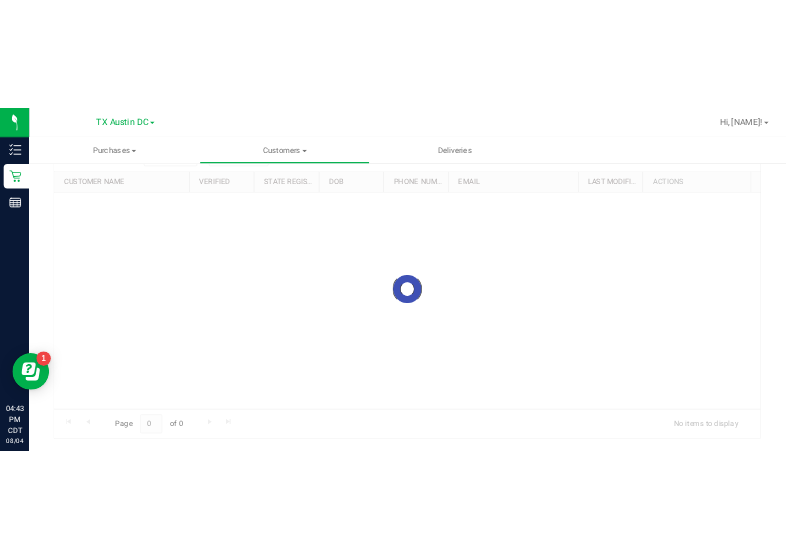 scroll, scrollTop: 0, scrollLeft: 0, axis: both 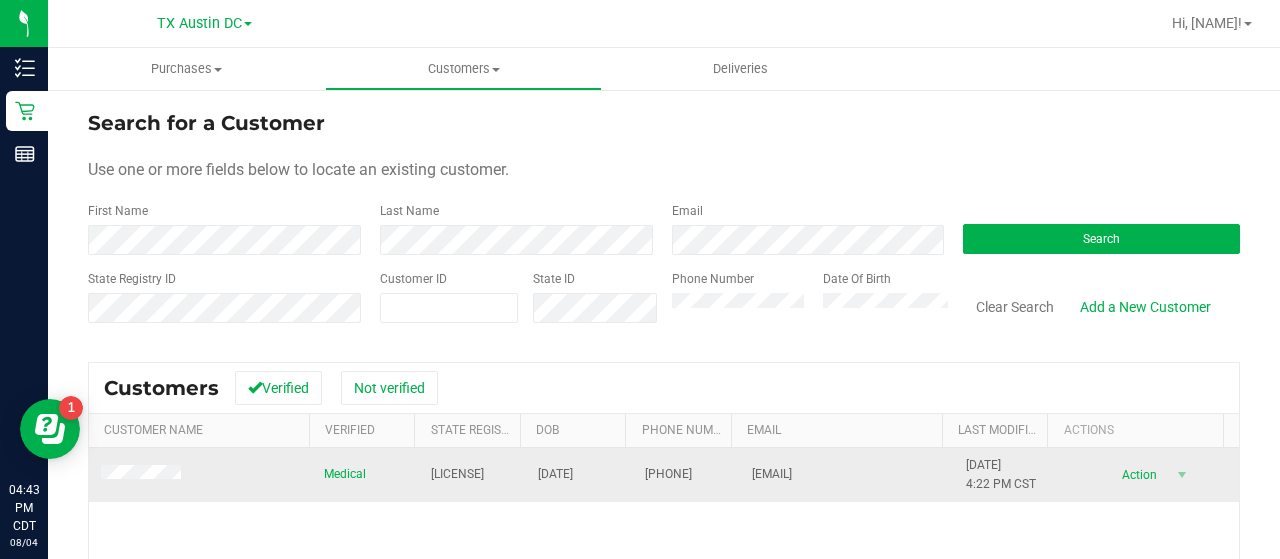 click at bounding box center [144, 475] 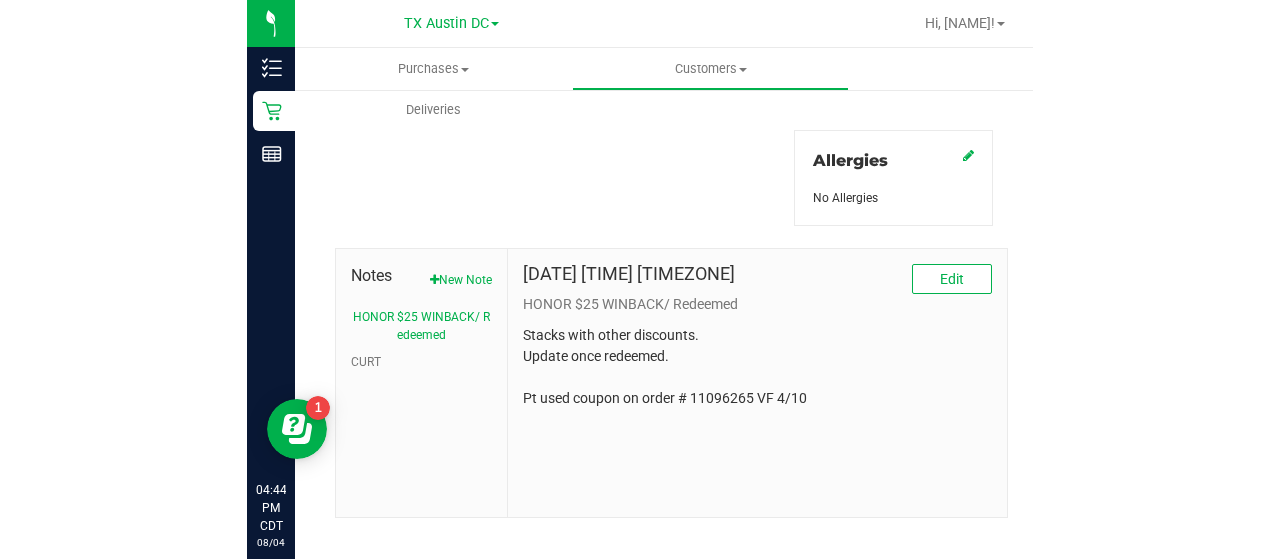 scroll, scrollTop: 846, scrollLeft: 0, axis: vertical 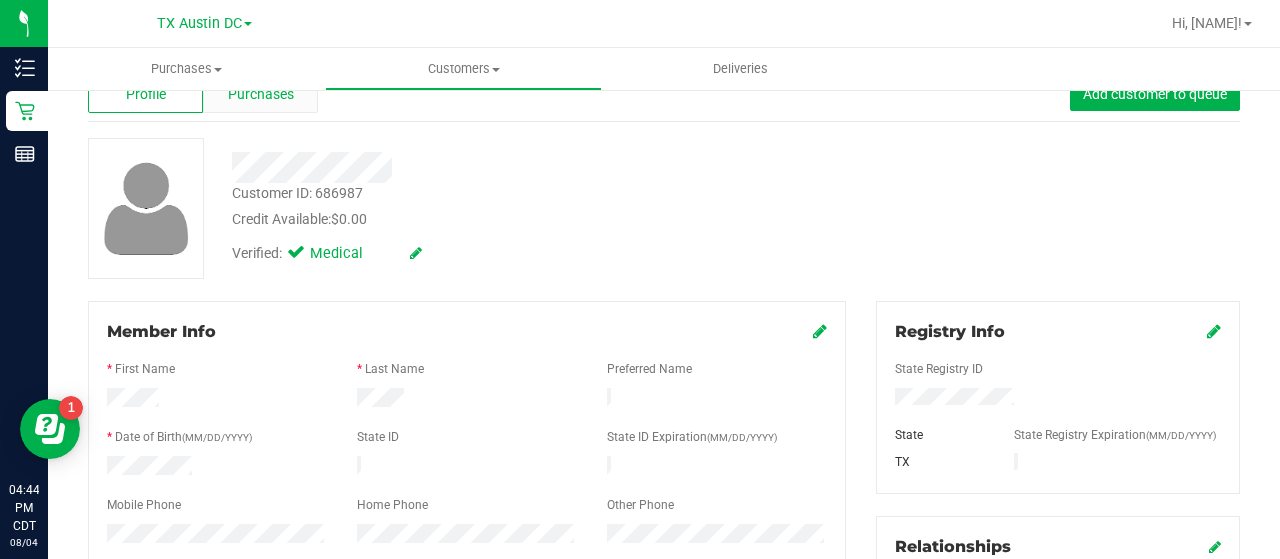 click on "Purchases" at bounding box center [261, 94] 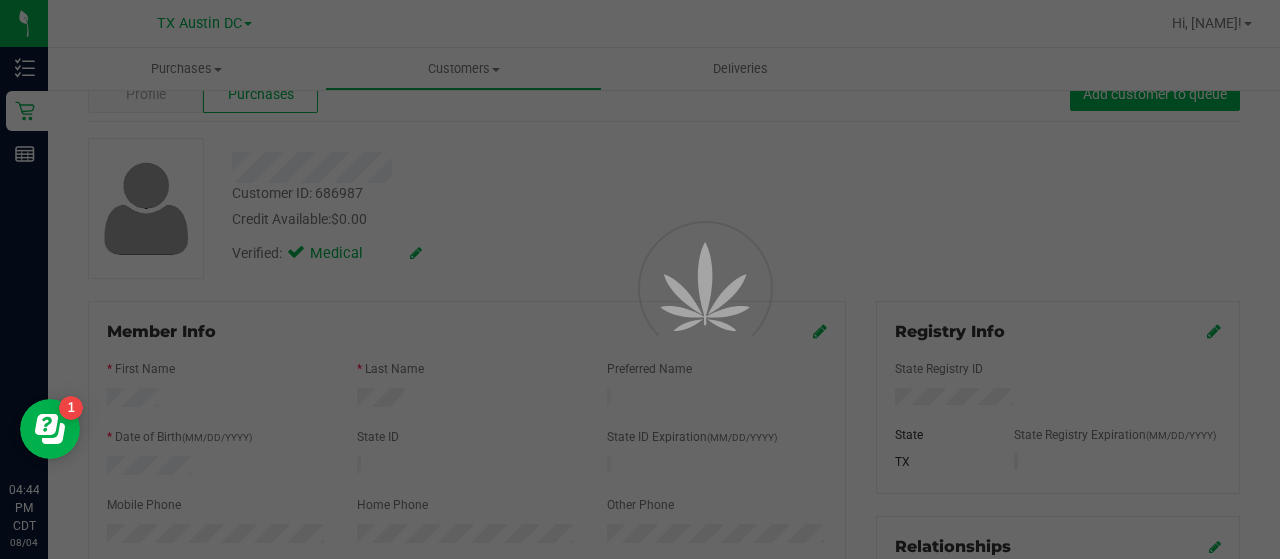 scroll, scrollTop: 0, scrollLeft: 0, axis: both 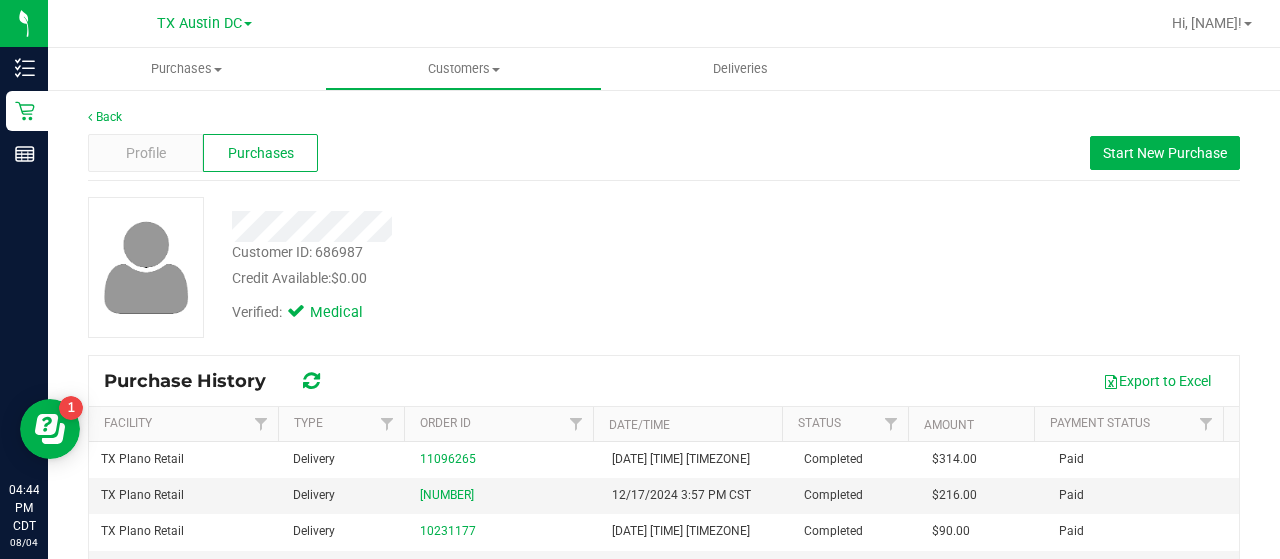 click on "Verified:
Medical" at bounding box center (512, 311) 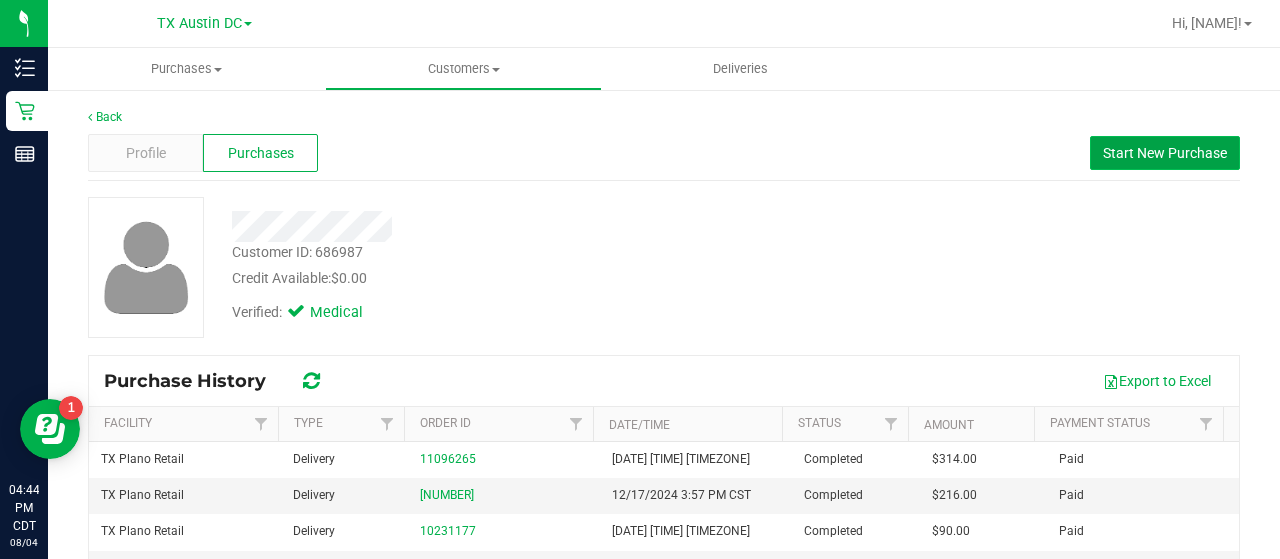 click on "Start New Purchase" at bounding box center [1165, 153] 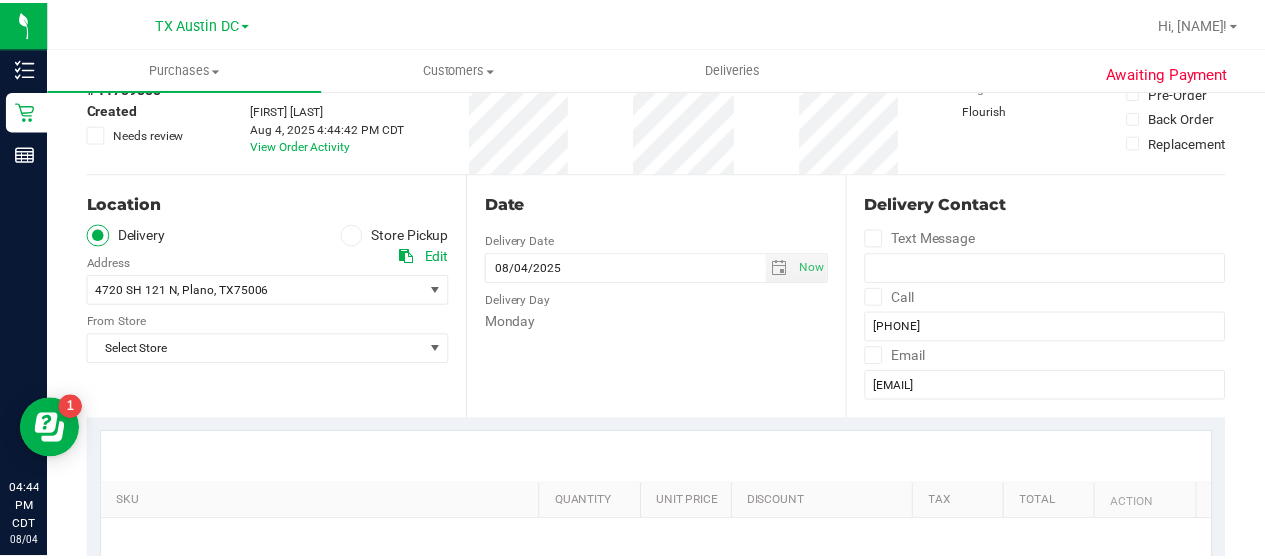 scroll, scrollTop: 151, scrollLeft: 0, axis: vertical 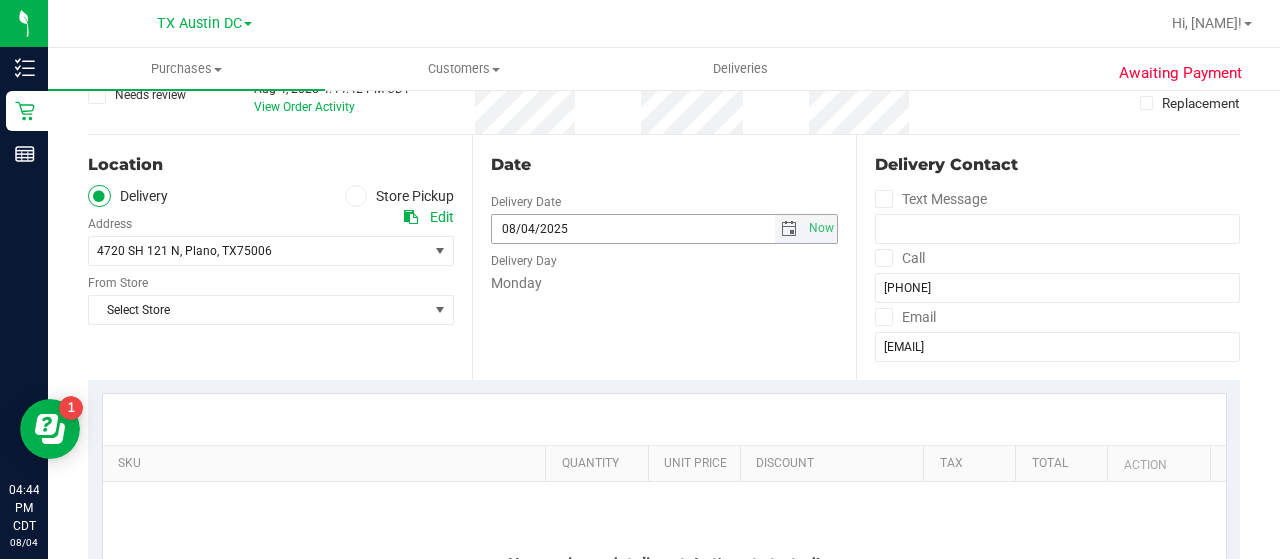 click at bounding box center [789, 229] 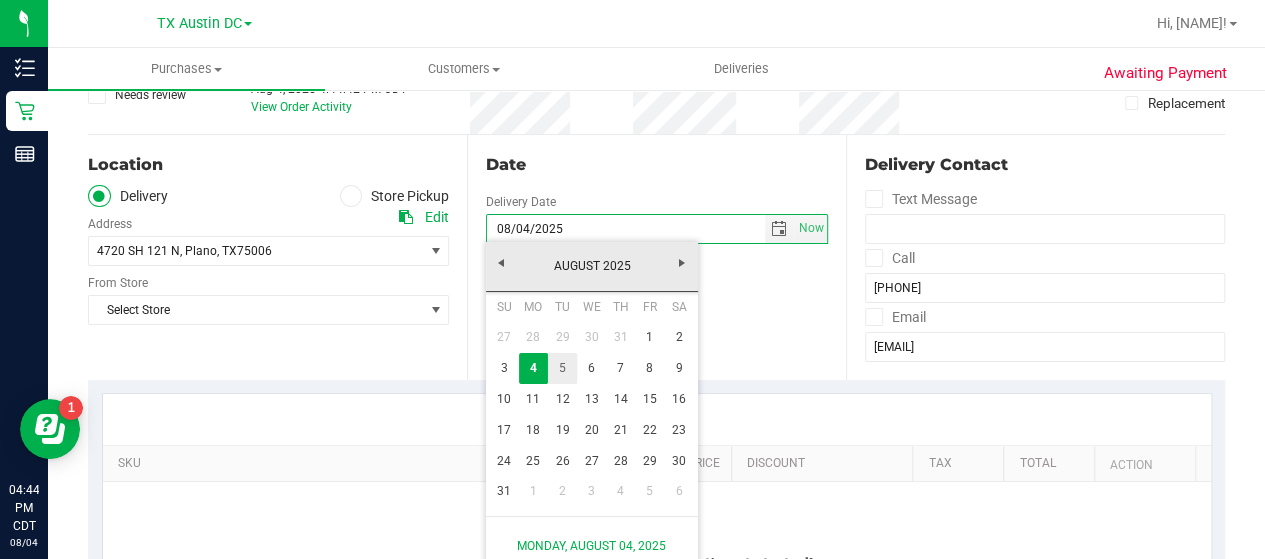 click on "5" at bounding box center [562, 368] 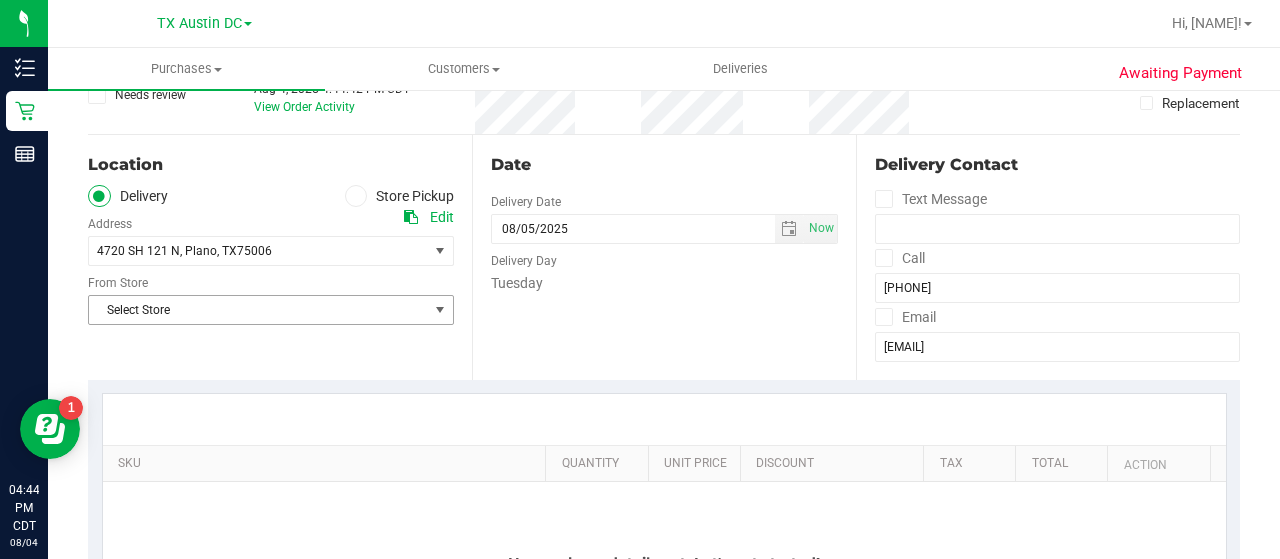 click on "Location
Delivery
Store Pickup
Address
Edit
4720 SH 121 N
, Plano
, TX
75006
Select address 4720 SH 121 N
From Store
Select Store Select Store Bonita Springs WC Boynton Beach WC Bradenton WC Brandon WC Brooksville WC Call Center Clermont WC Crestview WC Deerfield Beach WC Delray Beach WC Deltona WC Ft Walton Beach WC Ft. Lauderdale WC Ft. Myers WC Jax WC" at bounding box center [280, 257] 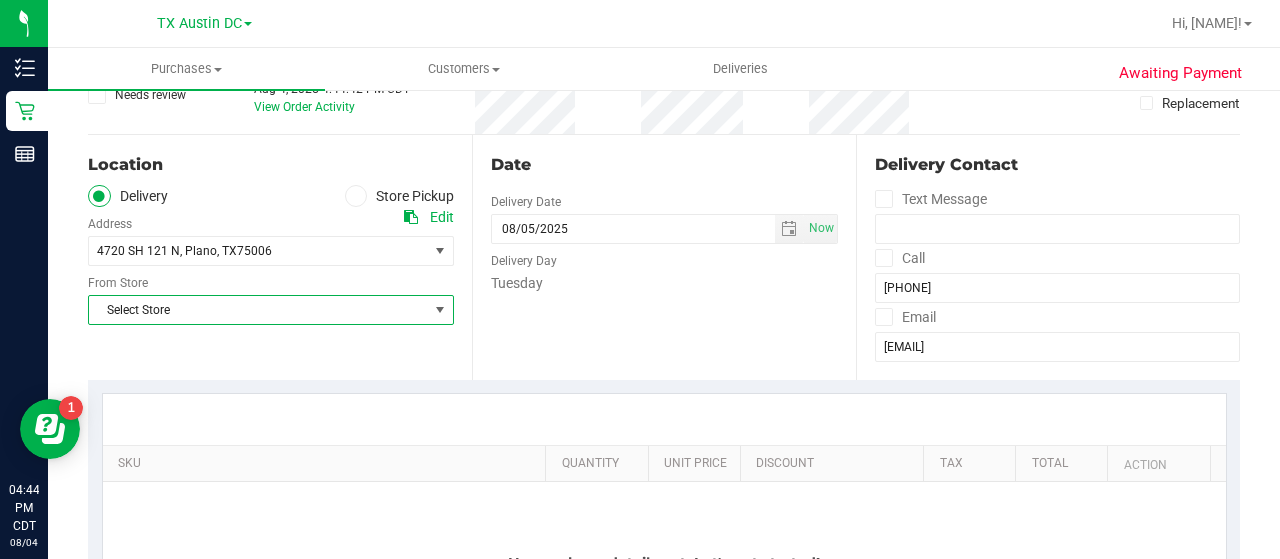 click at bounding box center [440, 310] 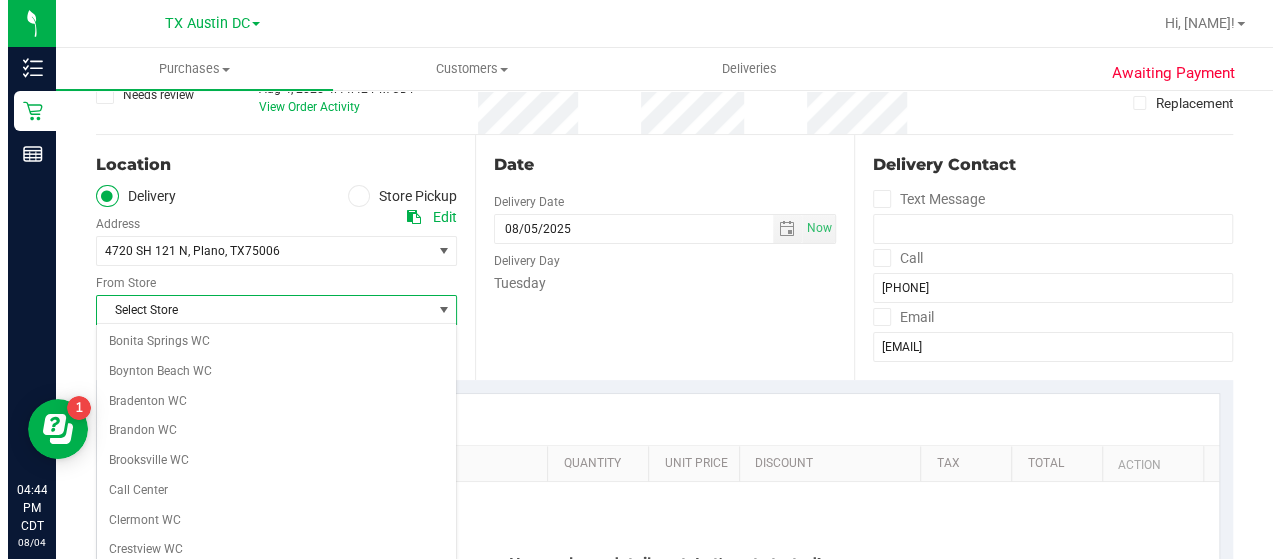 scroll, scrollTop: 1412, scrollLeft: 0, axis: vertical 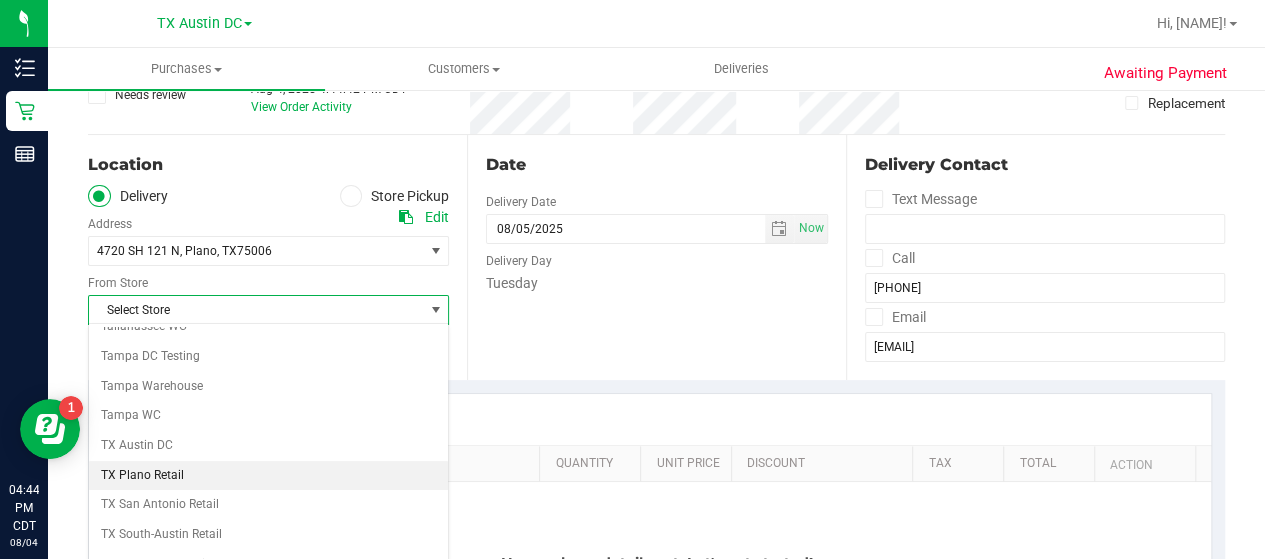 click on "TX Plano Retail" at bounding box center (268, 476) 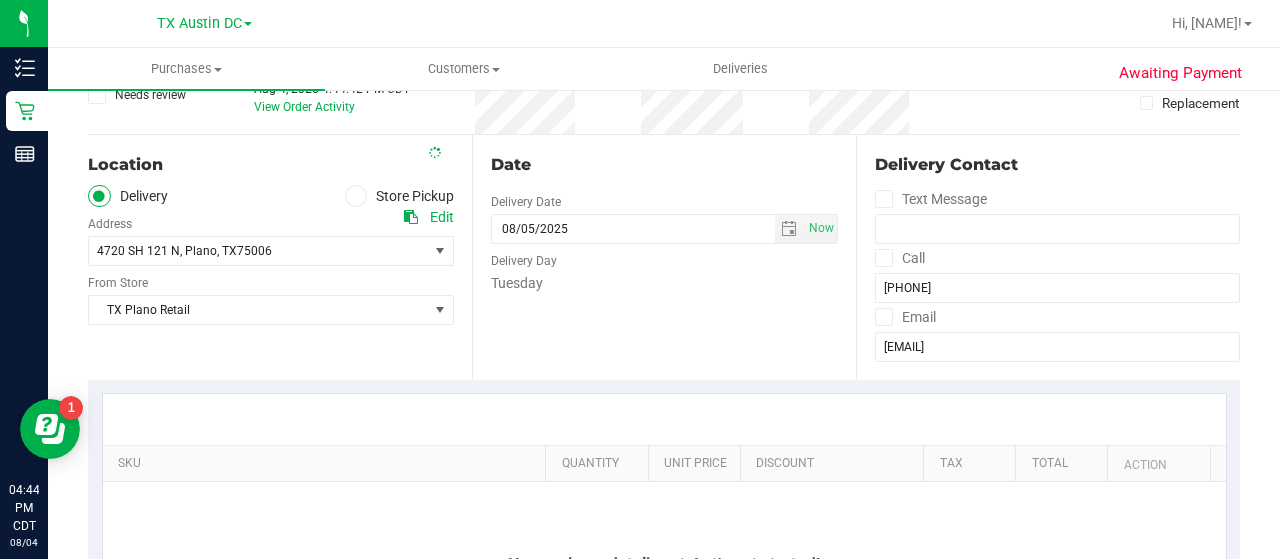 click at bounding box center (884, 317) 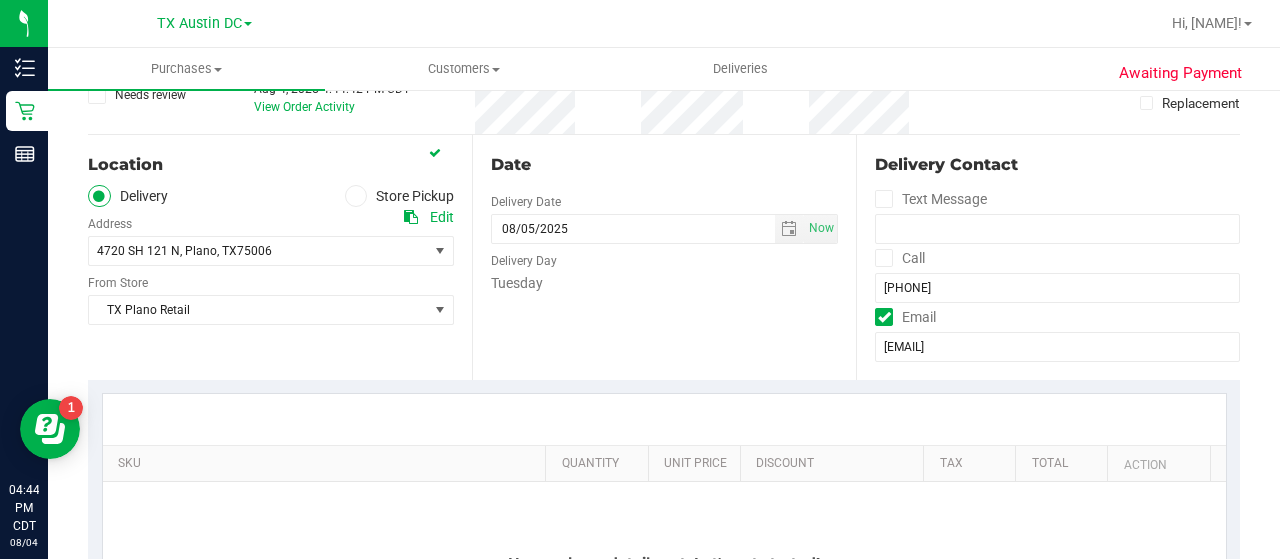 click on "Date
Delivery Date
08/05/2025
Now
08/05/2025 04:44 PM
Now
Delivery Day
Tuesday" at bounding box center [664, 257] 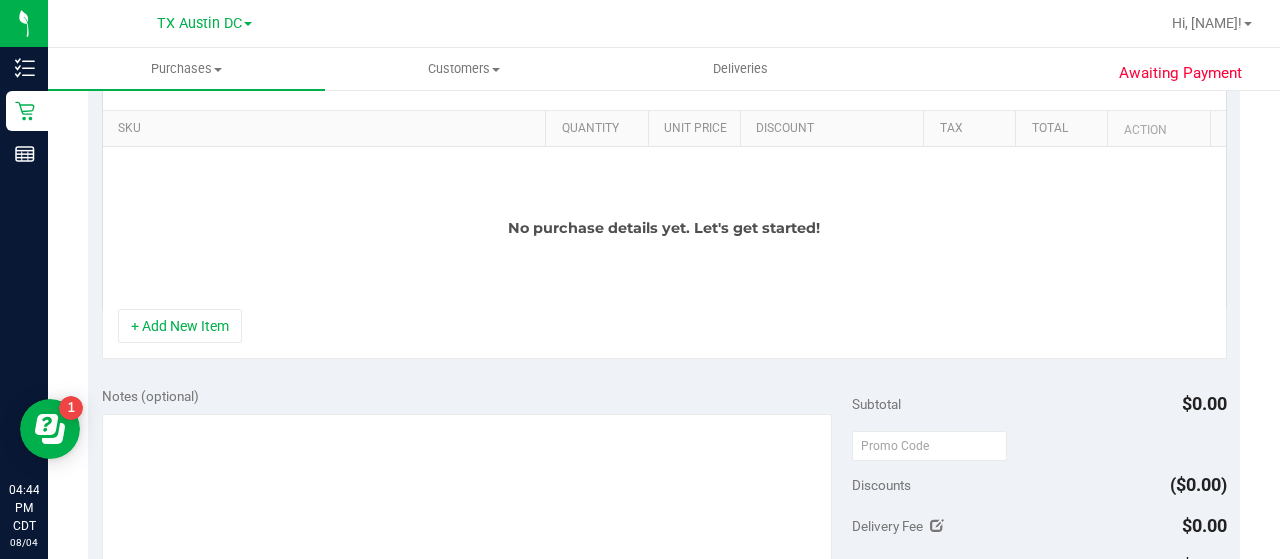 scroll, scrollTop: 401, scrollLeft: 0, axis: vertical 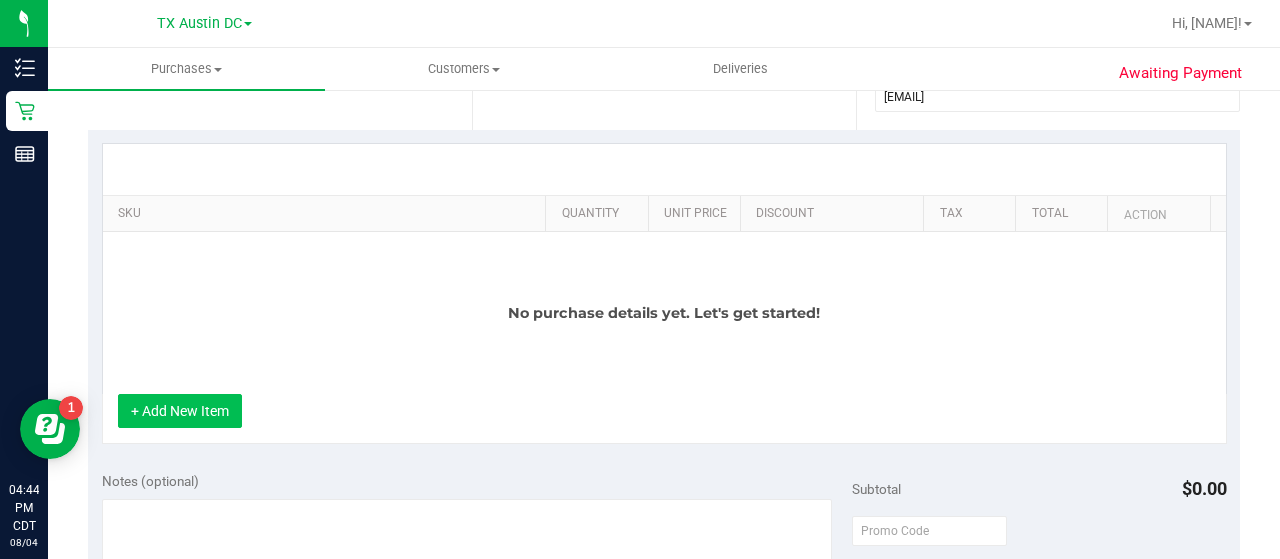 click on "+ Add New Item" at bounding box center (180, 411) 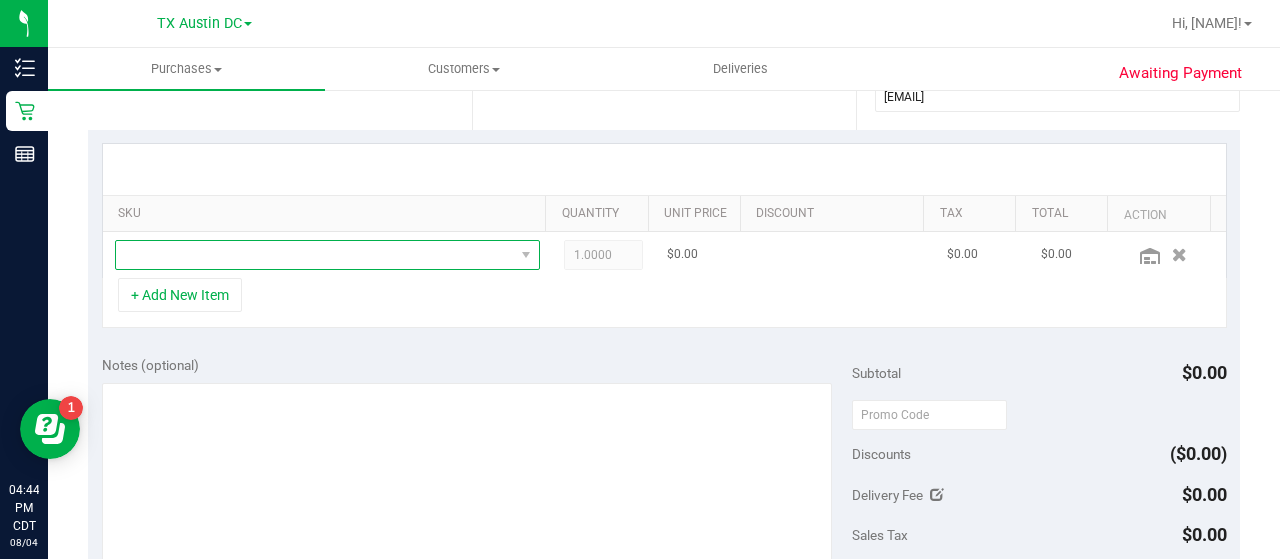 click at bounding box center [315, 255] 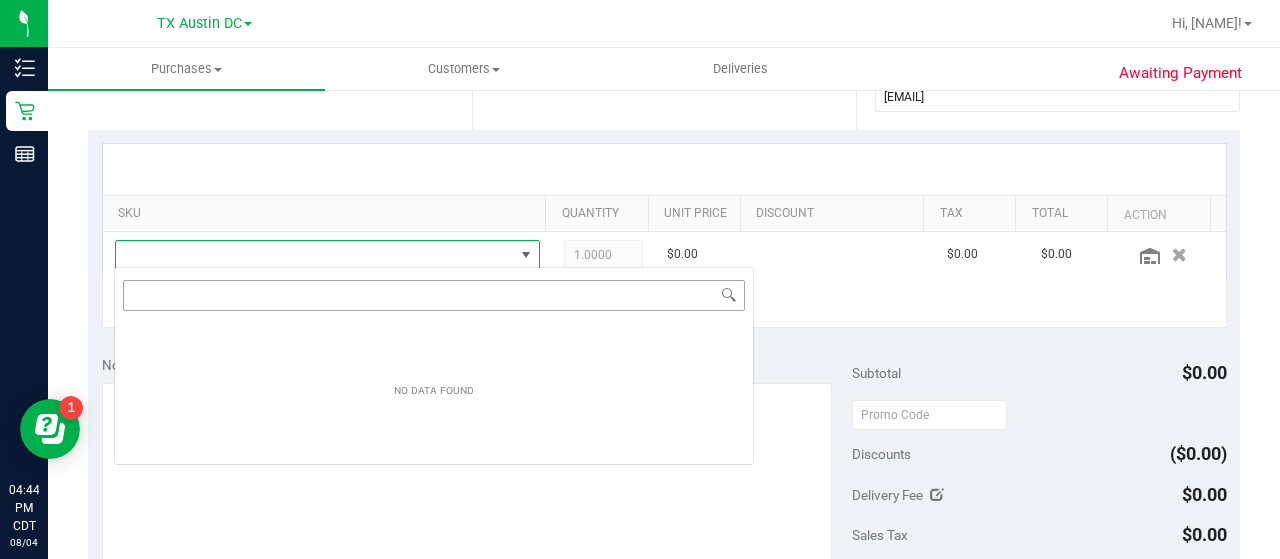 scroll, scrollTop: 99970, scrollLeft: 99586, axis: both 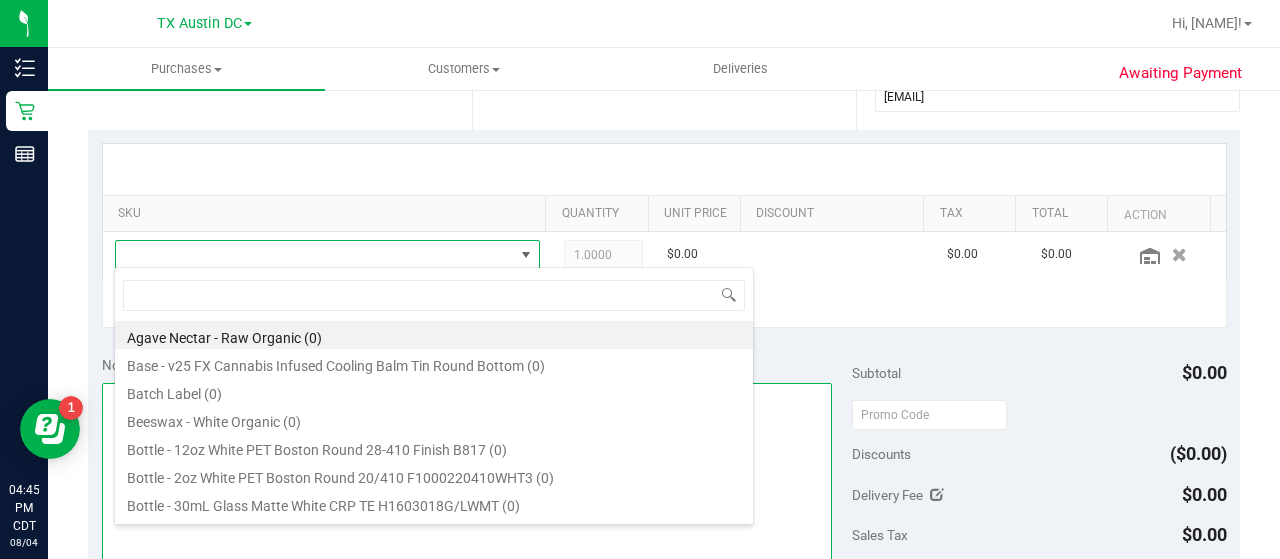 click at bounding box center [467, 479] 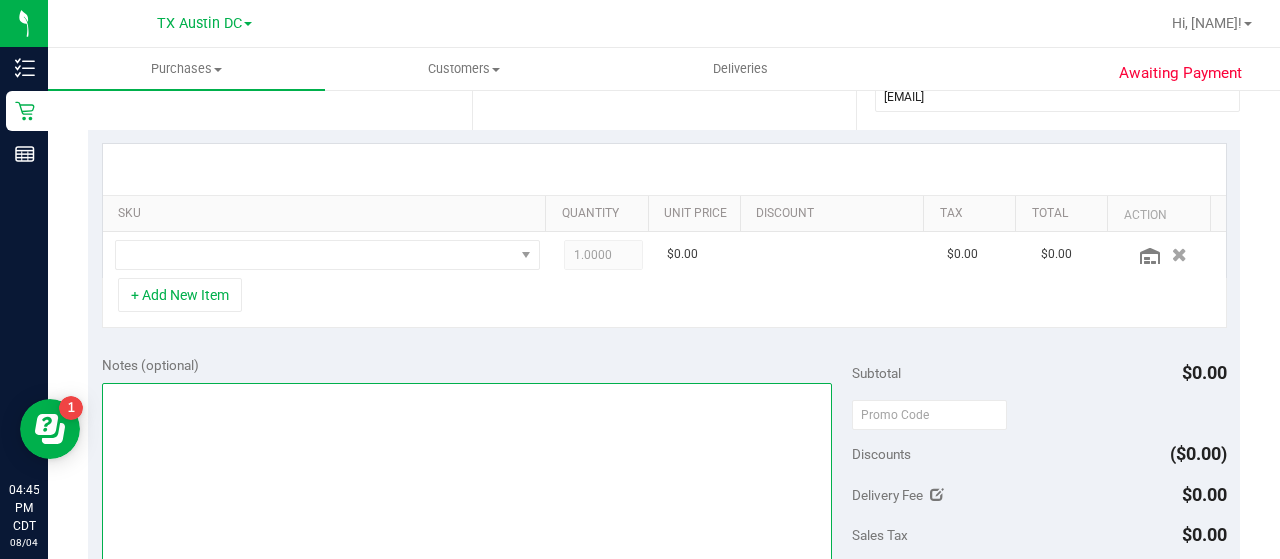 click at bounding box center (467, 479) 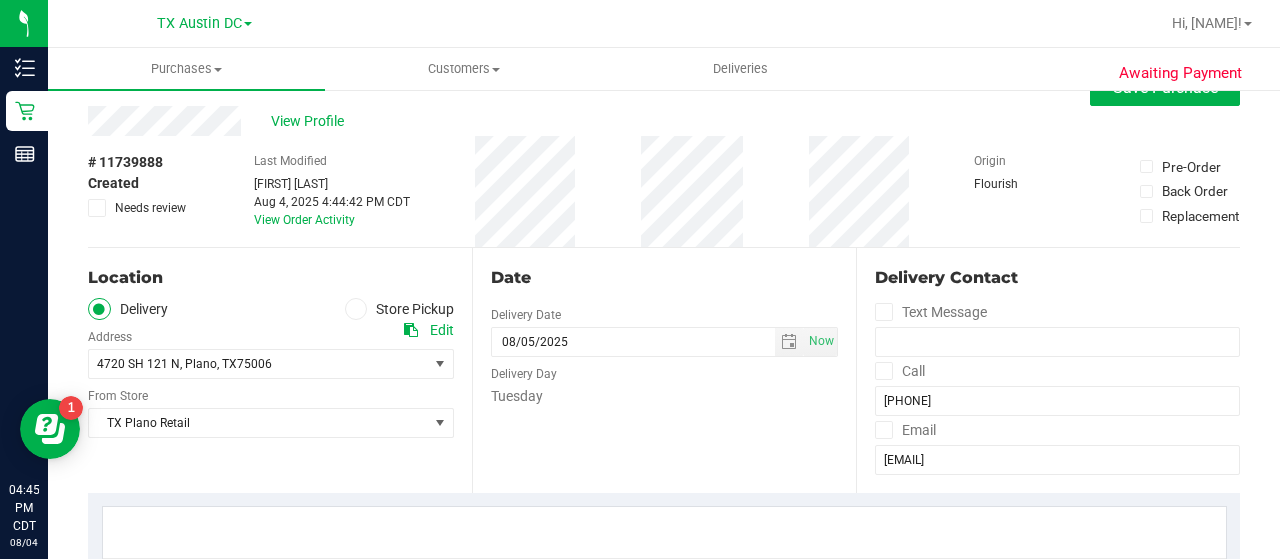 scroll, scrollTop: 0, scrollLeft: 0, axis: both 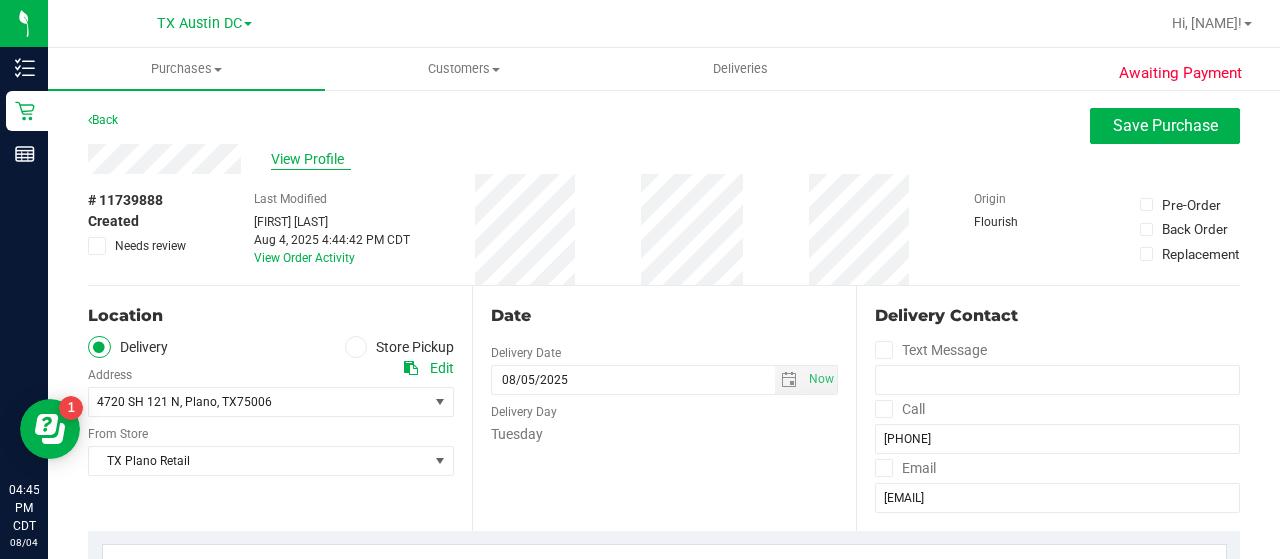 click on "View Profile" at bounding box center (311, 159) 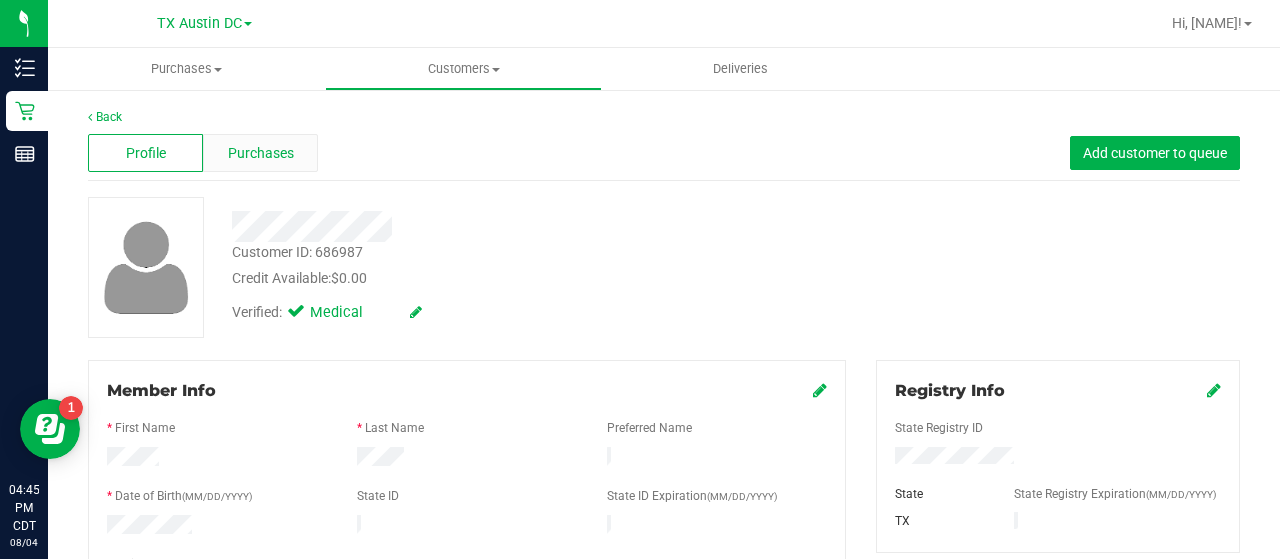 click on "Purchases" at bounding box center [261, 153] 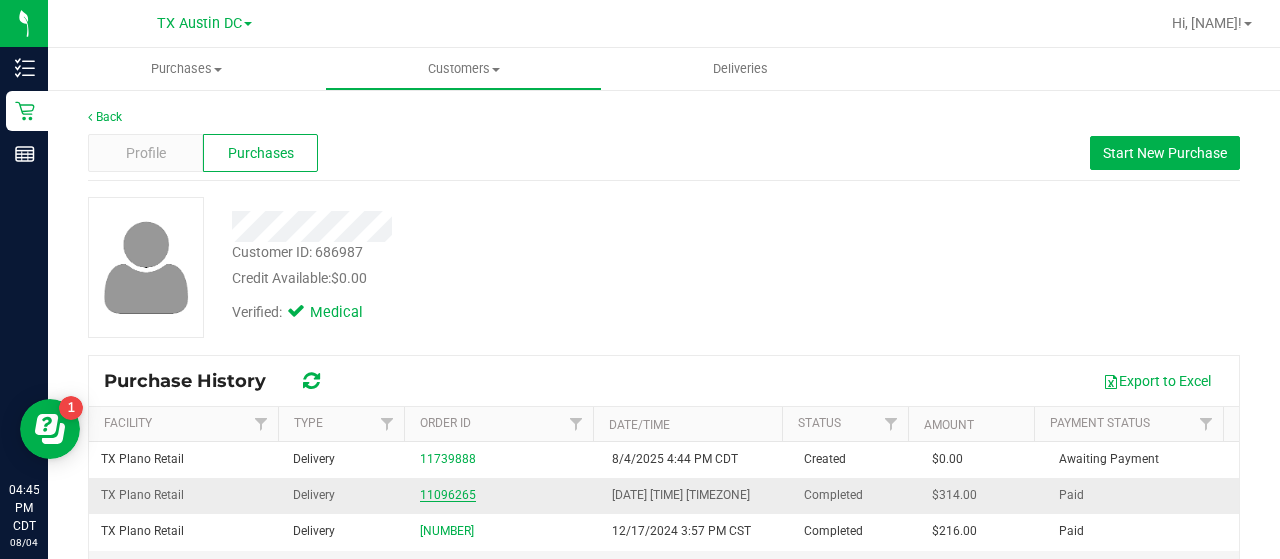 click on "11096265" at bounding box center (448, 495) 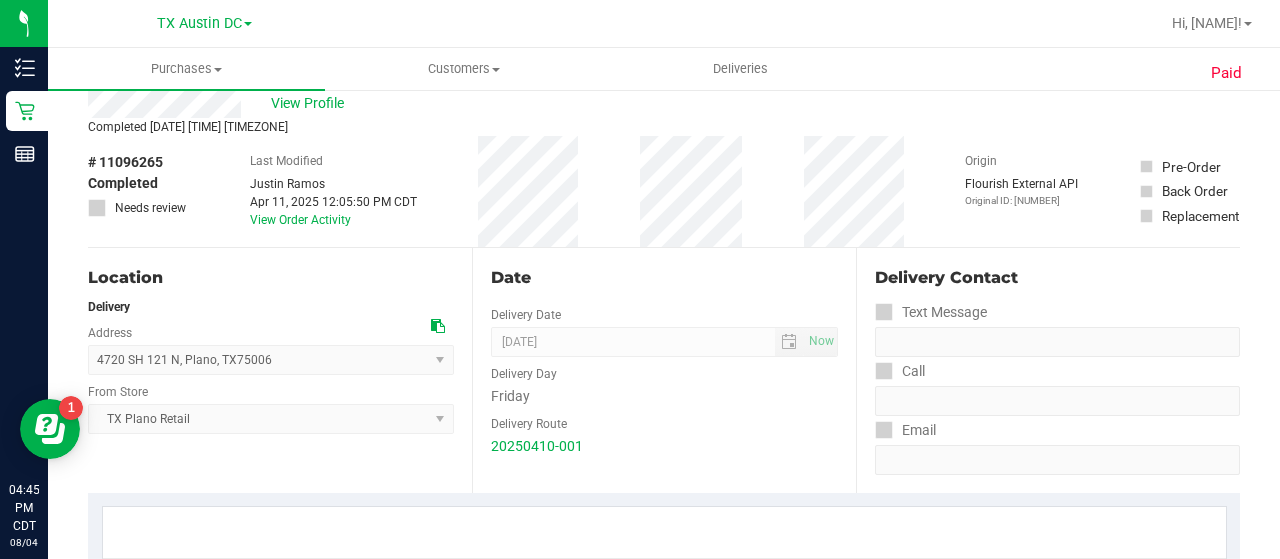 scroll, scrollTop: 0, scrollLeft: 0, axis: both 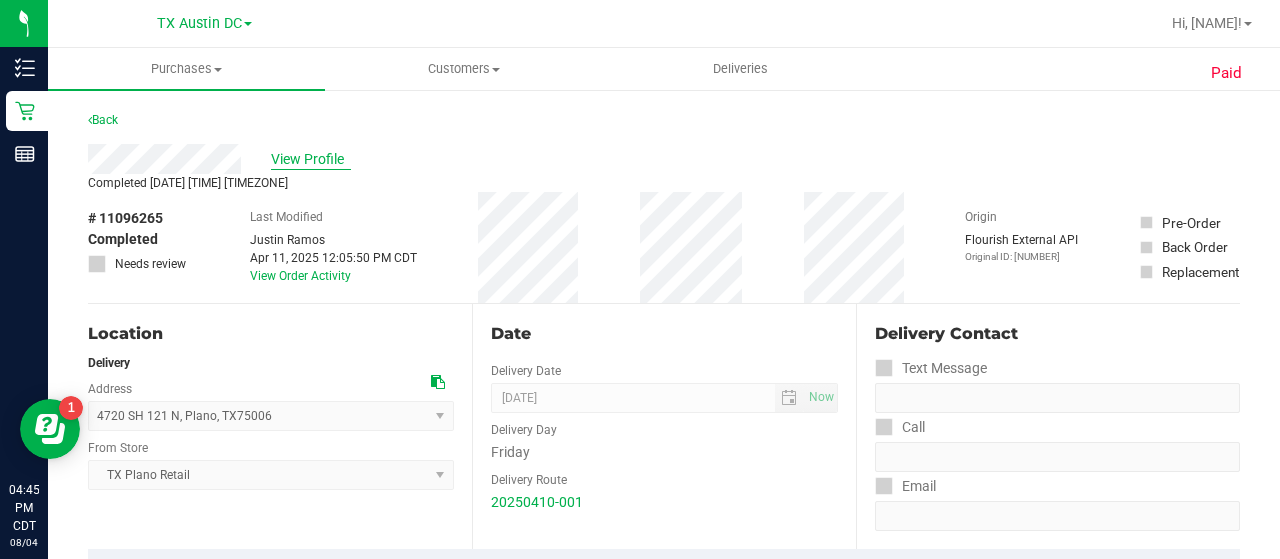 click on "View Profile" at bounding box center (311, 159) 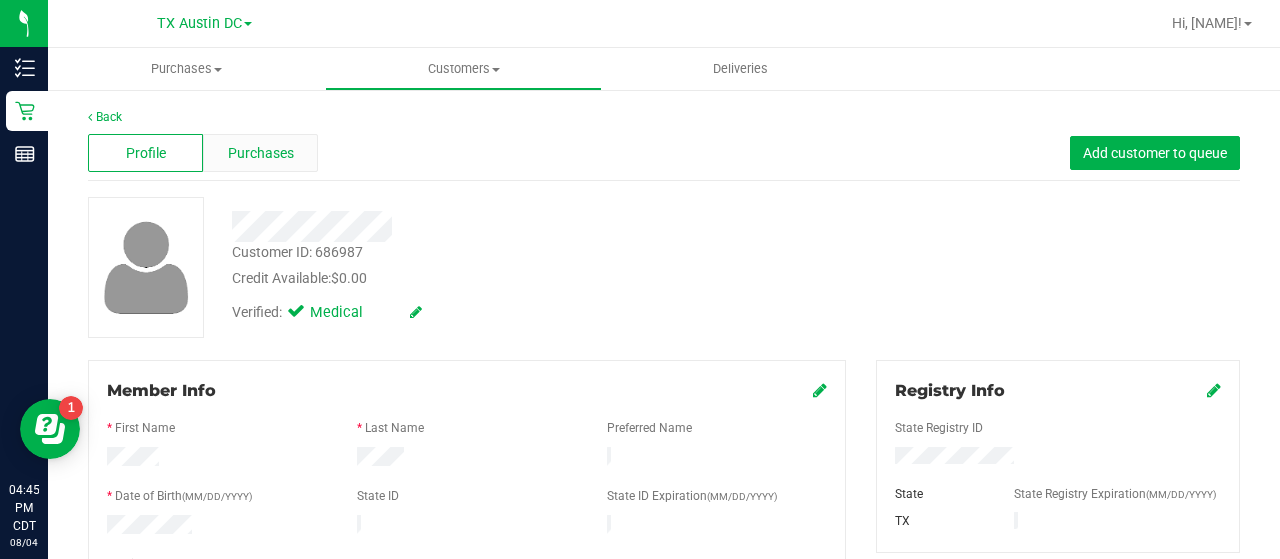 click on "Purchases" at bounding box center (260, 153) 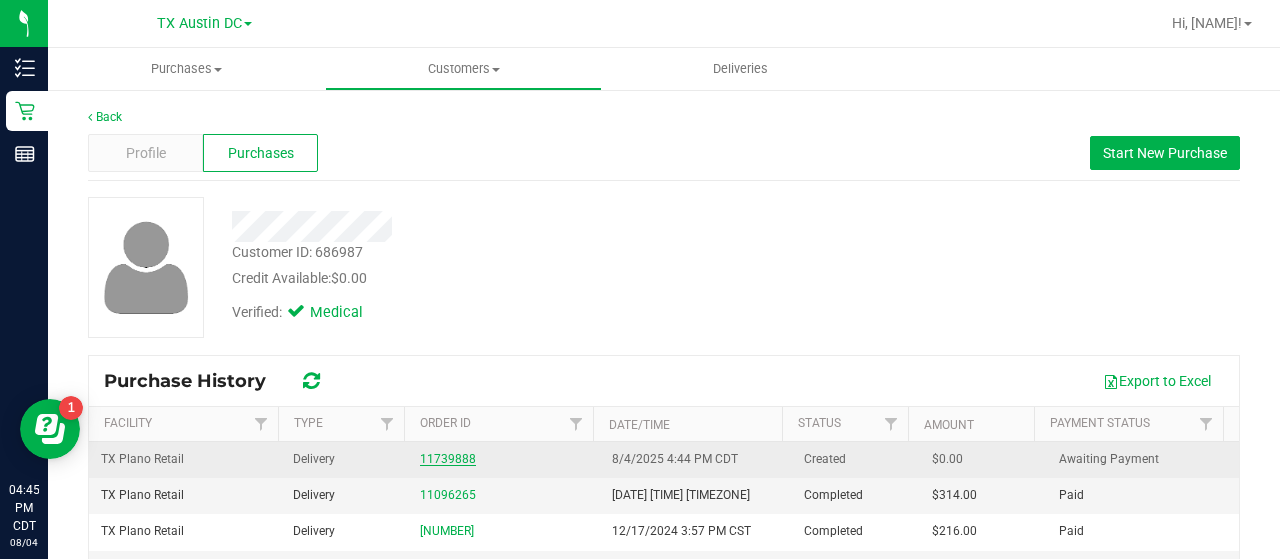 click on "11739888" at bounding box center [448, 459] 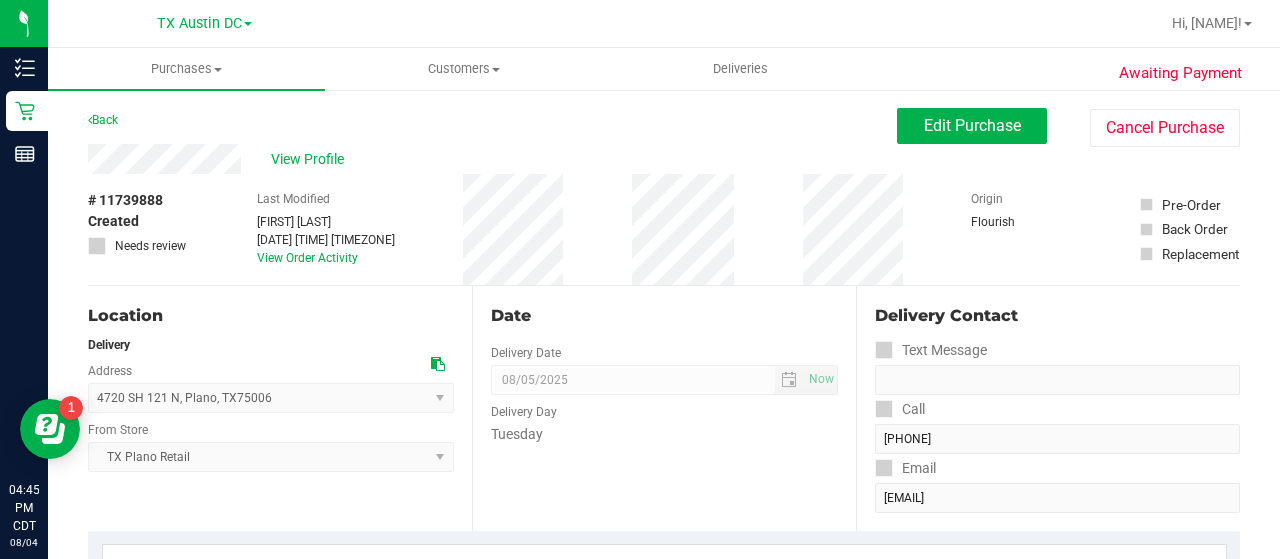 click on "Location" at bounding box center (271, 316) 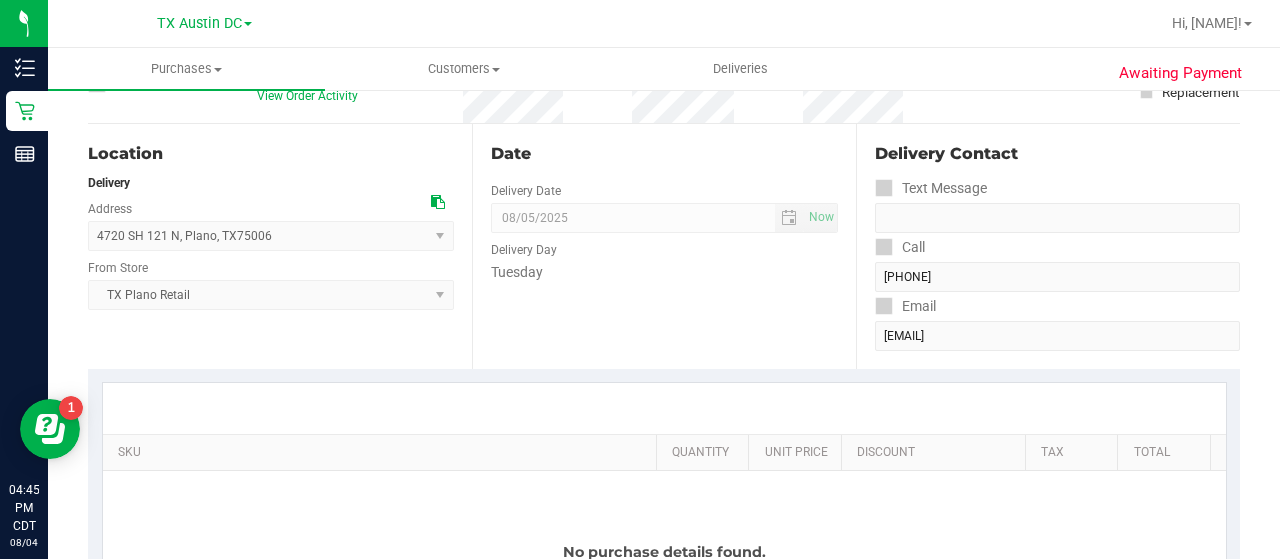 scroll, scrollTop: 0, scrollLeft: 0, axis: both 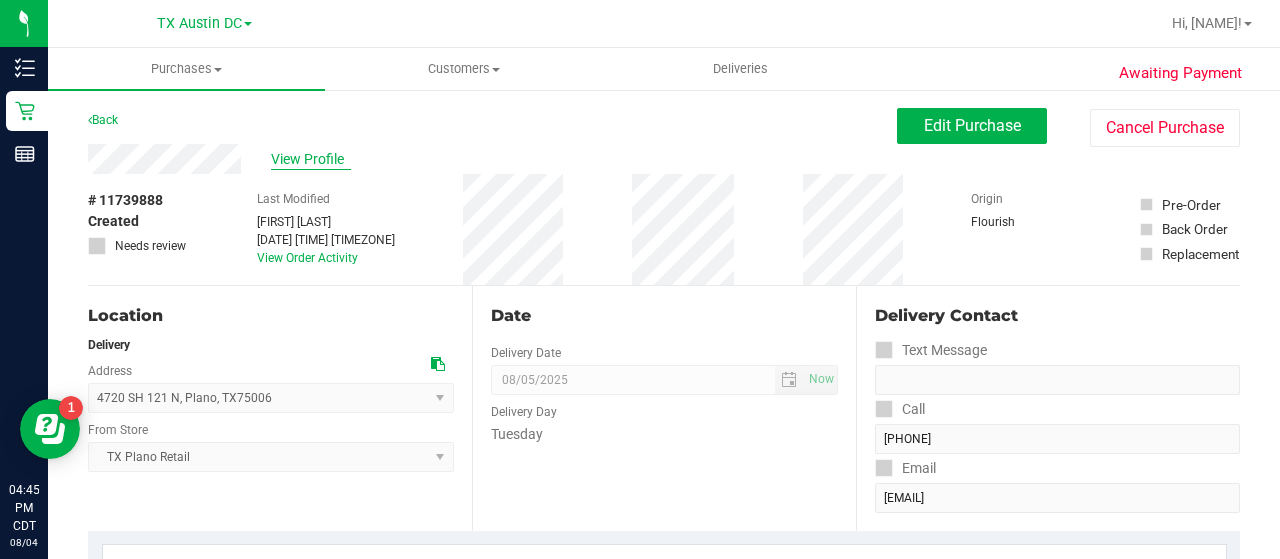 click on "View Profile" at bounding box center (311, 159) 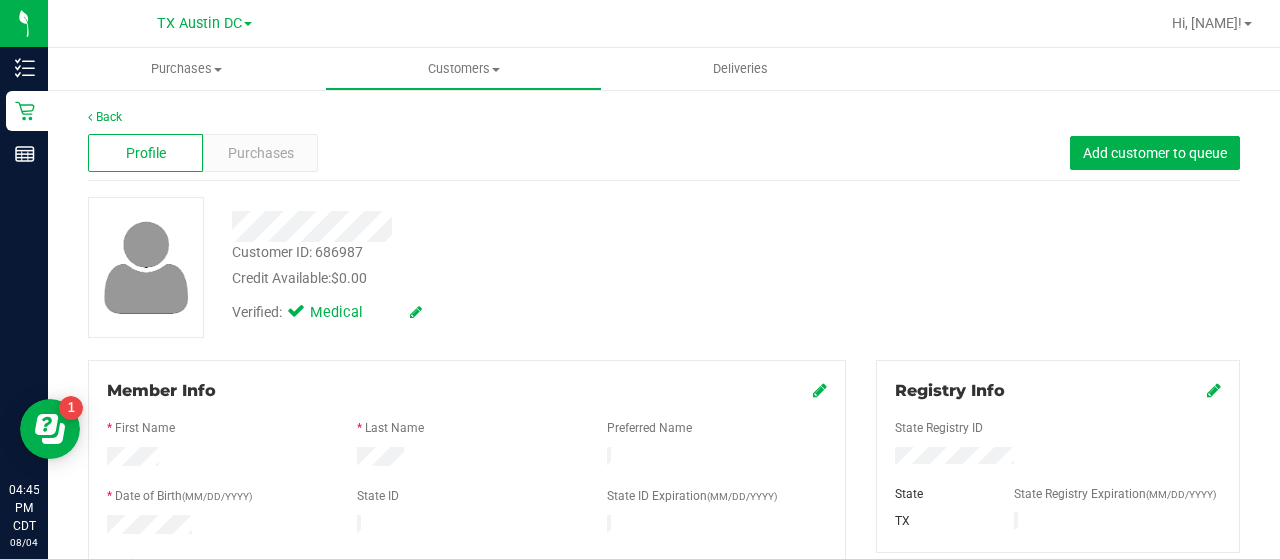 click on "Purchases" at bounding box center (261, 153) 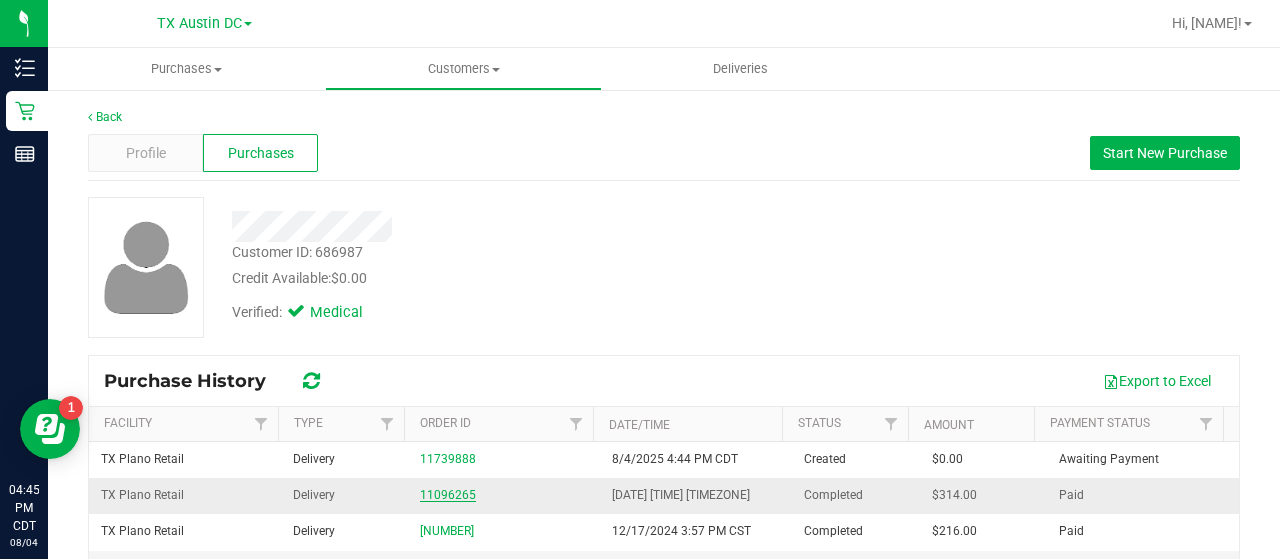click on "11096265" at bounding box center (448, 495) 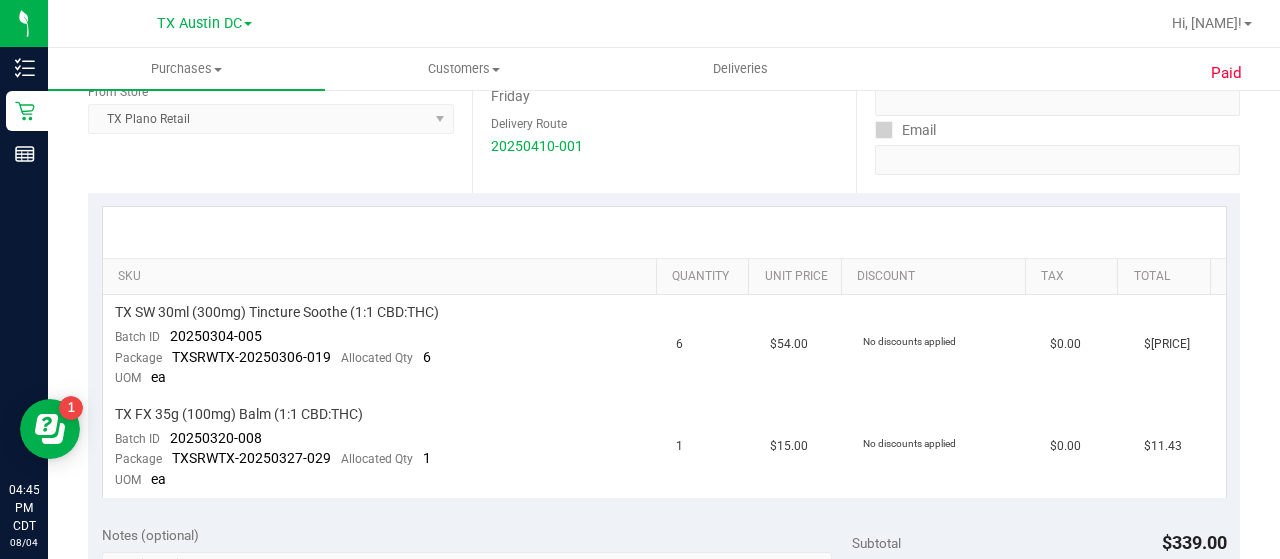 scroll, scrollTop: 376, scrollLeft: 0, axis: vertical 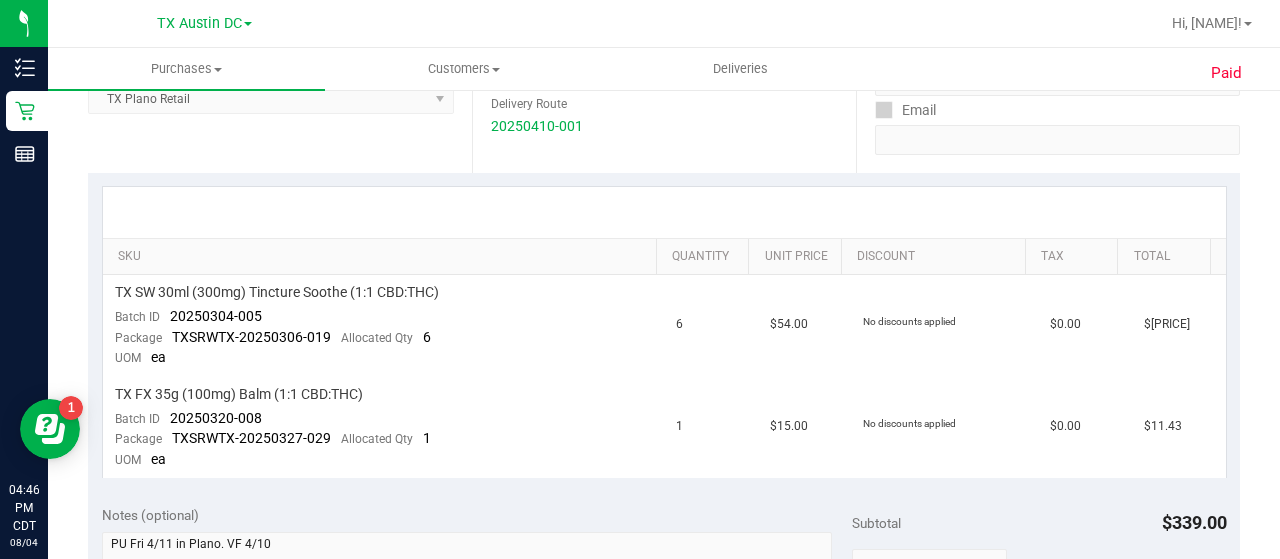click on "Location
Delivery
Address
[NUMBER] [STREET]
, [CITY]
, [STATE]
[ZIP]
Select address [NUMBER] [STREET]
From Store
TX Plano Retail Select Store Bonita Springs WC Boynton Beach WC Bradenton WC Brandon WC Brooksville WC Call Center Clermont WC Crestview WC Deerfield Beach WC Delray Beach WC Deltona WC Ft Walton Beach WC Ft. Lauderdale WC Ft. Myers WC Gainesville WC Jax Atlantic WC JAX DC REP Jax WC Key West WC Lakeland WC Largo WC Lehigh Acres DC REP Merritt Island WC Miami 72nd WC Miami Beach WC Miami Dadeland WC Miramar DC REP New Port Richey WC North Palm Beach WC" at bounding box center [280, 50] 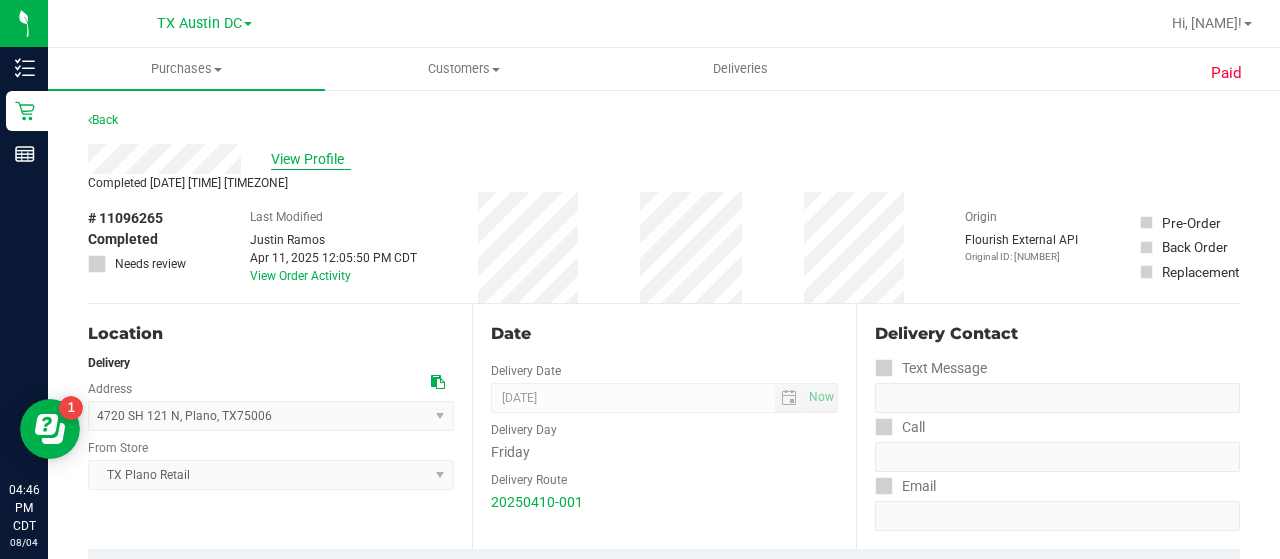 click on "View Profile" at bounding box center (311, 159) 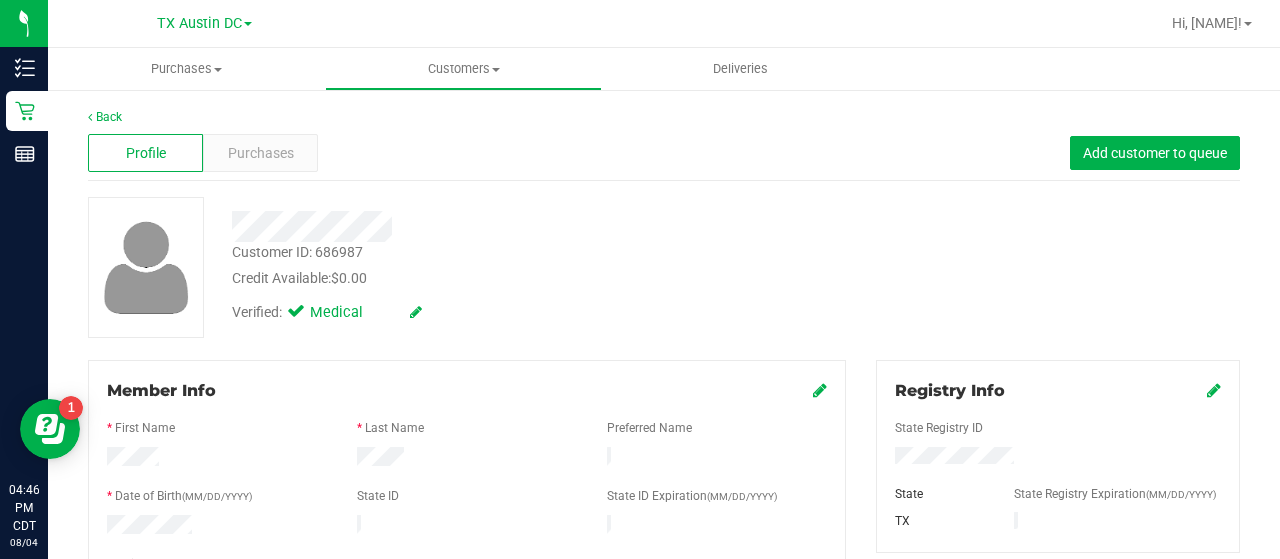 click on "Profile
Purchases
Add customer to queue" at bounding box center [664, 153] 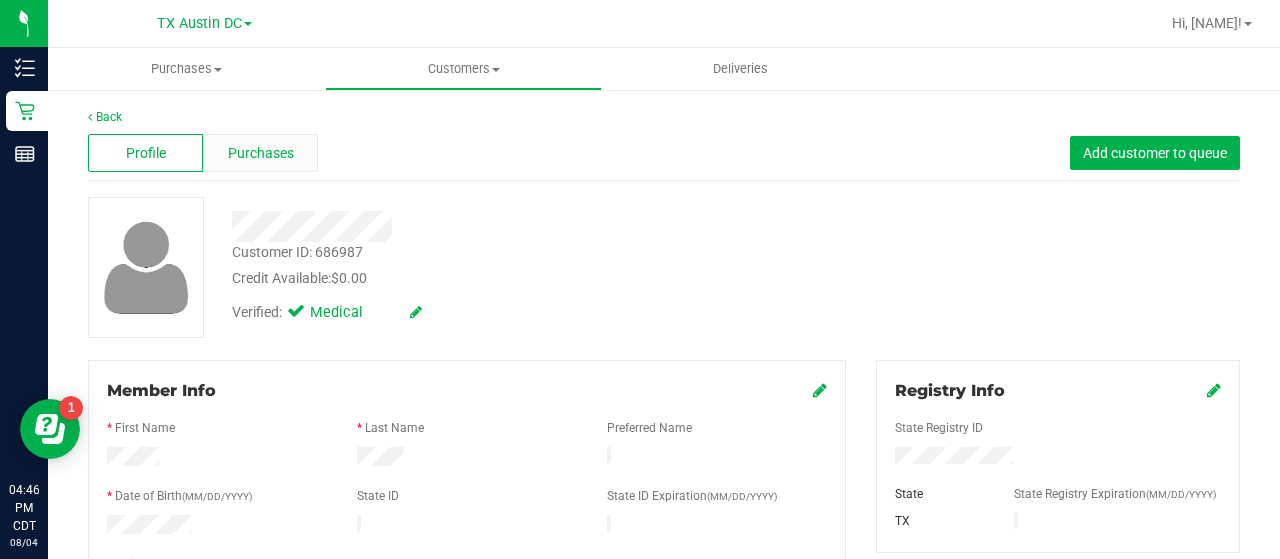 click on "Purchases" at bounding box center (261, 153) 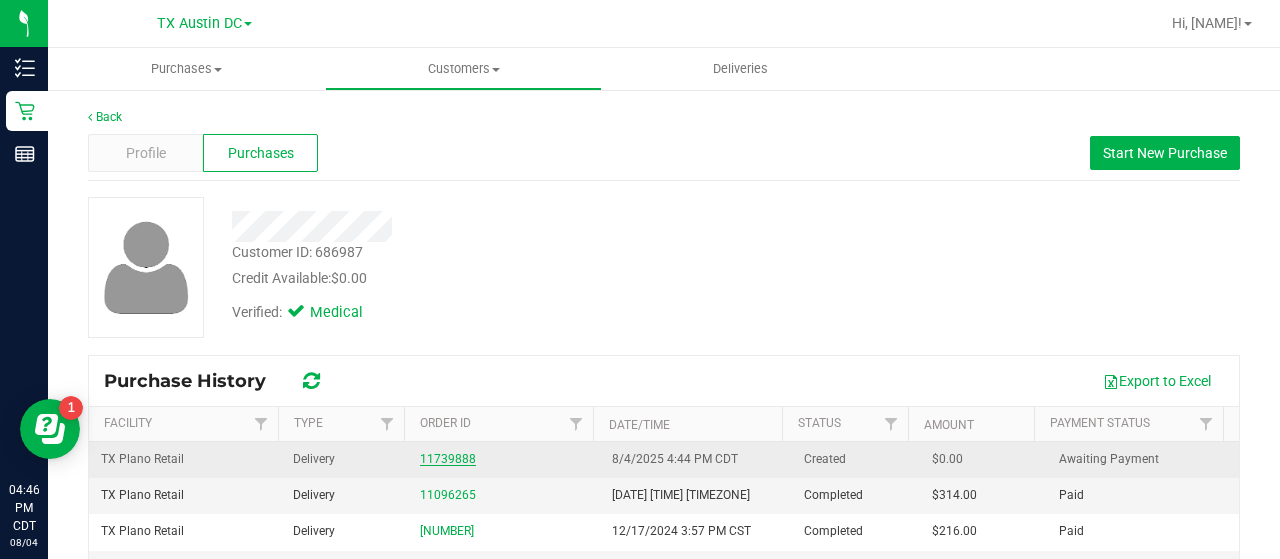 click on "11739888" at bounding box center (448, 459) 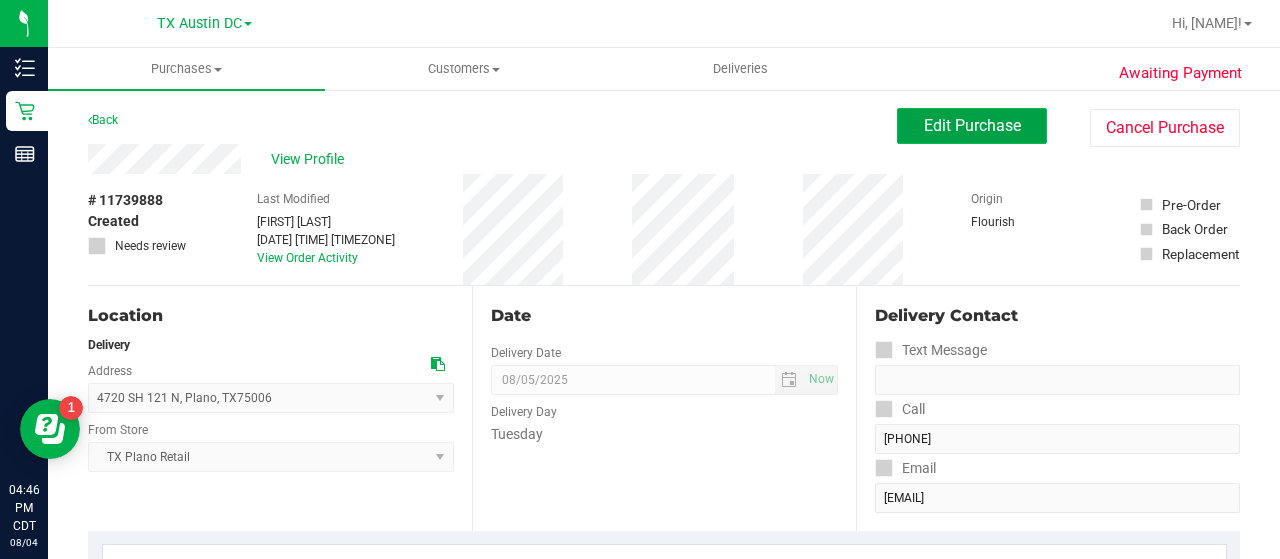 click on "Edit Purchase" at bounding box center (972, 126) 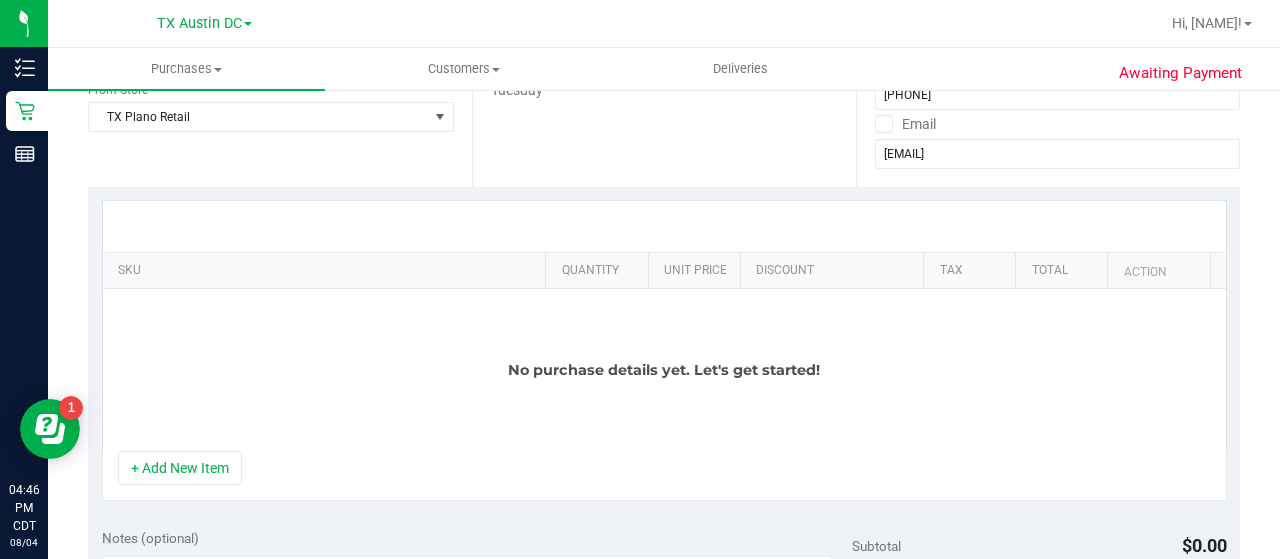 scroll, scrollTop: 428, scrollLeft: 0, axis: vertical 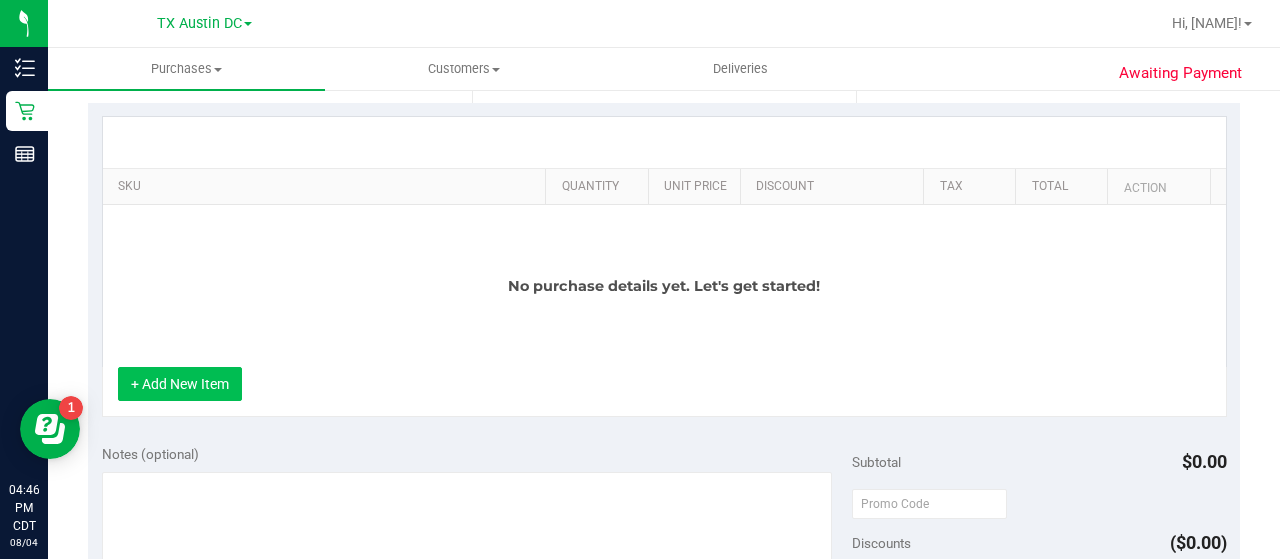 click on "+ Add New Item" at bounding box center [180, 384] 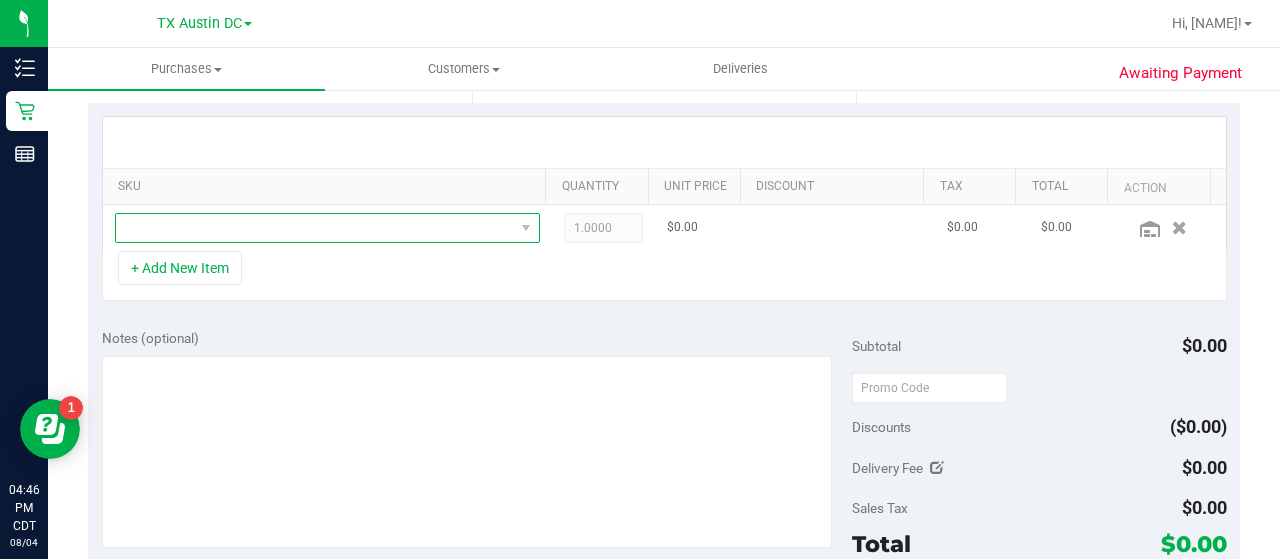 click at bounding box center [315, 228] 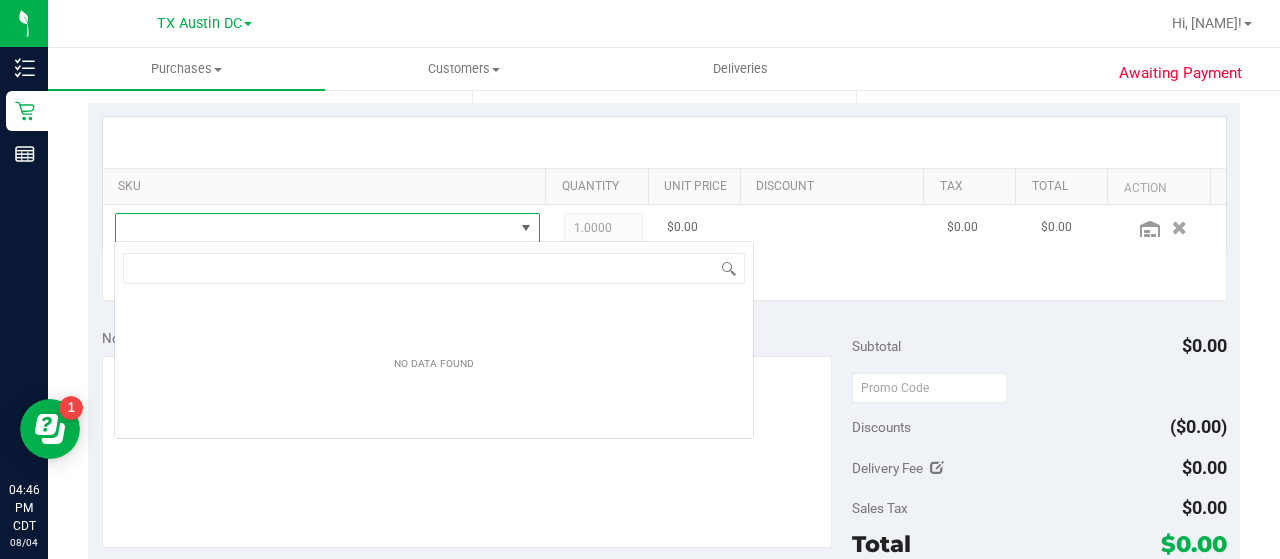 scroll, scrollTop: 99970, scrollLeft: 99586, axis: both 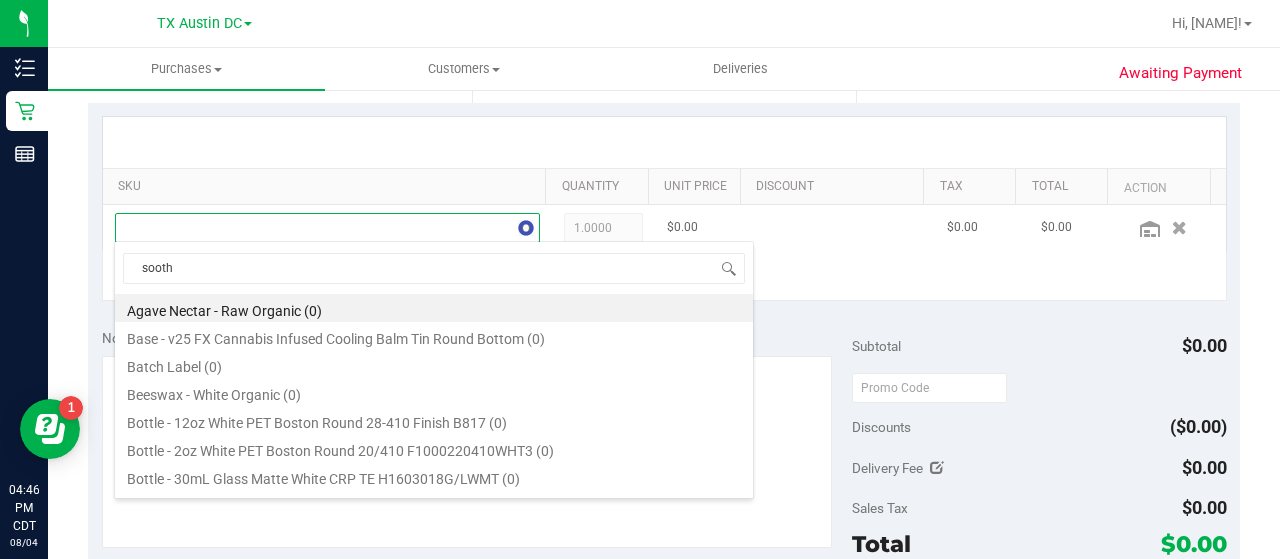 type on "soothe" 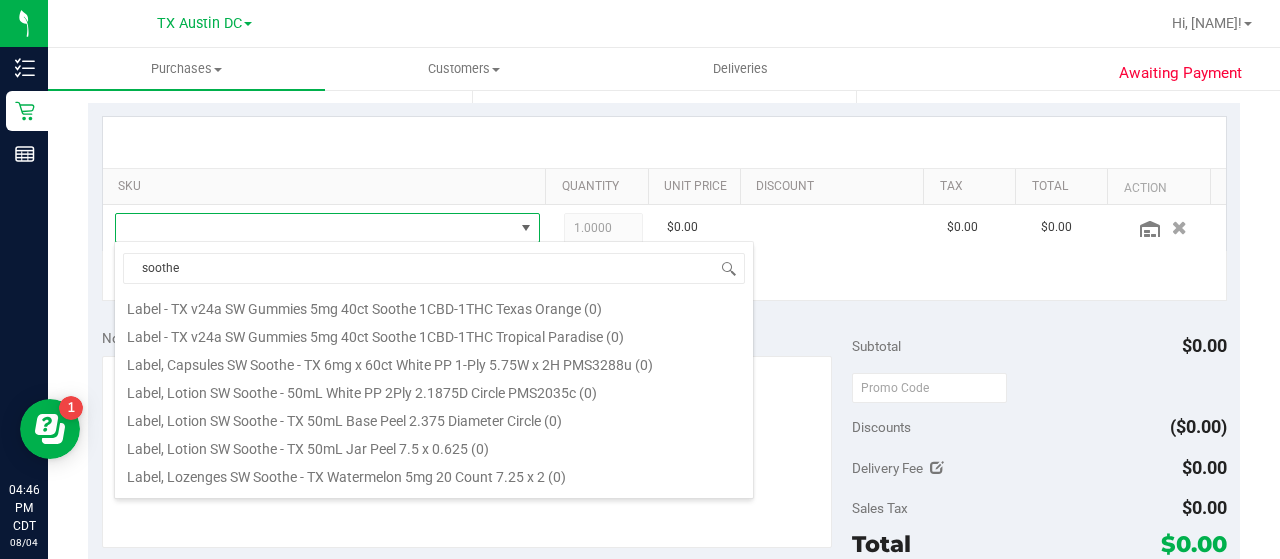 scroll, scrollTop: 668, scrollLeft: 0, axis: vertical 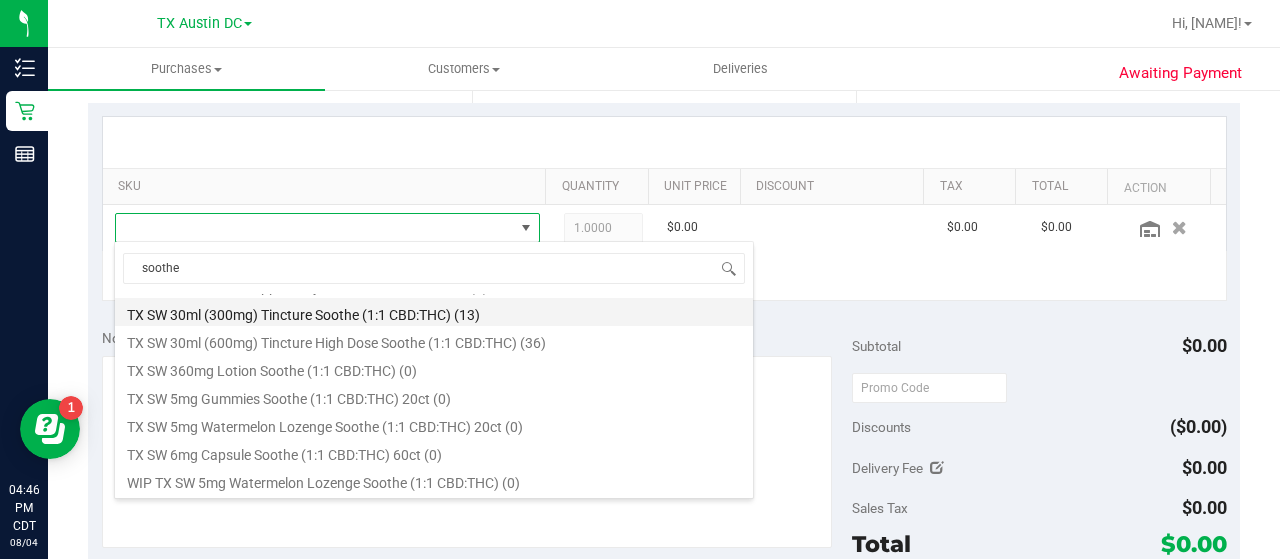 click on "TX SW 30ml (300mg) Tincture Soothe (1:1 CBD:THC) (13)" at bounding box center (434, 312) 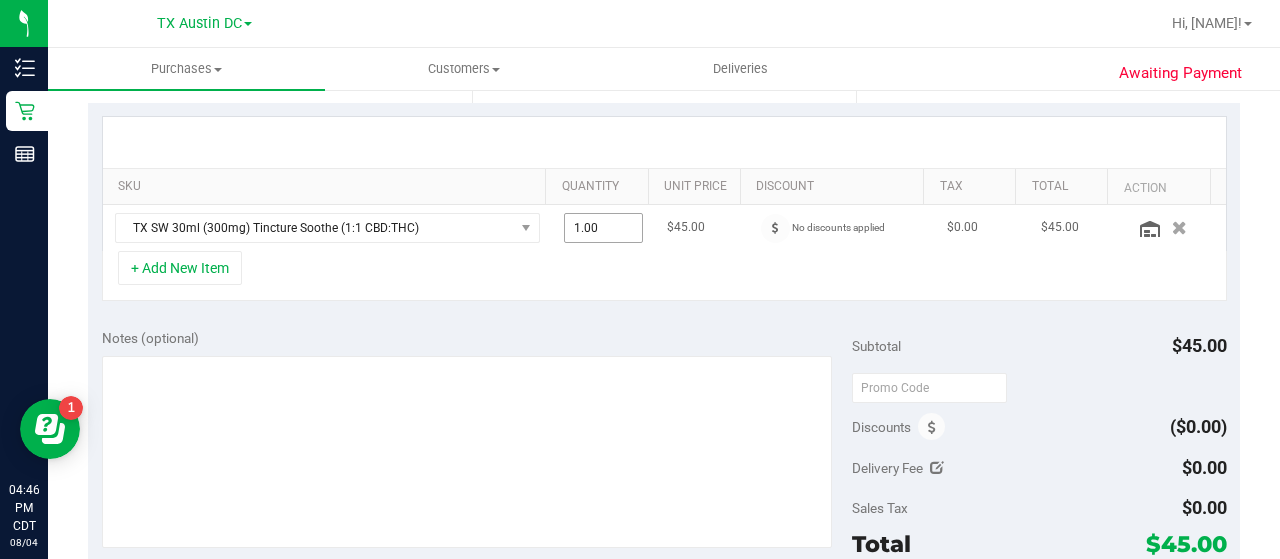 click on "1.00 1" at bounding box center (604, 228) 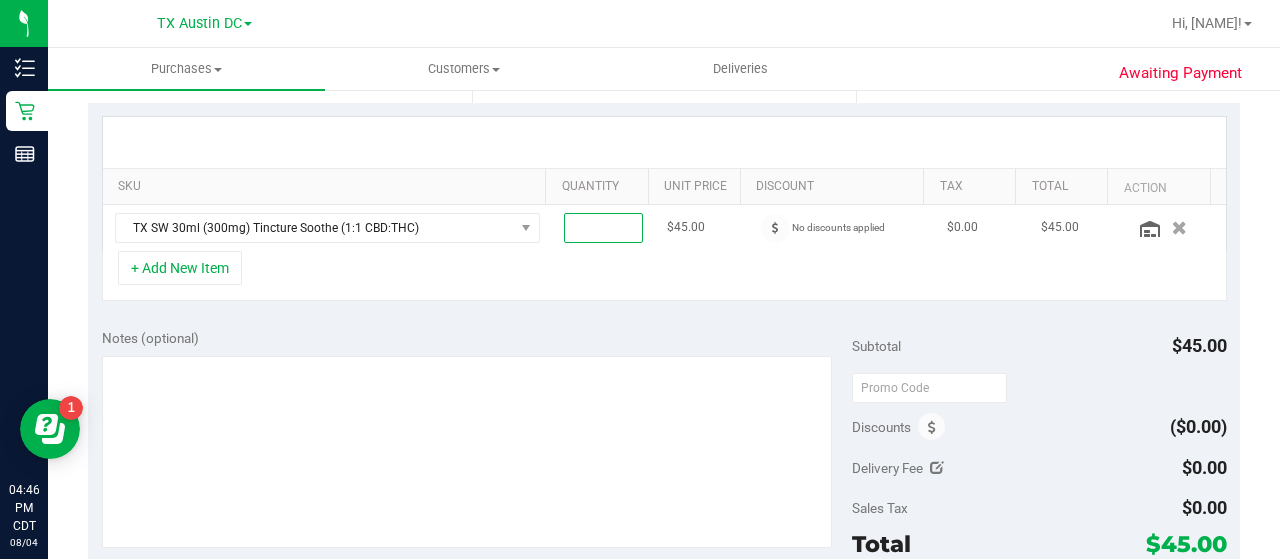 type on "6" 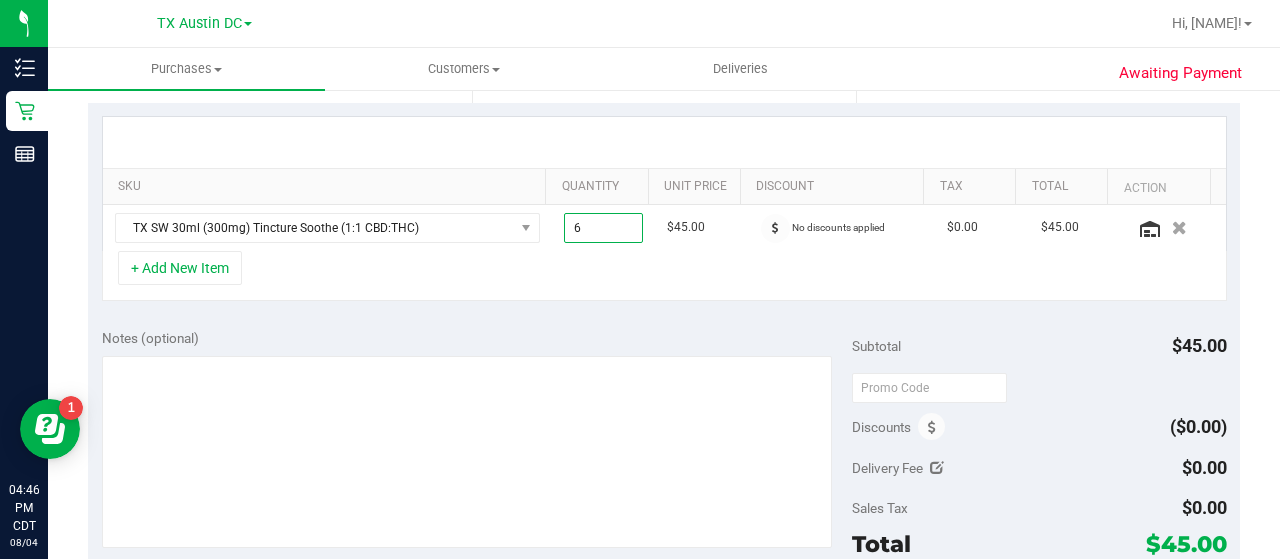 type on "6.00" 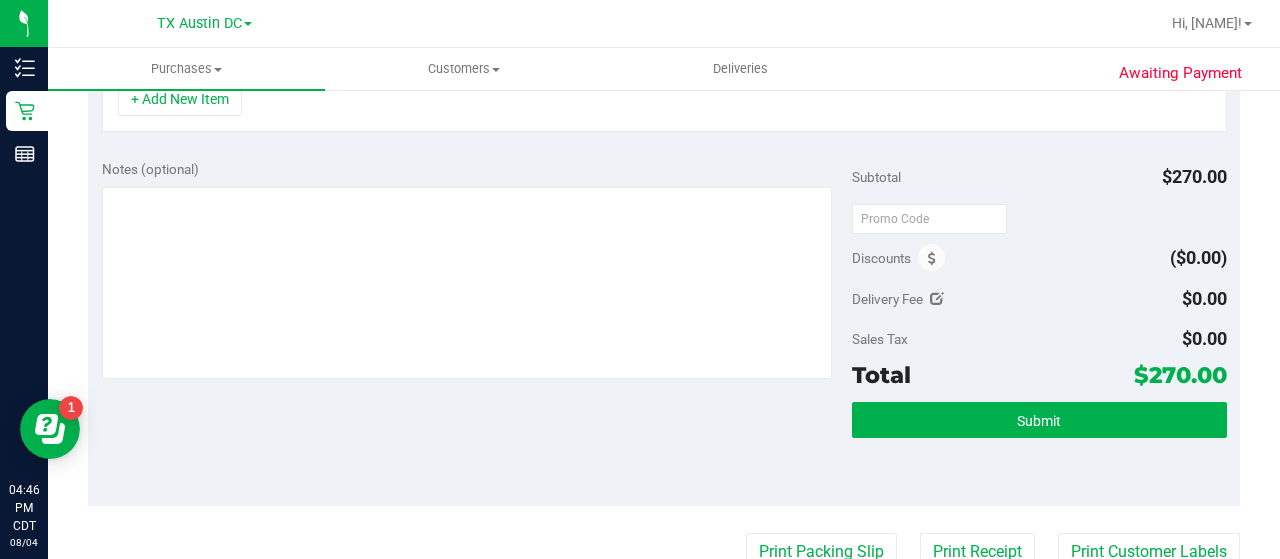 scroll, scrollTop: 598, scrollLeft: 0, axis: vertical 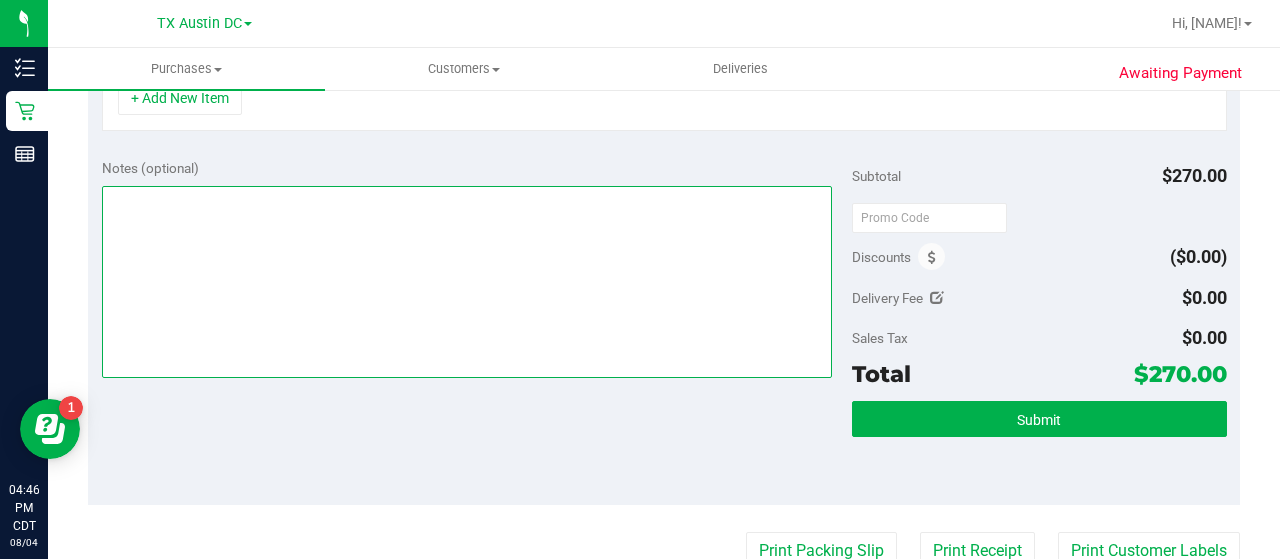 click at bounding box center [467, 282] 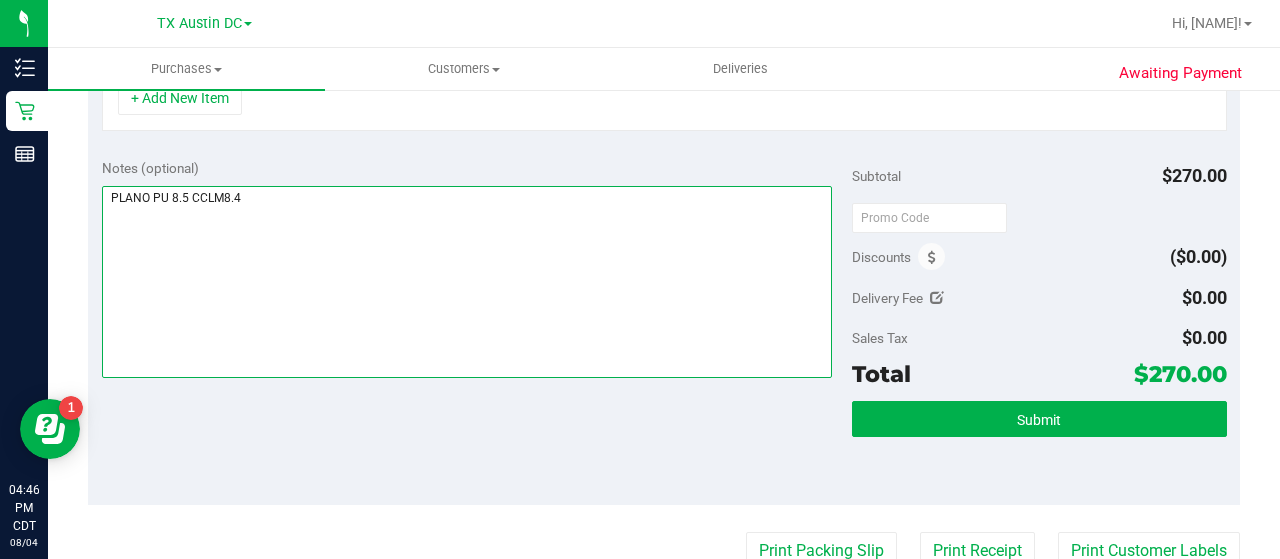 type on "PLANO PU 8.5 CCLM8.4" 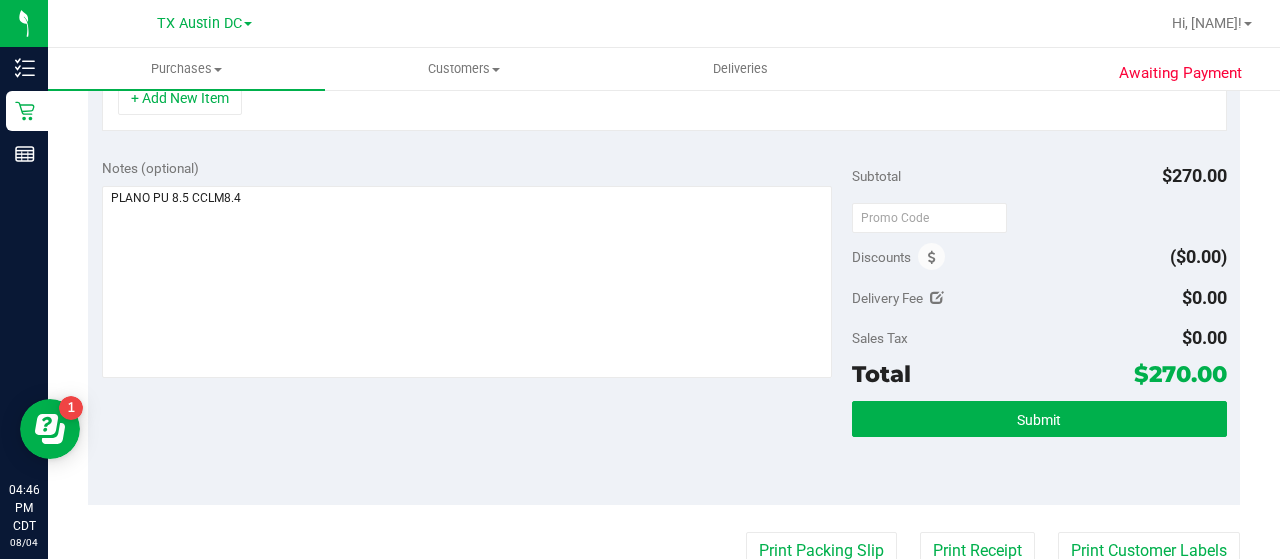 click on "Notes (optional)
Subtotal
$270.00
Discounts
($0.00)
Delivery Fee
$0.00
Sales Tax
$0.00
Total" at bounding box center [664, 325] 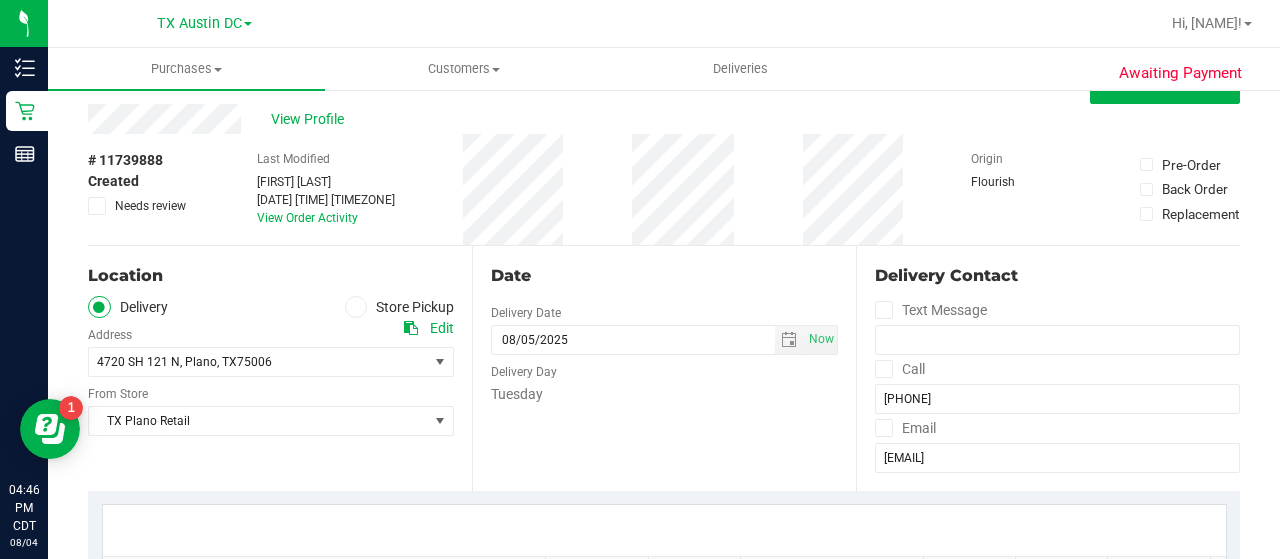 scroll, scrollTop: 0, scrollLeft: 0, axis: both 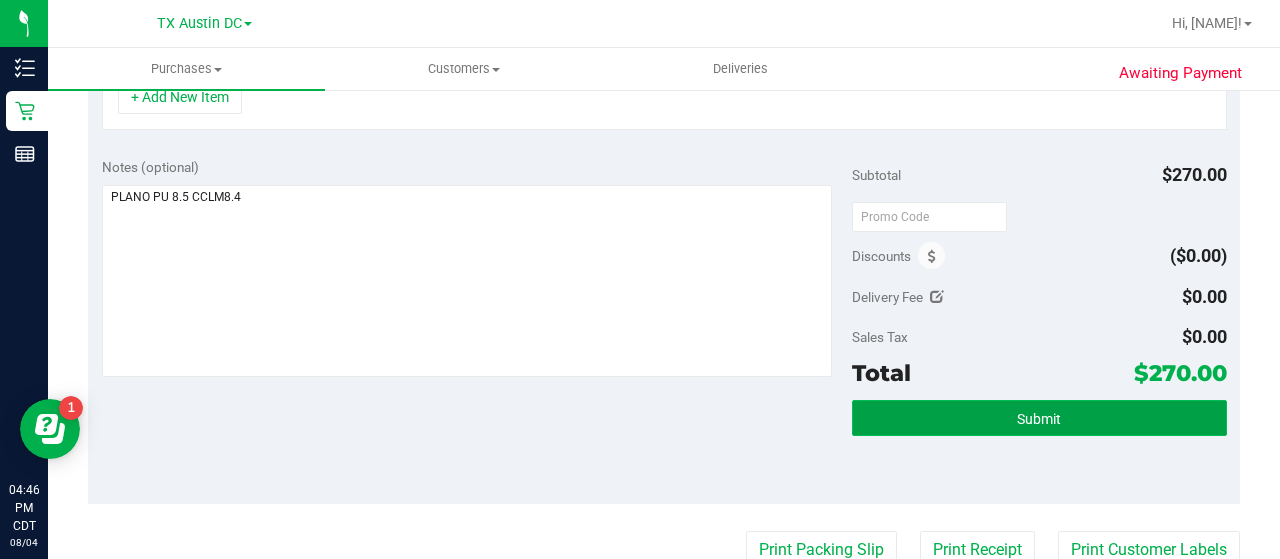 click on "Submit" at bounding box center [1039, 418] 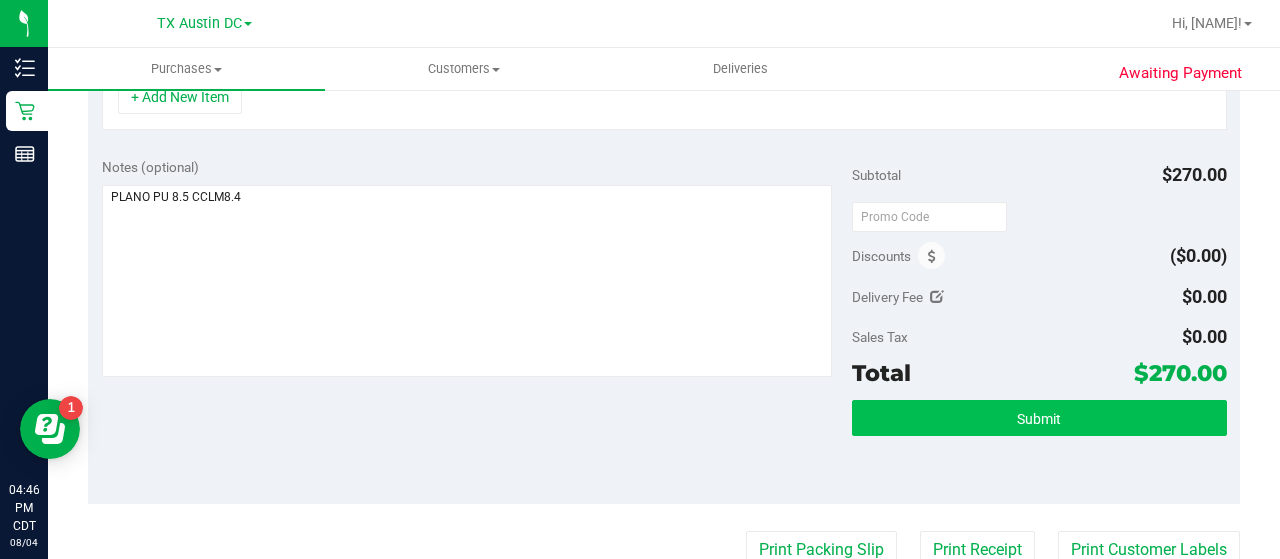 scroll, scrollTop: 568, scrollLeft: 0, axis: vertical 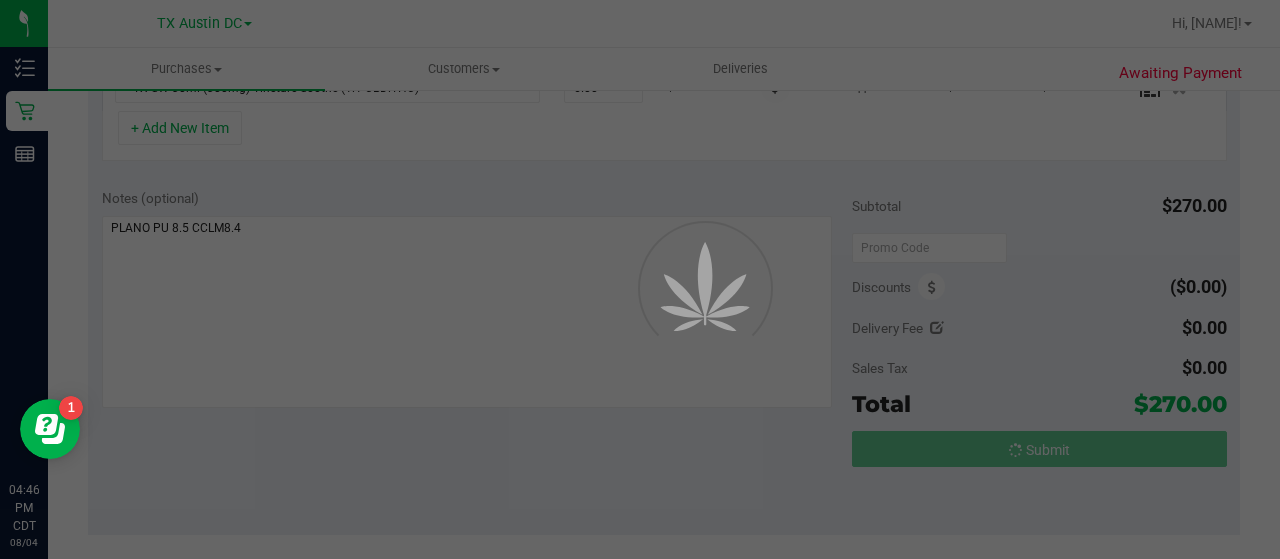 drag, startPoint x: 1279, startPoint y: 344, endPoint x: 1277, endPoint y: 171, distance: 173.01157 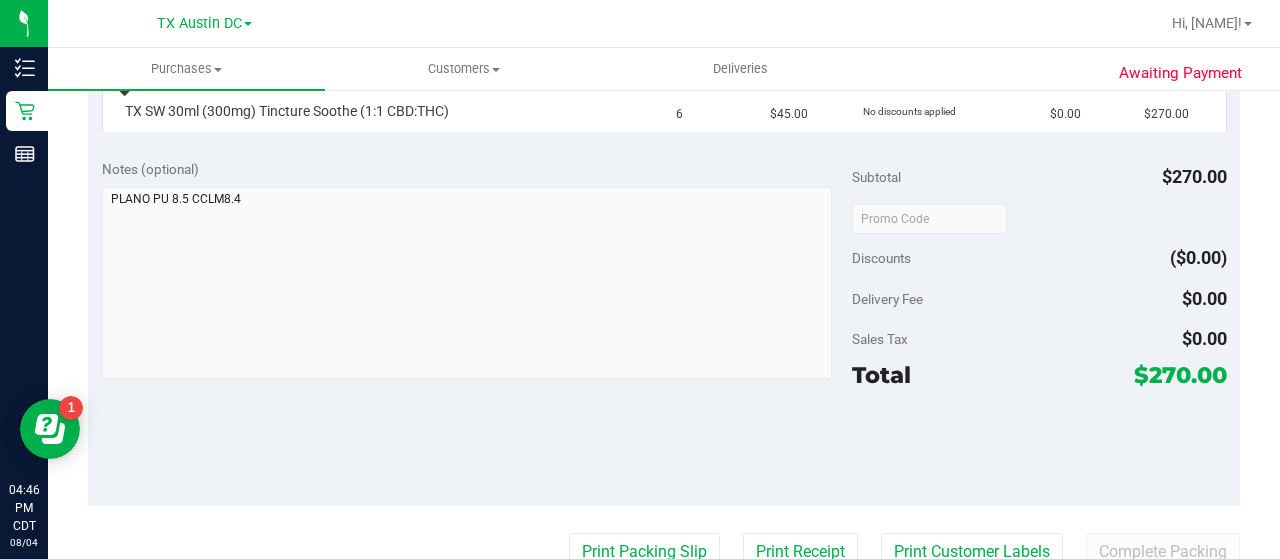 scroll, scrollTop: 120, scrollLeft: 0, axis: vertical 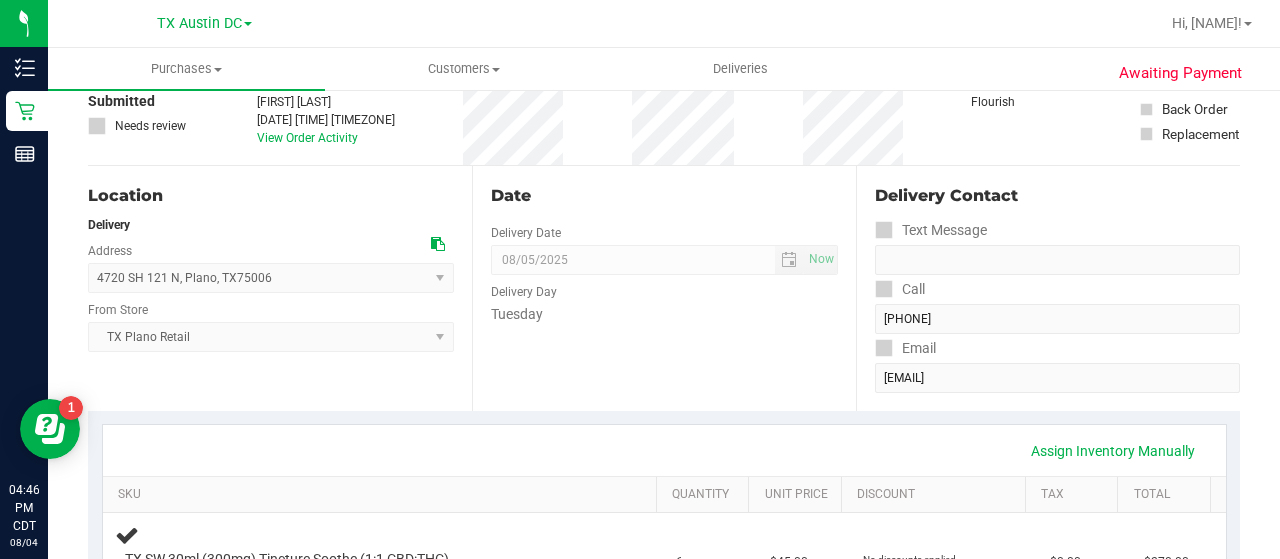 click on "Date" at bounding box center [664, 196] 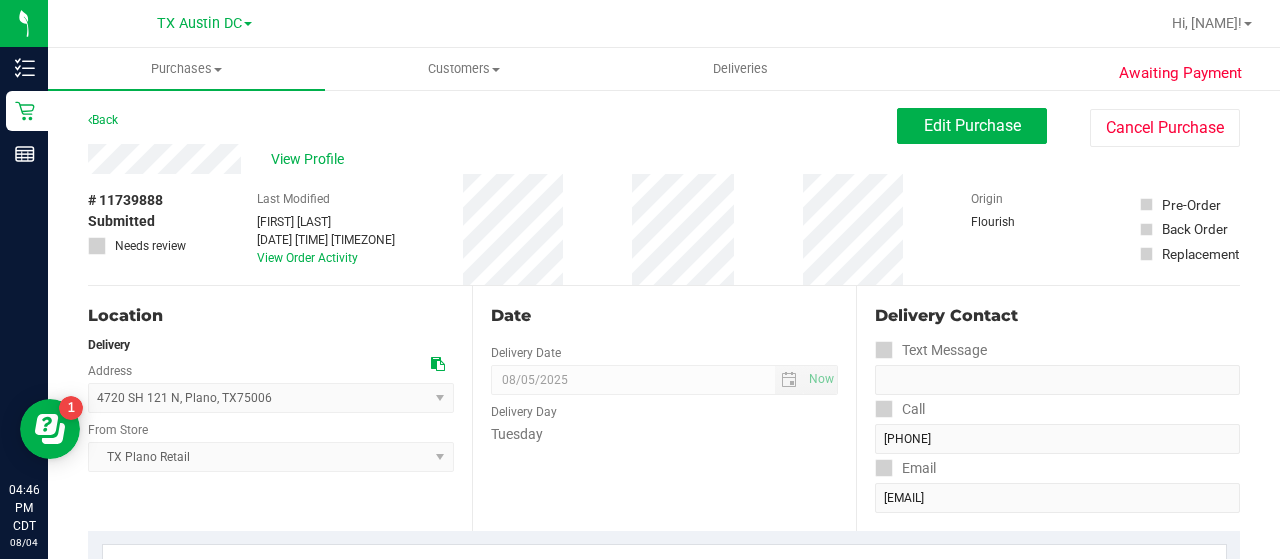 click on "Location
Delivery
Address
[NUMBER] [STREET]
, [CITY]
, [STATE]
[ZIP]
Select address [NUMBER] [STREET]
From Store
TX Plano Retail Select Store Bonita Springs WC Boynton Beach WC Bradenton WC Brandon WC Brooksville WC Call Center Clermont WC Crestview WC Deerfield Beach WC Delray Beach WC Deltona WC Ft Walton Beach WC Ft. Lauderdale WC Ft. Myers WC Gainesville WC Jax Atlantic WC JAX DC REP Jax WC Key West WC Lakeland WC Largo WC Lehigh Acres DC REP Merritt Island WC Miami 72nd WC Miami Beach WC Miami Dadeland WC Miramar DC REP New Port Richey WC North Palm Beach WC" at bounding box center [280, 408] 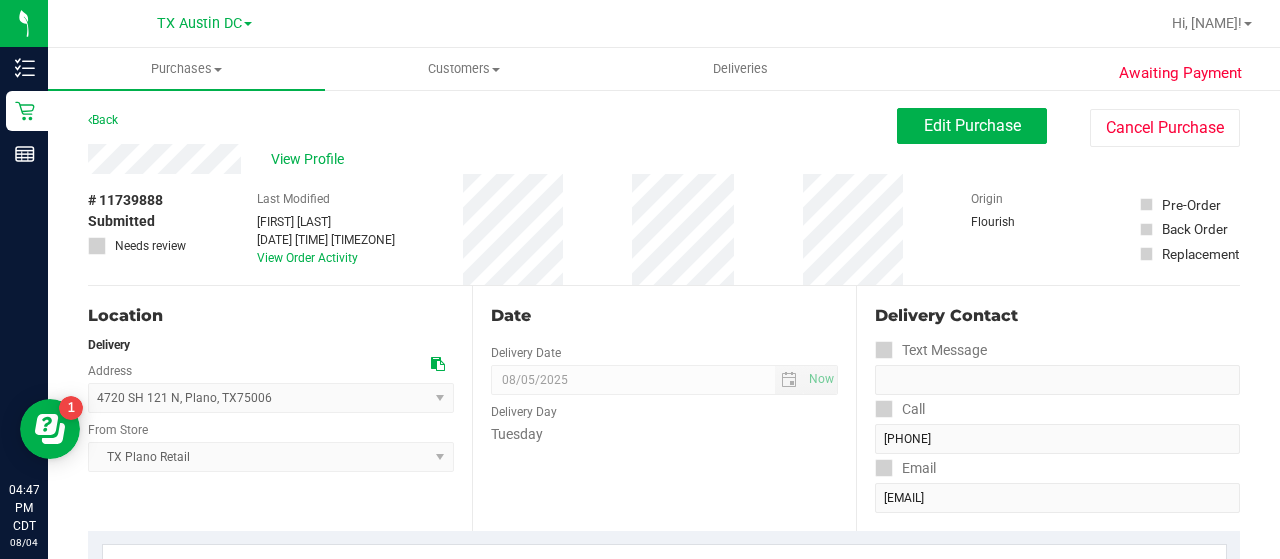 click on "Location" at bounding box center (271, 316) 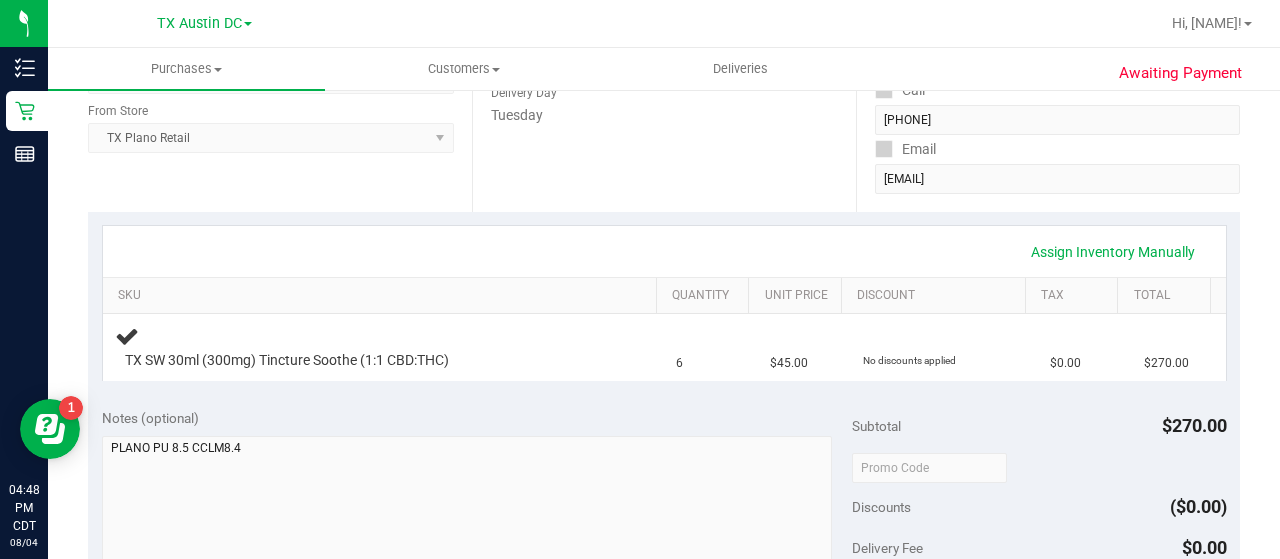 scroll, scrollTop: 0, scrollLeft: 0, axis: both 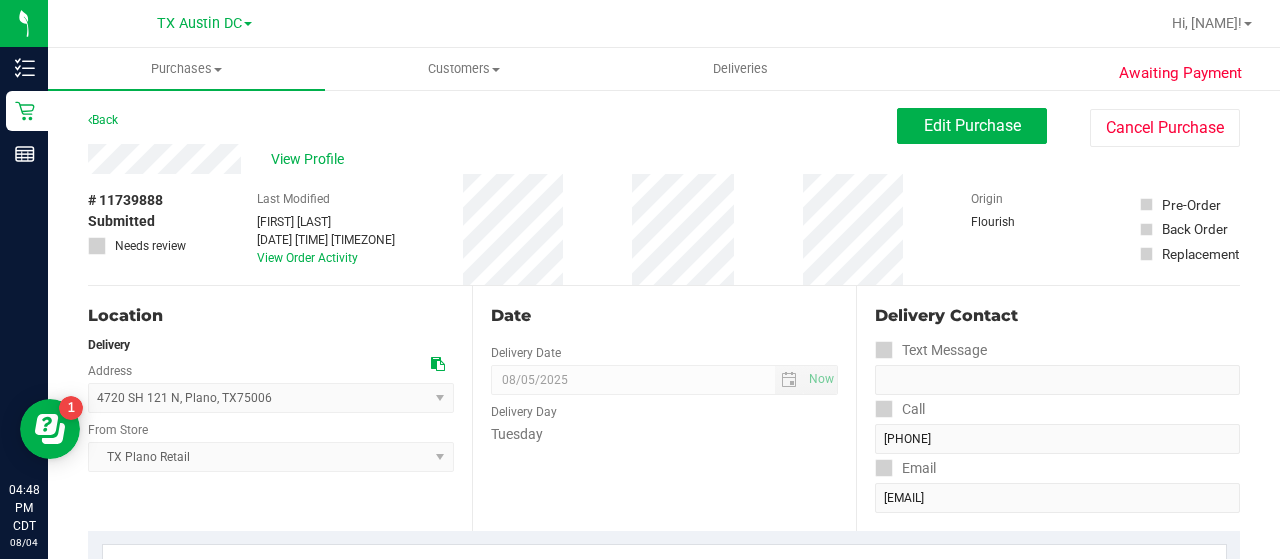 click on "# 11739888
Submitted
Needs review
Last Modified
[FIRST] [LAST]
Aug 4, 2025 4:44:54 PM CDT
View Order Activity
Origin
Flourish
Pre-Order
Back Order
Replacement" at bounding box center (664, 229) 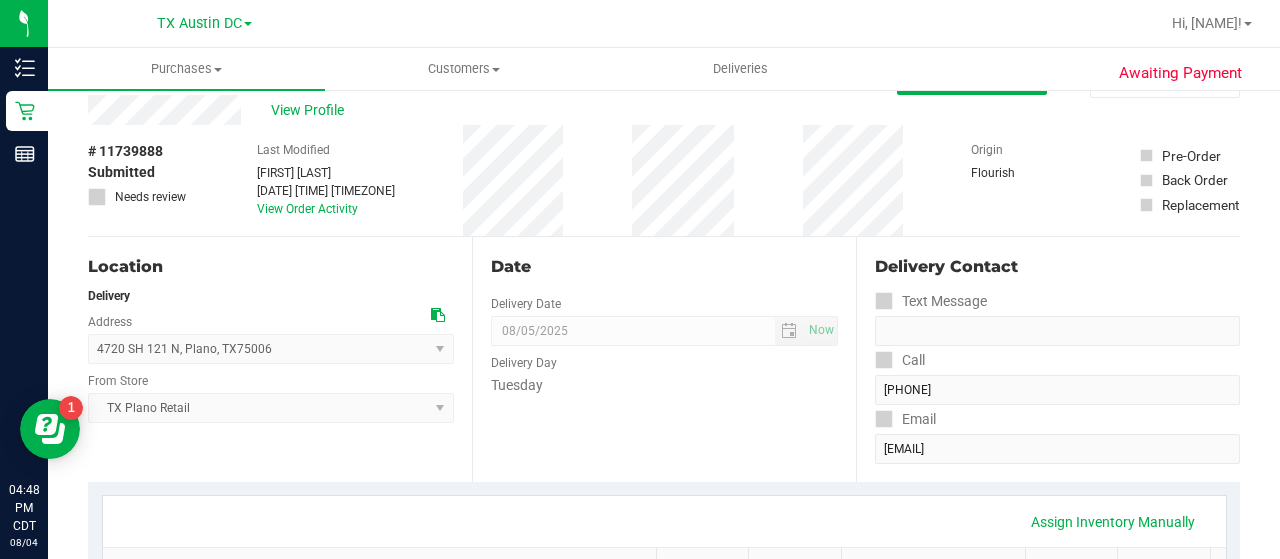 scroll, scrollTop: 47, scrollLeft: 0, axis: vertical 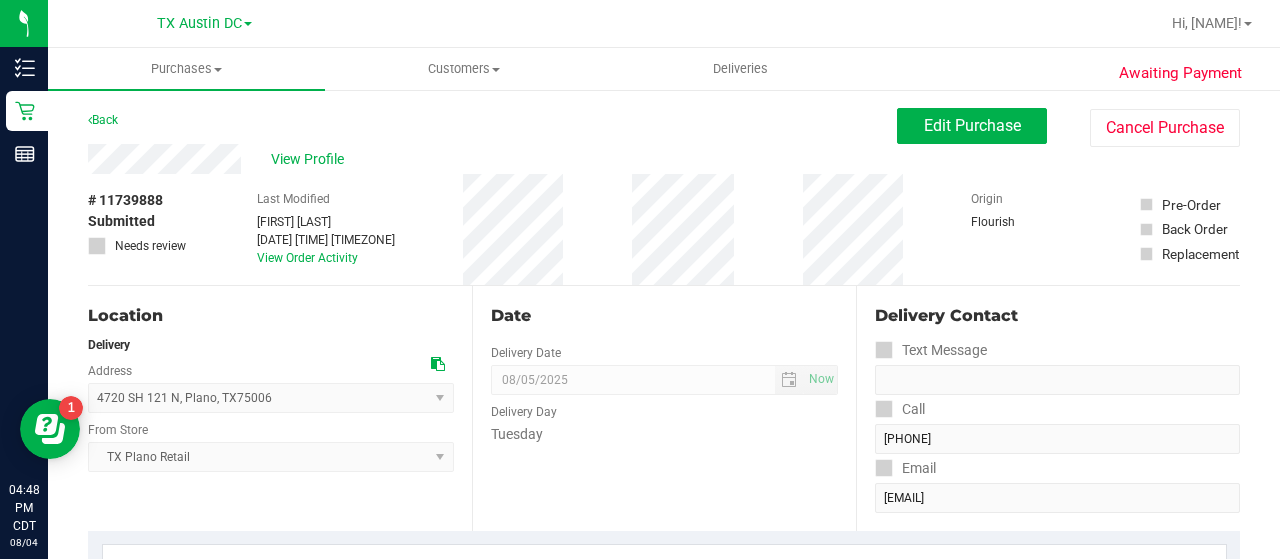 click on "Last Modified
Lauren Myers
Aug 4, 2025 4:44:54 PM CDT
View Order Activity" at bounding box center [326, 229] 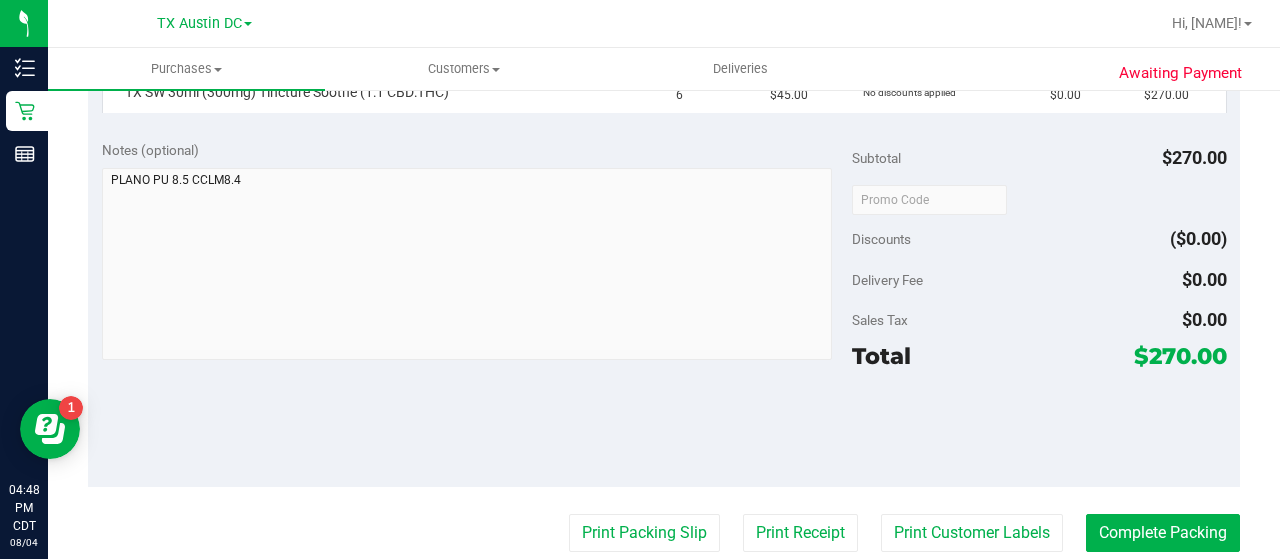 scroll, scrollTop: 583, scrollLeft: 0, axis: vertical 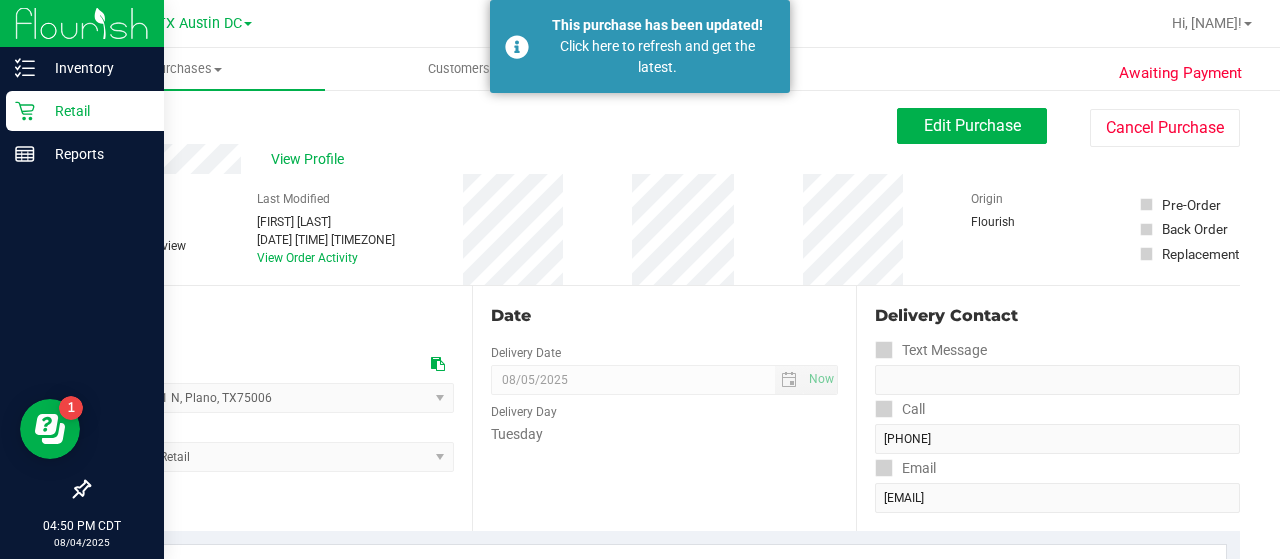 click 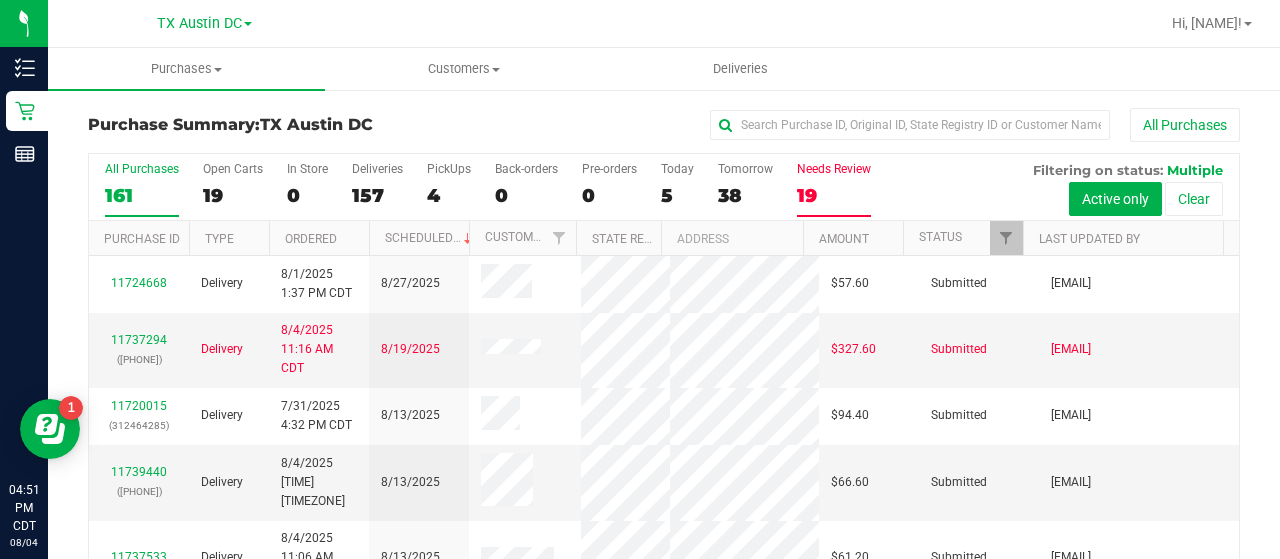 click on "19" at bounding box center [834, 195] 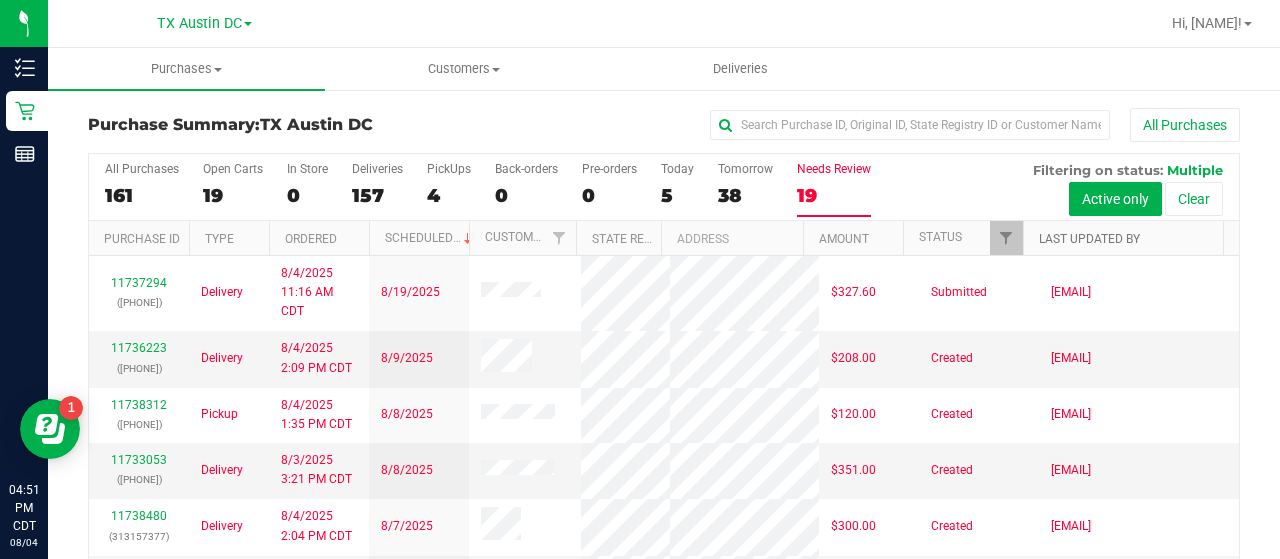 click on "Last Updated By" at bounding box center [1089, 239] 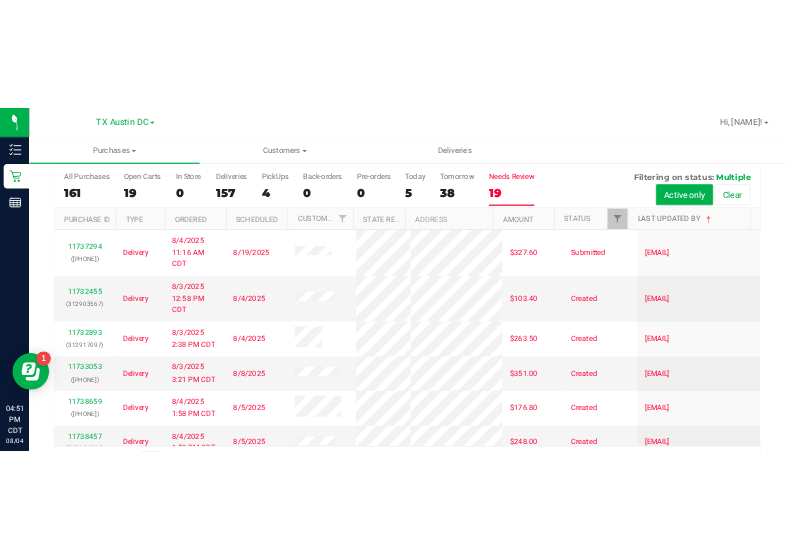 scroll, scrollTop: 60, scrollLeft: 0, axis: vertical 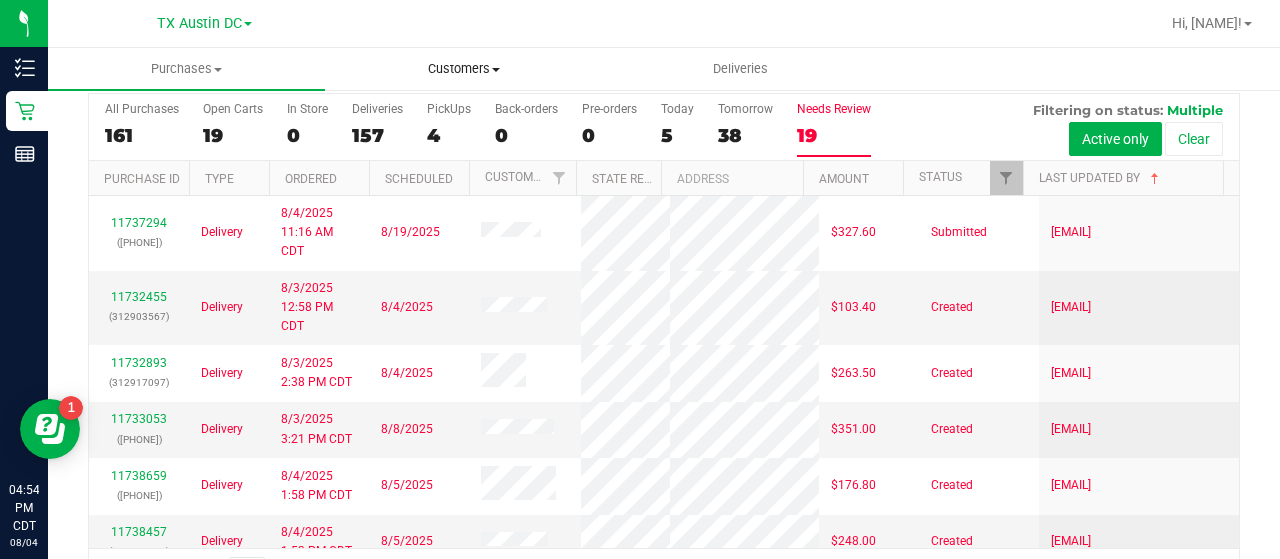 click on "Customers" at bounding box center [463, 69] 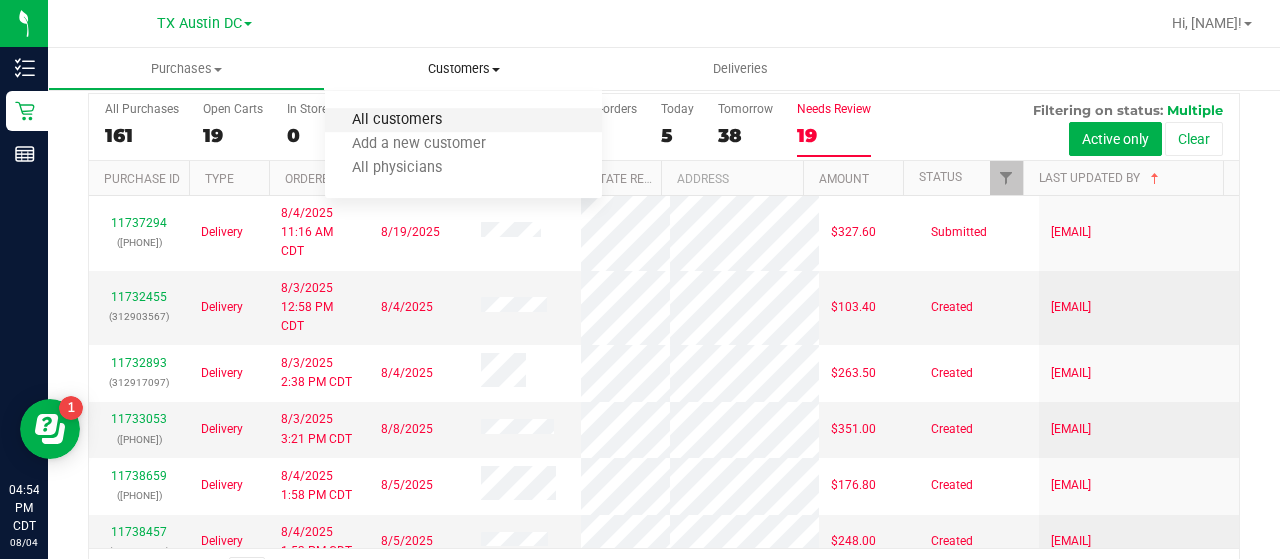 click on "All customers" at bounding box center [397, 120] 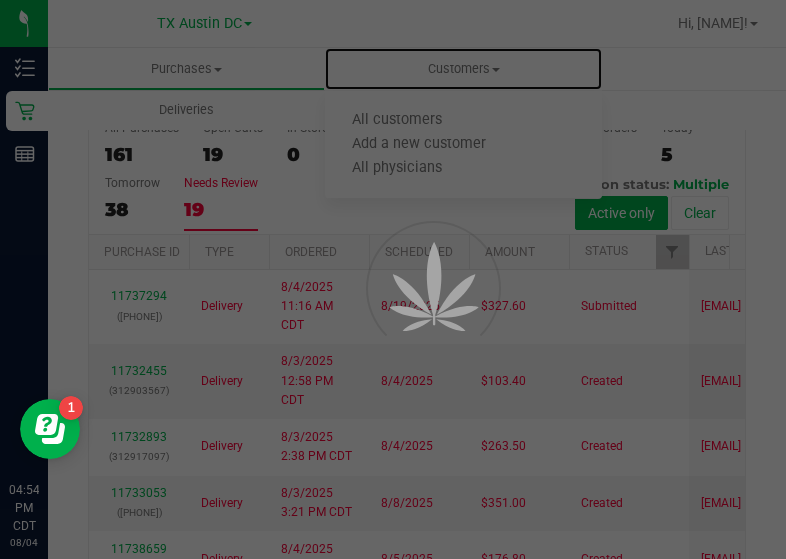 scroll, scrollTop: 52, scrollLeft: 0, axis: vertical 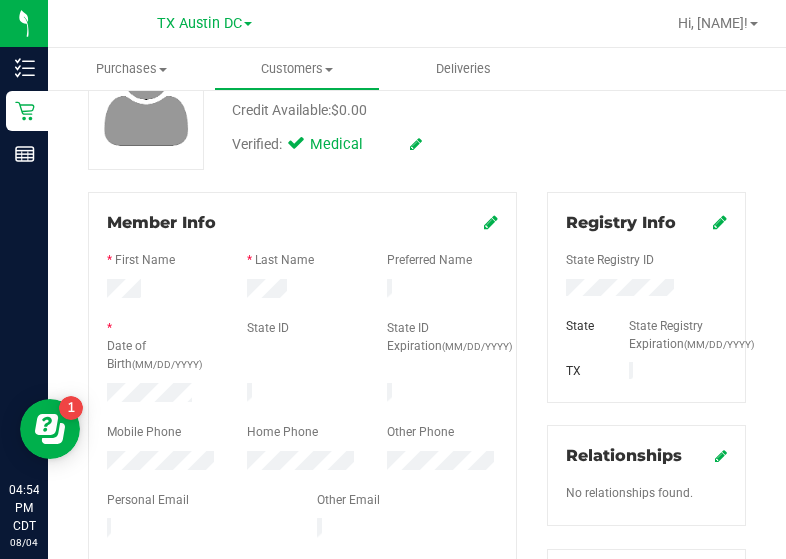 click at bounding box center (162, 395) 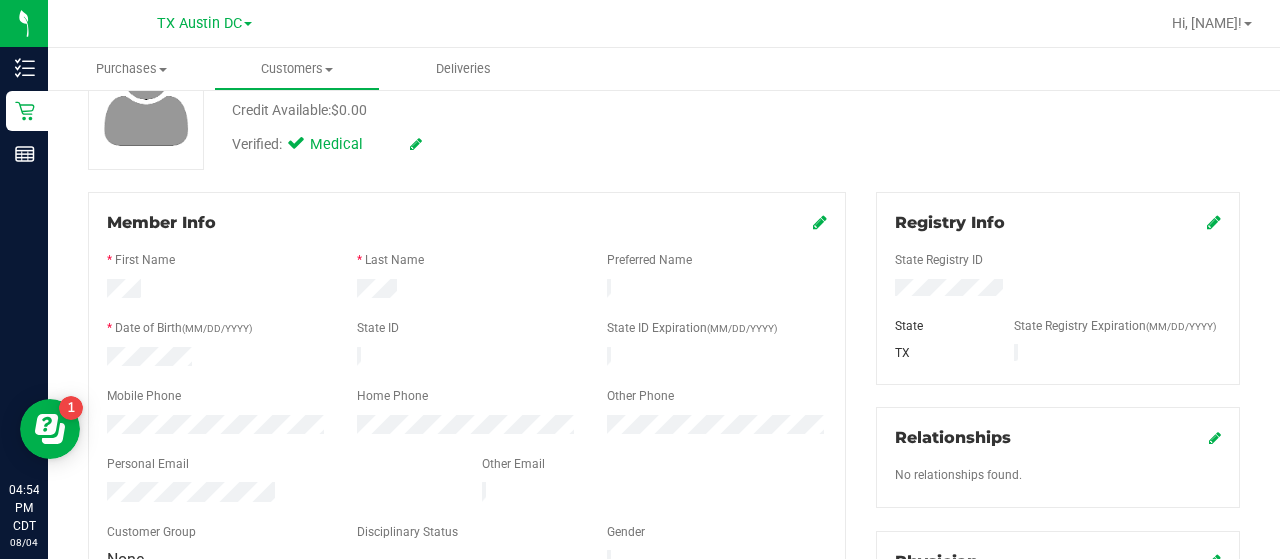 scroll, scrollTop: 0, scrollLeft: 0, axis: both 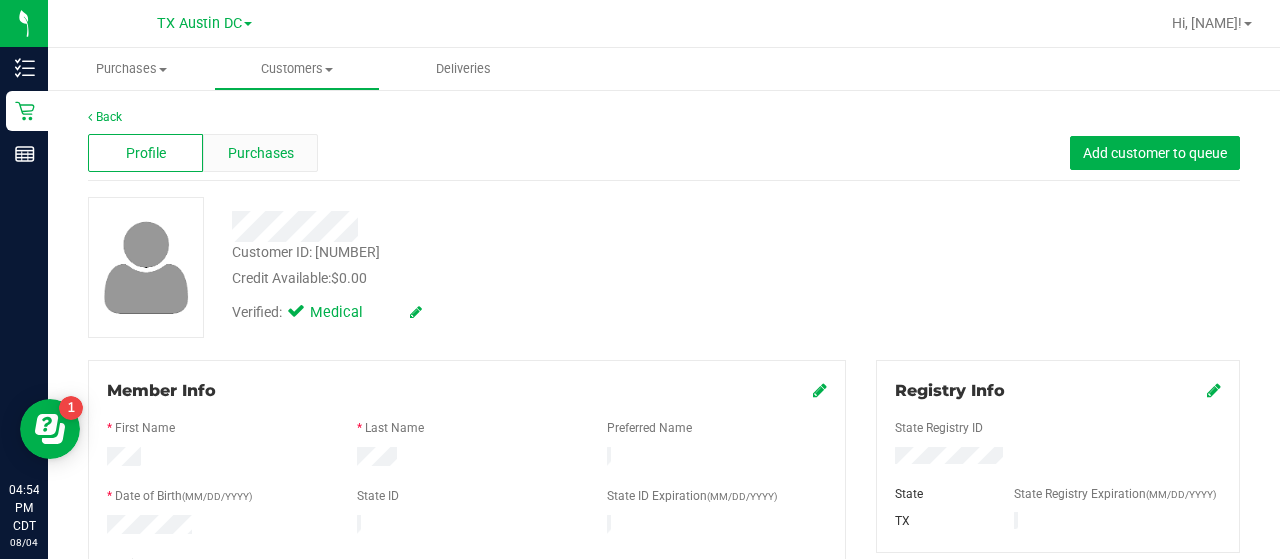 click on "Purchases" at bounding box center (261, 153) 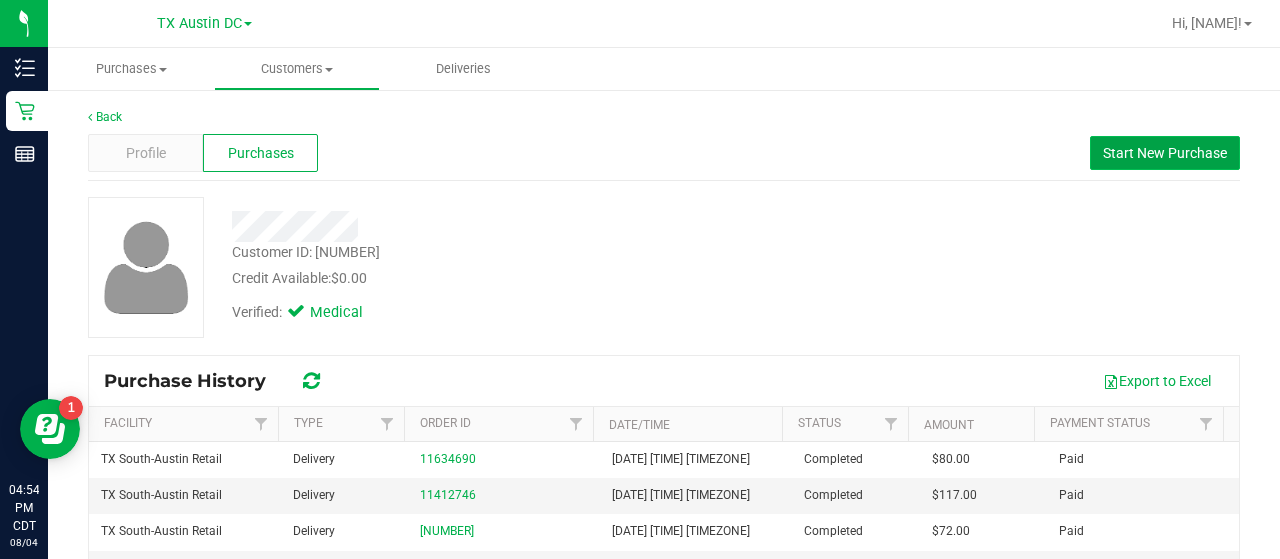click on "Start New Purchase" at bounding box center [1165, 153] 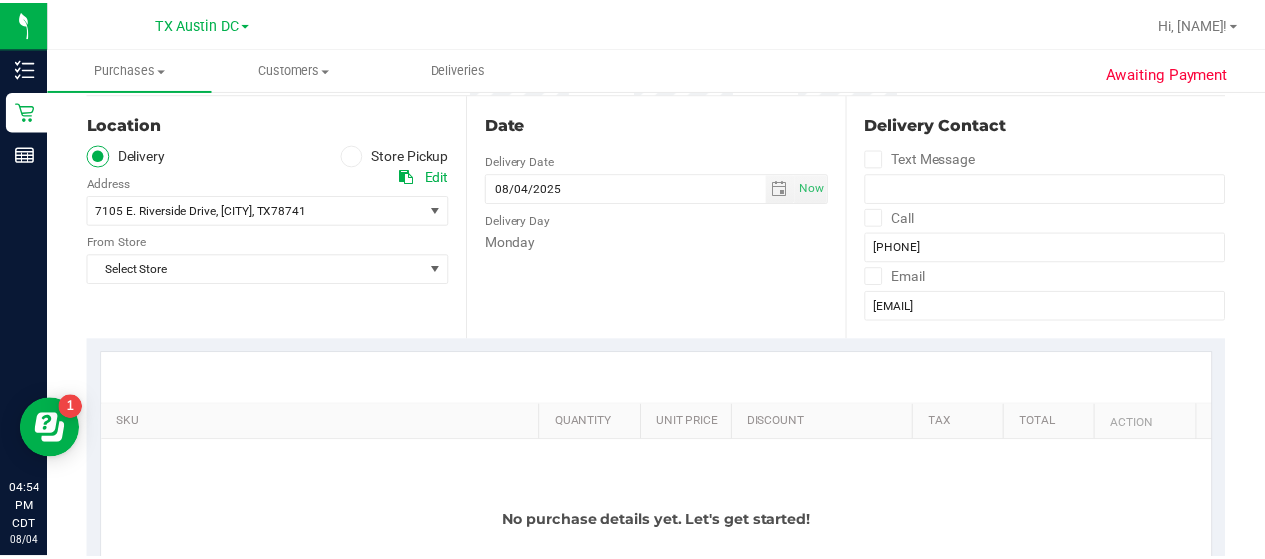 scroll, scrollTop: 204, scrollLeft: 0, axis: vertical 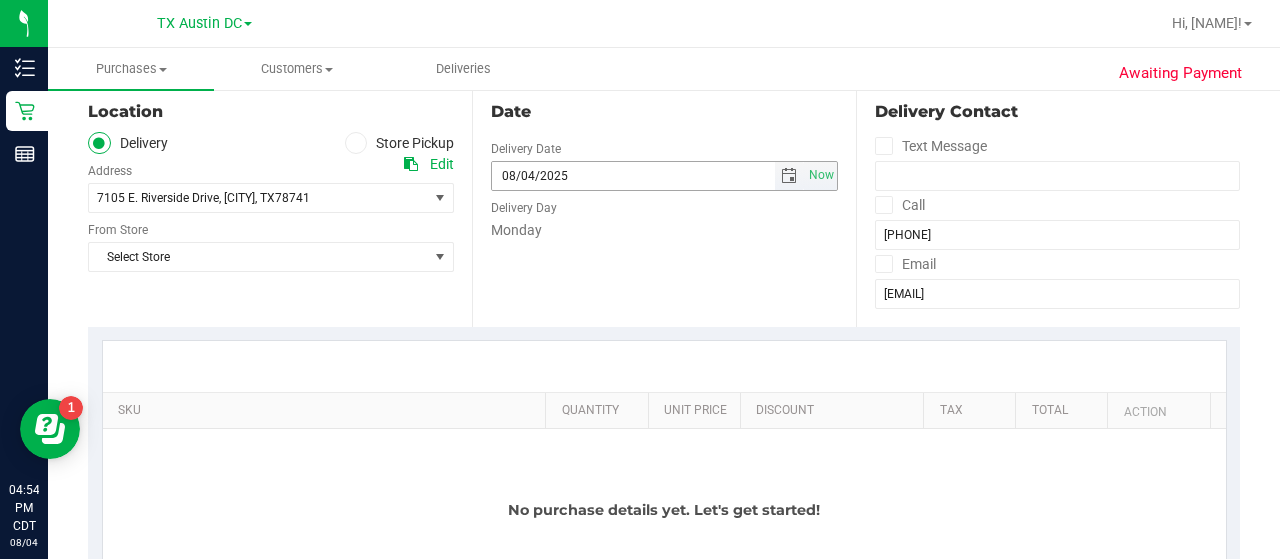 click at bounding box center (789, 176) 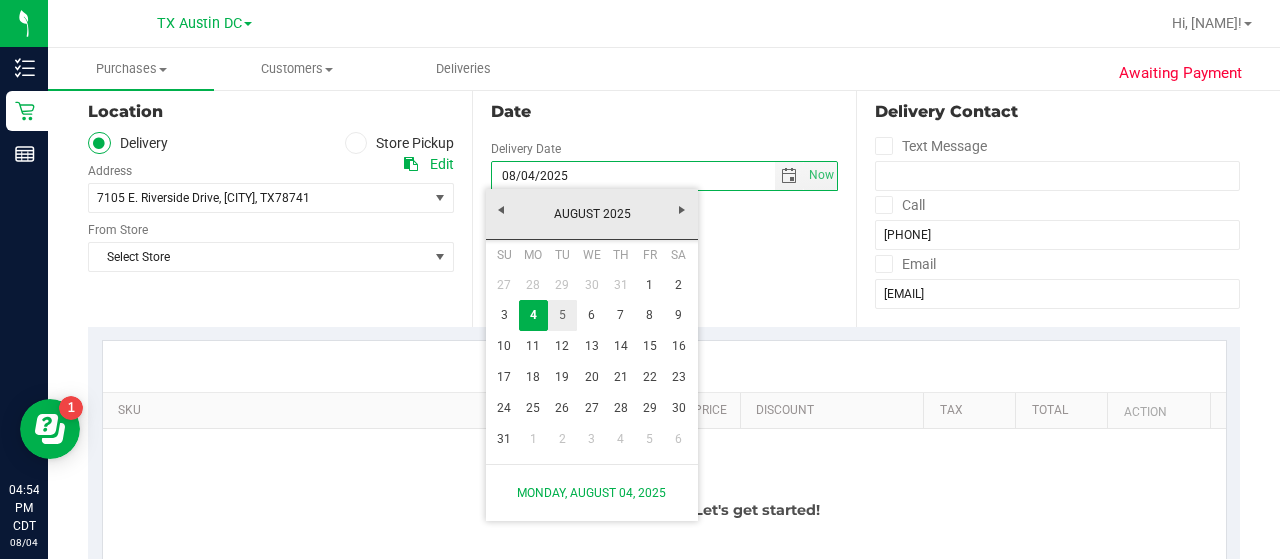 click on "5" at bounding box center [562, 315] 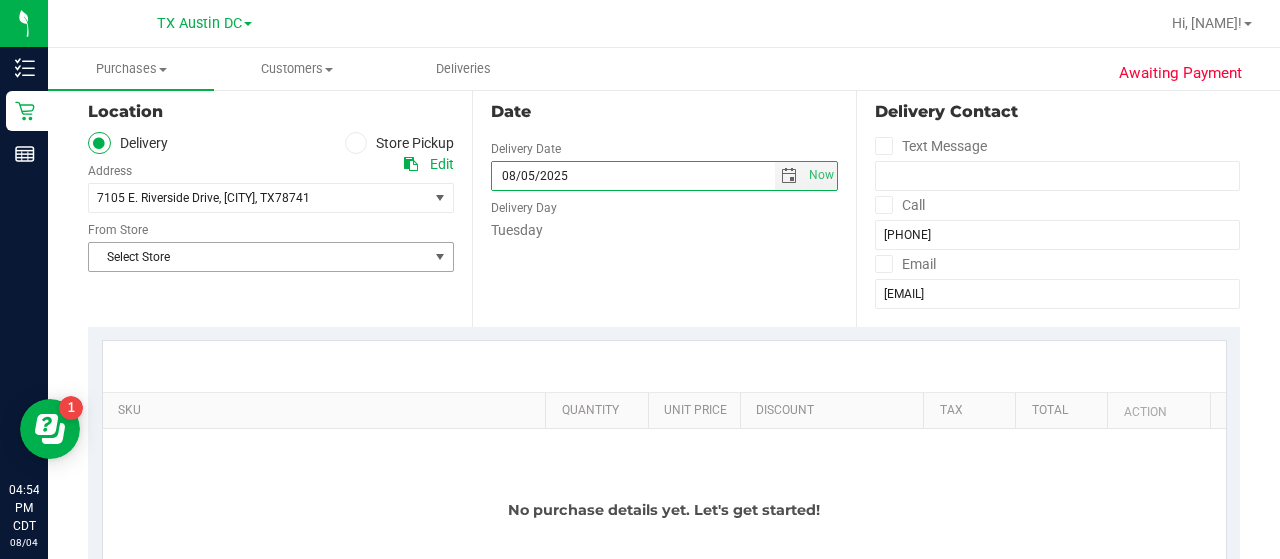 click on "Select Store" at bounding box center [258, 257] 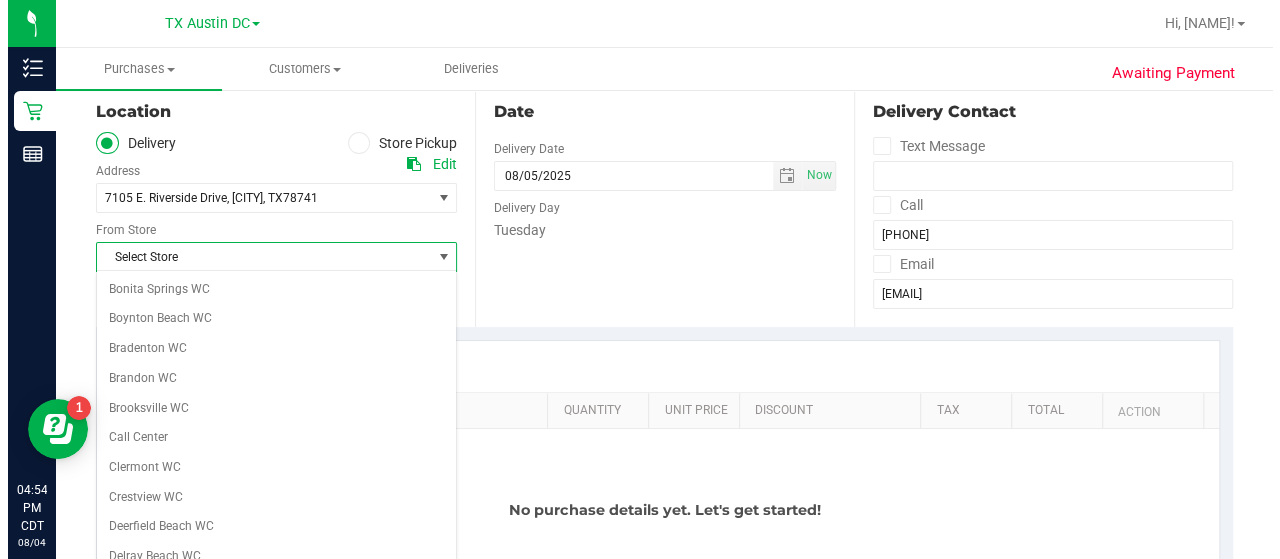scroll, scrollTop: 1414, scrollLeft: 0, axis: vertical 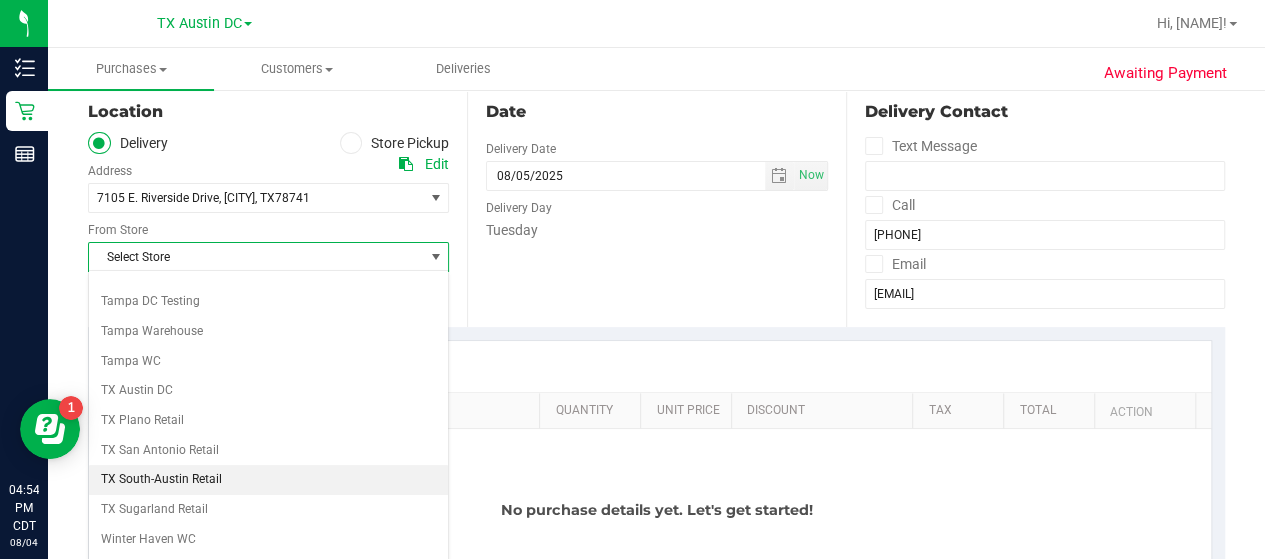 click on "TX South-Austin Retail" at bounding box center [268, 480] 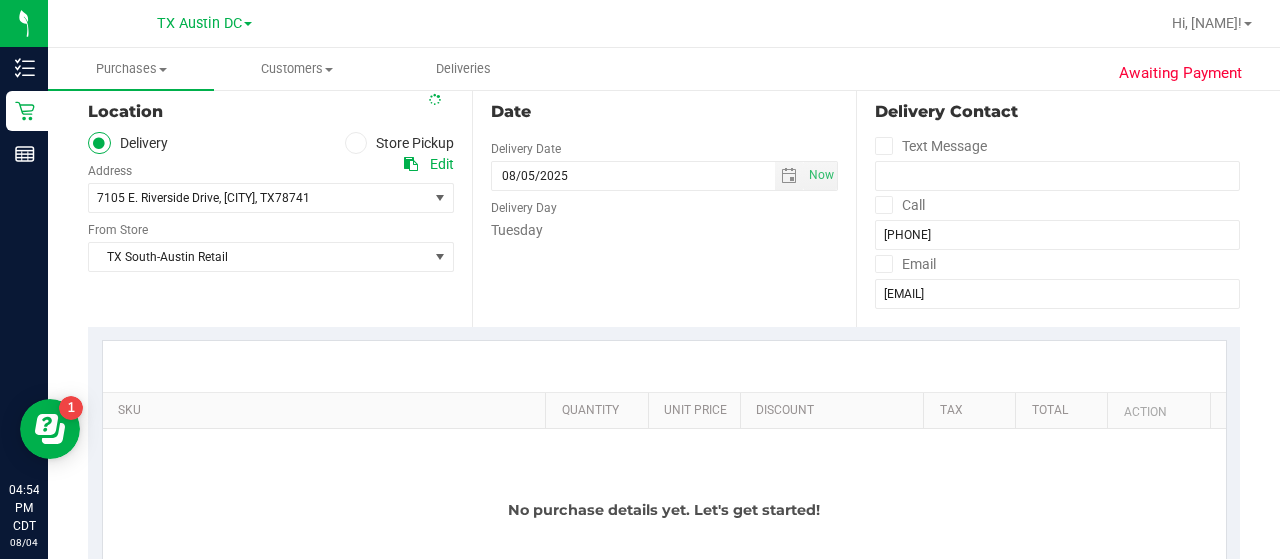 click on "Date
Delivery Date
08/05/2025
Now
08/05/2025 04:54 PM
Now
Delivery Day
Tuesday" at bounding box center (664, 204) 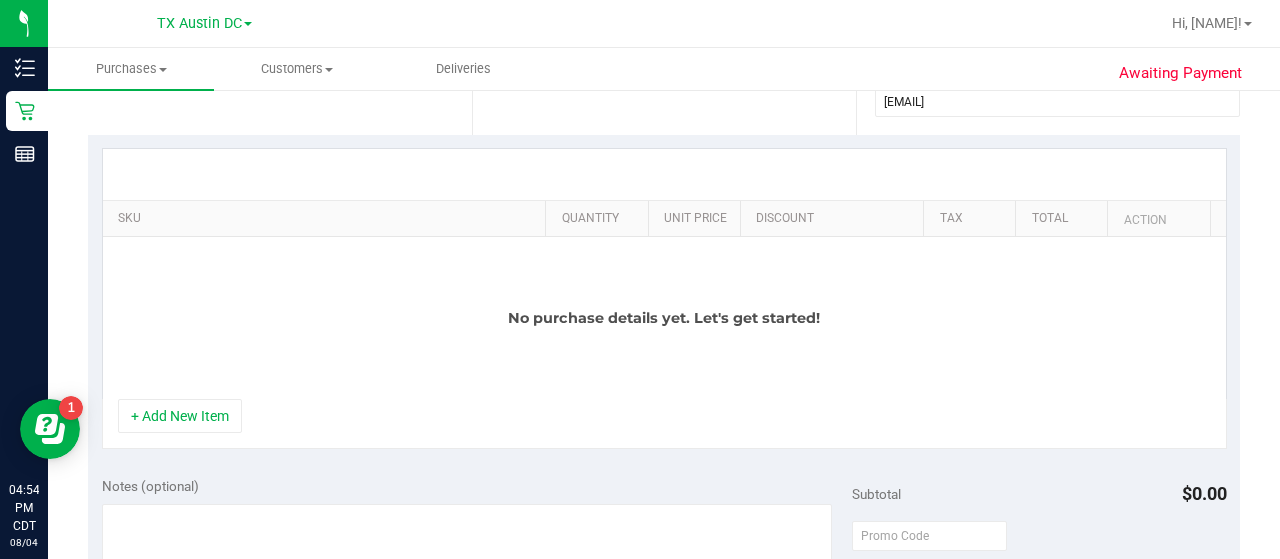 scroll, scrollTop: 456, scrollLeft: 0, axis: vertical 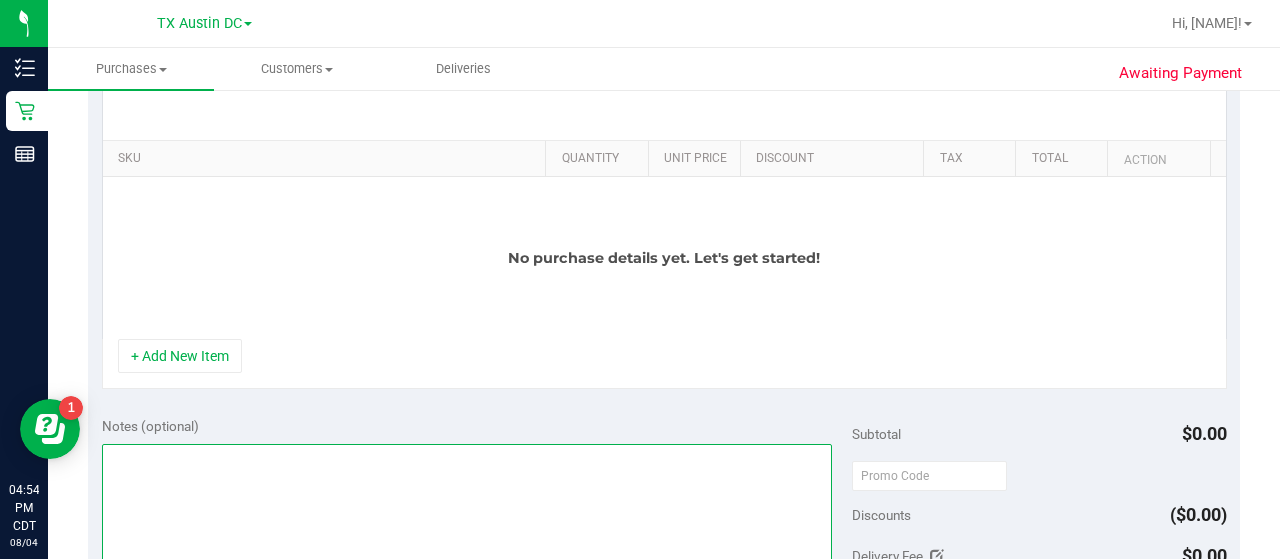 click at bounding box center [467, 540] 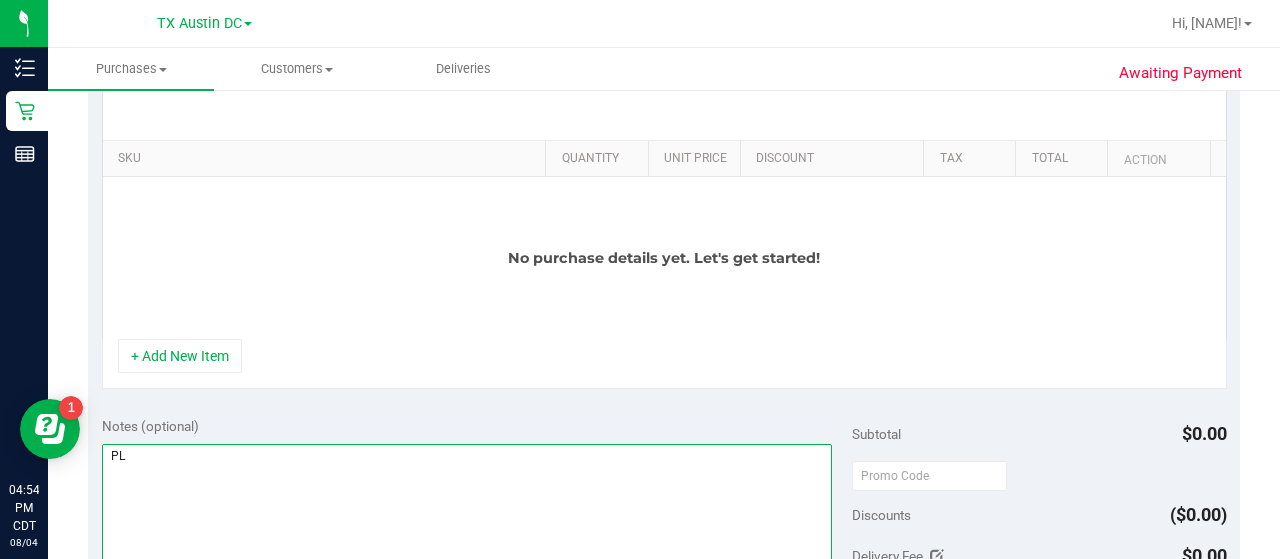 type on "P" 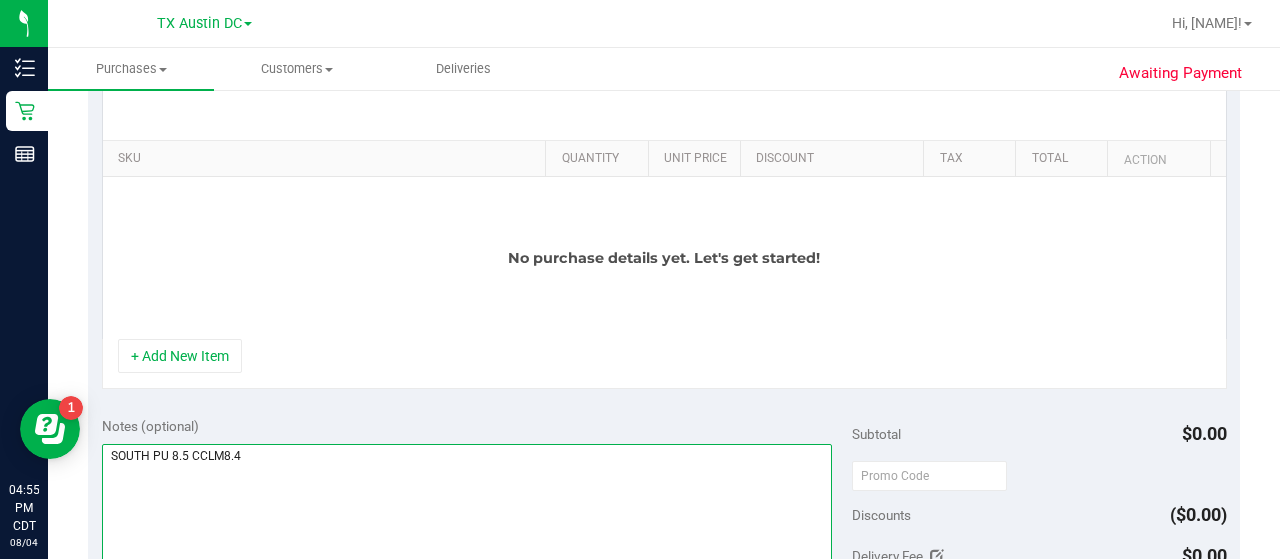 type on "SOUTH PU 8.5 CCLM8.4" 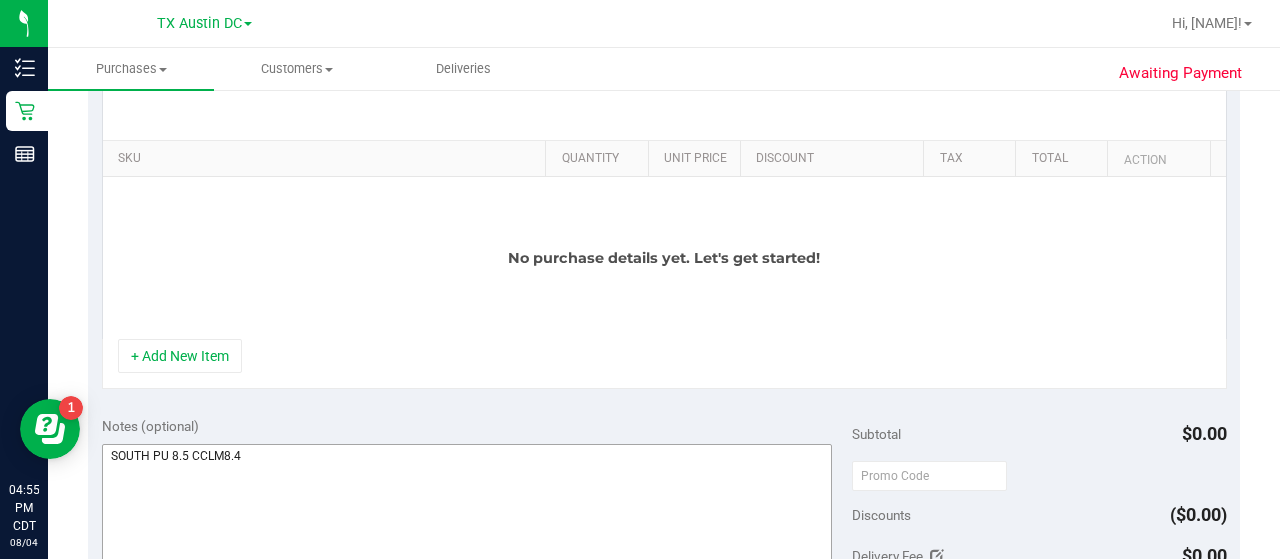 click on "+ Add New Item" at bounding box center (180, 356) 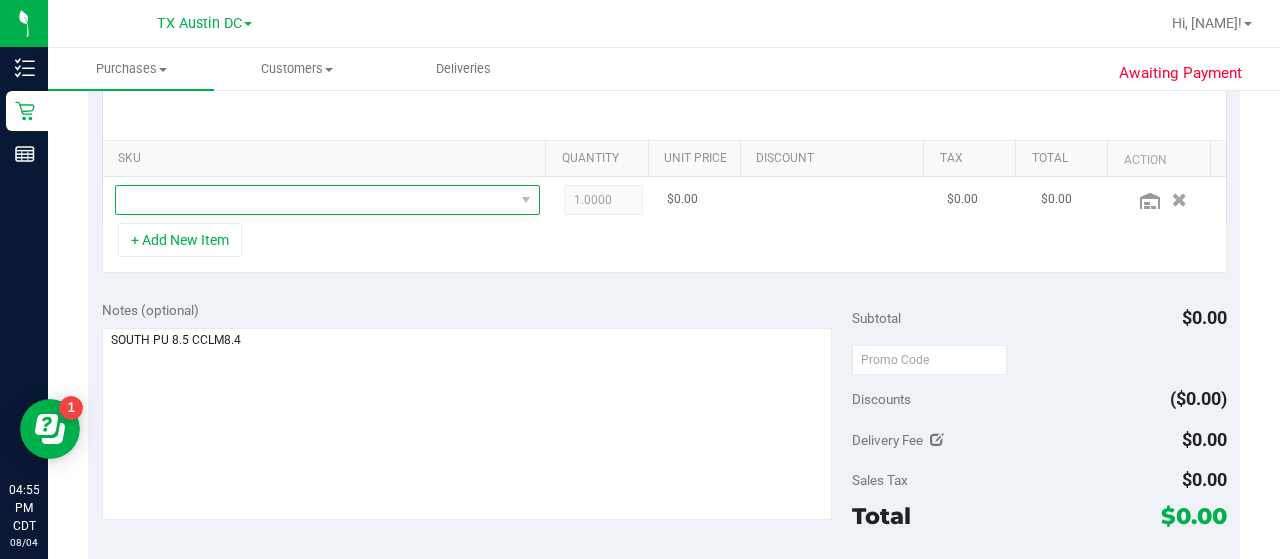 click at bounding box center [315, 200] 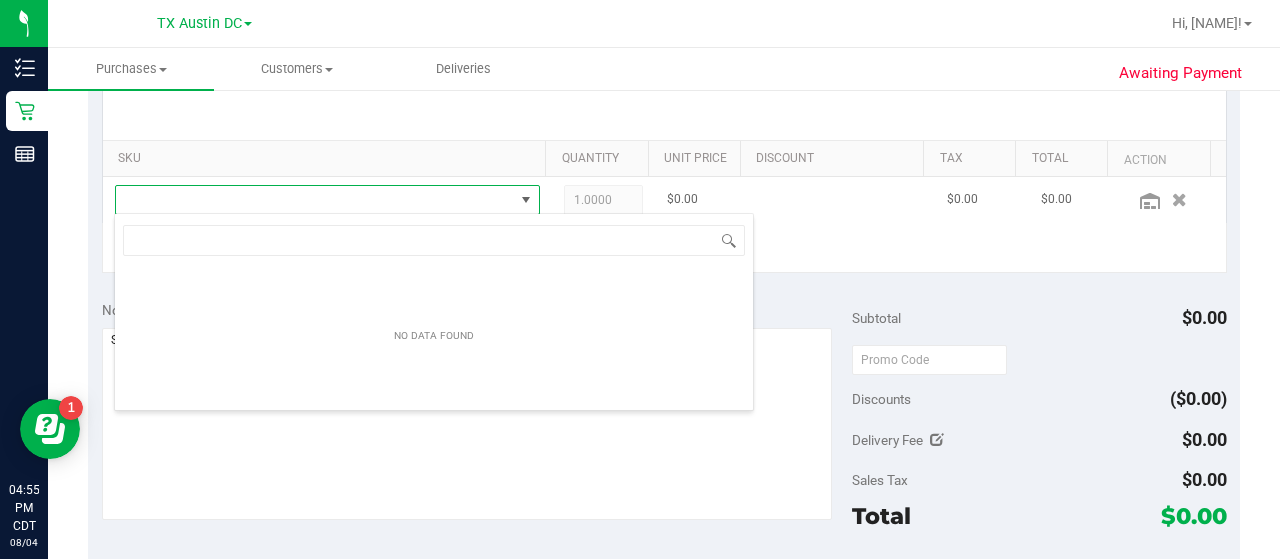 scroll, scrollTop: 99970, scrollLeft: 99586, axis: both 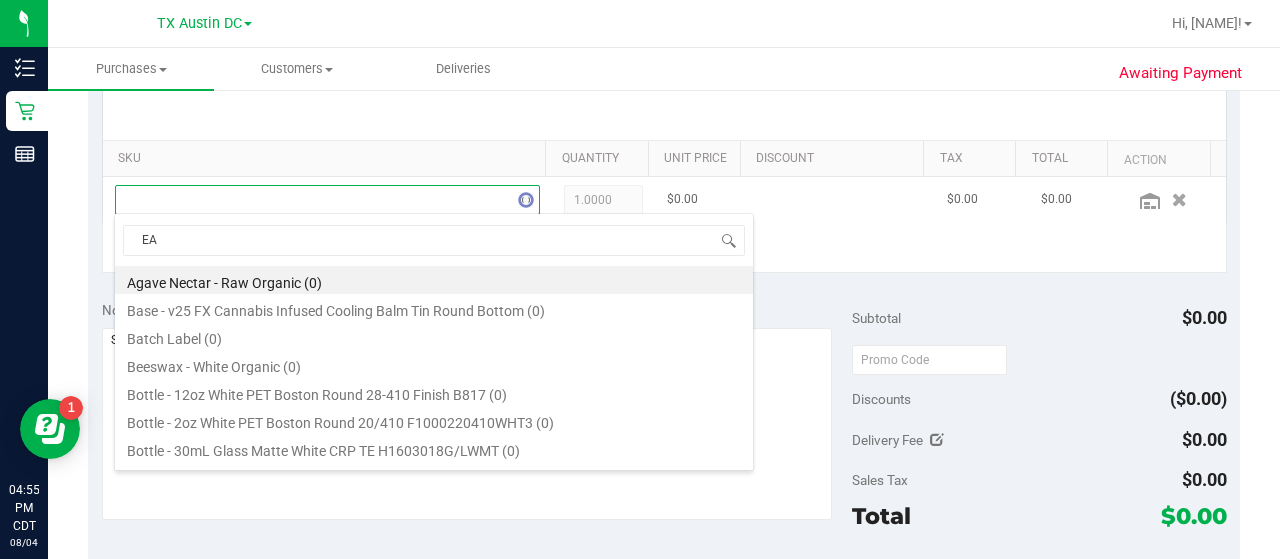 type on "E" 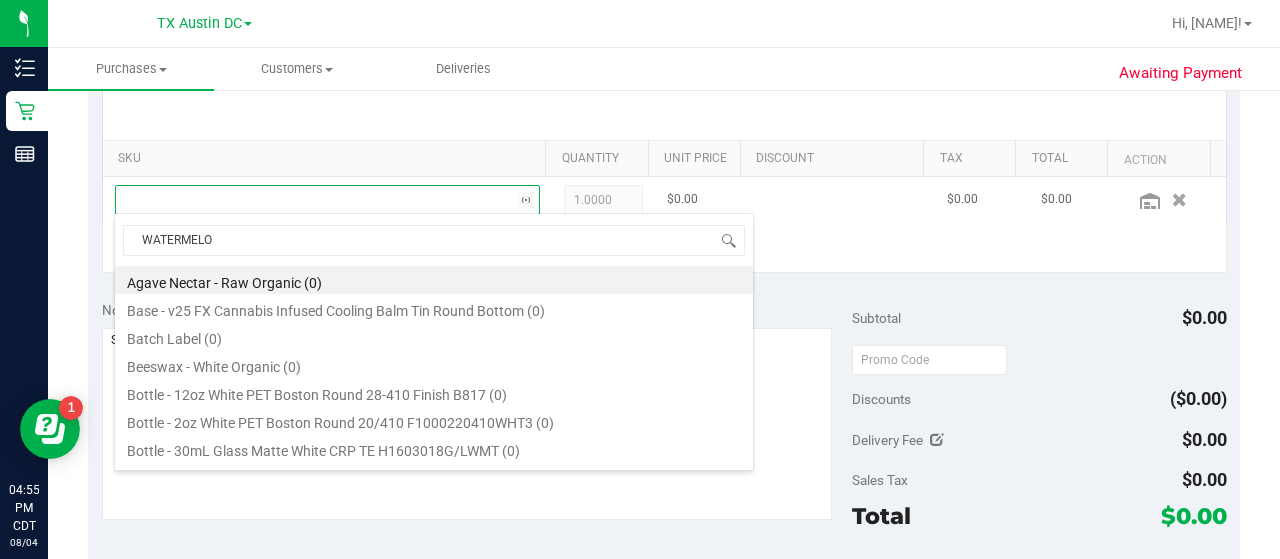 type on "WATERMELON" 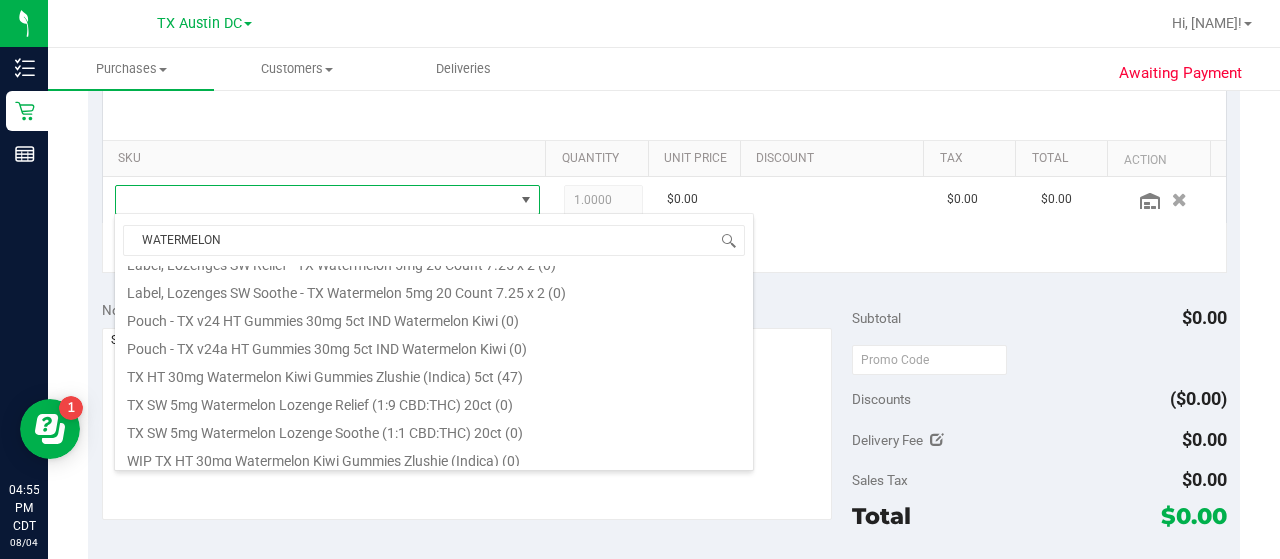 scroll, scrollTop: 192, scrollLeft: 0, axis: vertical 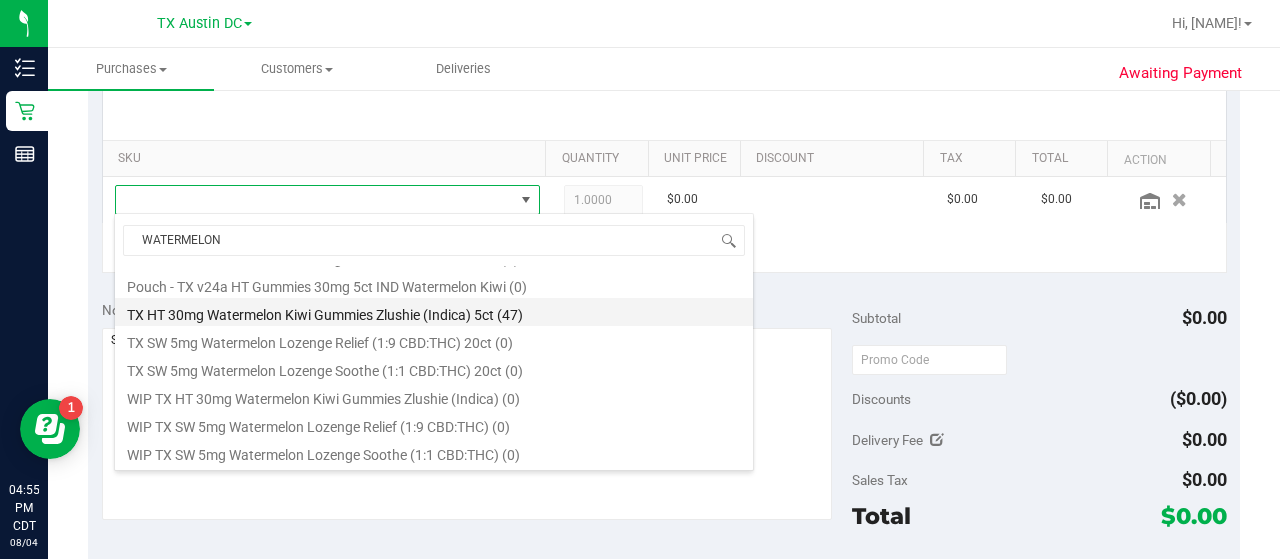 click on "TX HT 30mg Watermelon Kiwi Gummies Zlushie (Indica) 5ct (47)" at bounding box center [434, 312] 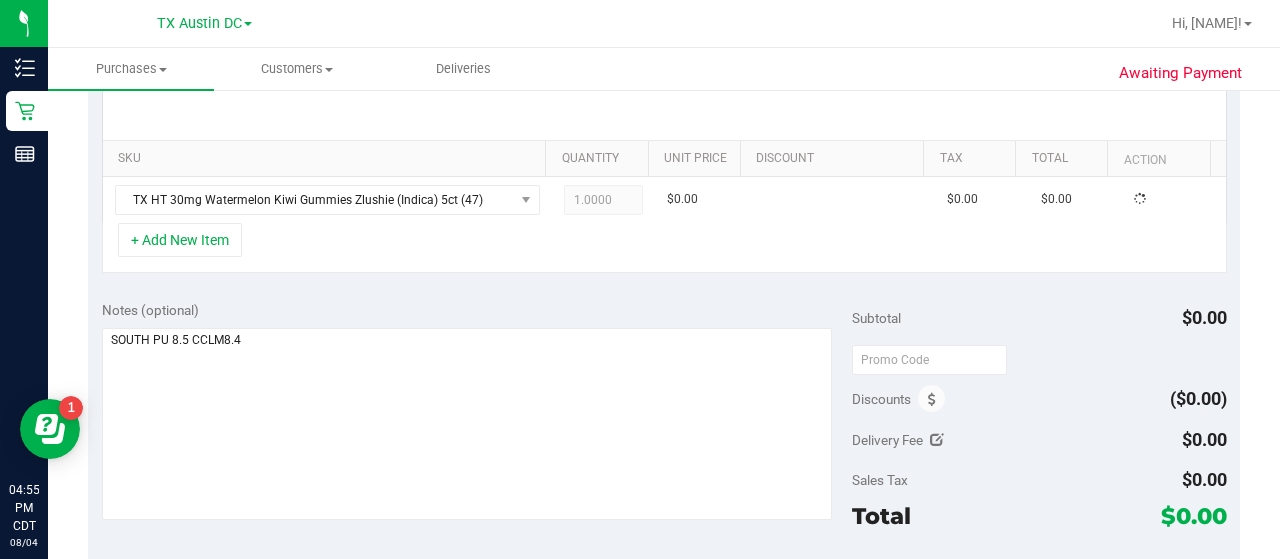 click on "Notes (optional)" at bounding box center [477, 310] 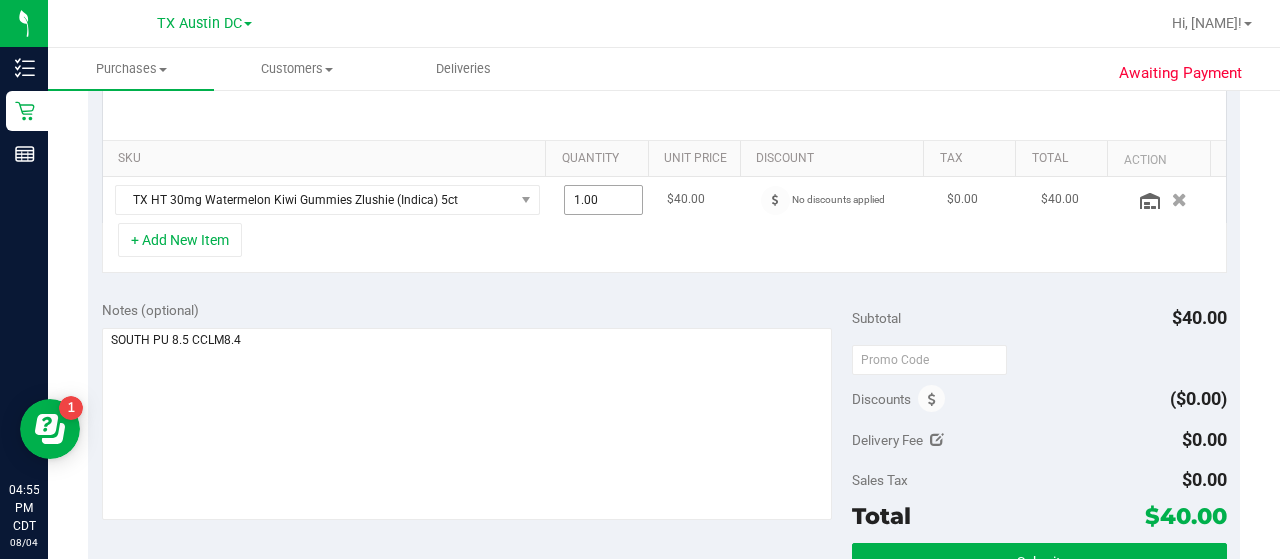 click on "1.00 1" at bounding box center [604, 200] 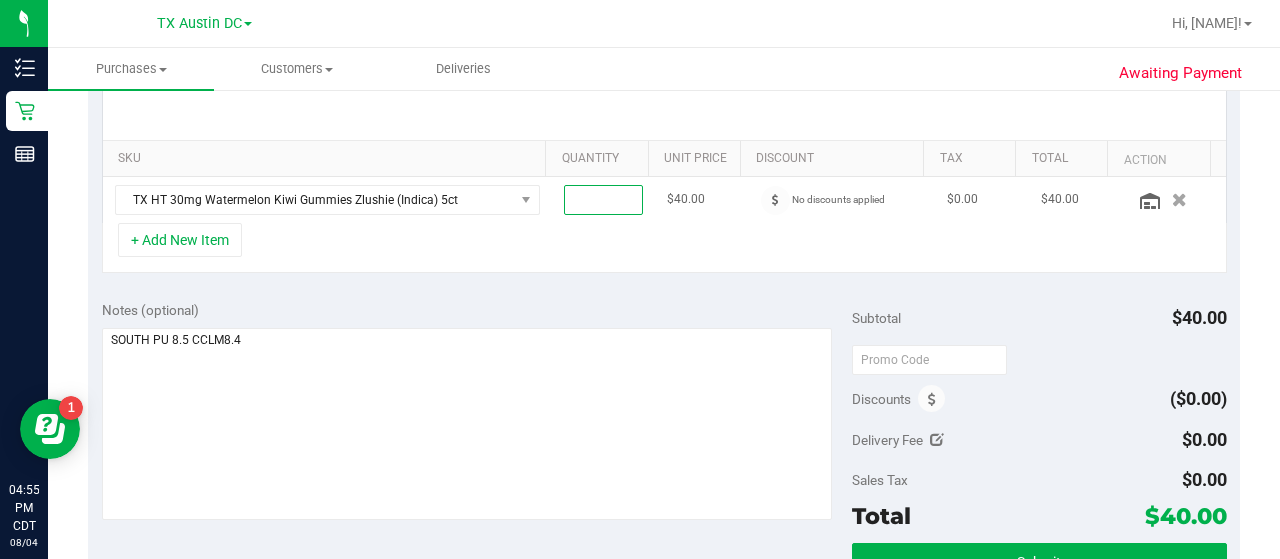 type on "2" 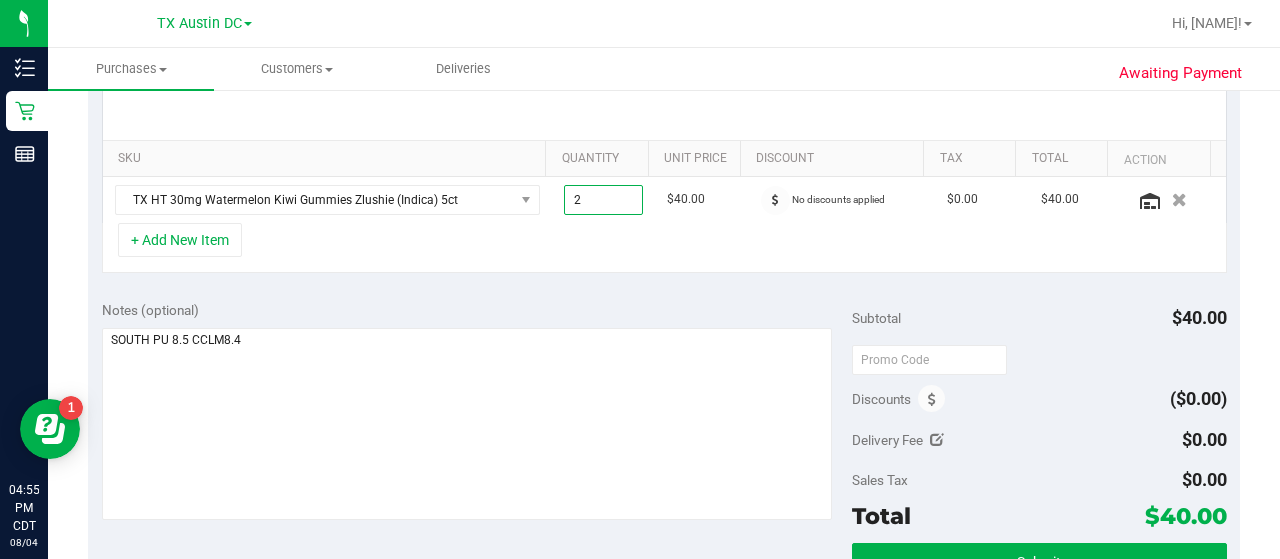 type on "2.00" 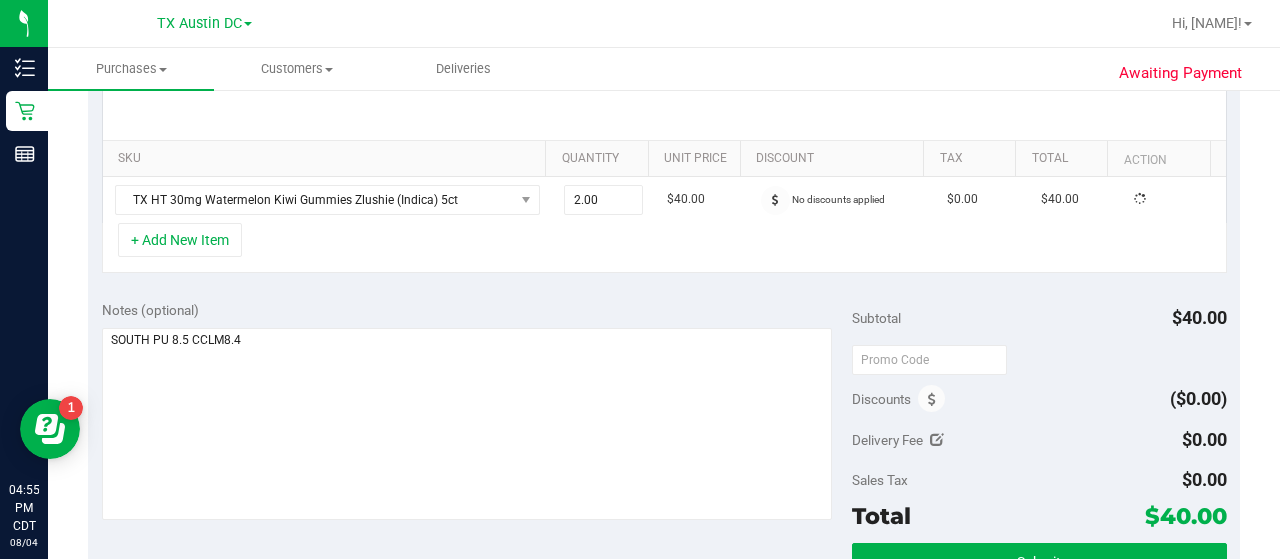 click on "Notes (optional)" at bounding box center (477, 412) 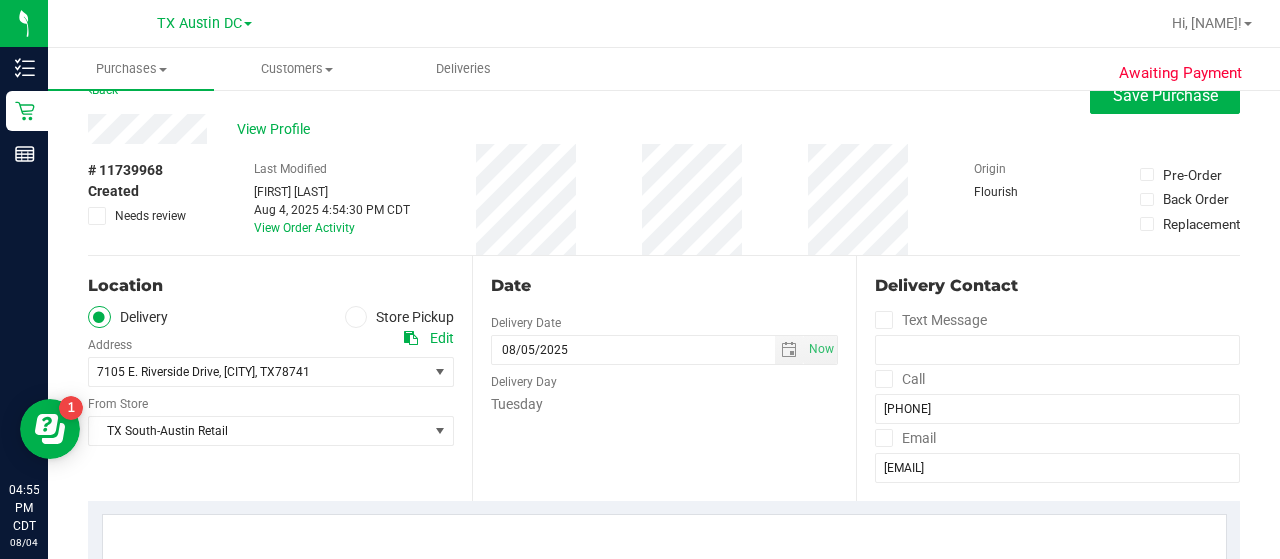 scroll, scrollTop: 0, scrollLeft: 0, axis: both 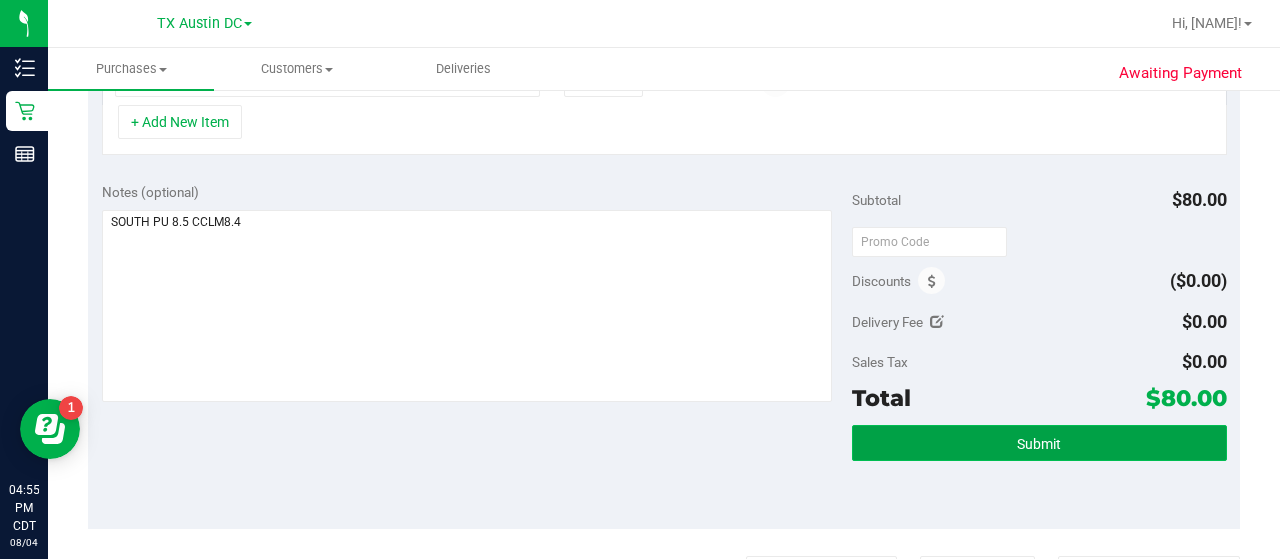 click on "Submit" at bounding box center (1039, 443) 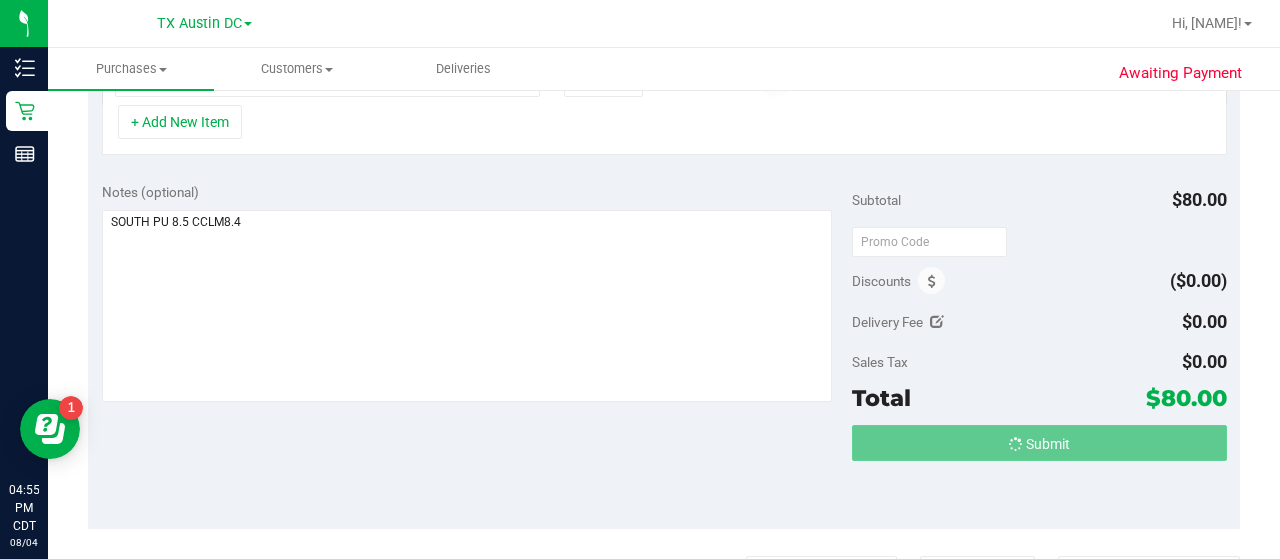 scroll, scrollTop: 578, scrollLeft: 0, axis: vertical 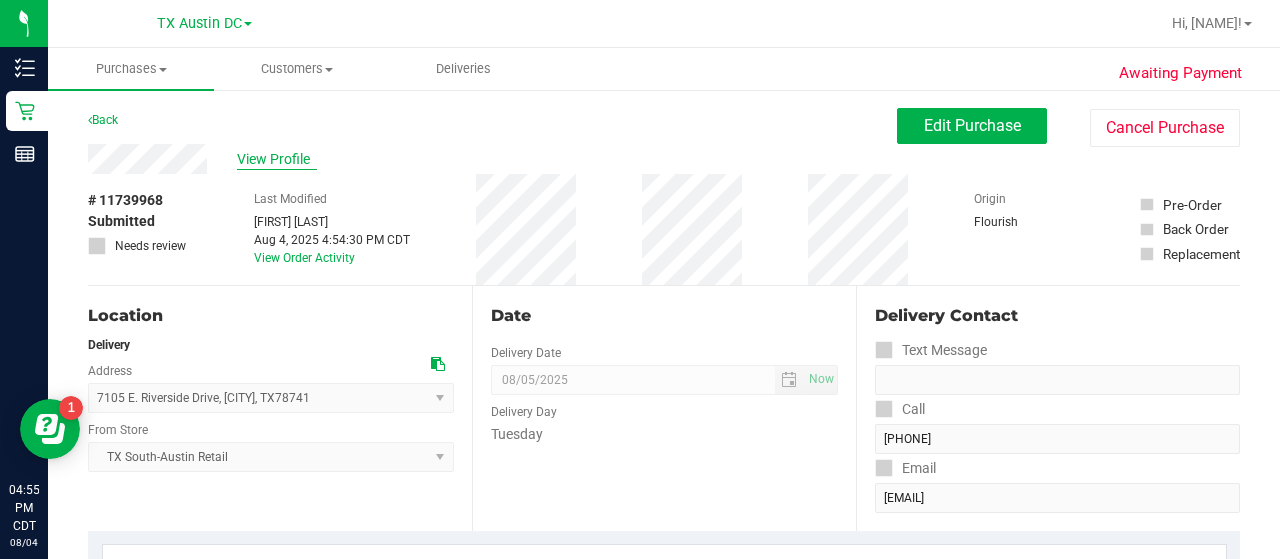 click on "View Profile" at bounding box center [277, 159] 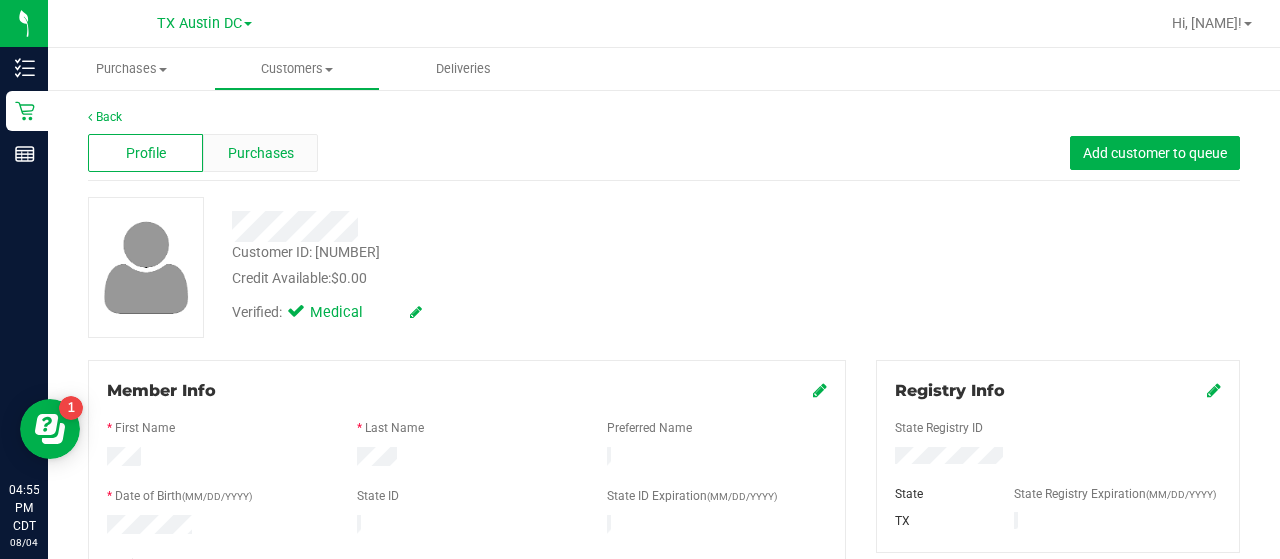 click on "Purchases" at bounding box center [260, 153] 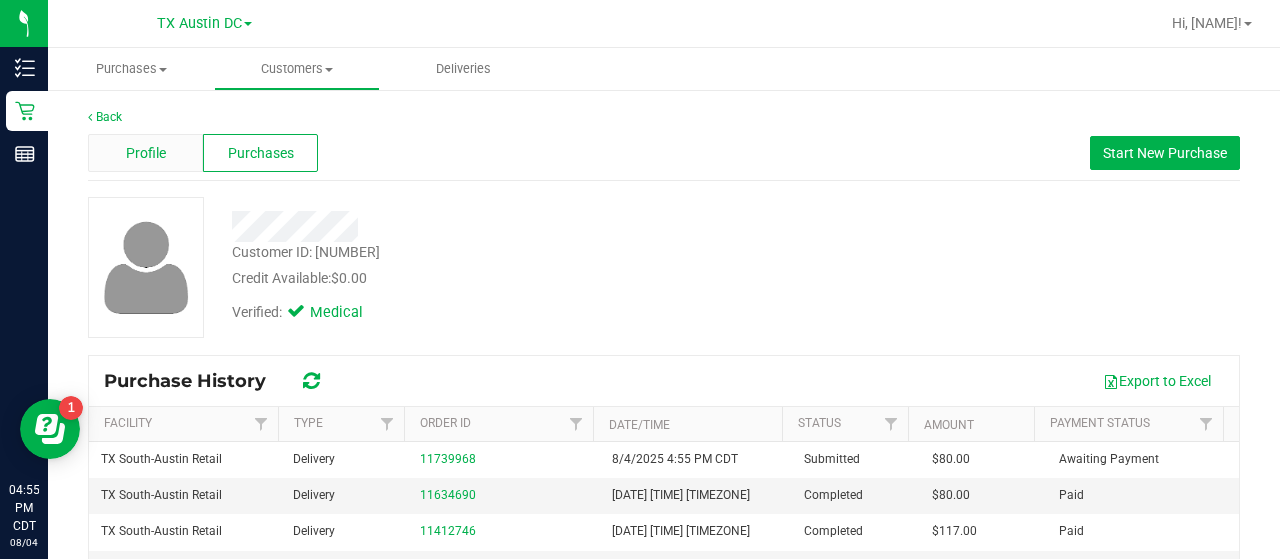 click on "Profile" at bounding box center (145, 153) 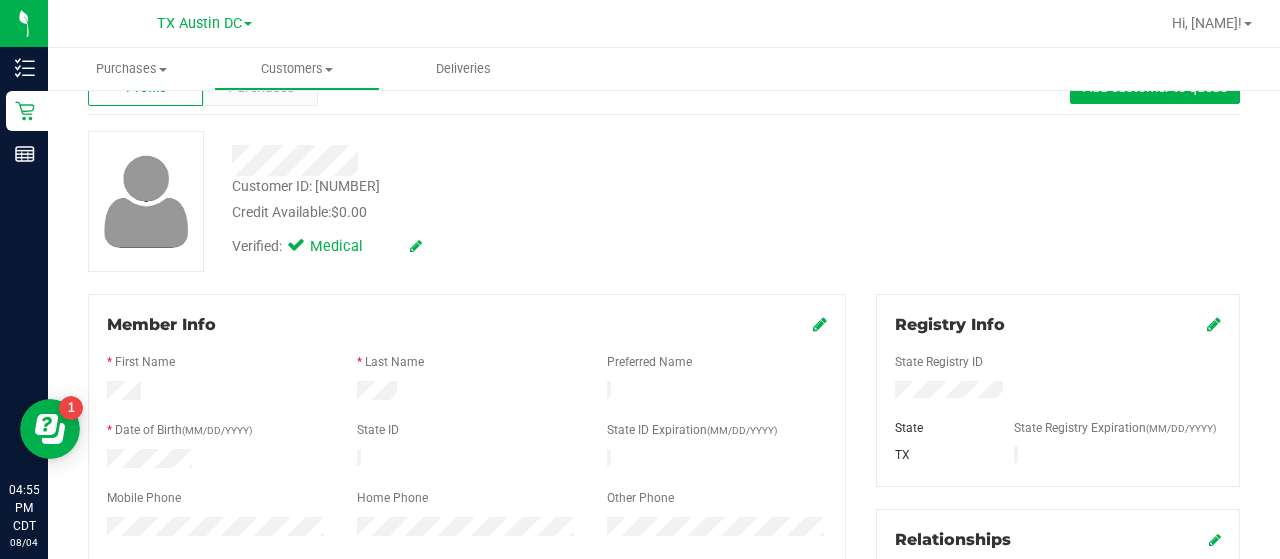 scroll, scrollTop: 0, scrollLeft: 0, axis: both 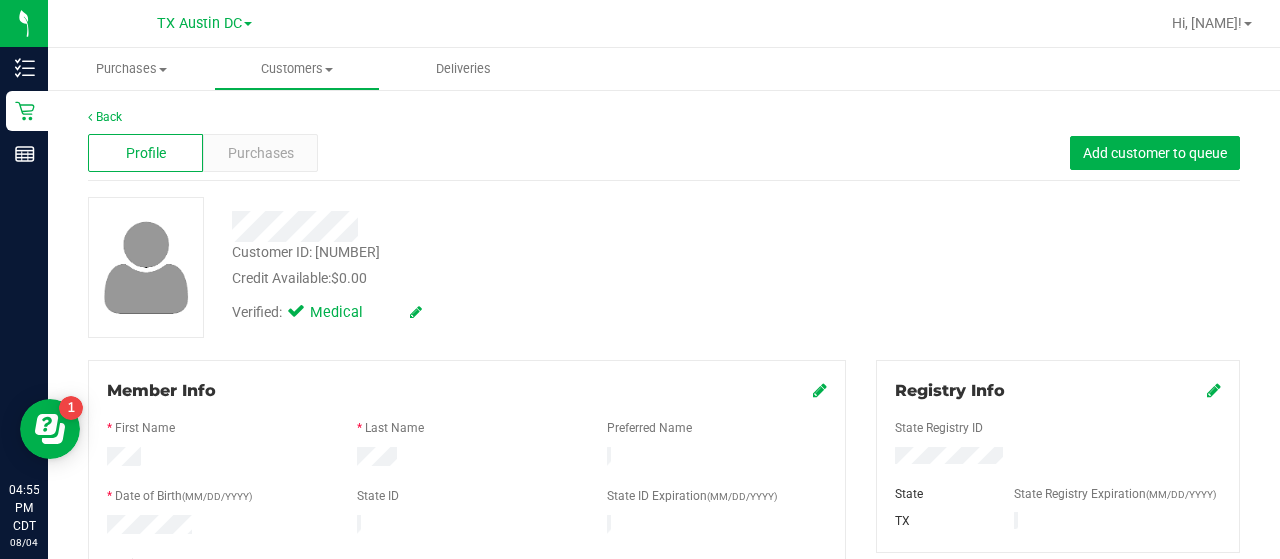 click on "Credit Available:
$0.00" at bounding box center [512, 278] 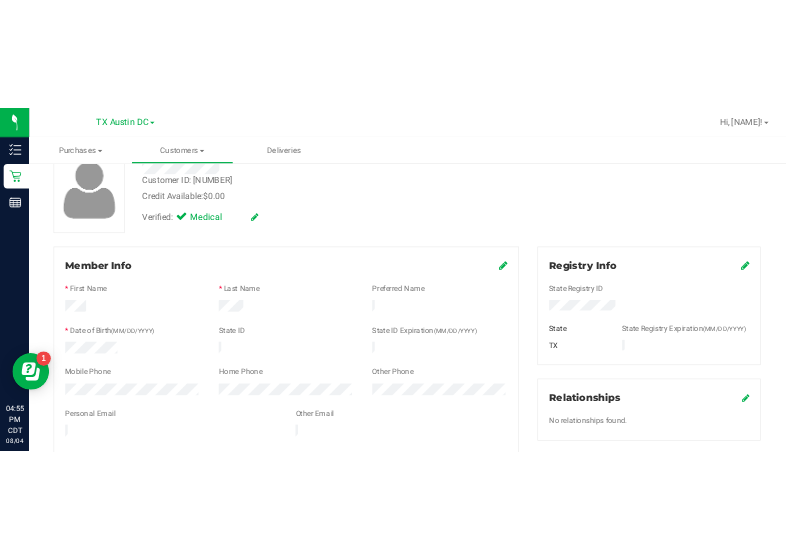 scroll, scrollTop: 0, scrollLeft: 0, axis: both 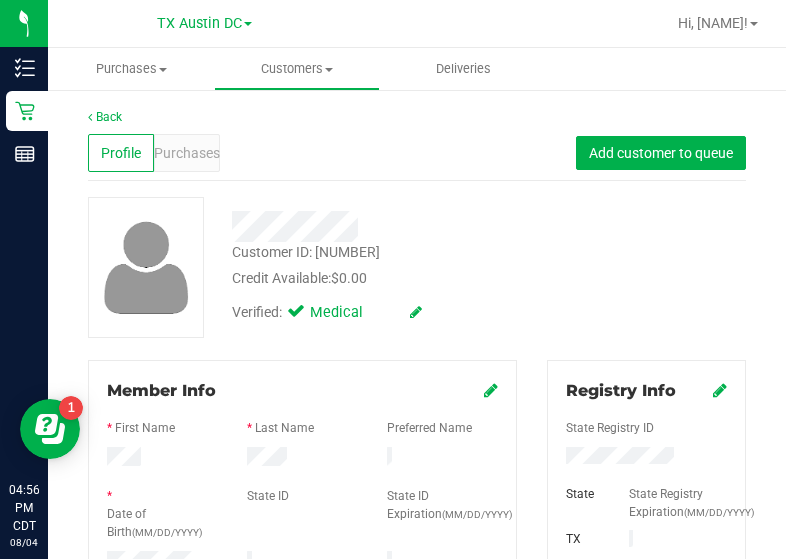 click at bounding box center (389, 226) 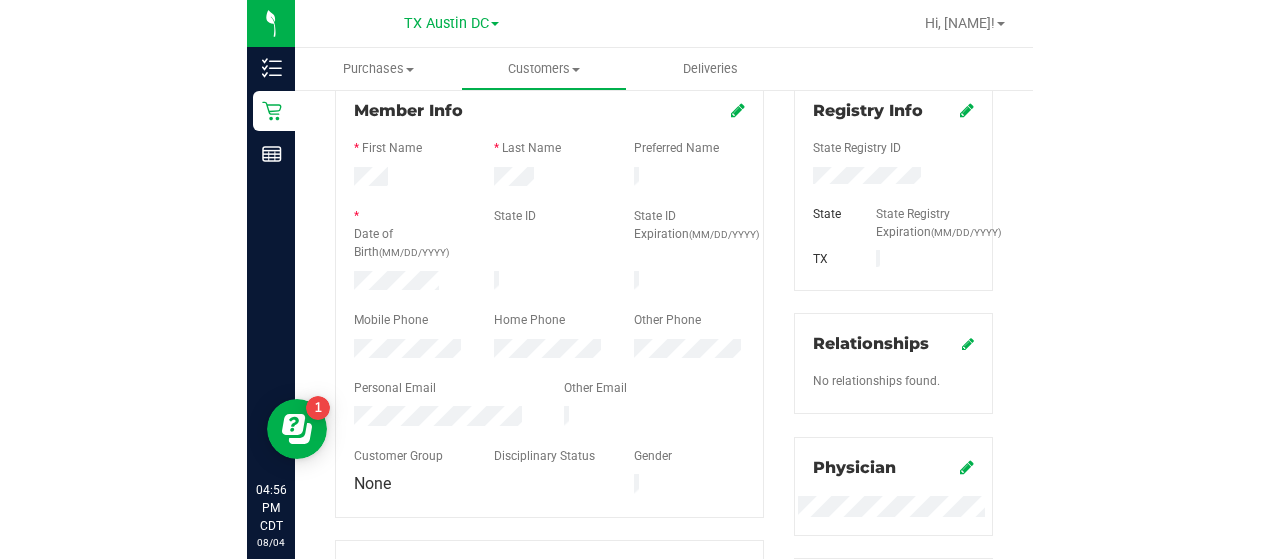 scroll, scrollTop: 325, scrollLeft: 0, axis: vertical 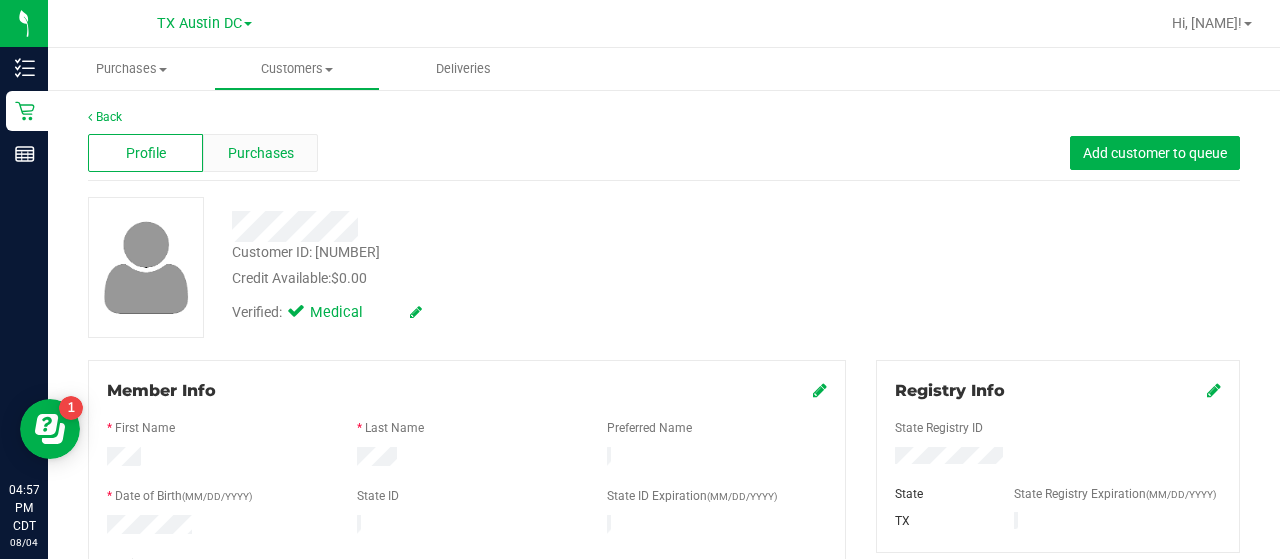 click on "Purchases" at bounding box center (260, 153) 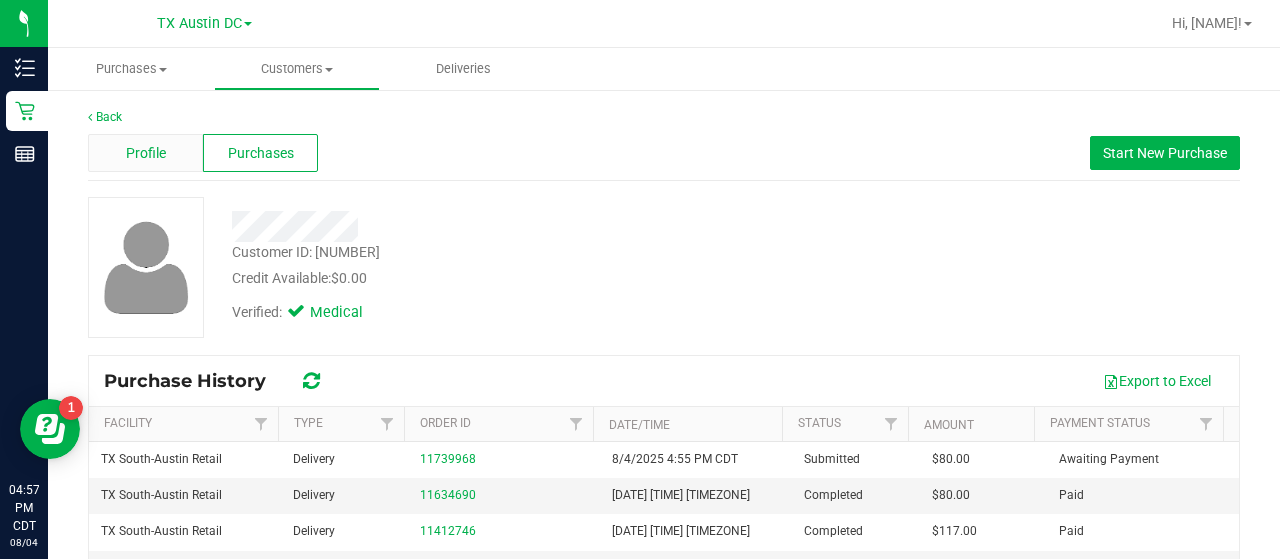 click on "Profile" at bounding box center (145, 153) 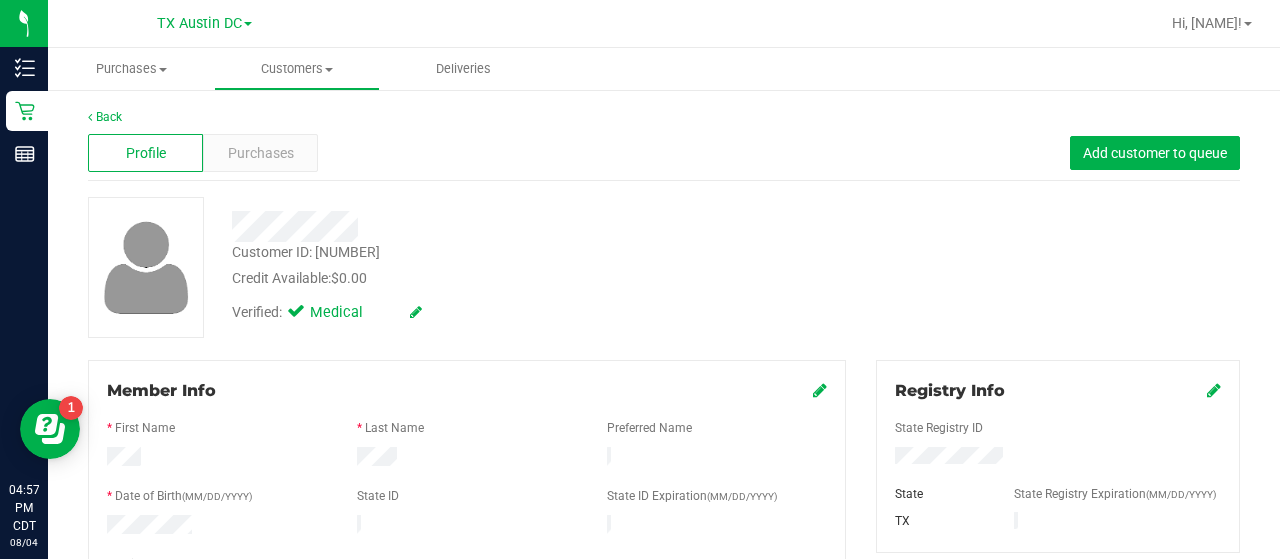 click on "Profile
Purchases
Add customer to queue" at bounding box center (664, 153) 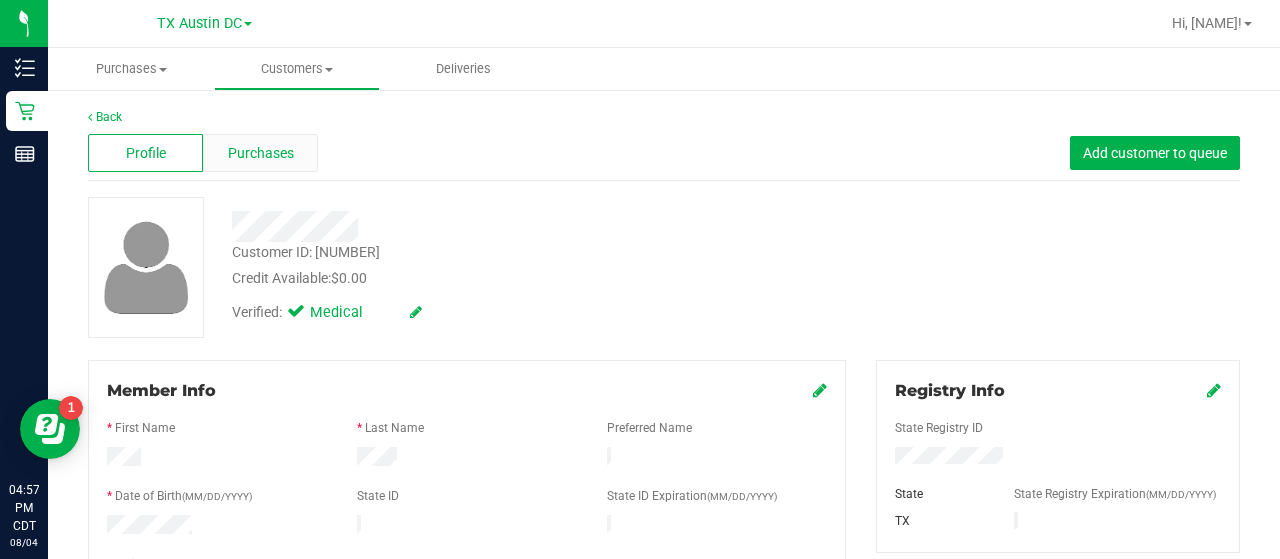 click on "Purchases" at bounding box center [261, 153] 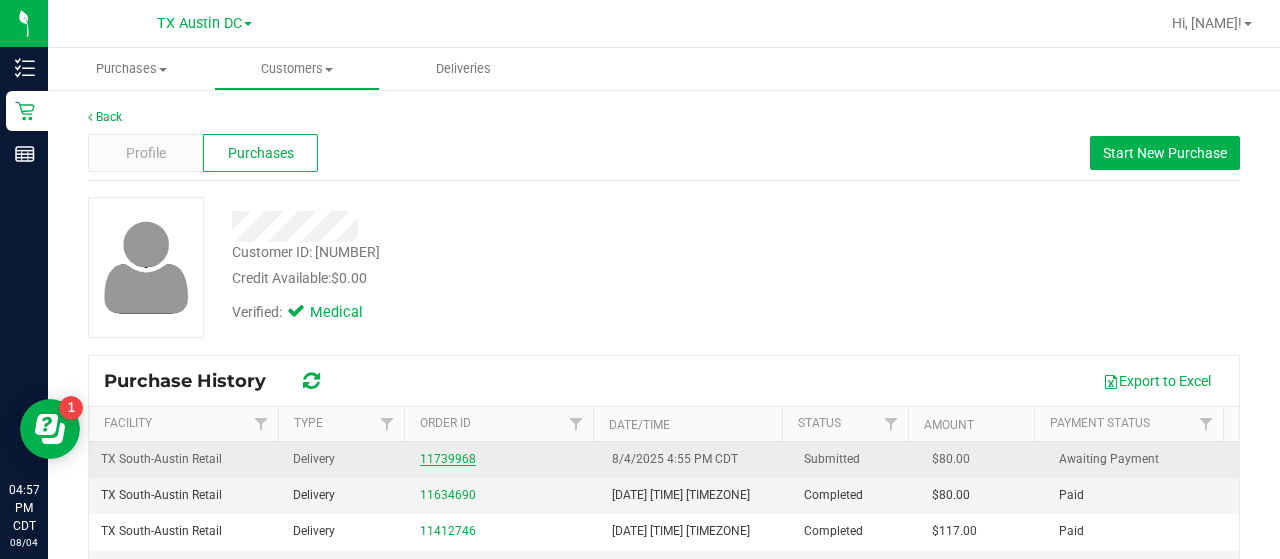 click on "11739968" at bounding box center [448, 459] 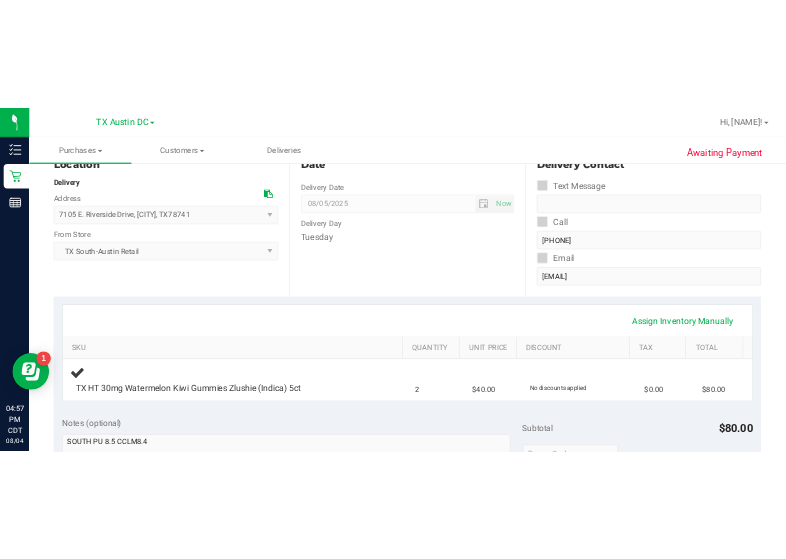 scroll, scrollTop: 0, scrollLeft: 0, axis: both 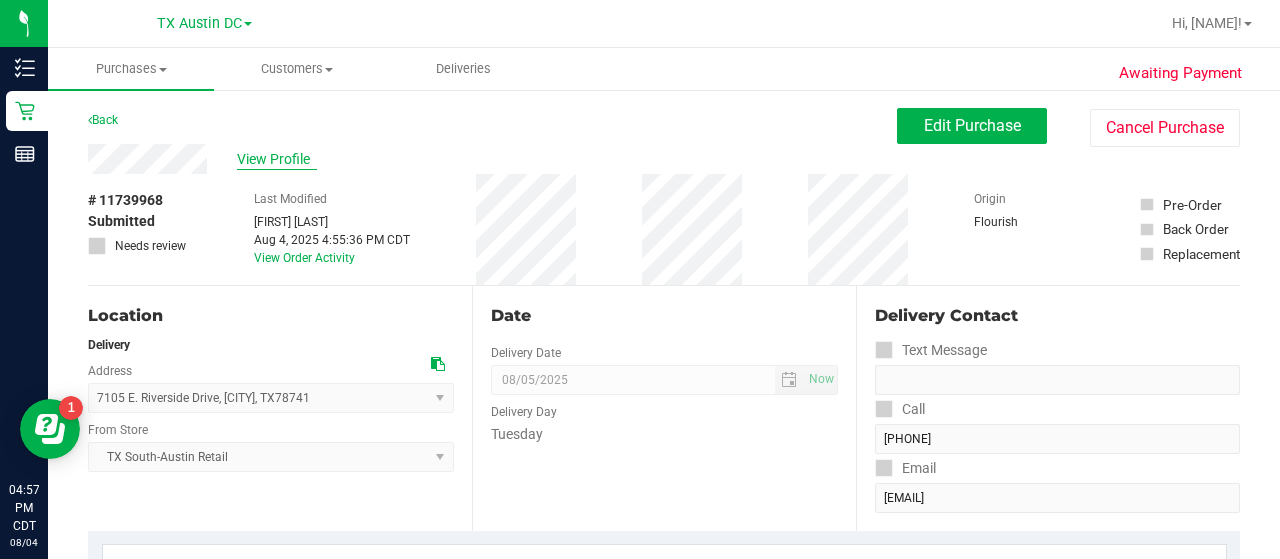 click on "View Profile" at bounding box center [277, 159] 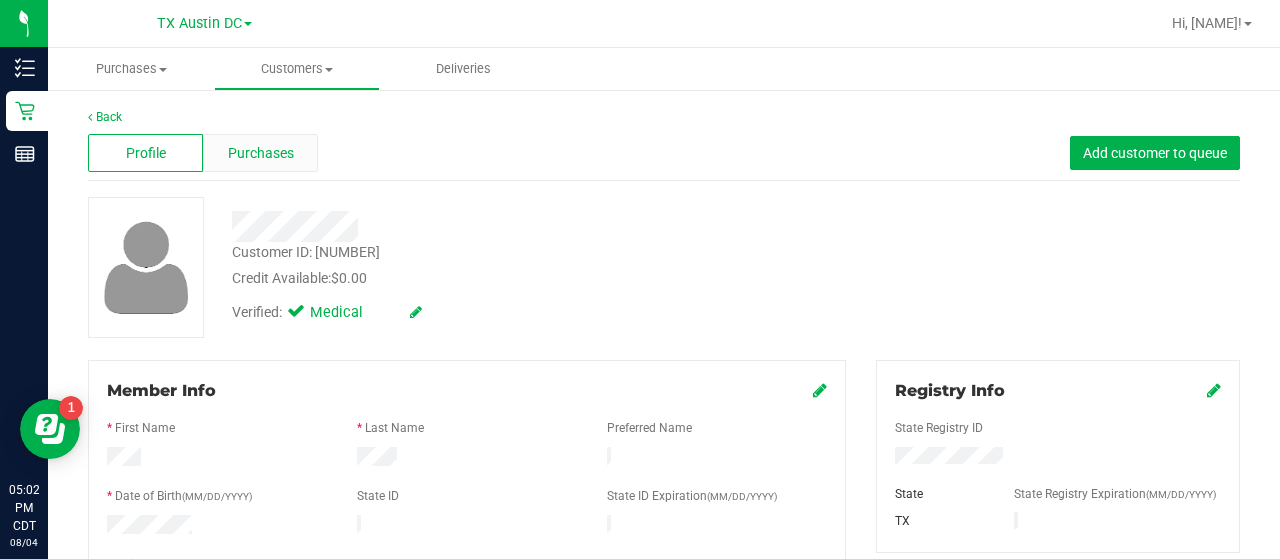 click on "Purchases" at bounding box center (261, 153) 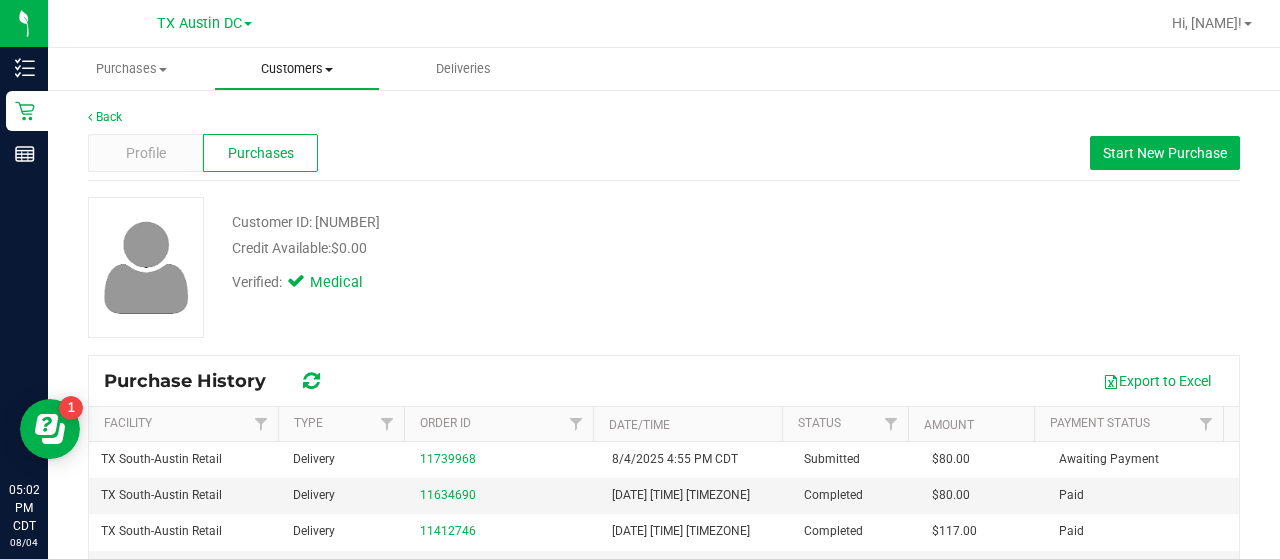 click on "Customers" at bounding box center (297, 69) 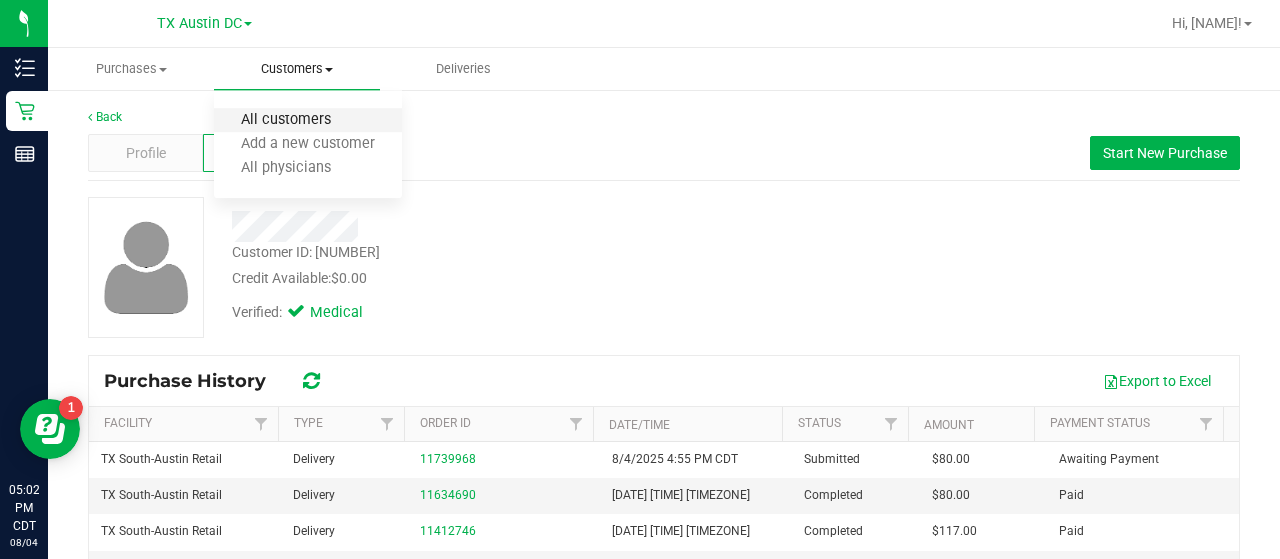 click on "All customers" at bounding box center (286, 120) 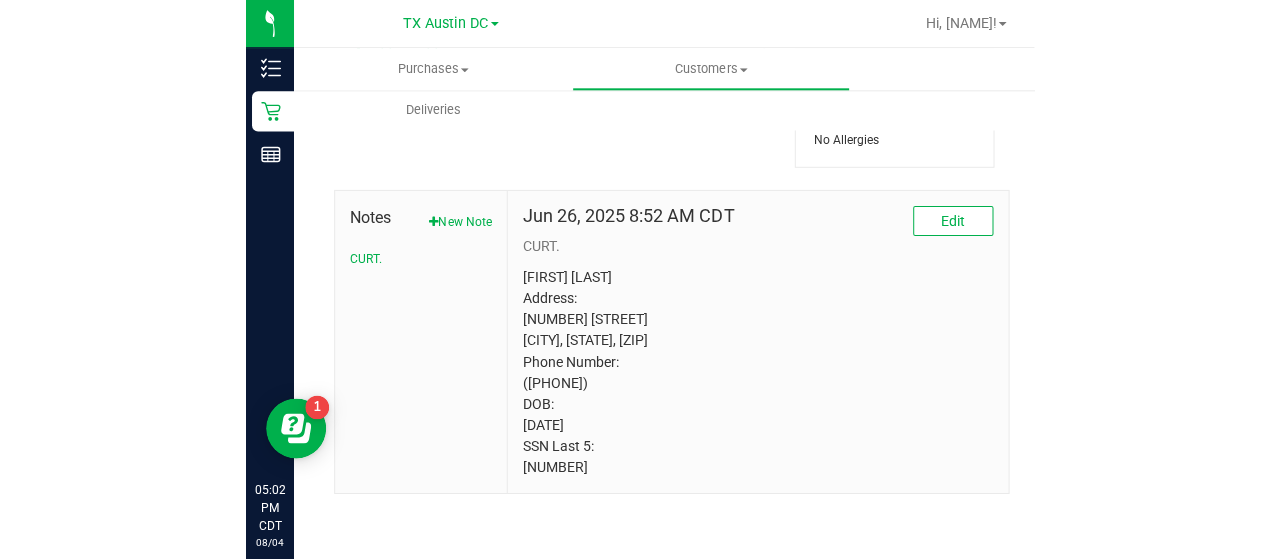 scroll, scrollTop: 914, scrollLeft: 0, axis: vertical 